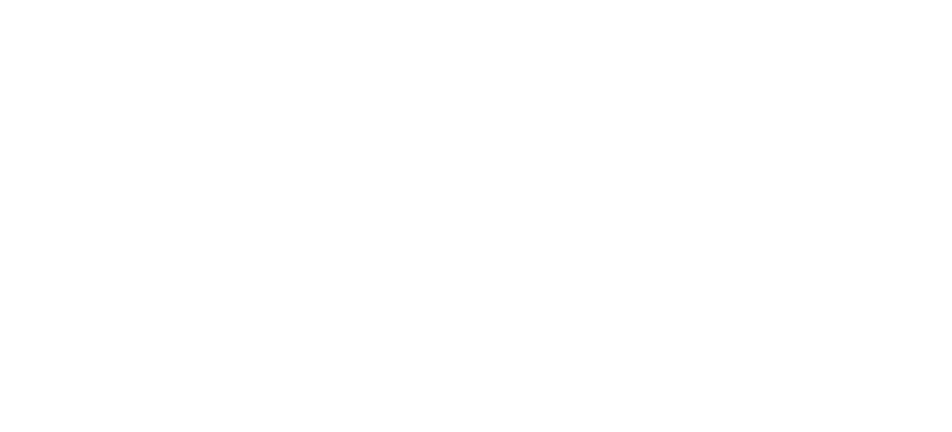 scroll, scrollTop: 0, scrollLeft: 0, axis: both 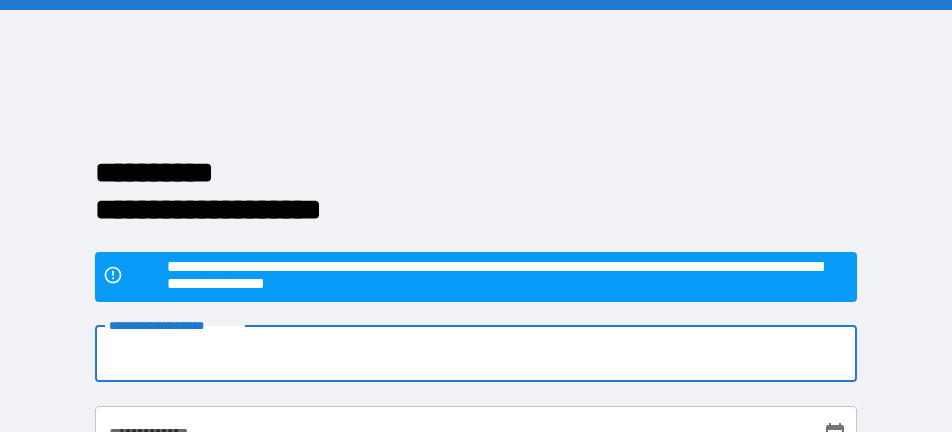 click on "**********" at bounding box center (476, 354) 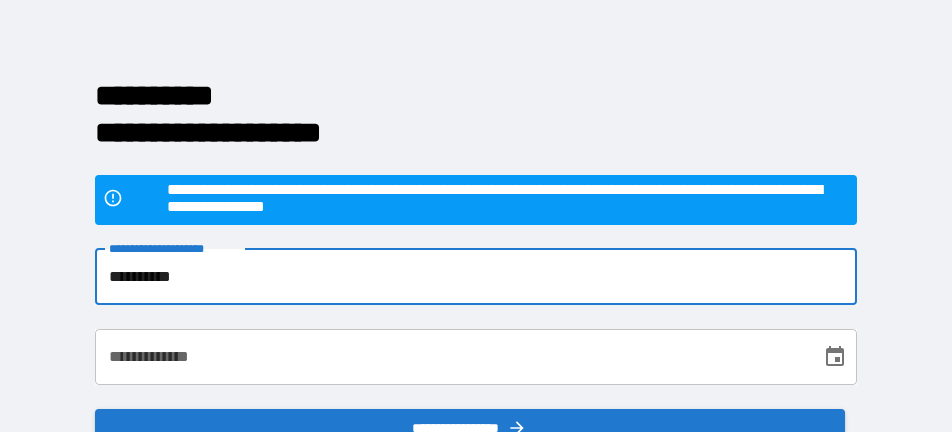 scroll, scrollTop: 100, scrollLeft: 0, axis: vertical 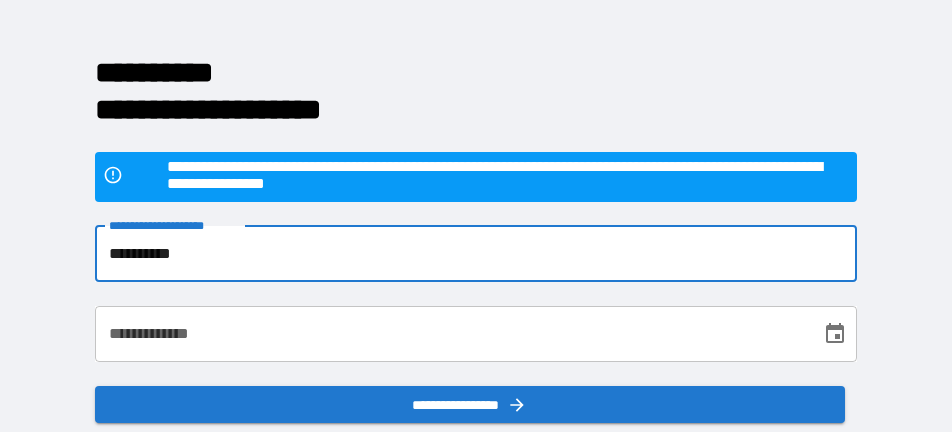 type on "**********" 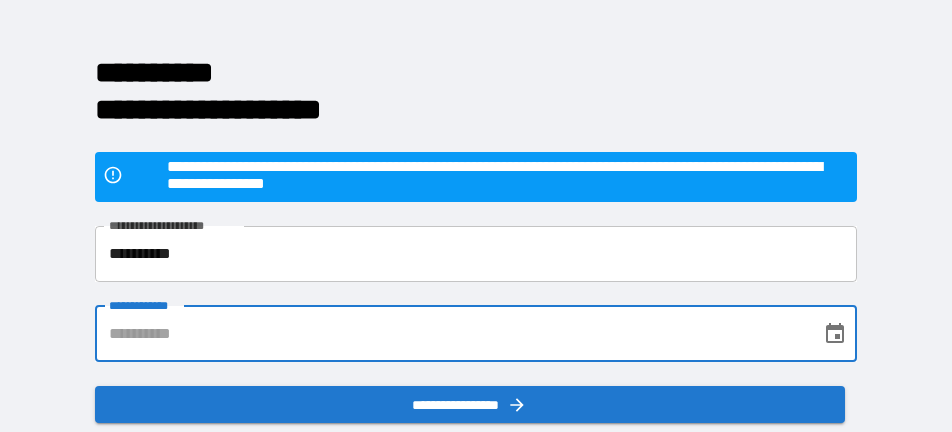 click on "**********" at bounding box center (451, 334) 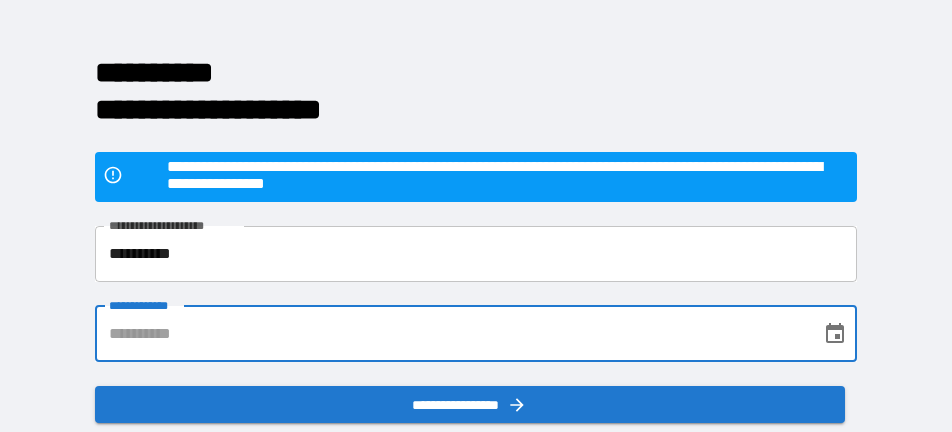 type on "**********" 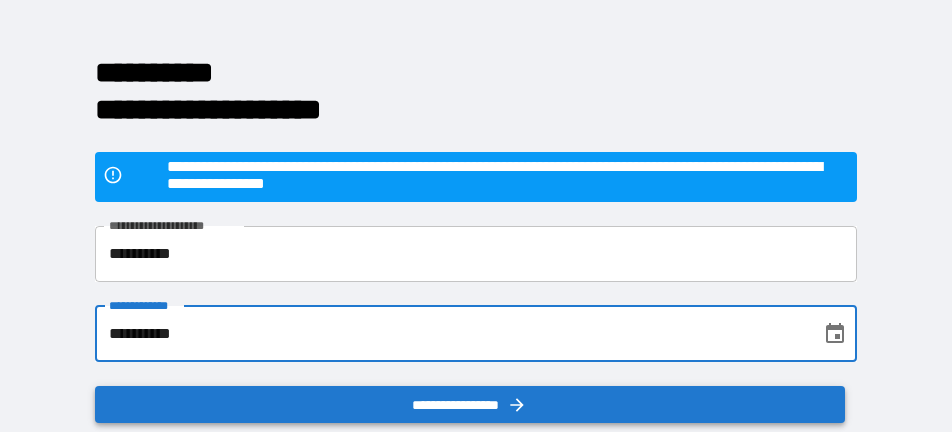 click on "**********" at bounding box center [470, 405] 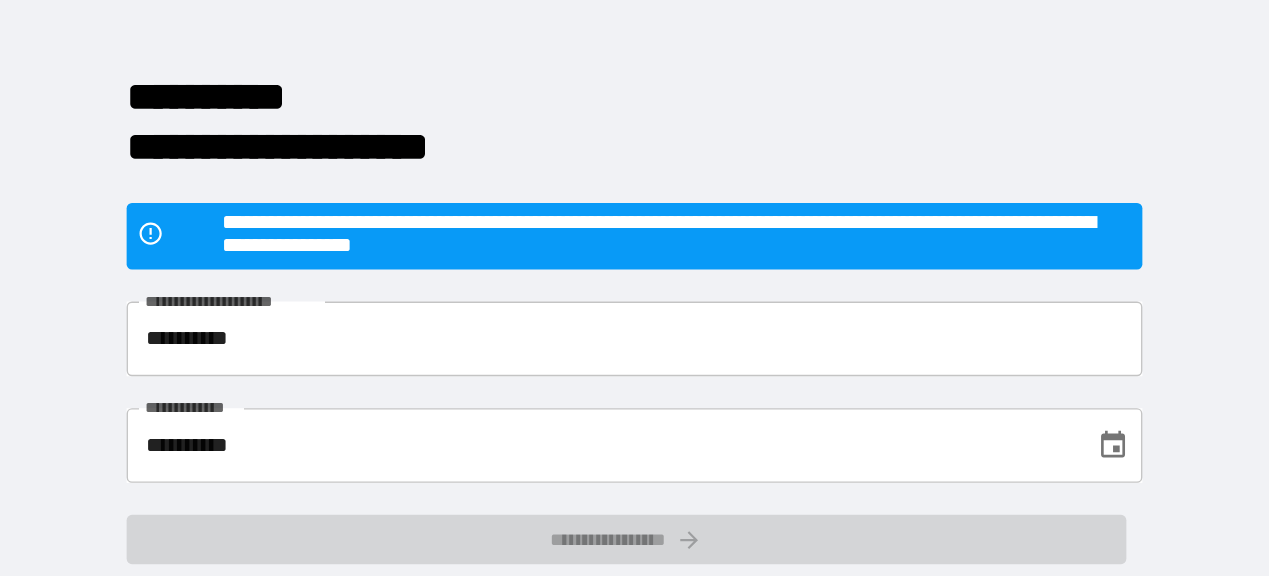 scroll, scrollTop: 81, scrollLeft: 0, axis: vertical 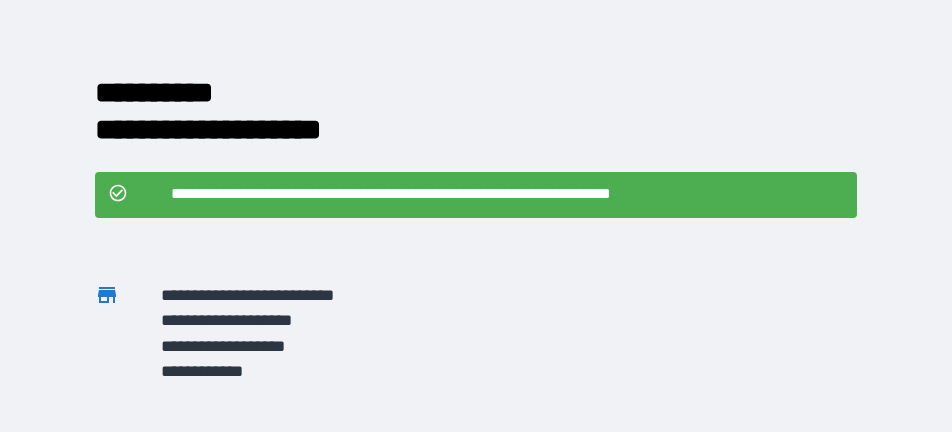 click on "**********" at bounding box center [502, 194] 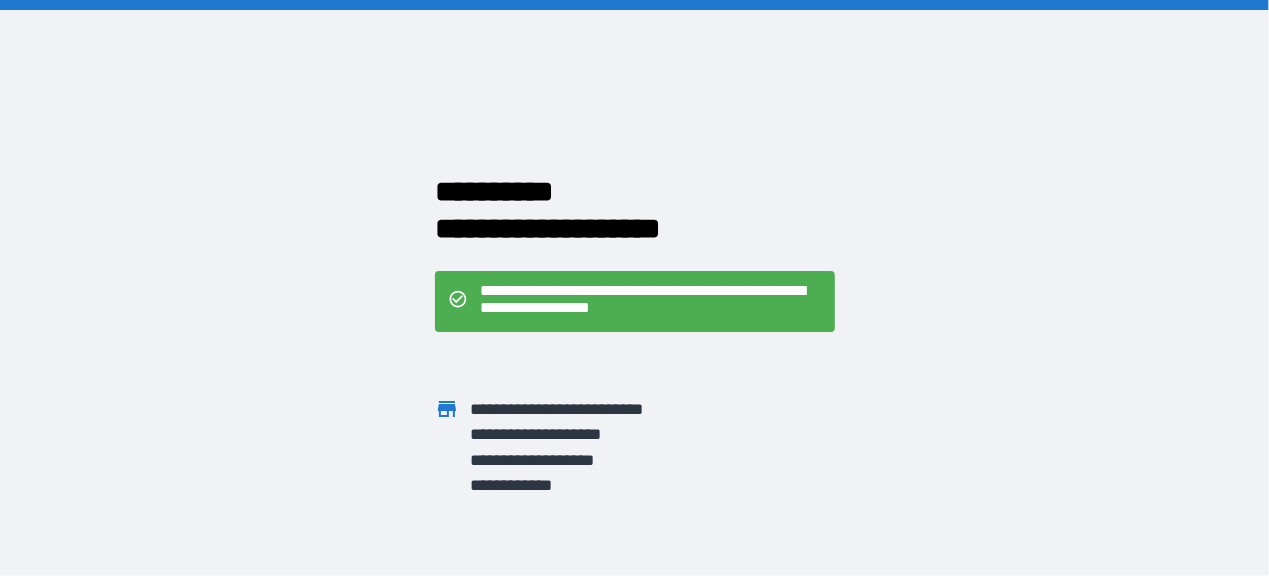 scroll, scrollTop: 0, scrollLeft: 0, axis: both 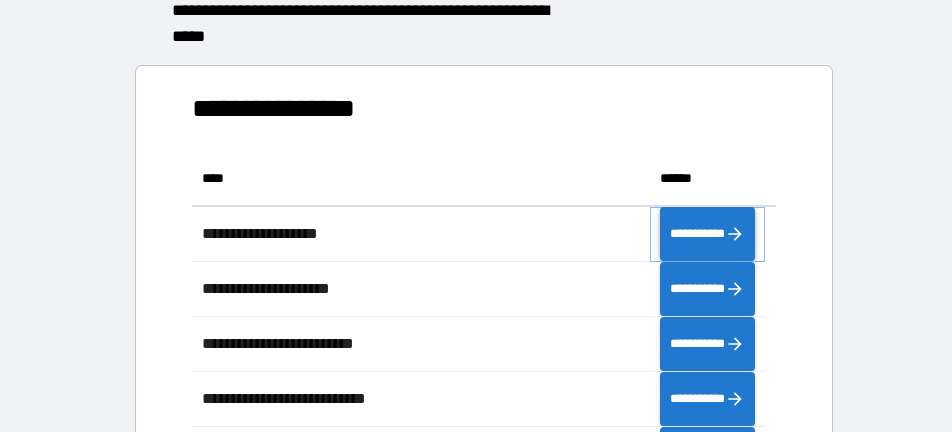 click on "**********" at bounding box center [707, 234] 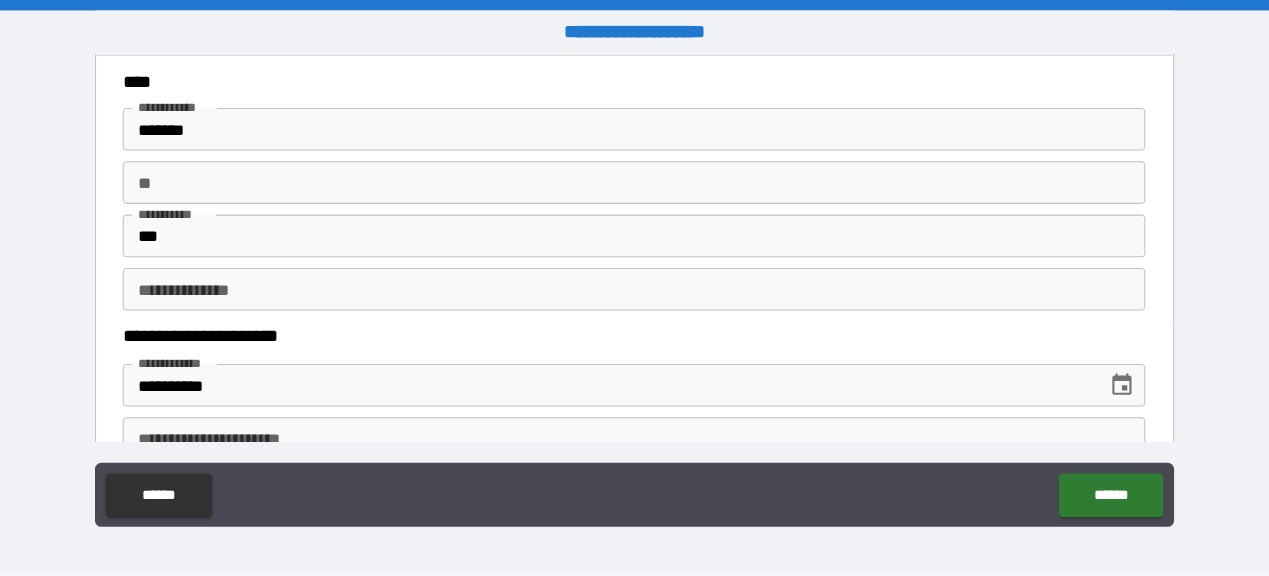 scroll, scrollTop: 120, scrollLeft: 0, axis: vertical 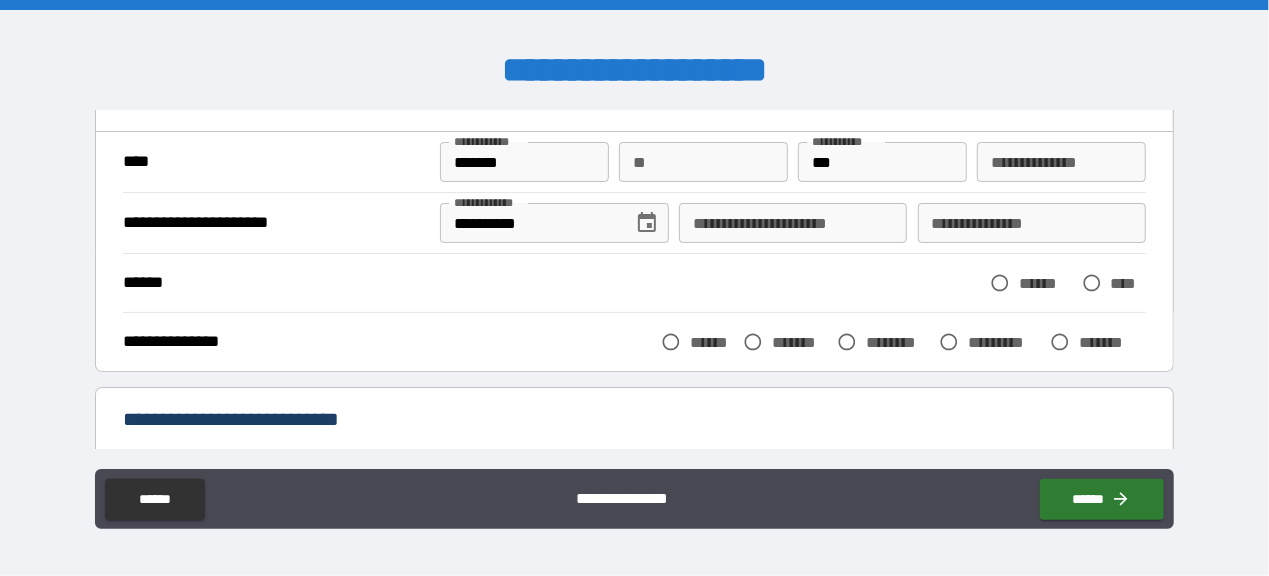 drag, startPoint x: 930, startPoint y: 2, endPoint x: 5, endPoint y: 226, distance: 951.7358 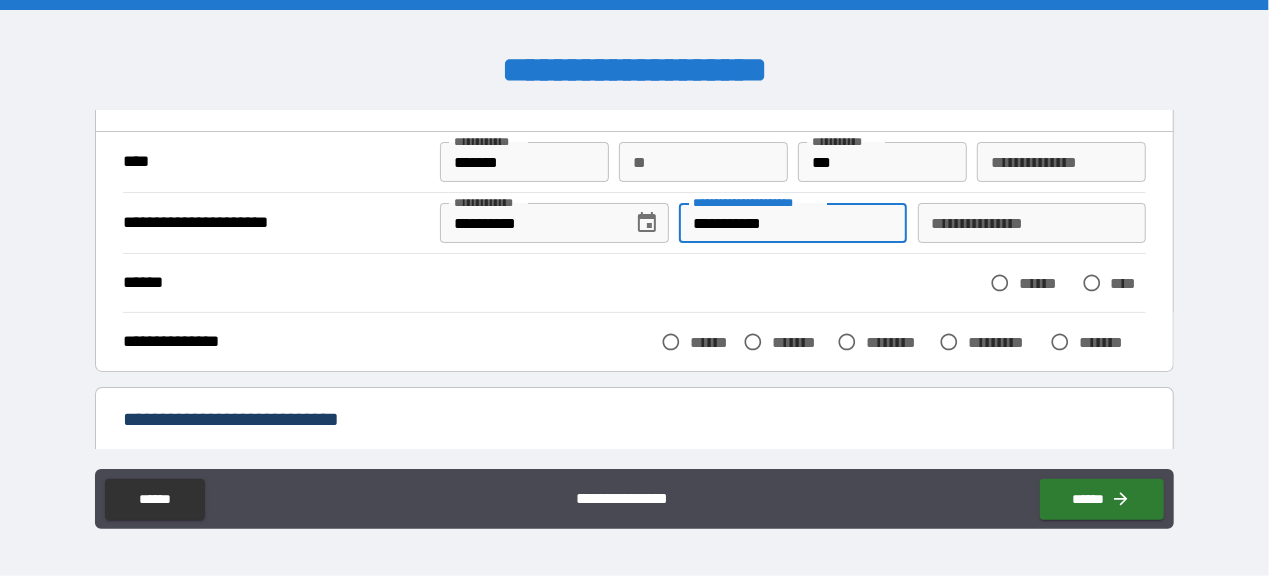 type on "**********" 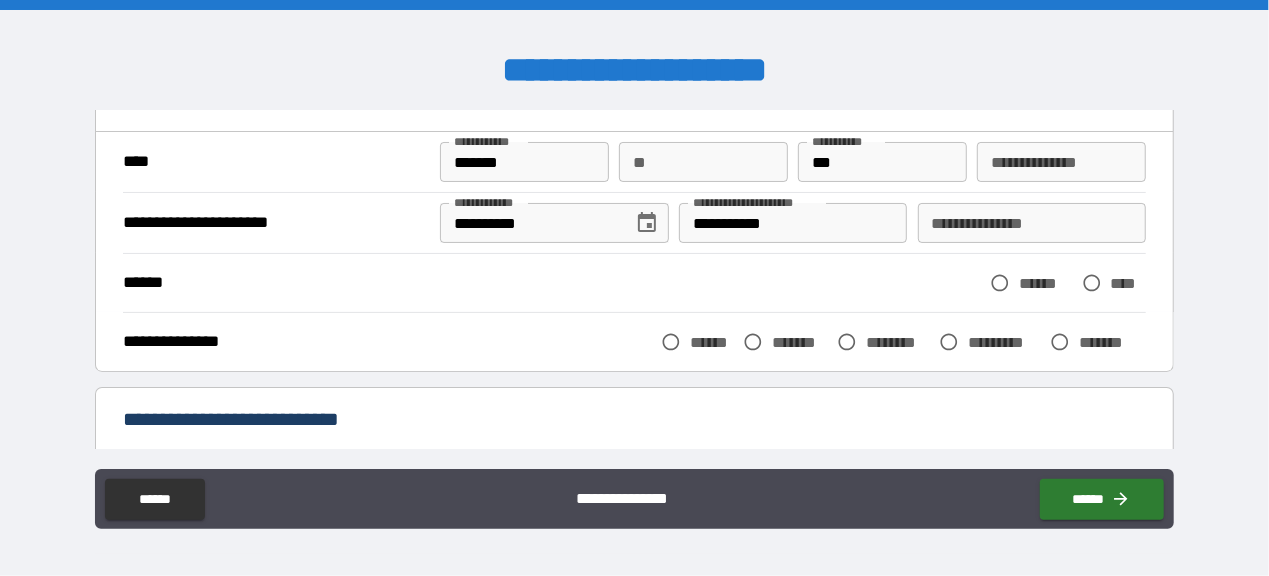 click on "****** ****** ****" at bounding box center (634, 283) 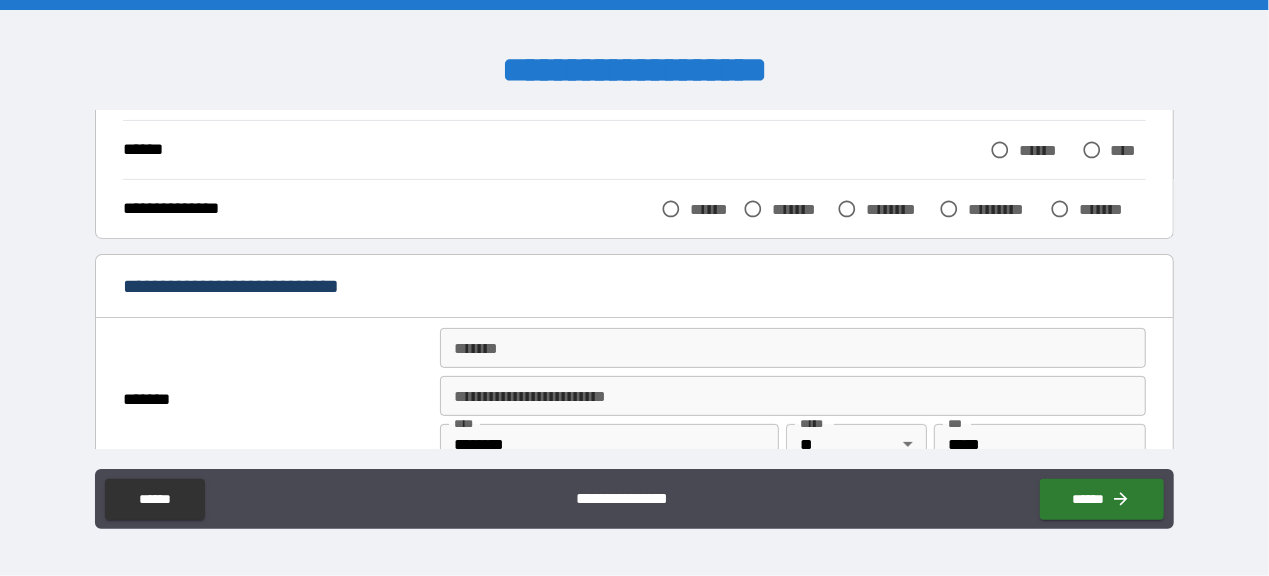 scroll, scrollTop: 120, scrollLeft: 0, axis: vertical 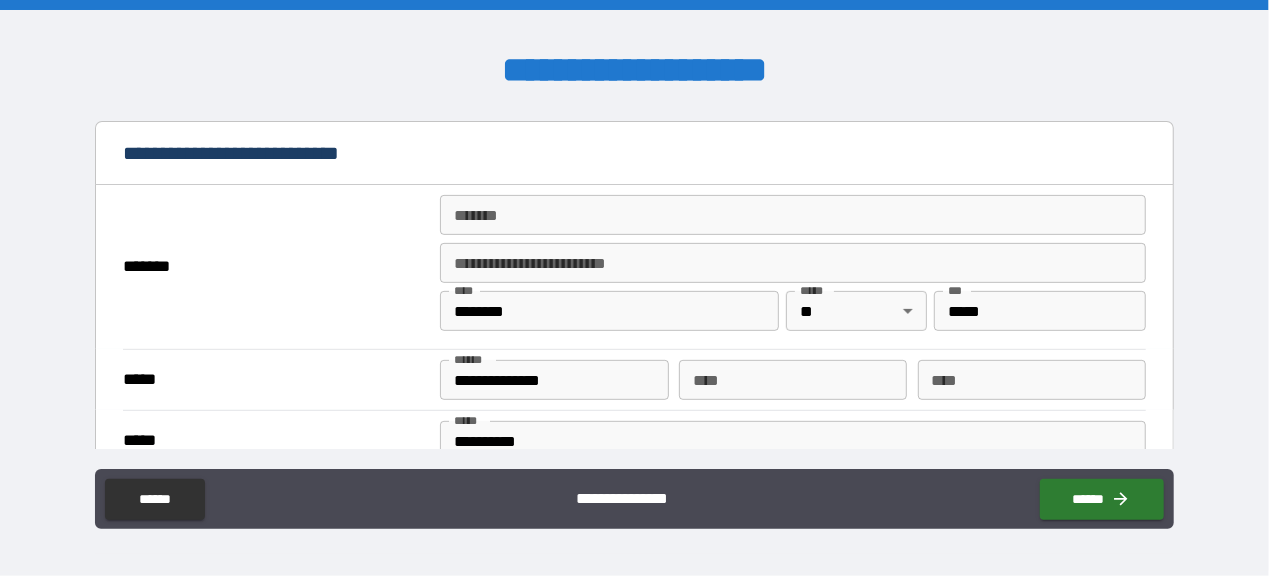 click on "******* *******" at bounding box center [793, 219] 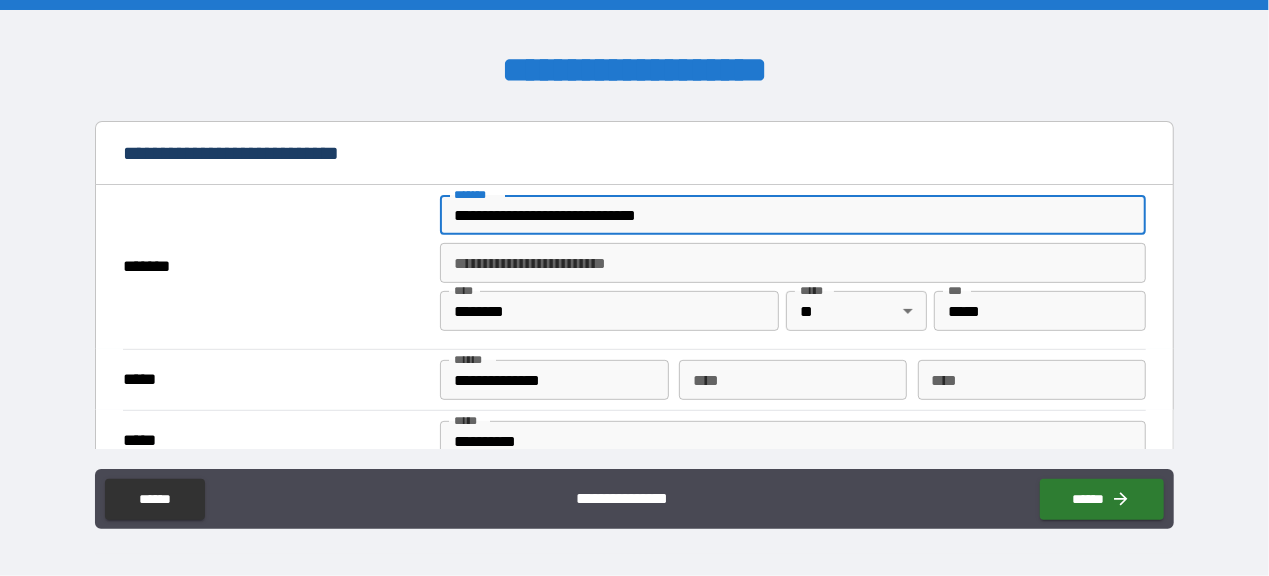 drag, startPoint x: 647, startPoint y: 218, endPoint x: 804, endPoint y: 218, distance: 157 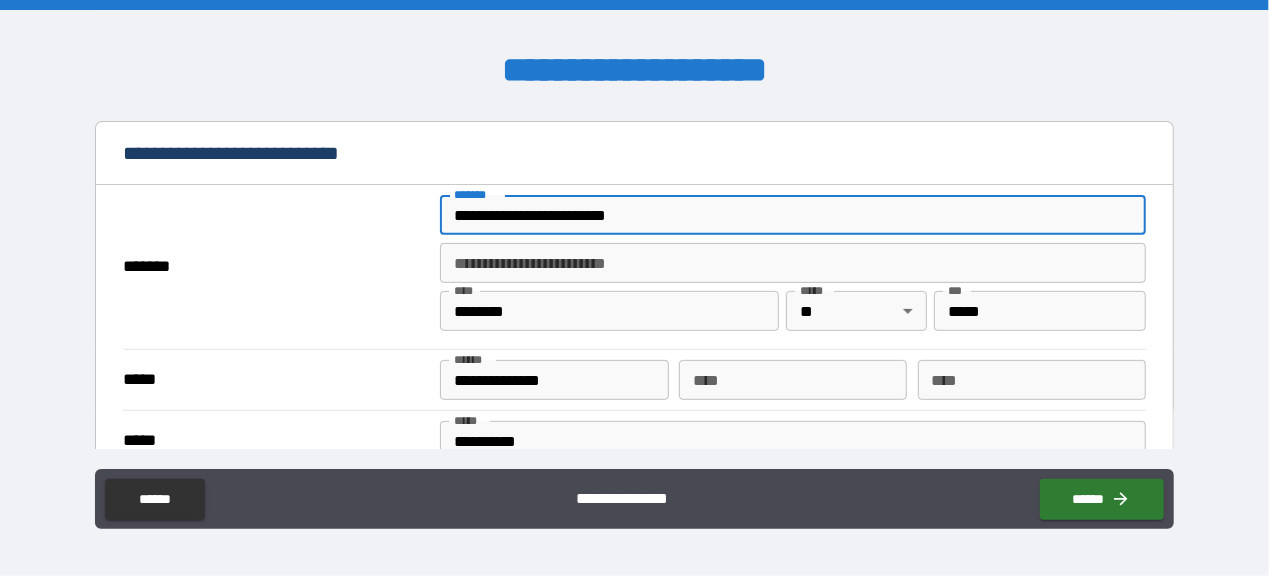 type on "**********" 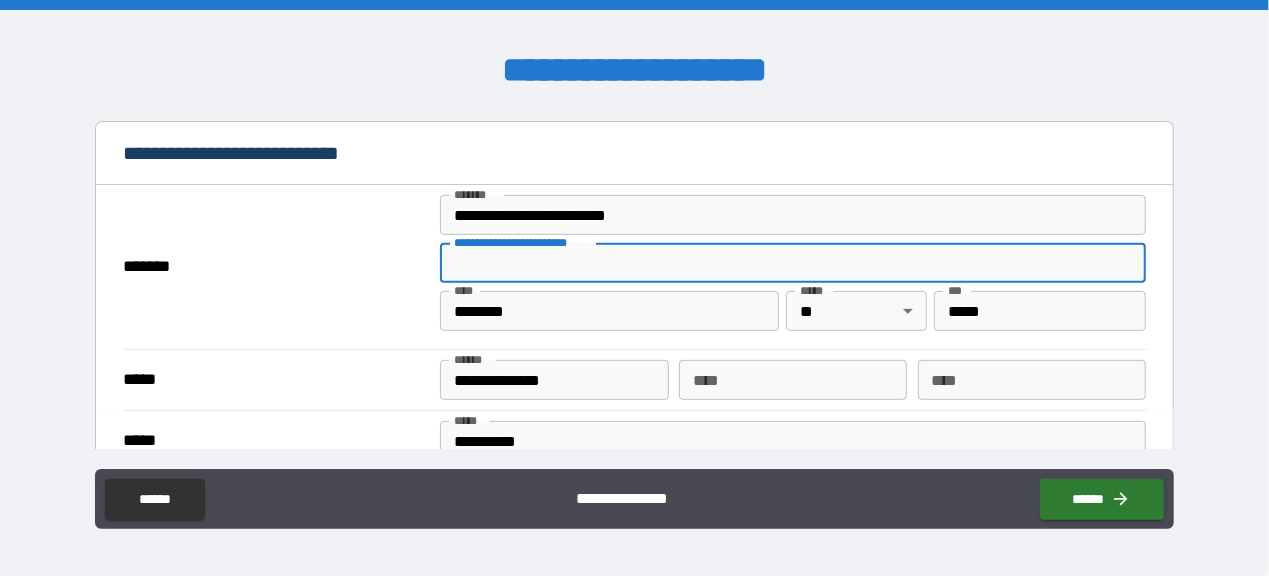 drag, startPoint x: 462, startPoint y: 260, endPoint x: 474, endPoint y: 268, distance: 14.422205 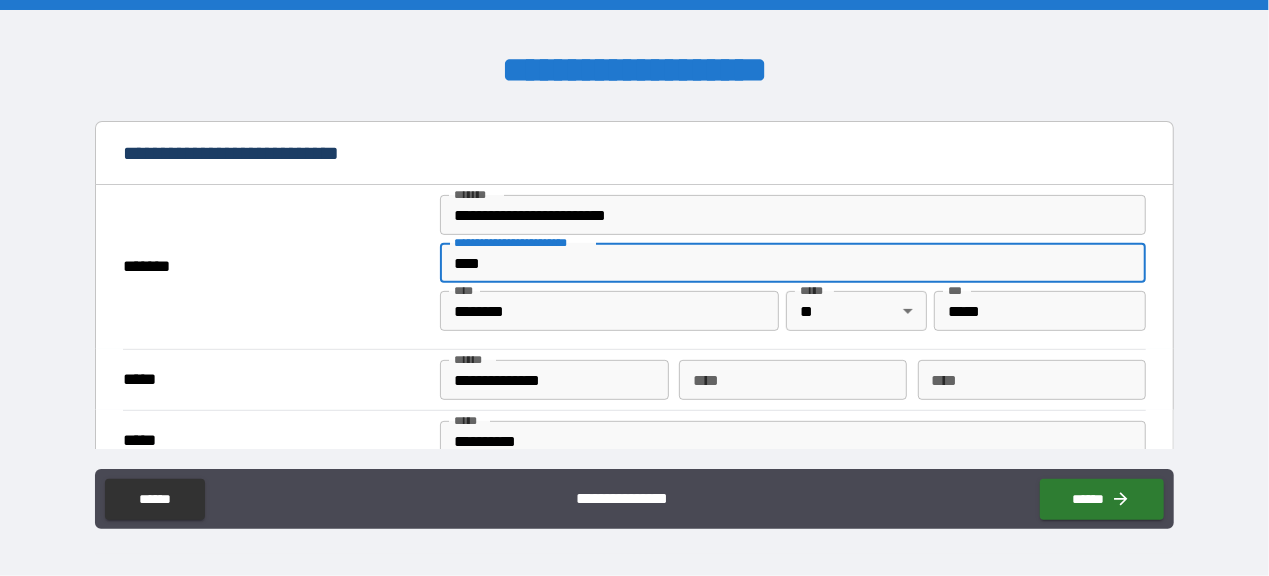 click on "***" at bounding box center [793, 263] 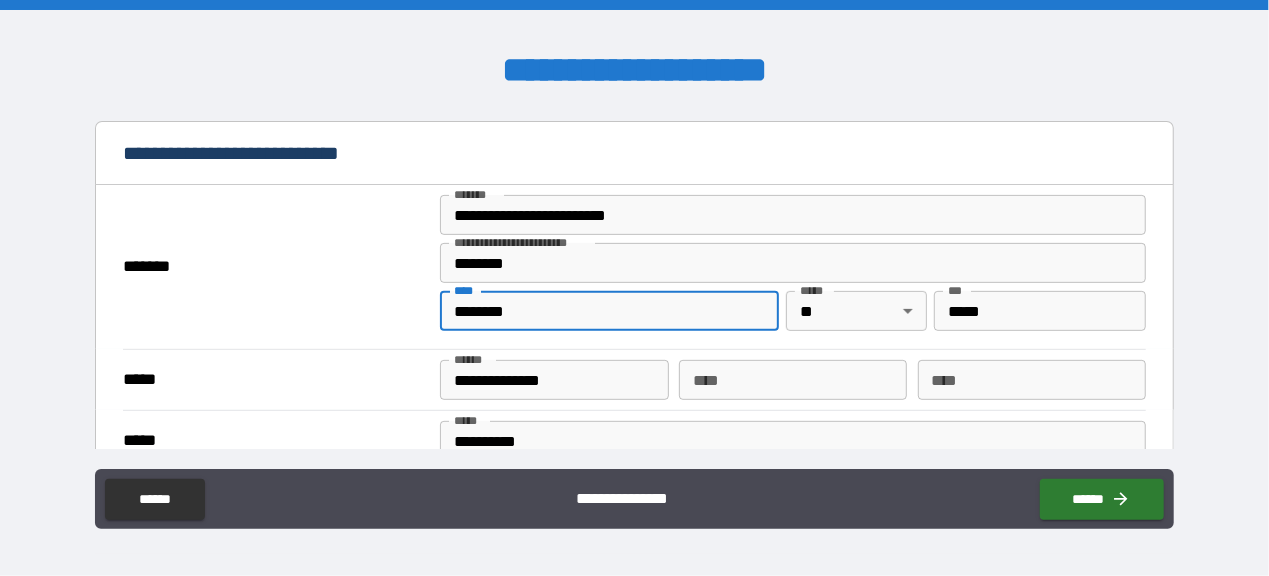 click on "*****" at bounding box center [1040, 311] 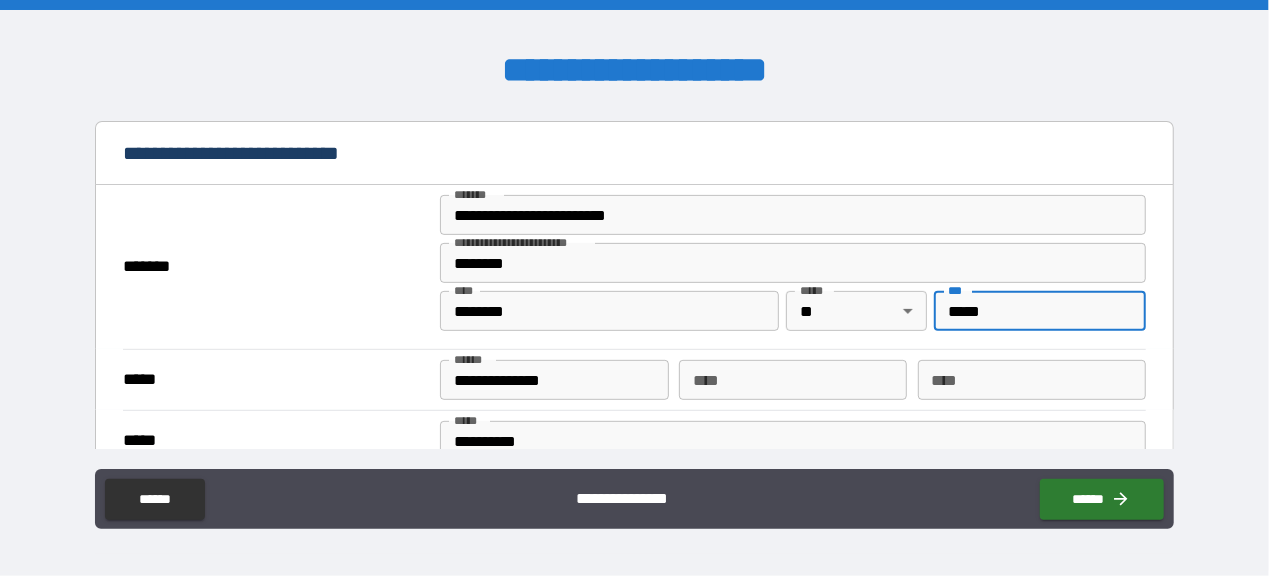 type on "*****" 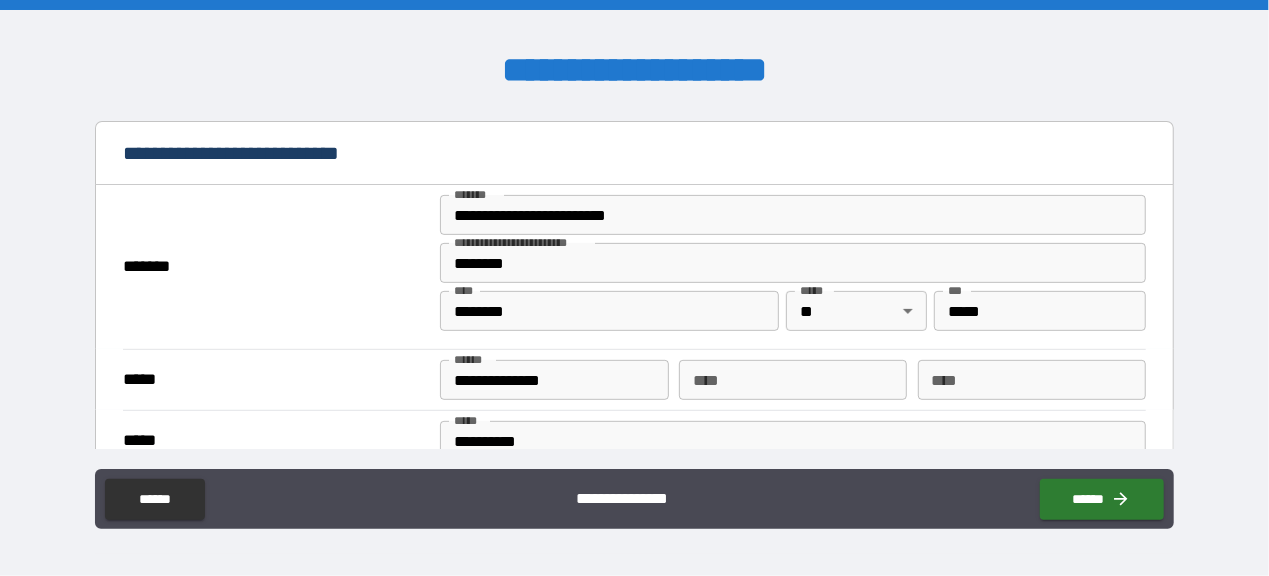 scroll, scrollTop: 520, scrollLeft: 0, axis: vertical 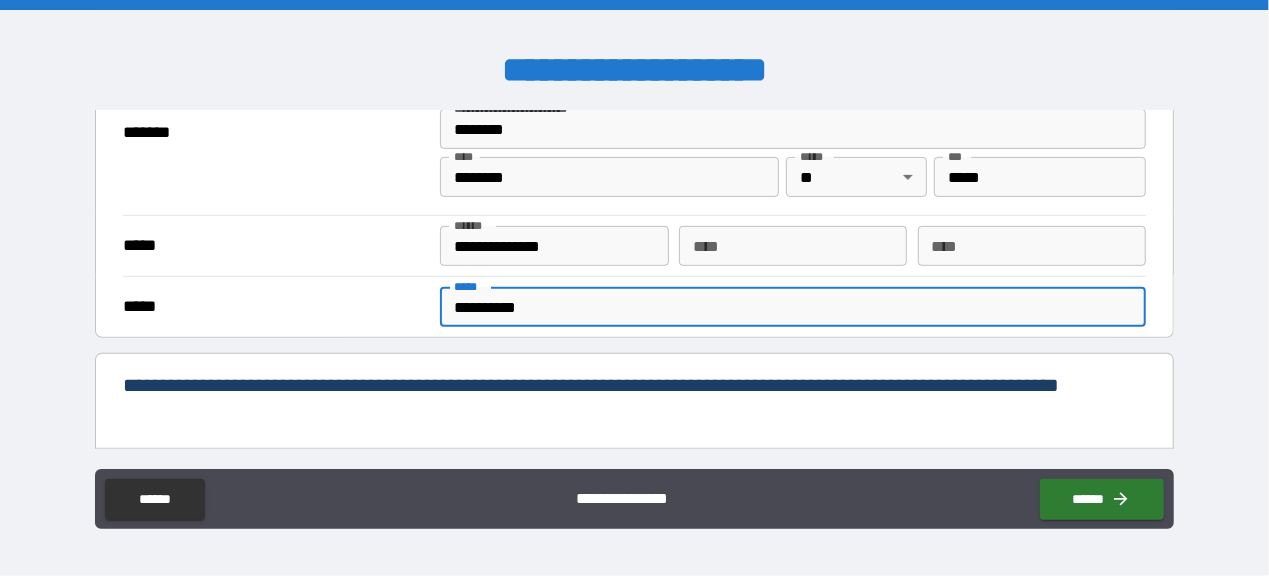 drag, startPoint x: 554, startPoint y: 302, endPoint x: 382, endPoint y: 276, distance: 173.95401 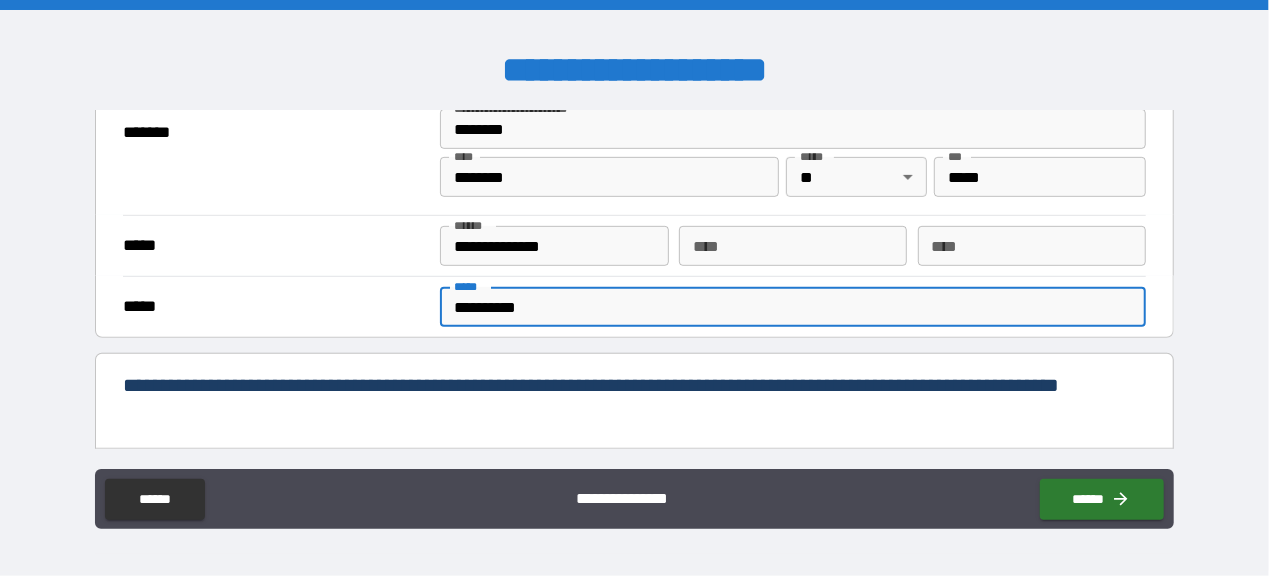 type on "*" 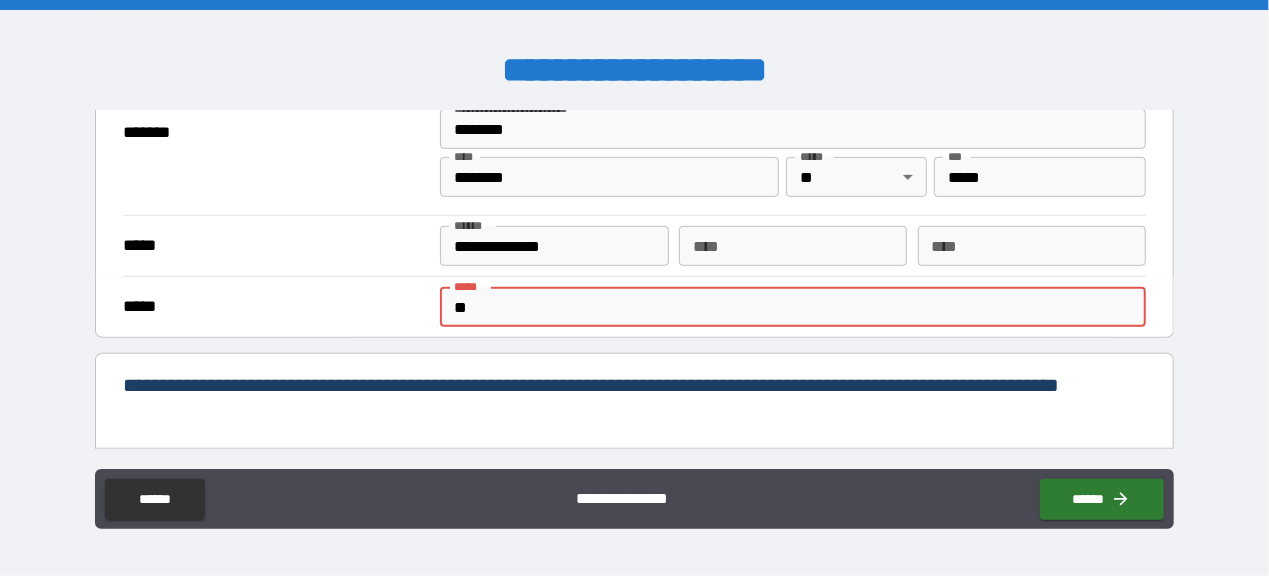 type on "*" 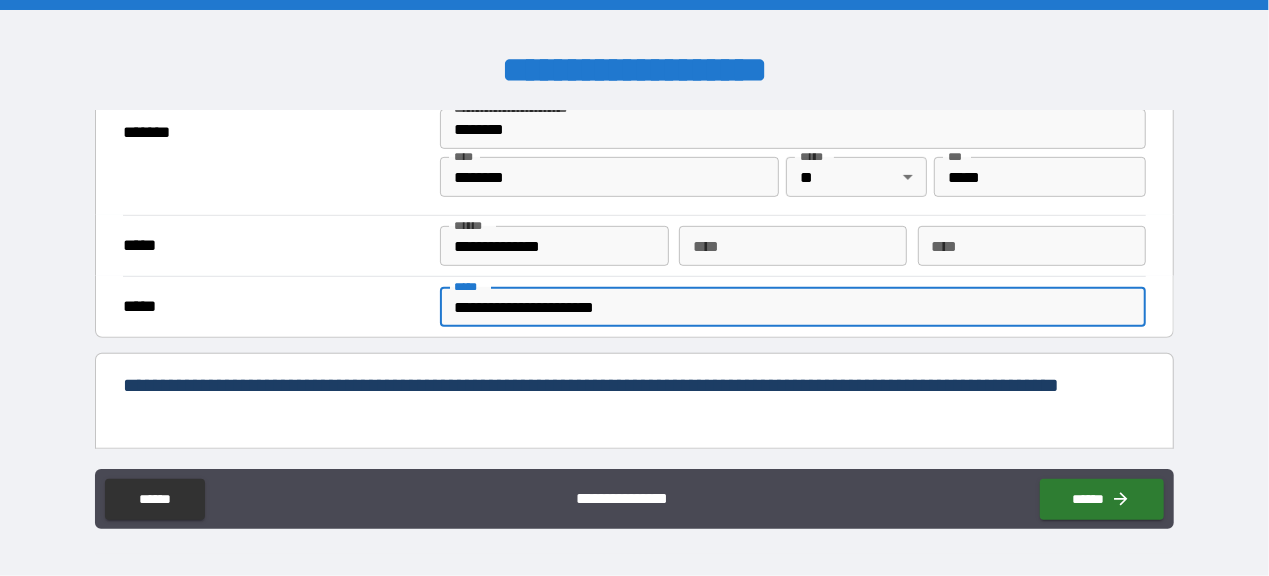 click on "*****" at bounding box center [275, 307] 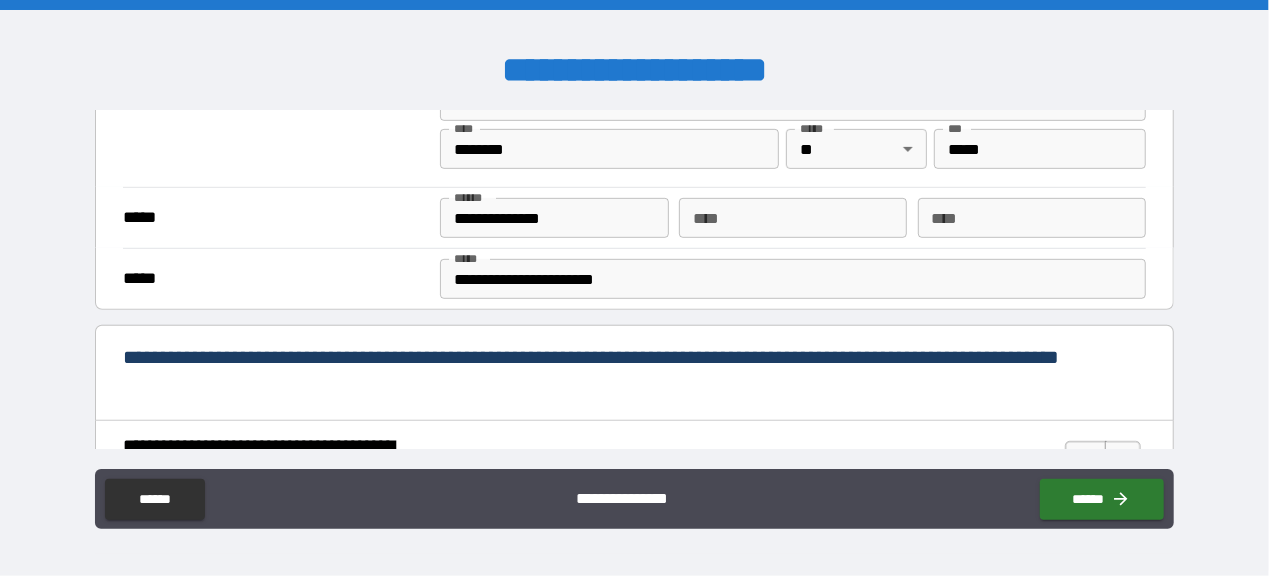 scroll, scrollTop: 520, scrollLeft: 0, axis: vertical 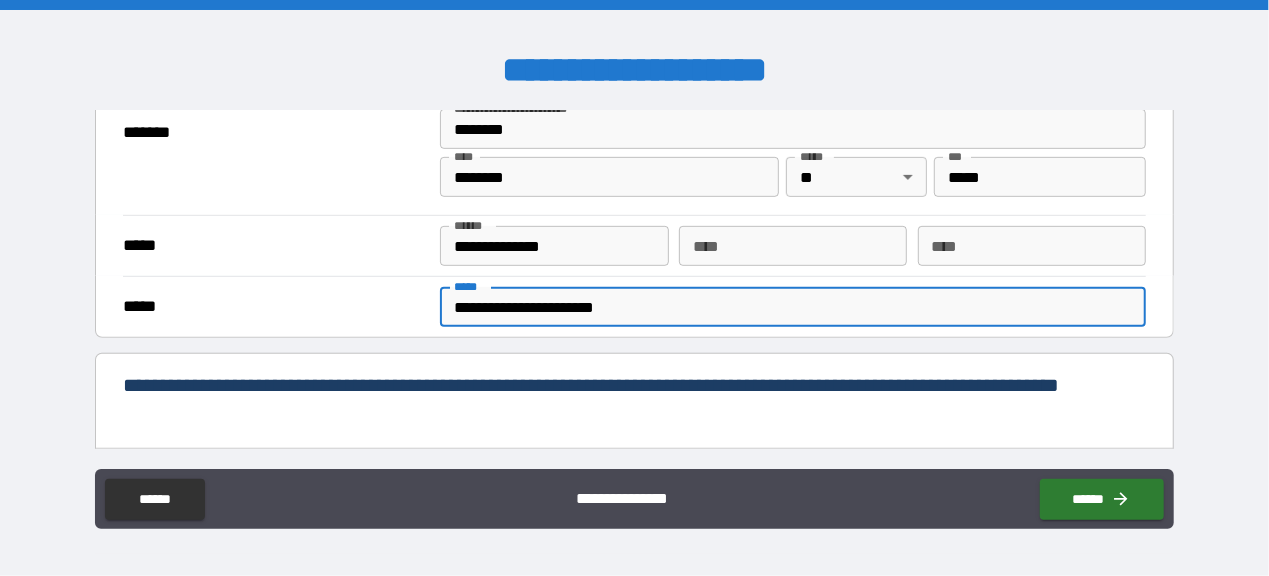 drag, startPoint x: 669, startPoint y: 310, endPoint x: 390, endPoint y: 279, distance: 280.71695 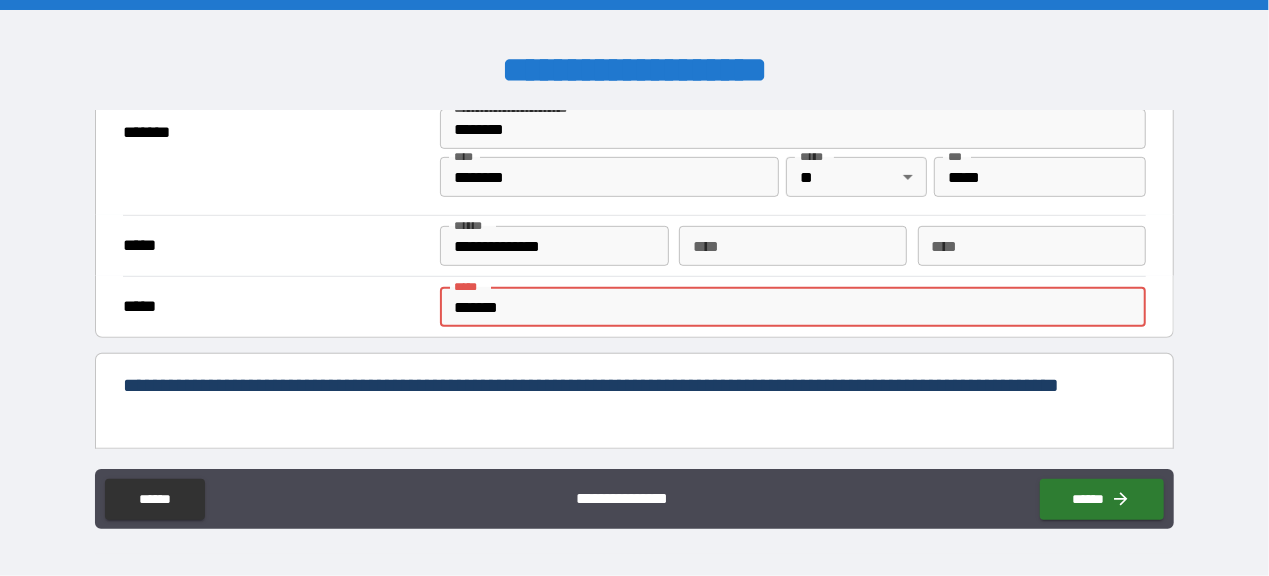 type on "**********" 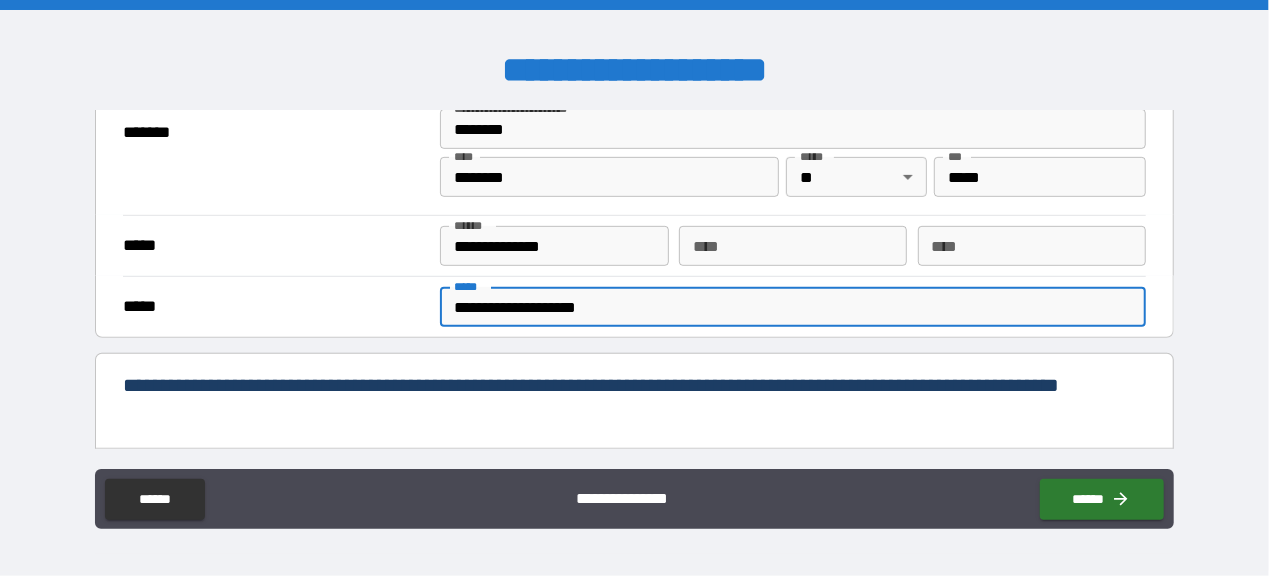 click on "**********" at bounding box center (634, 306) 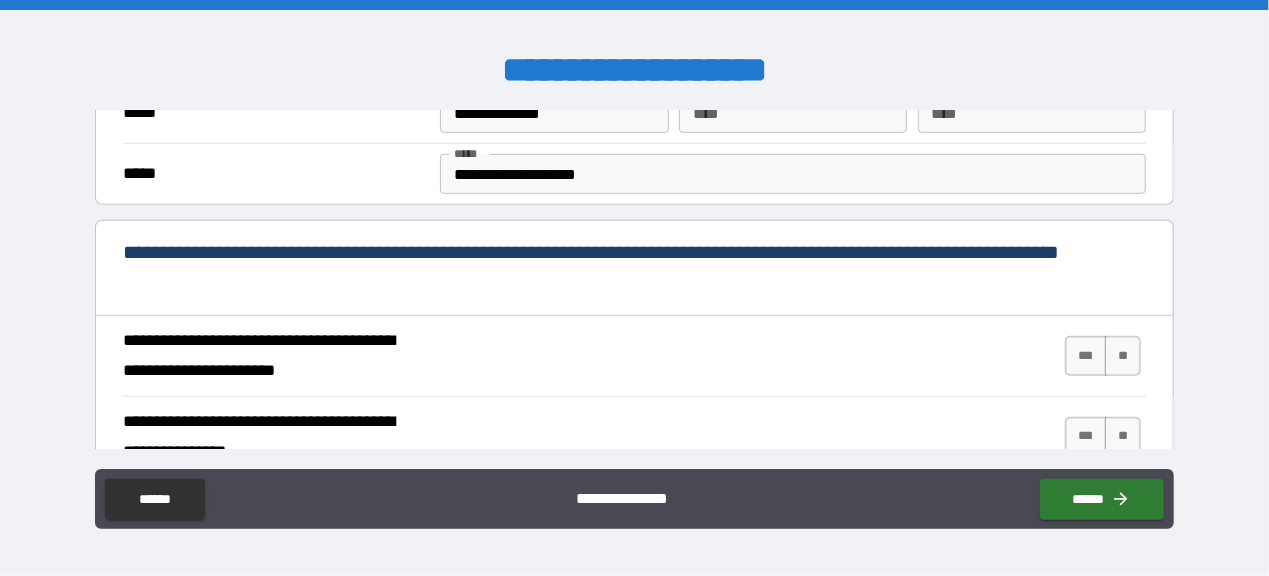 scroll, scrollTop: 786, scrollLeft: 0, axis: vertical 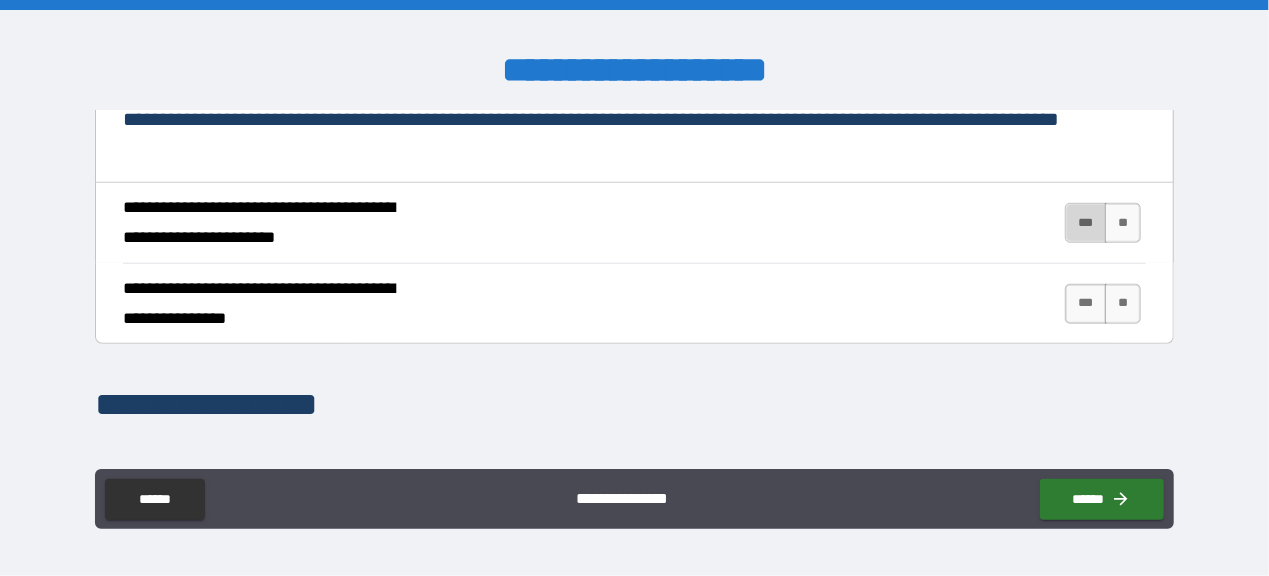 click on "***" at bounding box center (1086, 223) 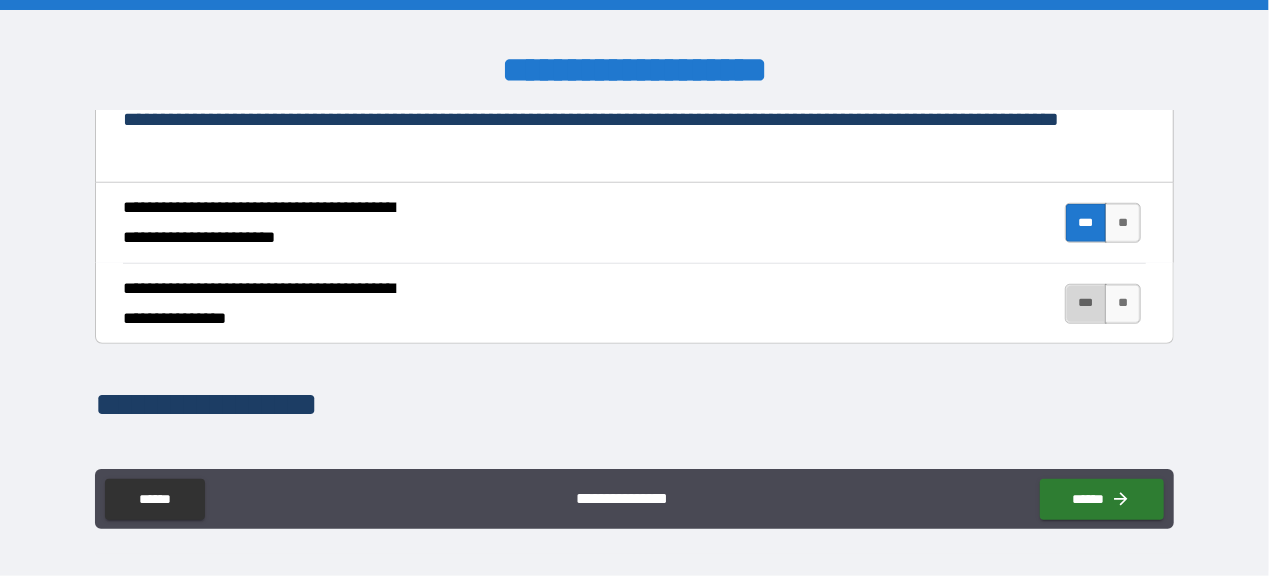 click on "***" at bounding box center (1086, 304) 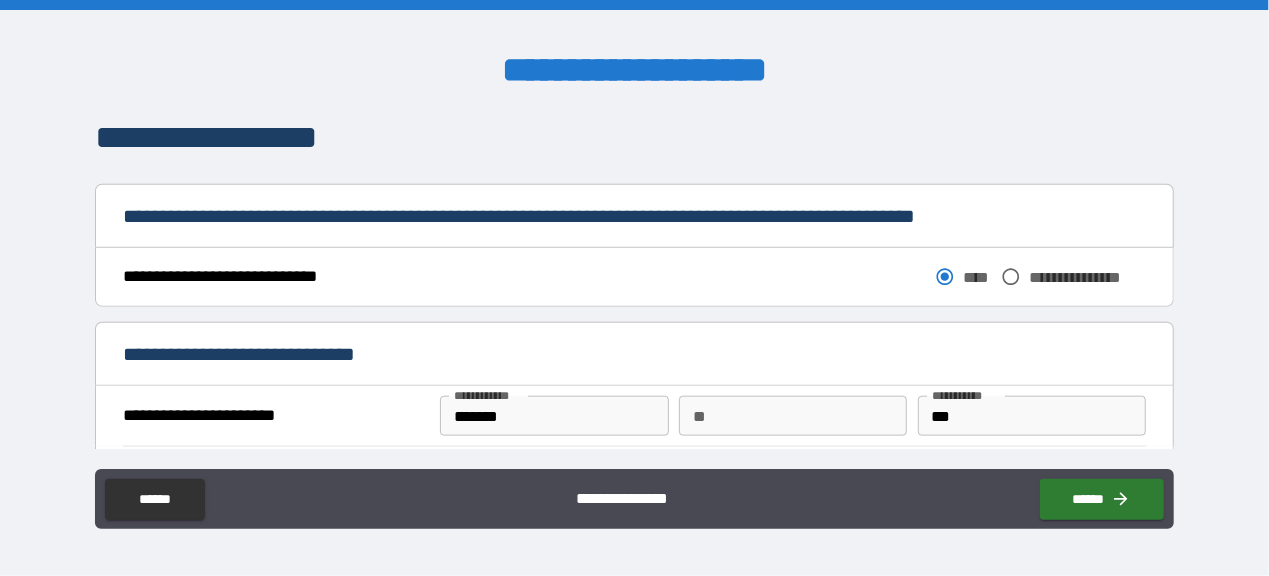 scroll, scrollTop: 1186, scrollLeft: 0, axis: vertical 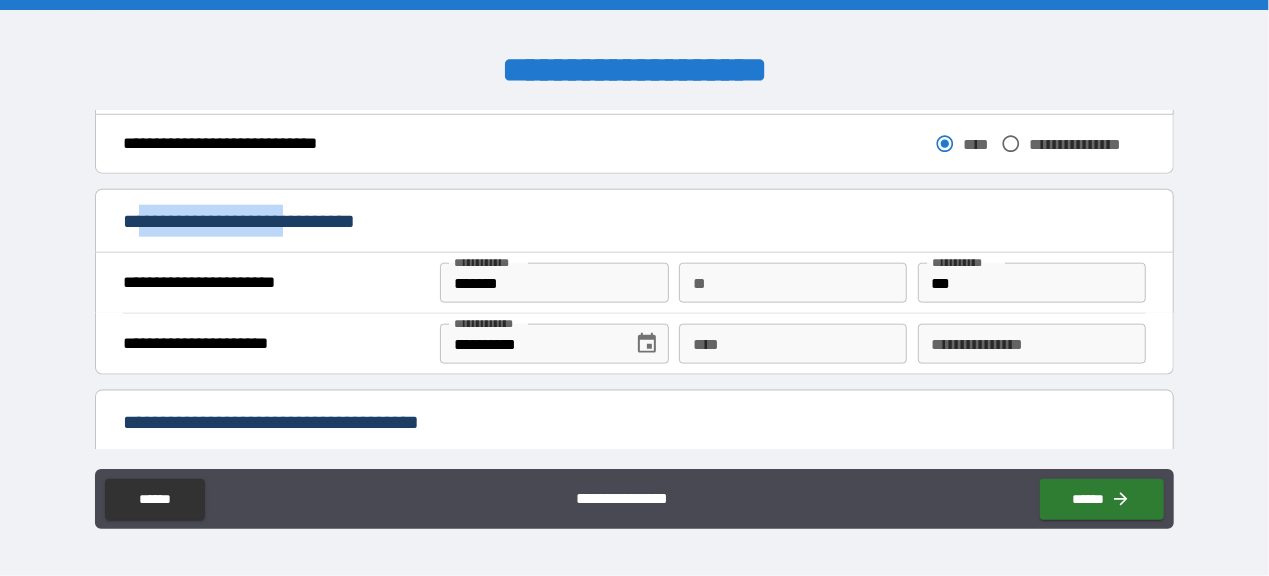 drag, startPoint x: 148, startPoint y: 216, endPoint x: 304, endPoint y: 220, distance: 156.05127 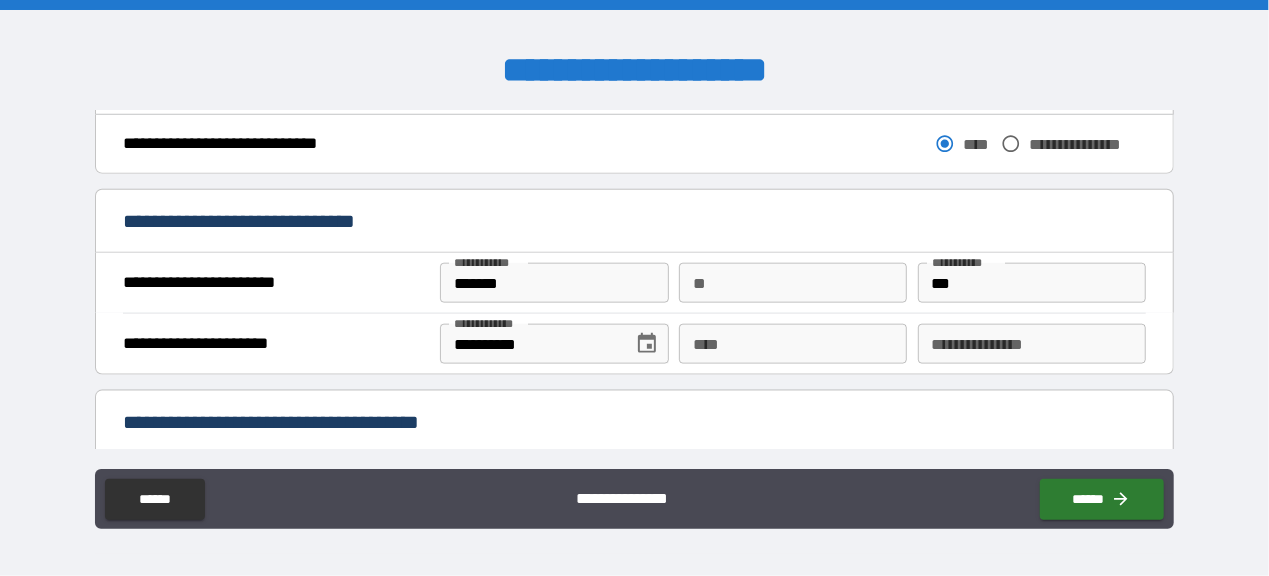 drag, startPoint x: 304, startPoint y: 220, endPoint x: 60, endPoint y: 318, distance: 262.94485 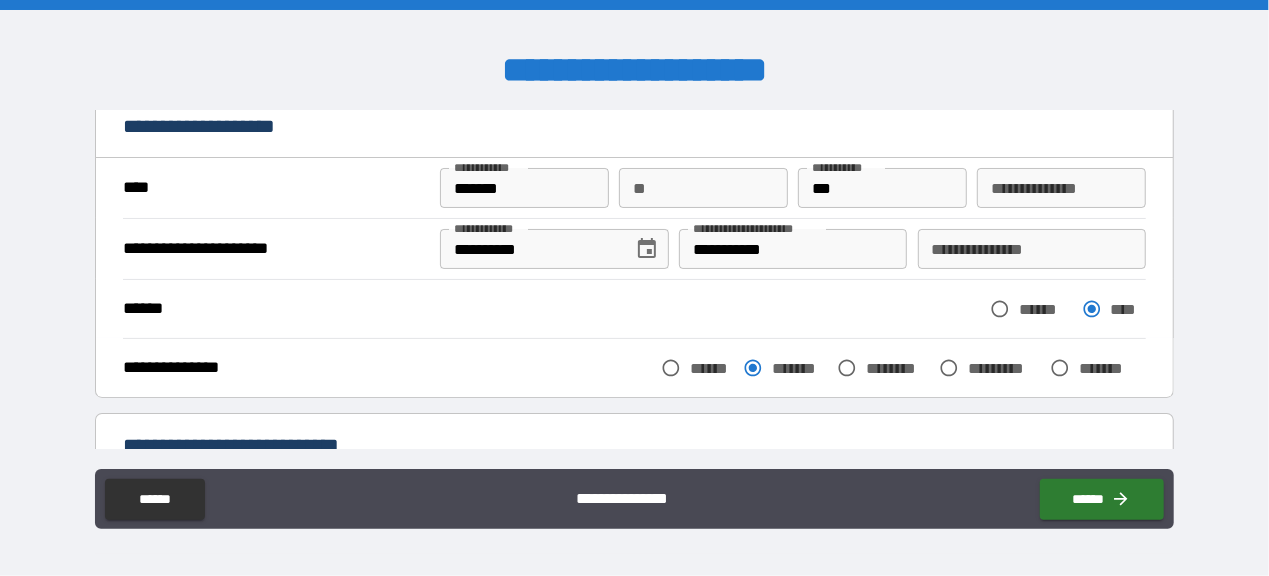 scroll, scrollTop: 0, scrollLeft: 0, axis: both 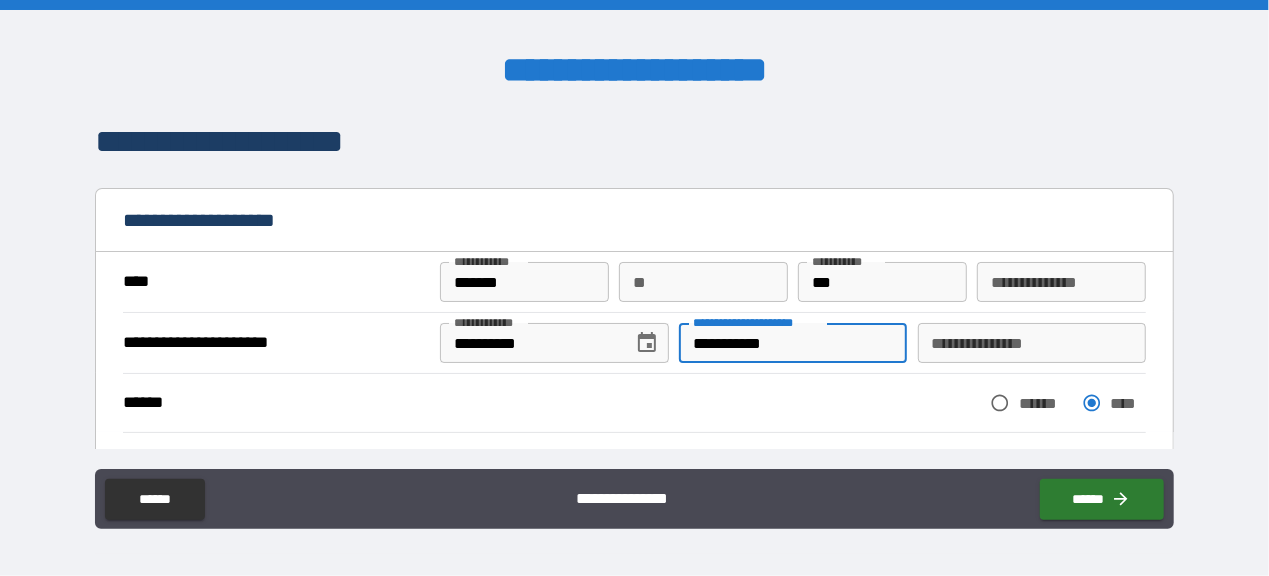 drag, startPoint x: 784, startPoint y: 344, endPoint x: 624, endPoint y: 326, distance: 161.00932 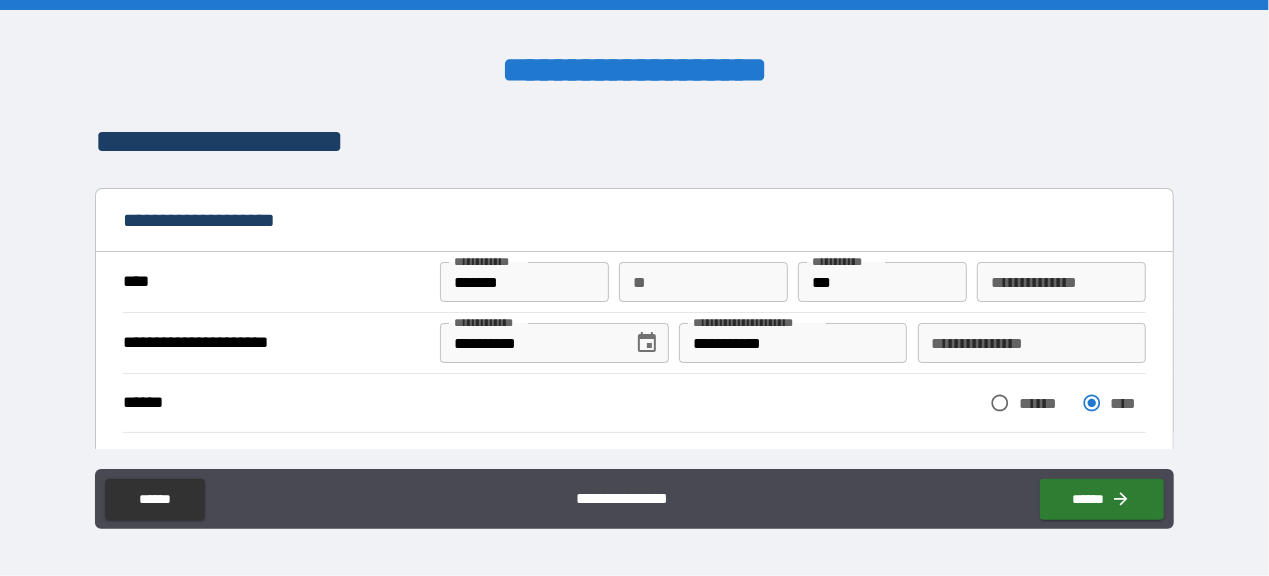 click on "**********" at bounding box center [634, 290] 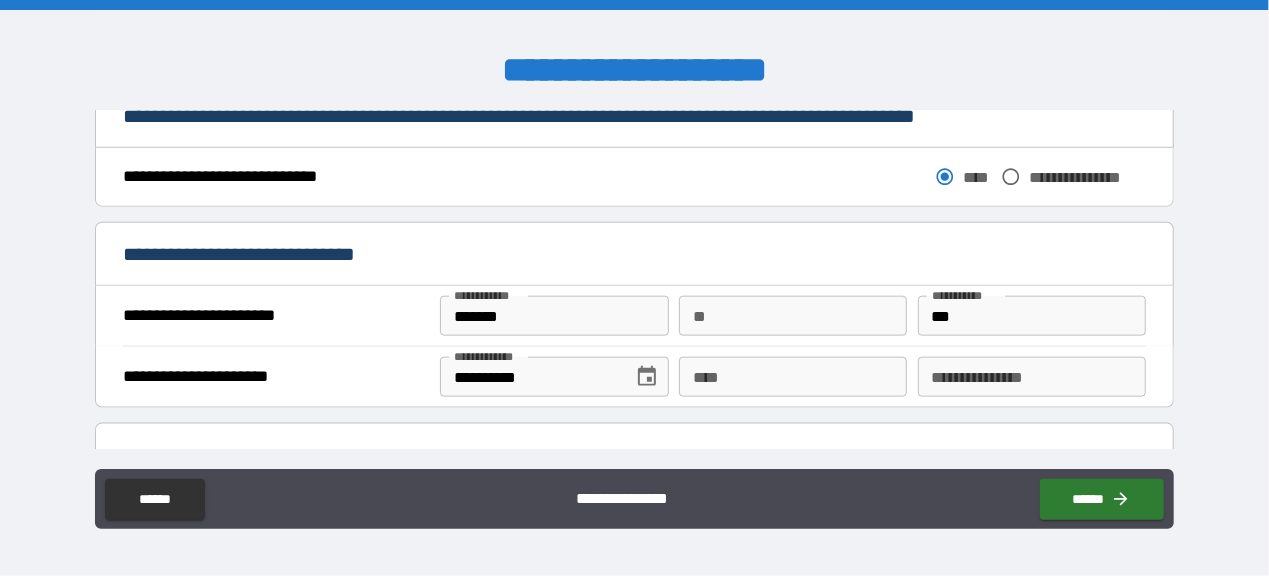 scroll, scrollTop: 1200, scrollLeft: 0, axis: vertical 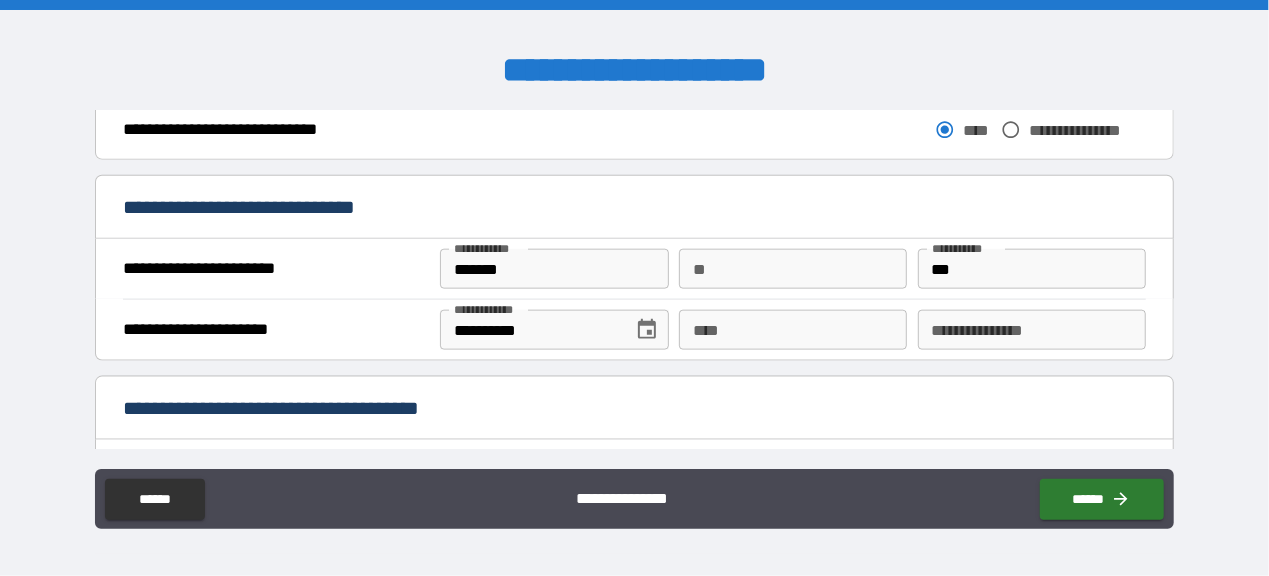 click on "**********" at bounding box center [634, 329] 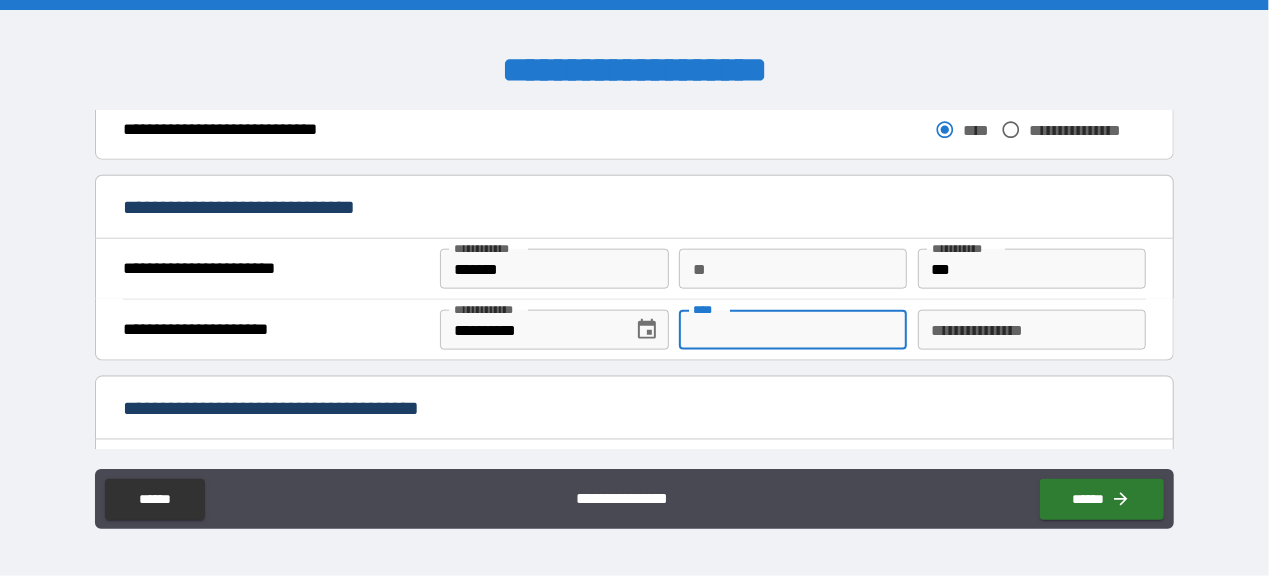 paste on "**********" 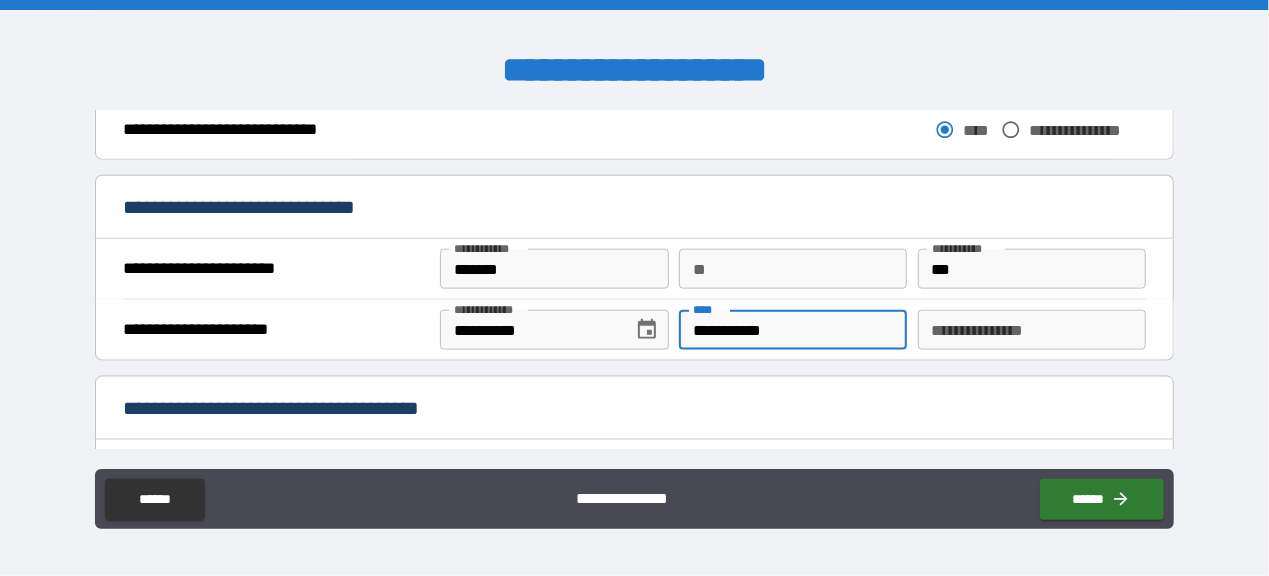 type on "**********" 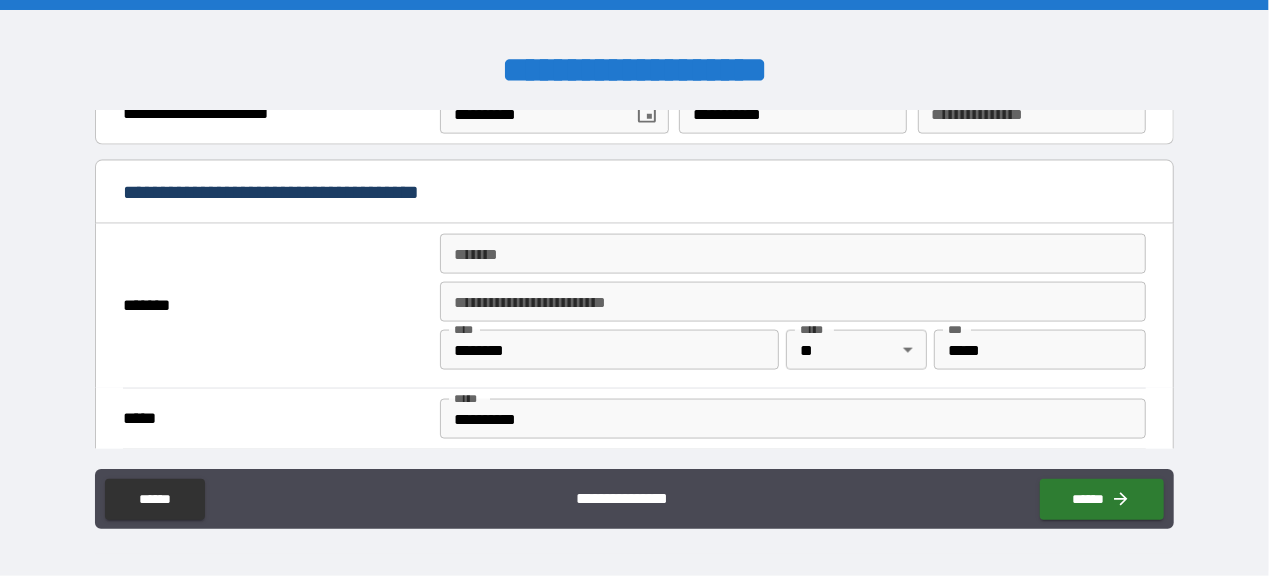 scroll, scrollTop: 1466, scrollLeft: 0, axis: vertical 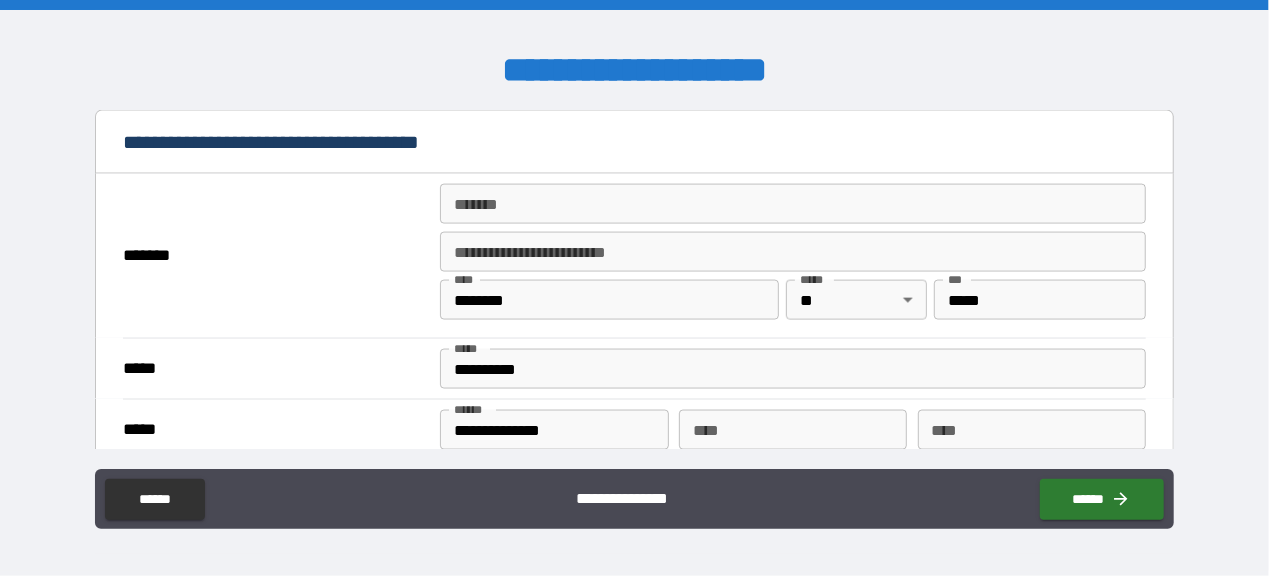 click on "*******" at bounding box center (793, 204) 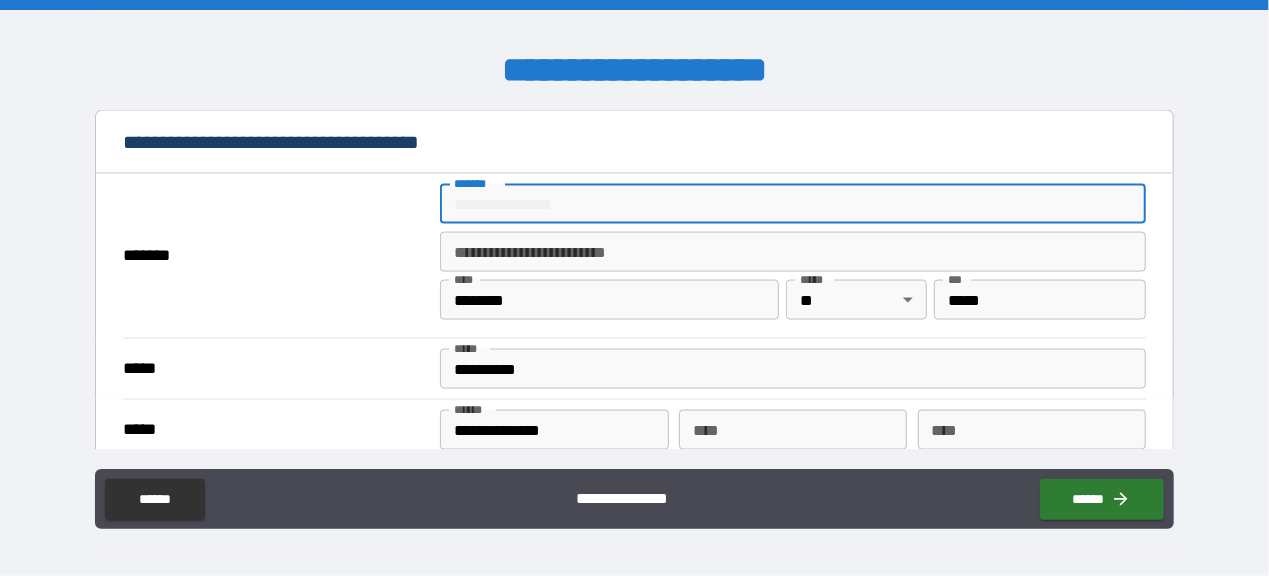 type on "**********" 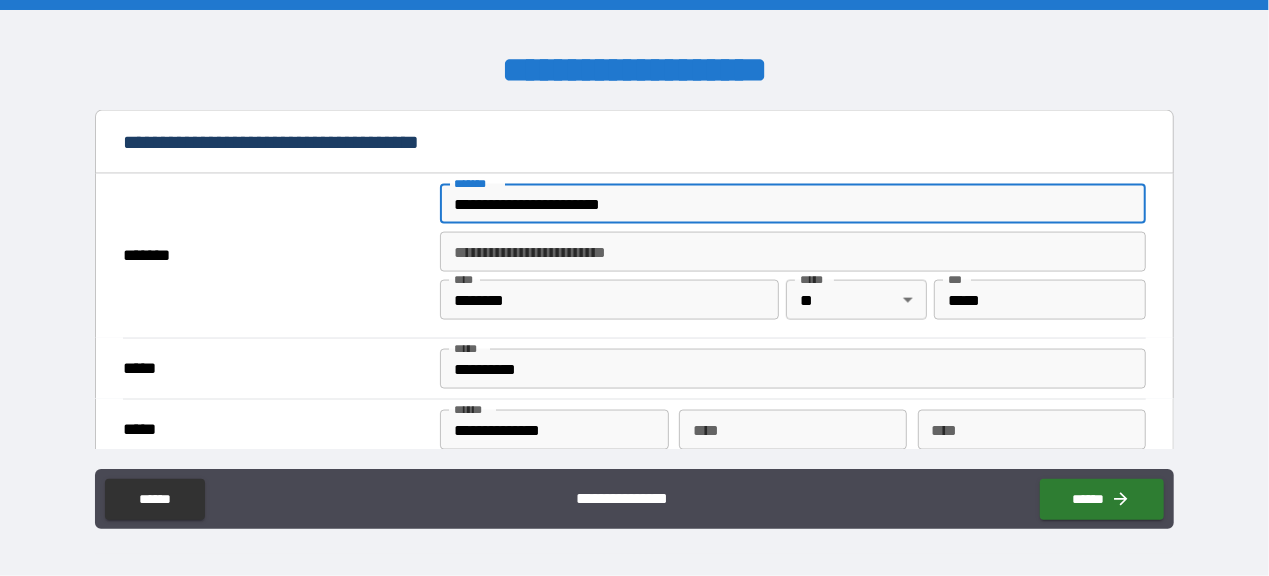 type on "********" 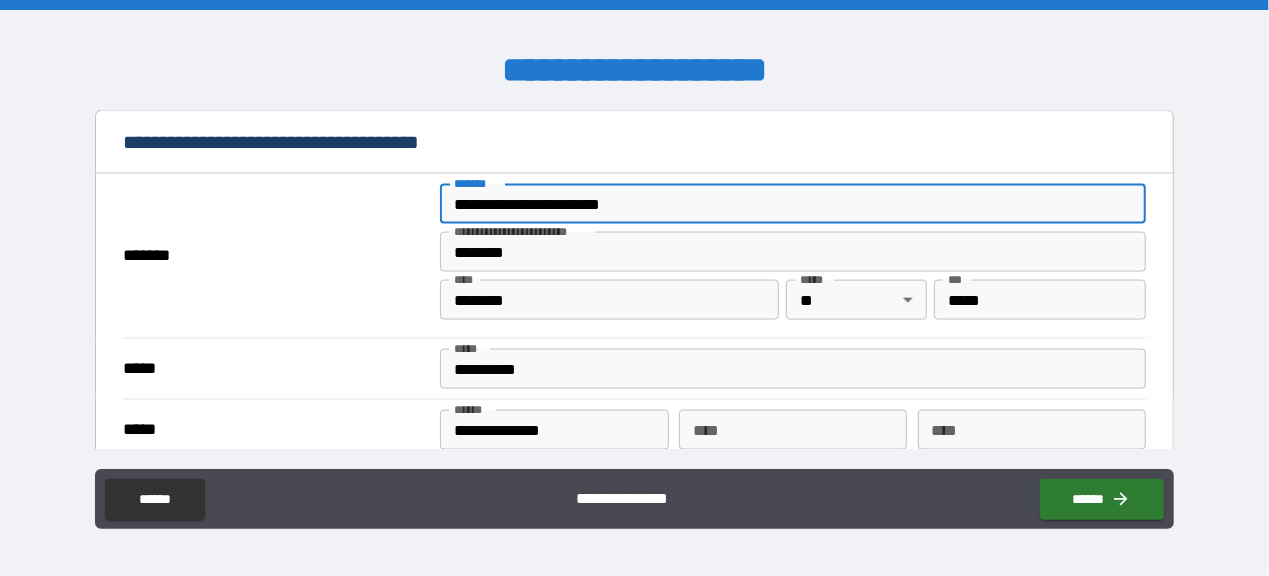 click on "*******" at bounding box center [276, 256] 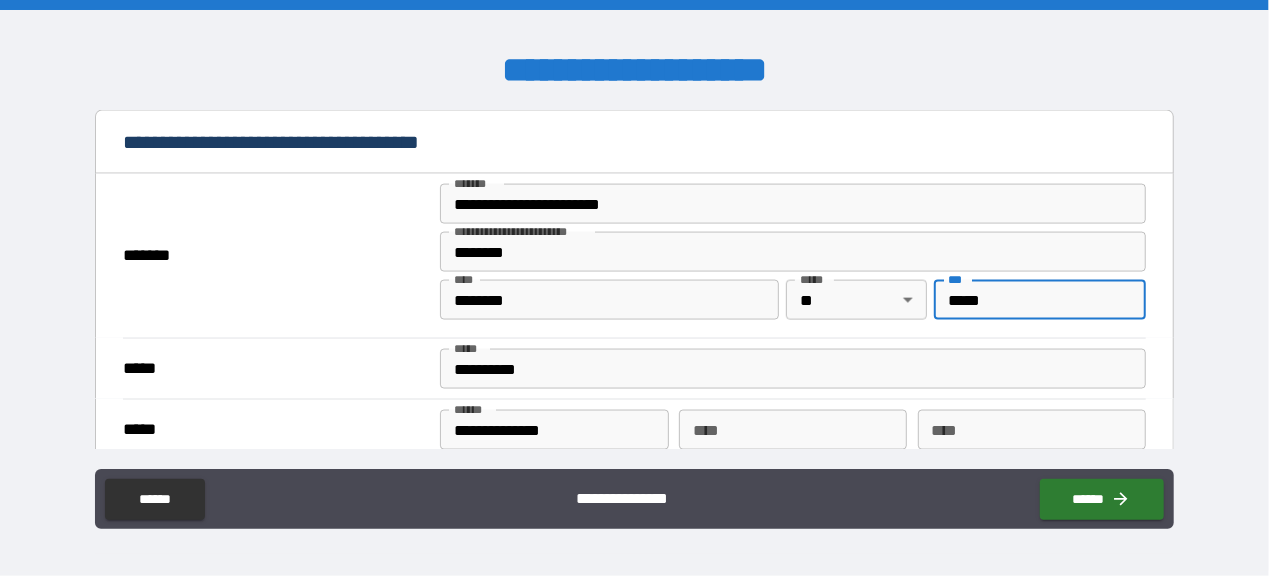 click on "*****" at bounding box center (1040, 300) 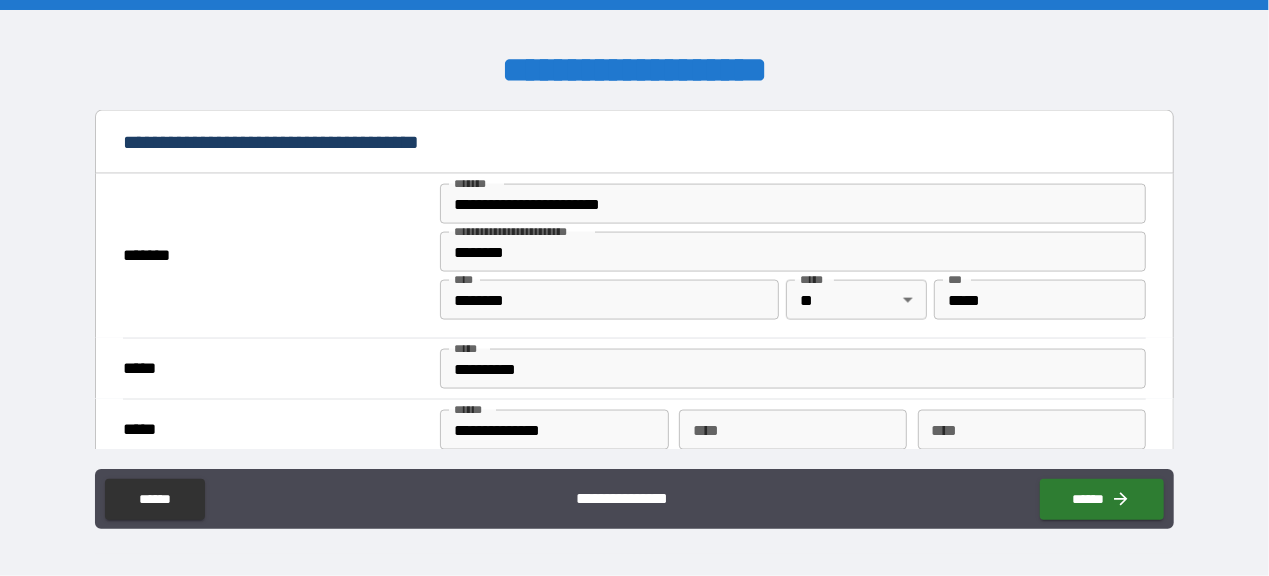 click on "**********" at bounding box center [634, 290] 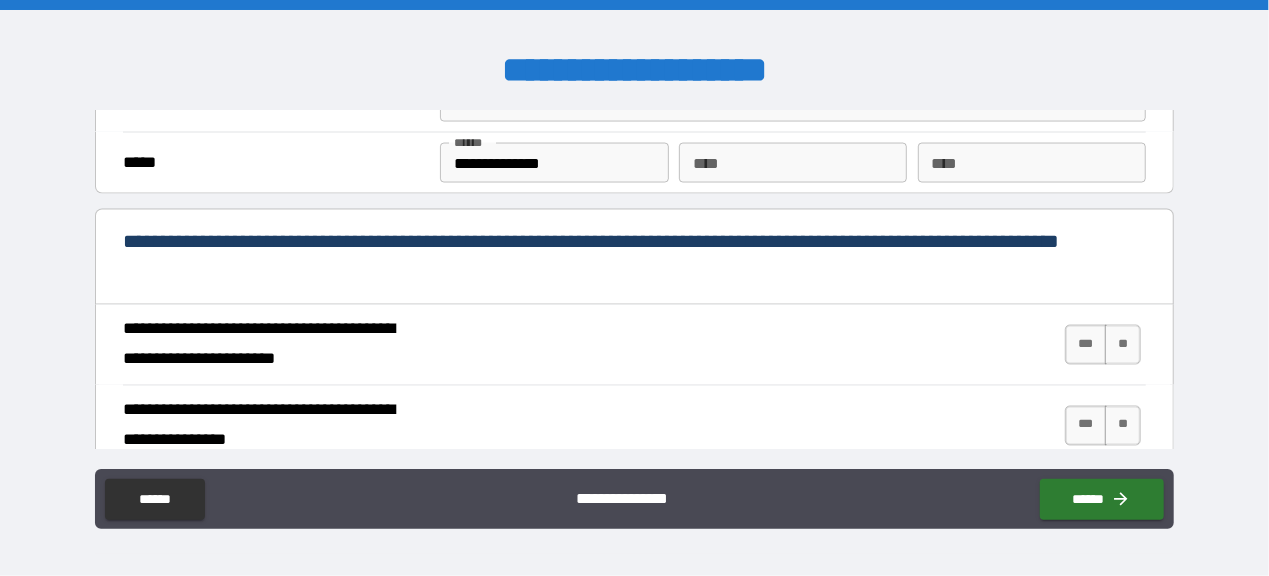 scroll, scrollTop: 1600, scrollLeft: 0, axis: vertical 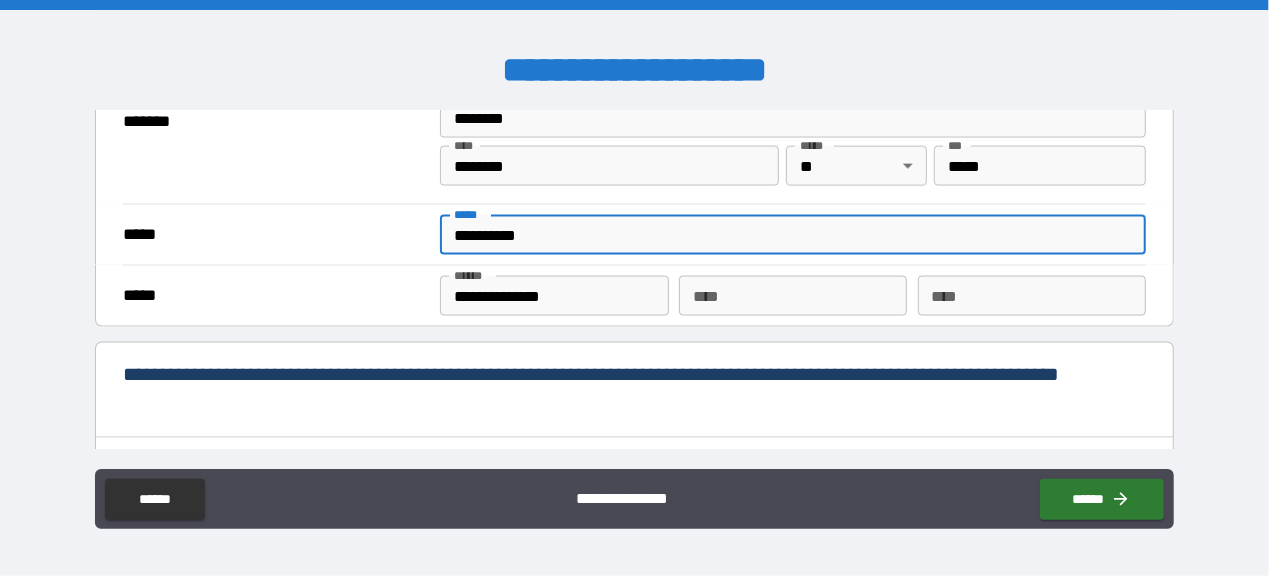 drag, startPoint x: 554, startPoint y: 230, endPoint x: 452, endPoint y: 206, distance: 104.78549 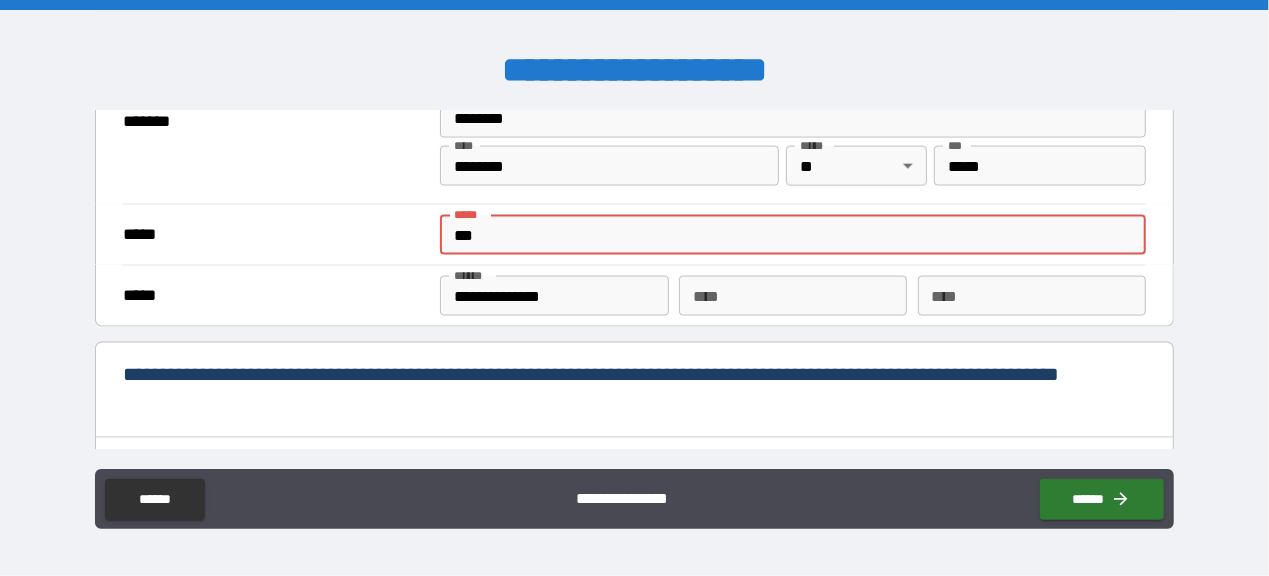 type on "**********" 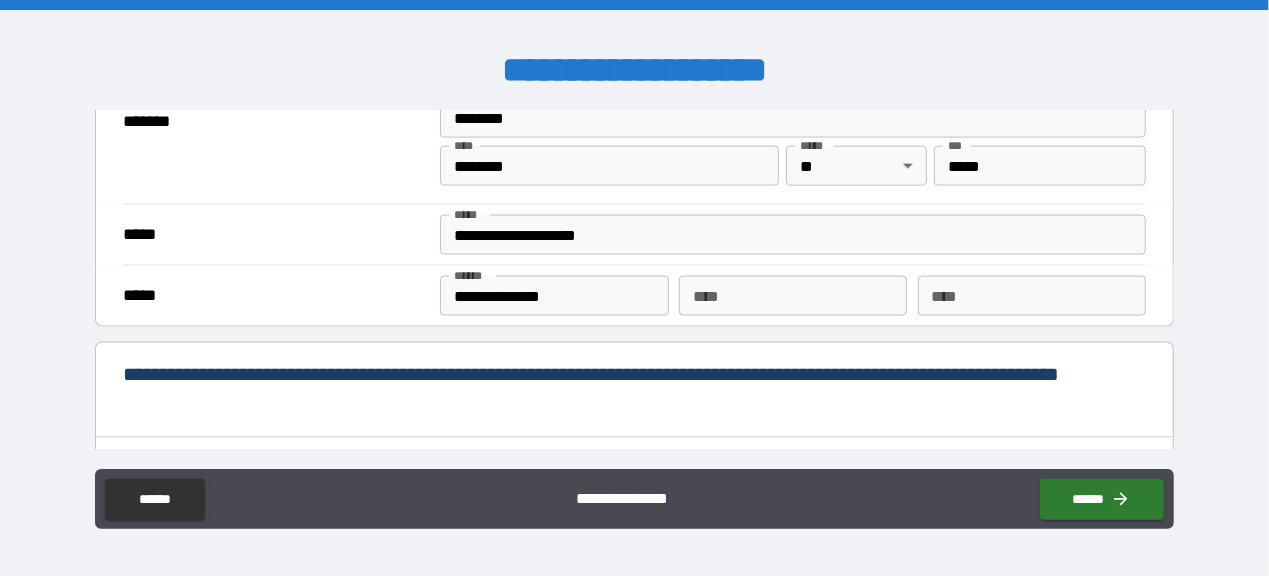 click on "**********" at bounding box center (634, 295) 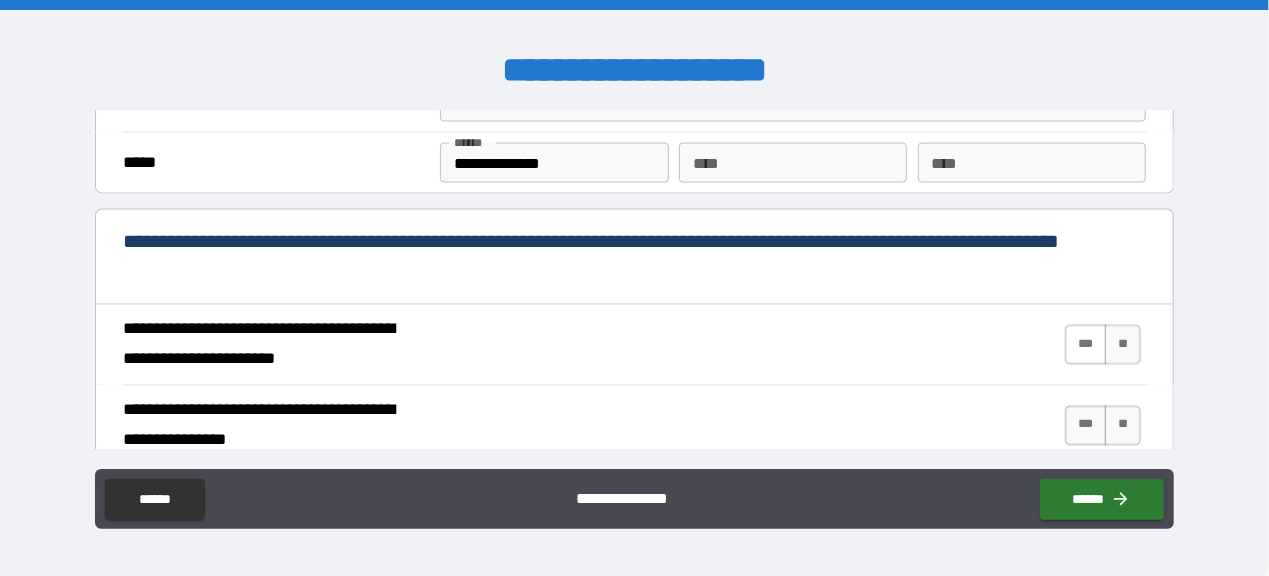 click on "***" at bounding box center [1086, 345] 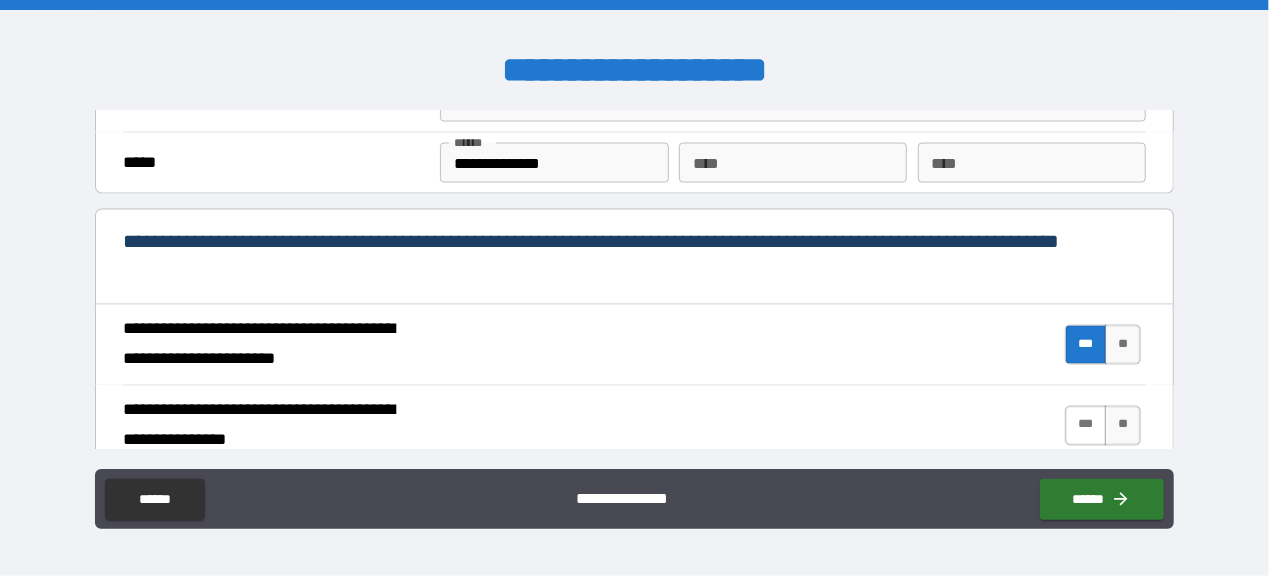 click on "***" at bounding box center [1086, 426] 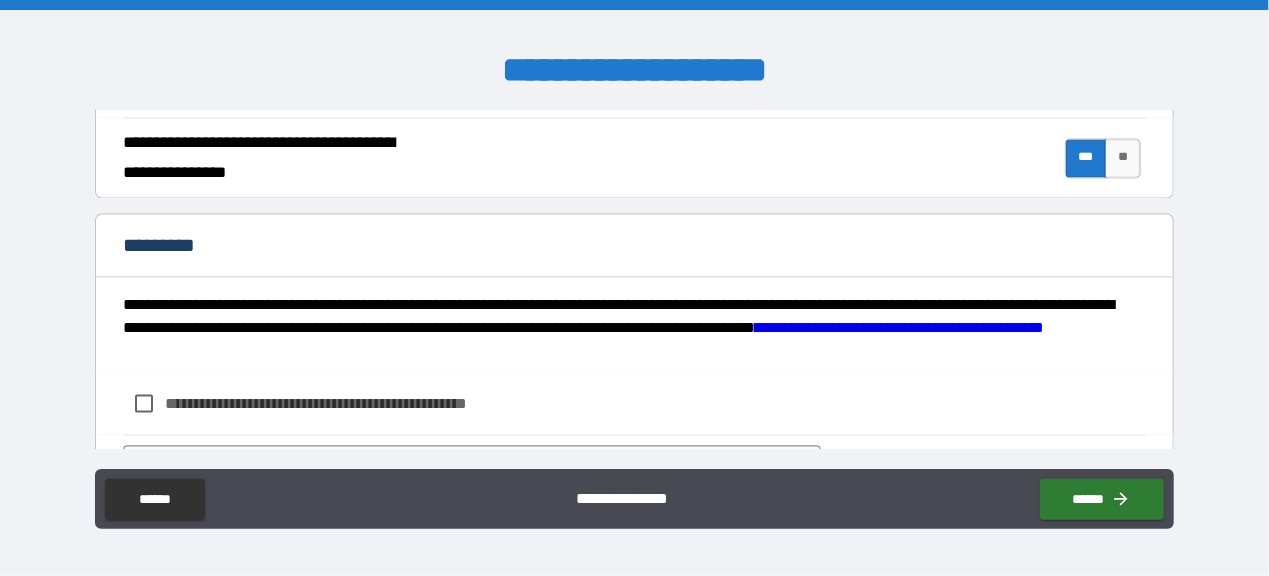 scroll, scrollTop: 2096, scrollLeft: 0, axis: vertical 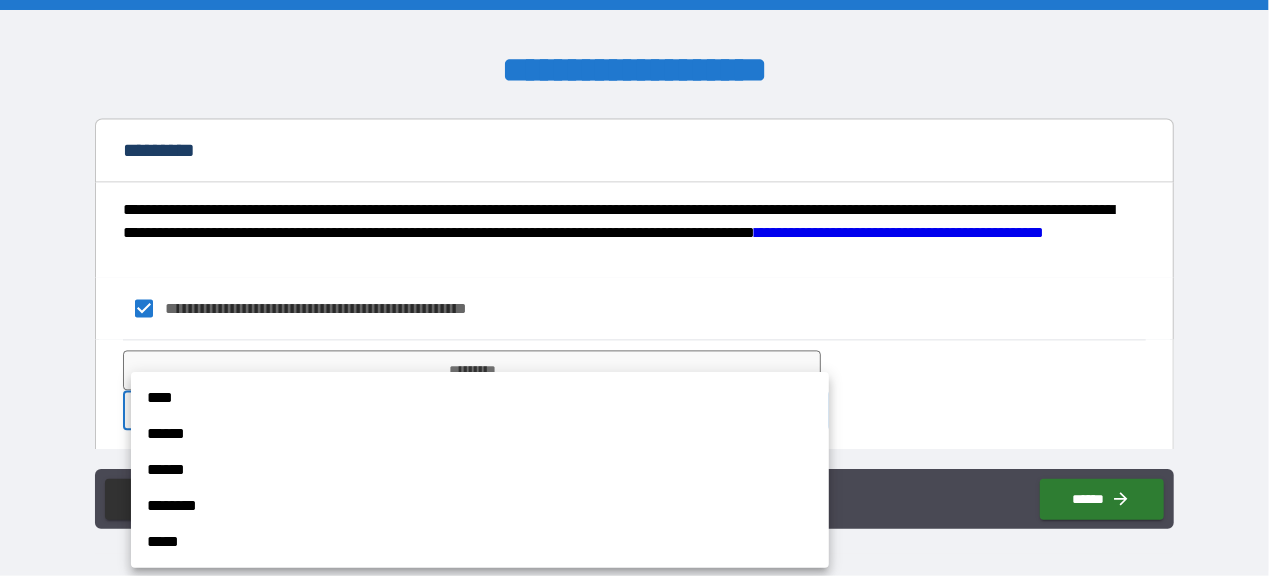 click on "**********" at bounding box center [634, 288] 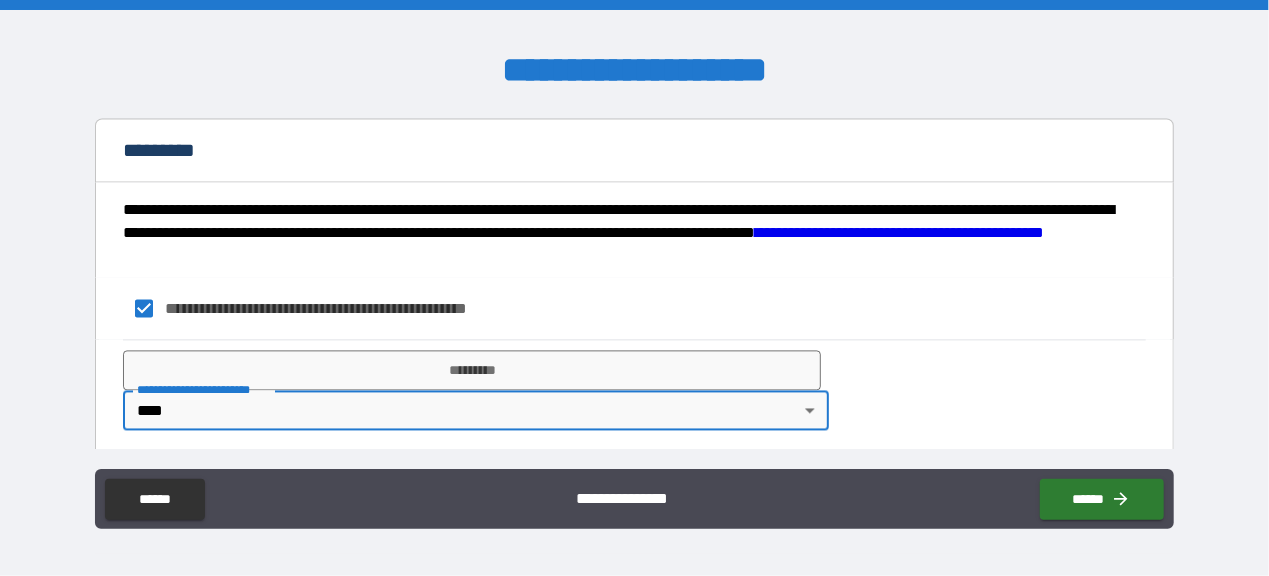 click on "**********" at bounding box center (634, 290) 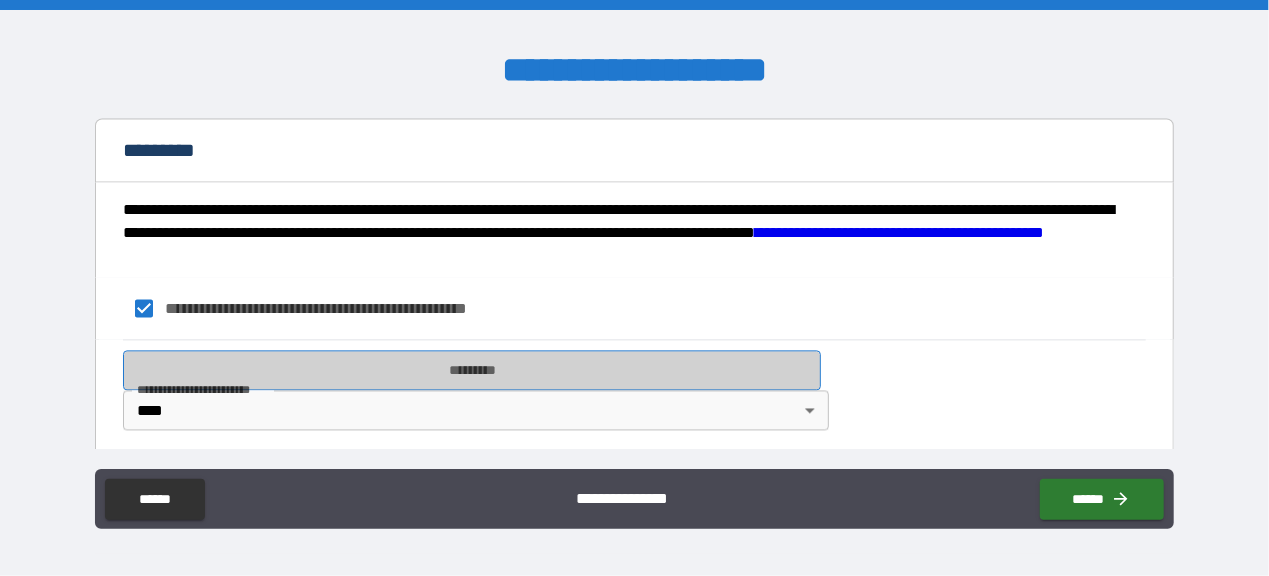 click on "*********" at bounding box center [472, 370] 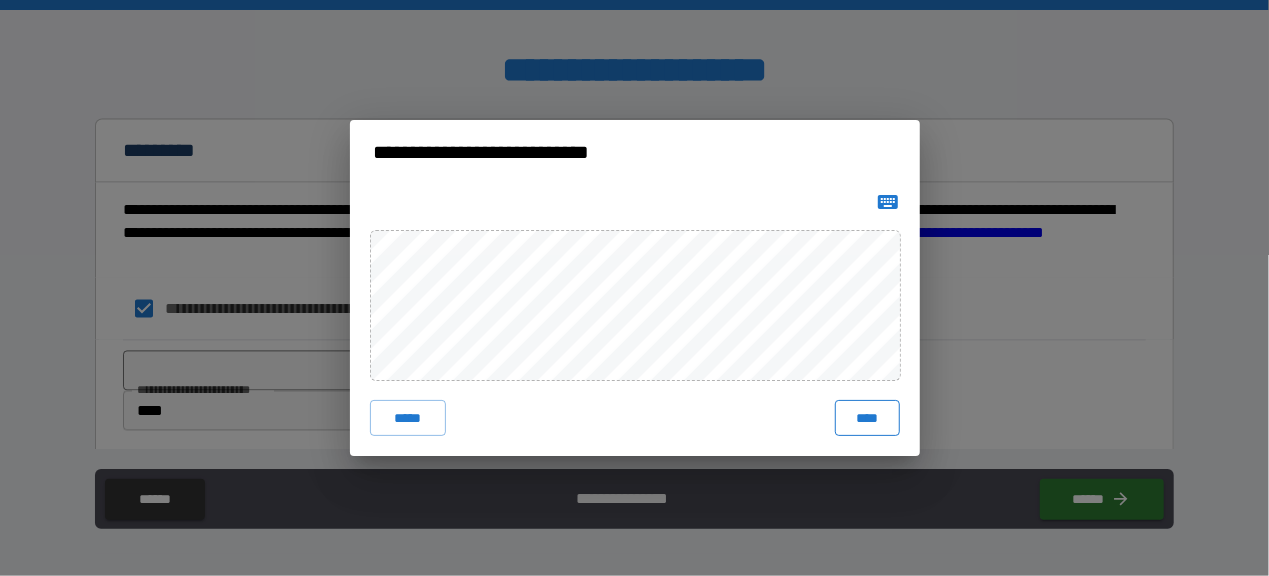 click on "****" at bounding box center [867, 418] 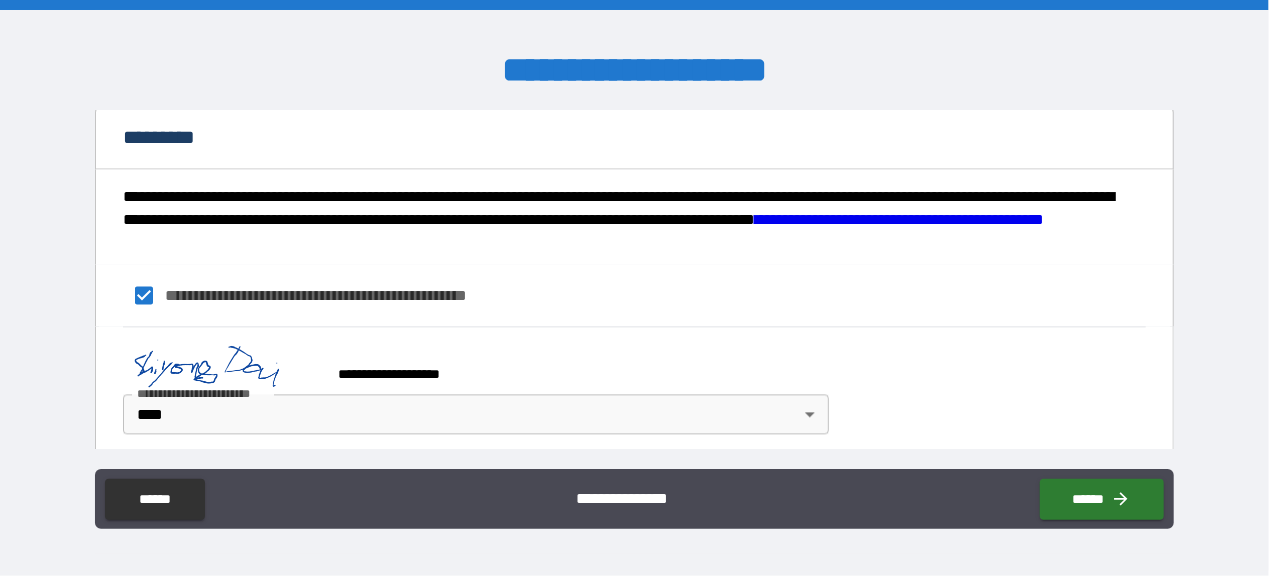 scroll, scrollTop: 2113, scrollLeft: 0, axis: vertical 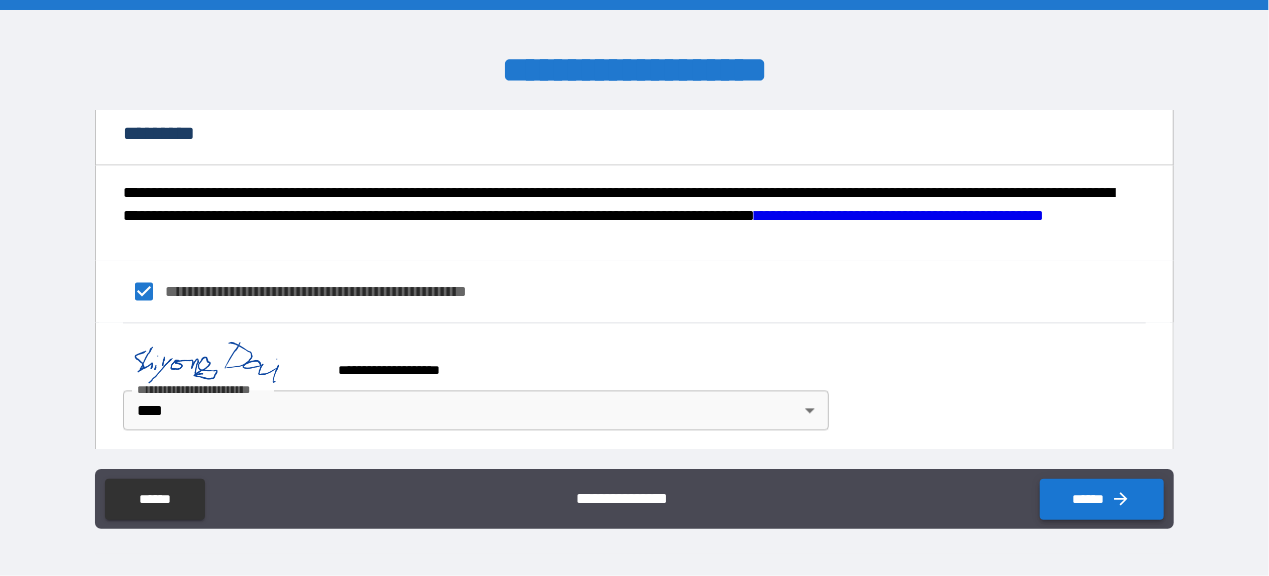 click on "******" at bounding box center [1102, 499] 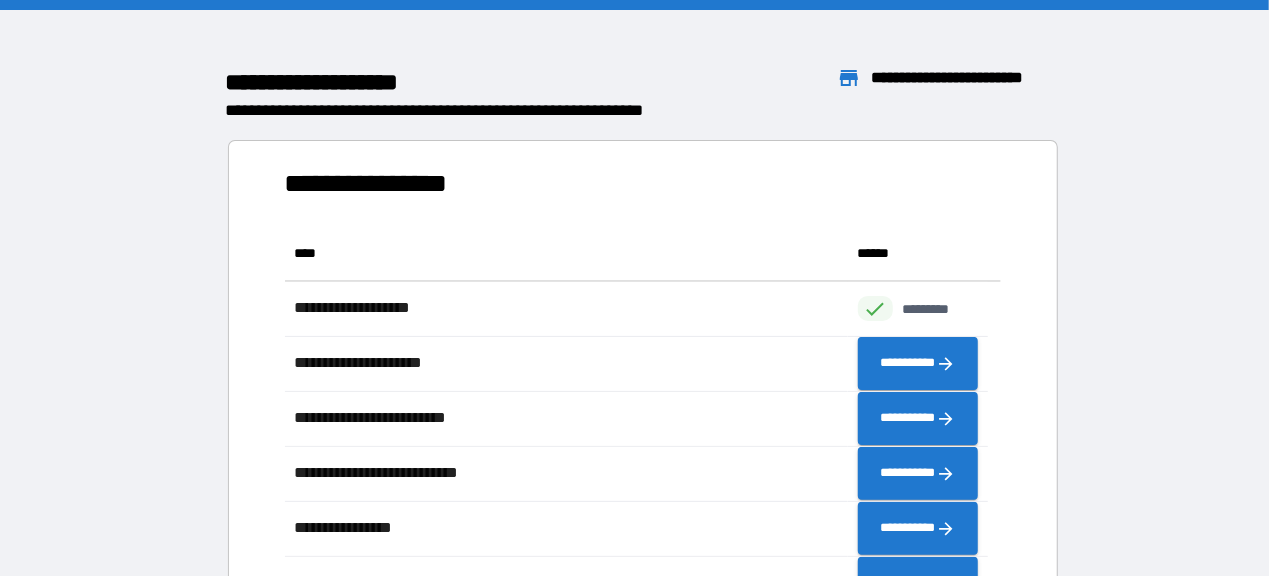 scroll, scrollTop: 21, scrollLeft: 22, axis: both 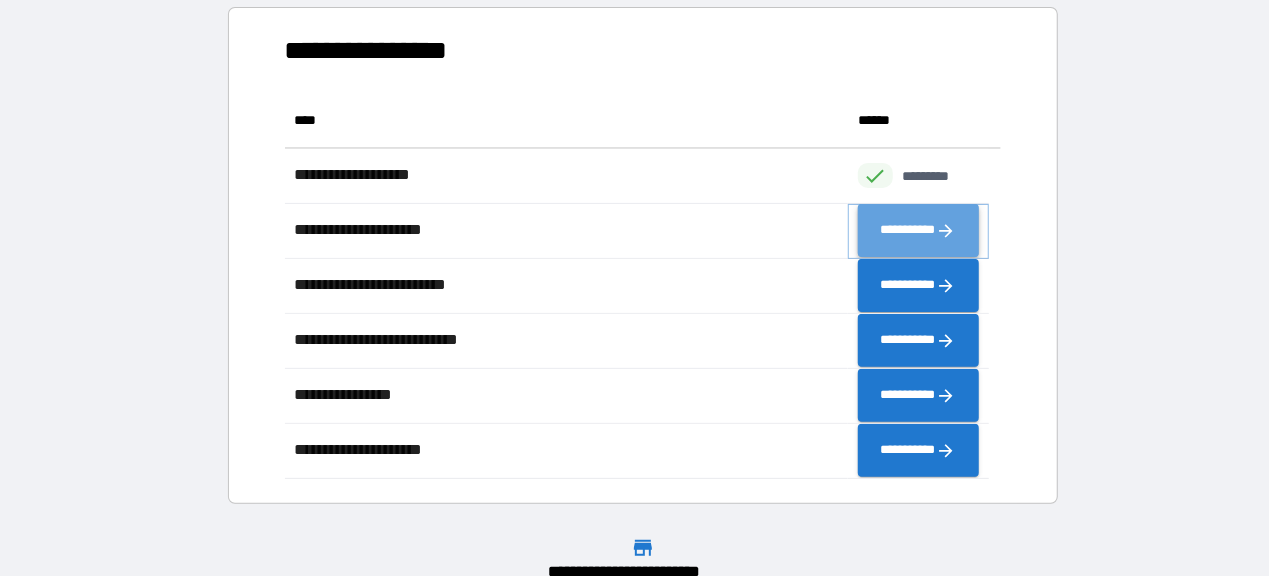 click on "**********" at bounding box center [918, 231] 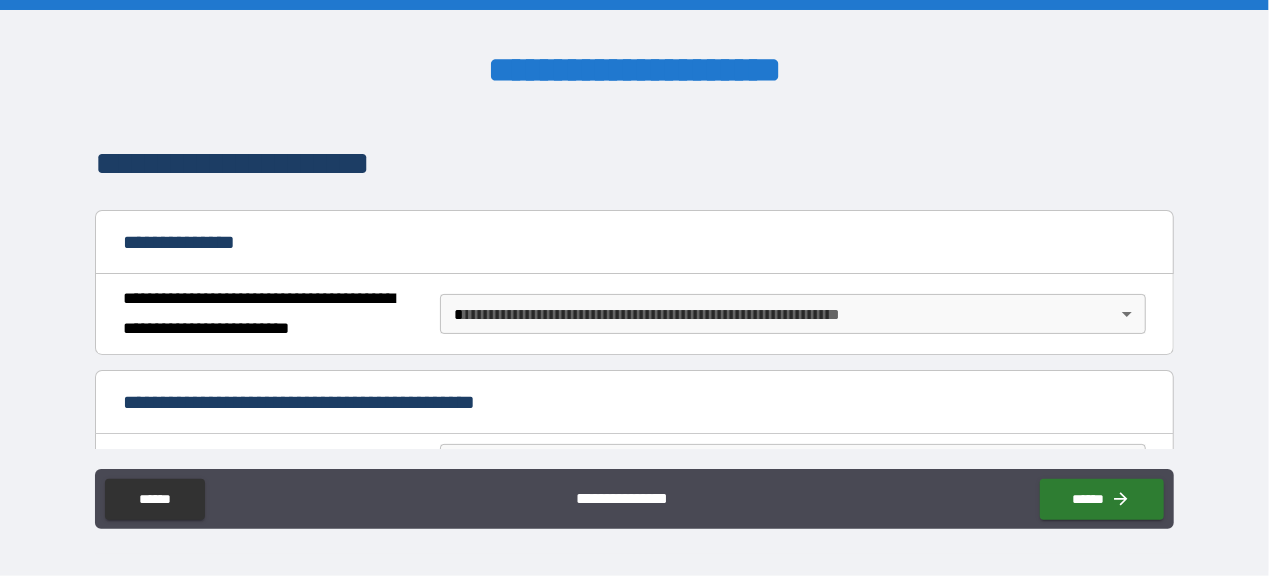 scroll, scrollTop: 266, scrollLeft: 0, axis: vertical 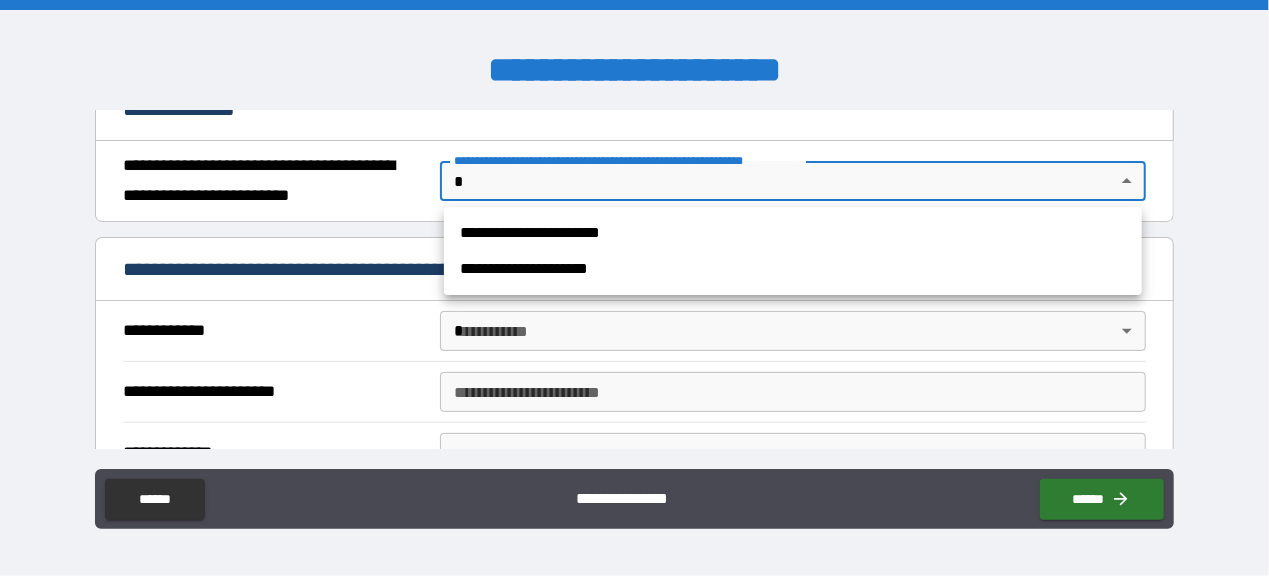 click on "**********" at bounding box center [634, 288] 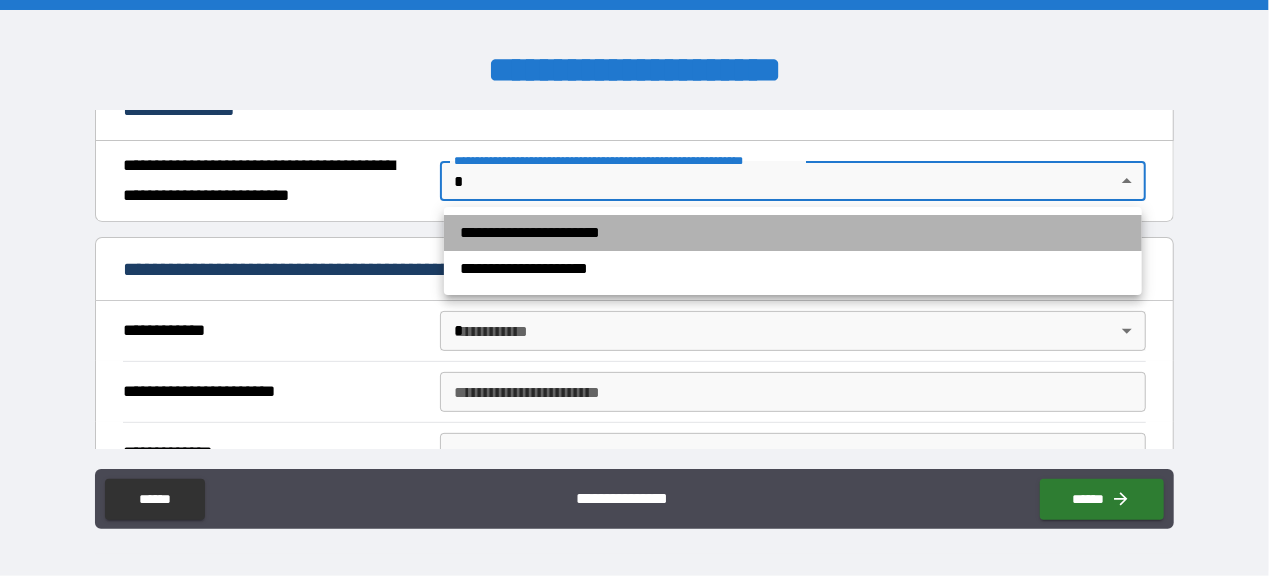 click on "**********" at bounding box center [793, 233] 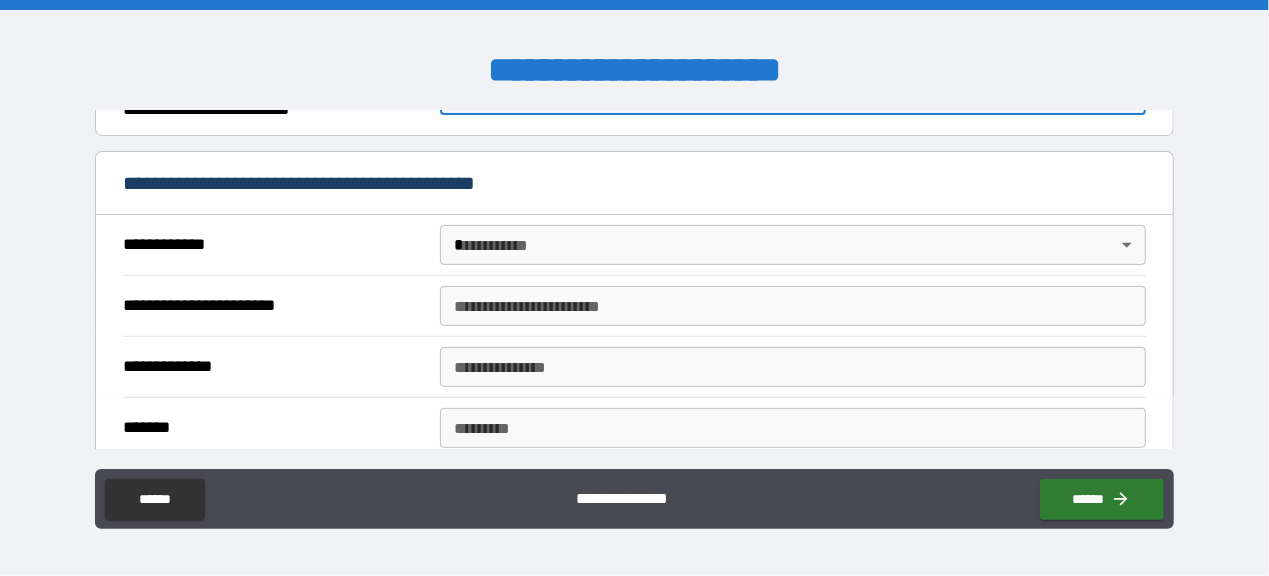 scroll, scrollTop: 400, scrollLeft: 0, axis: vertical 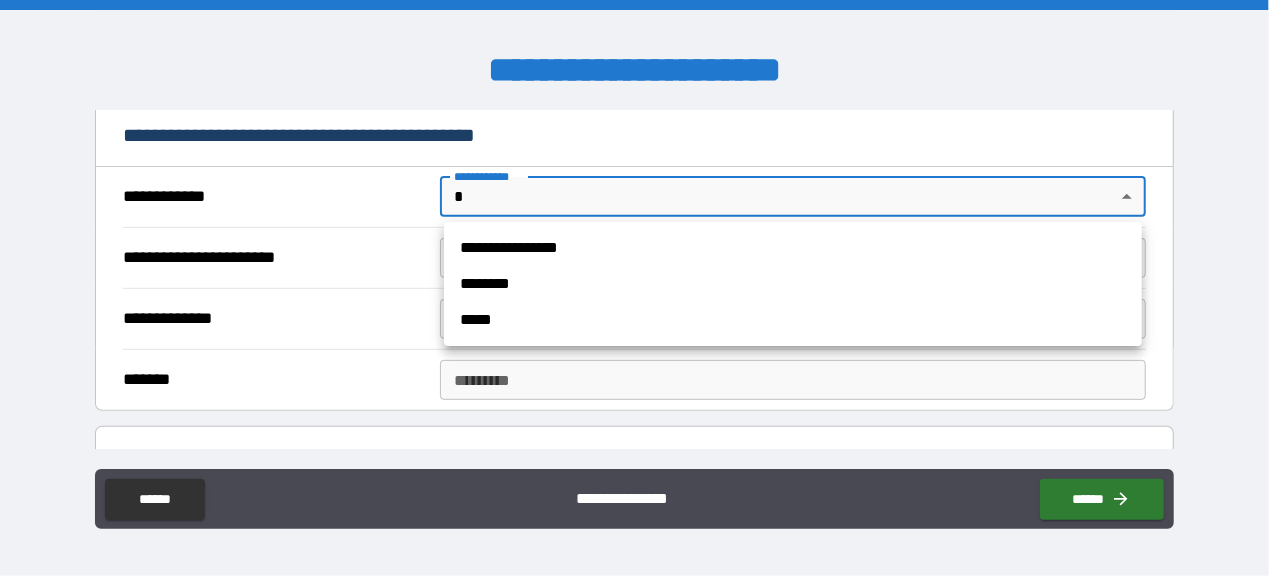 click on "**********" at bounding box center [634, 288] 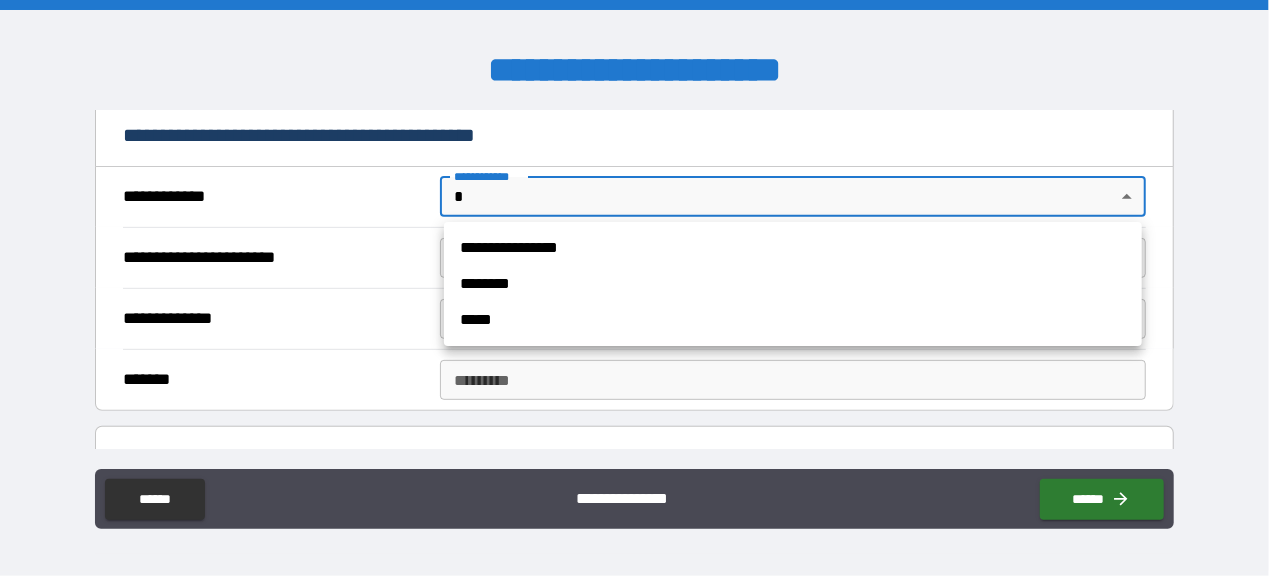 click at bounding box center [634, 288] 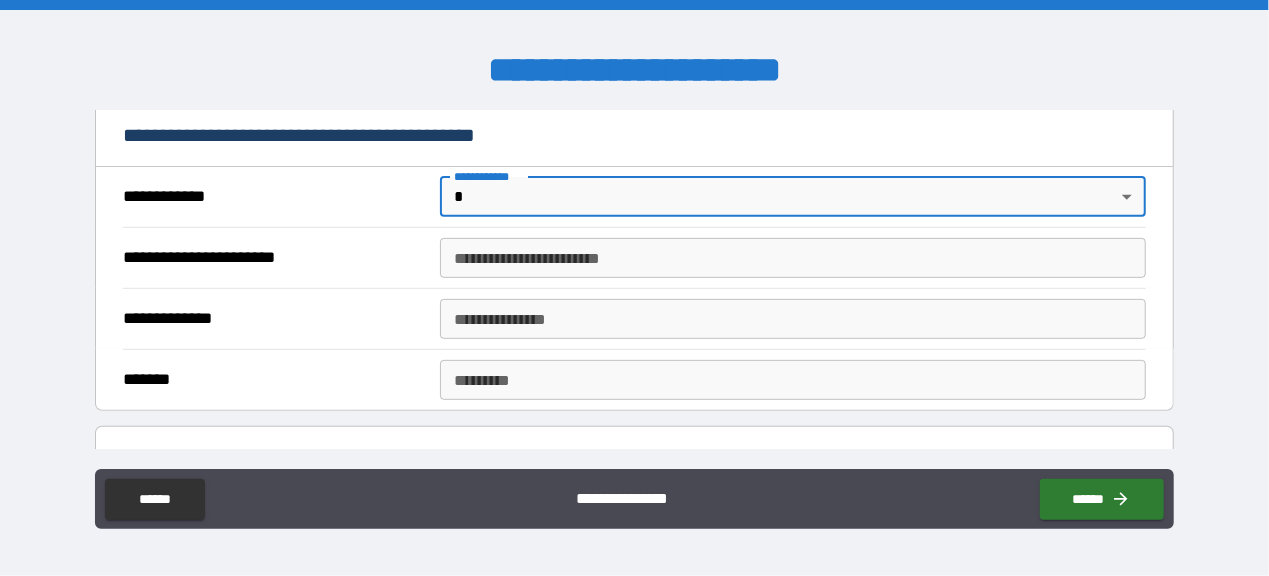 click on "**********" at bounding box center [634, 202] 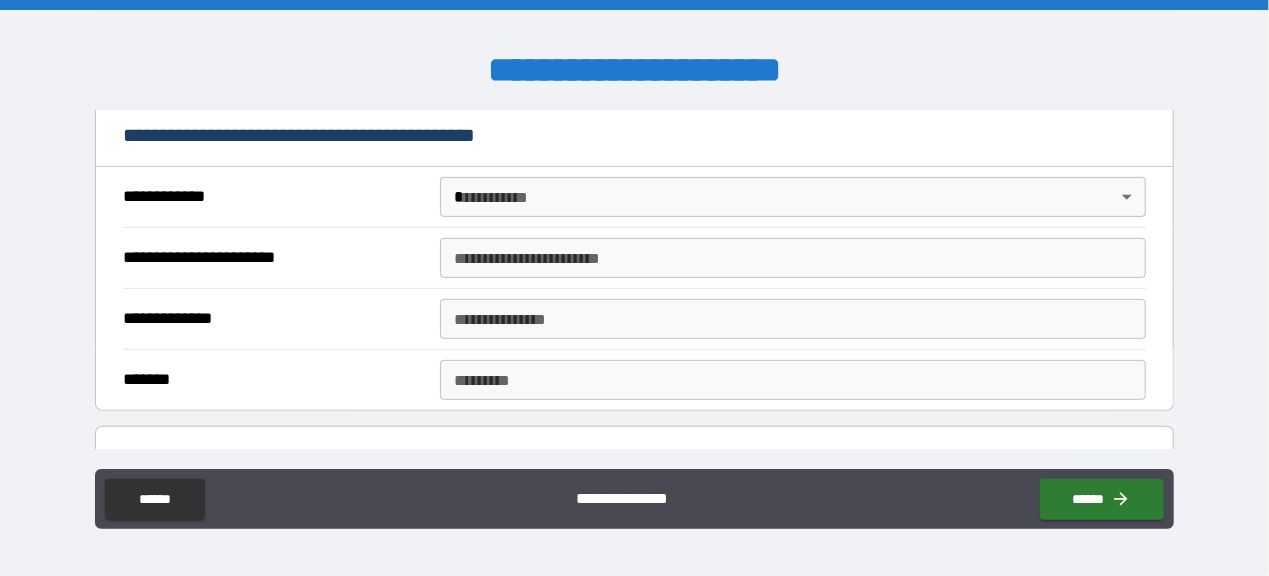 click on "**********" at bounding box center [634, 288] 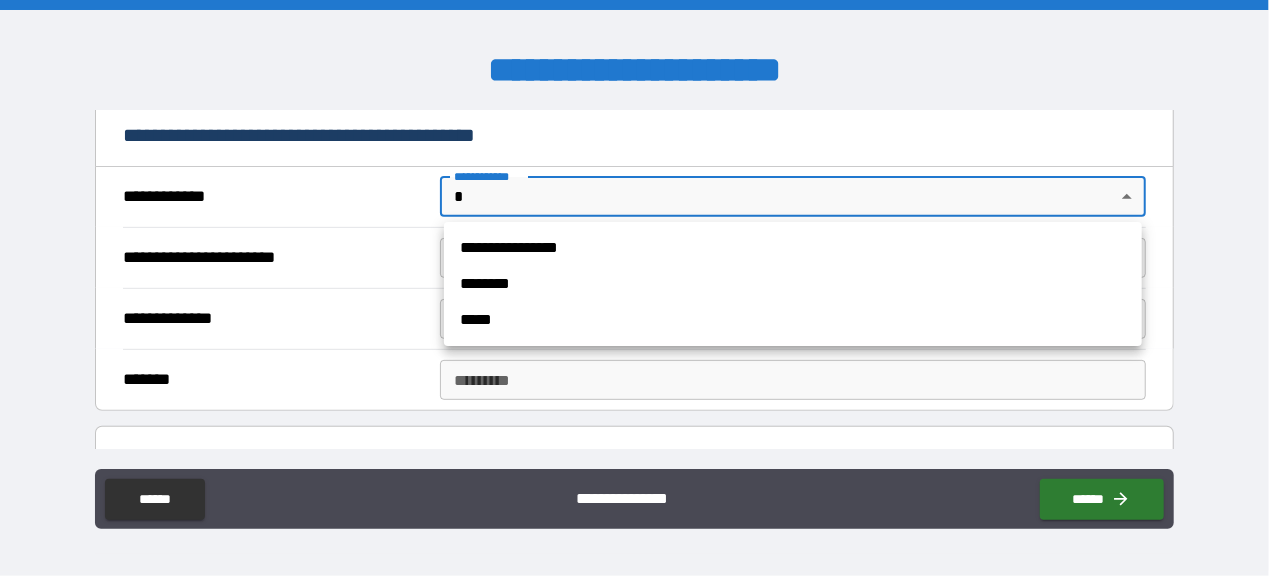 click on "*****" at bounding box center [793, 320] 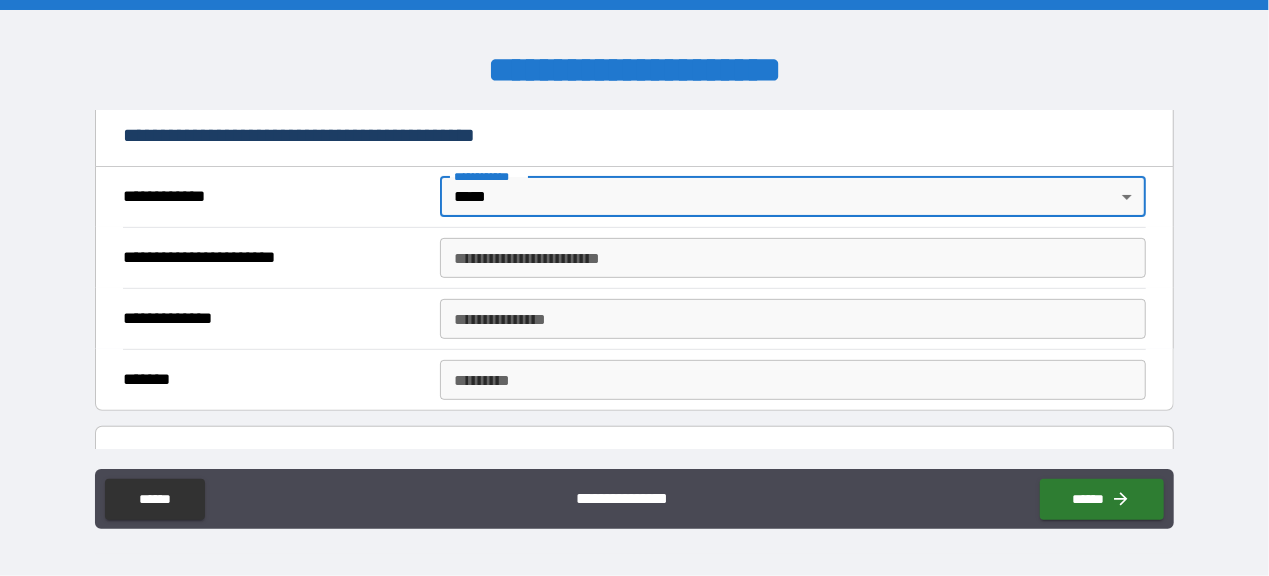 click on "**********" at bounding box center (793, 258) 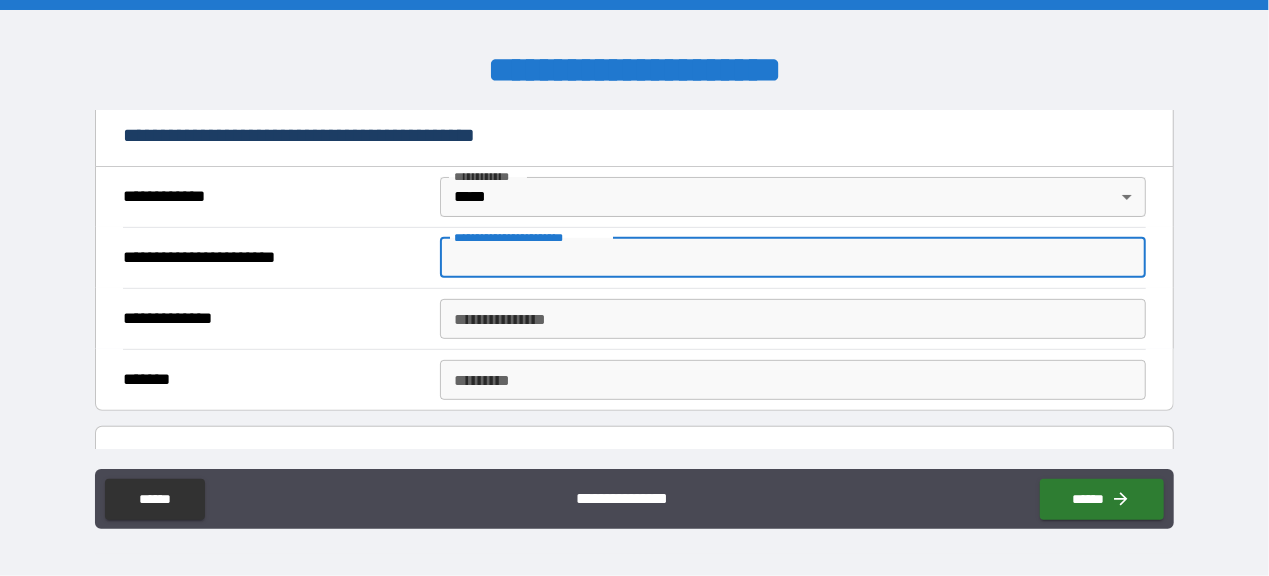 paste on "**********" 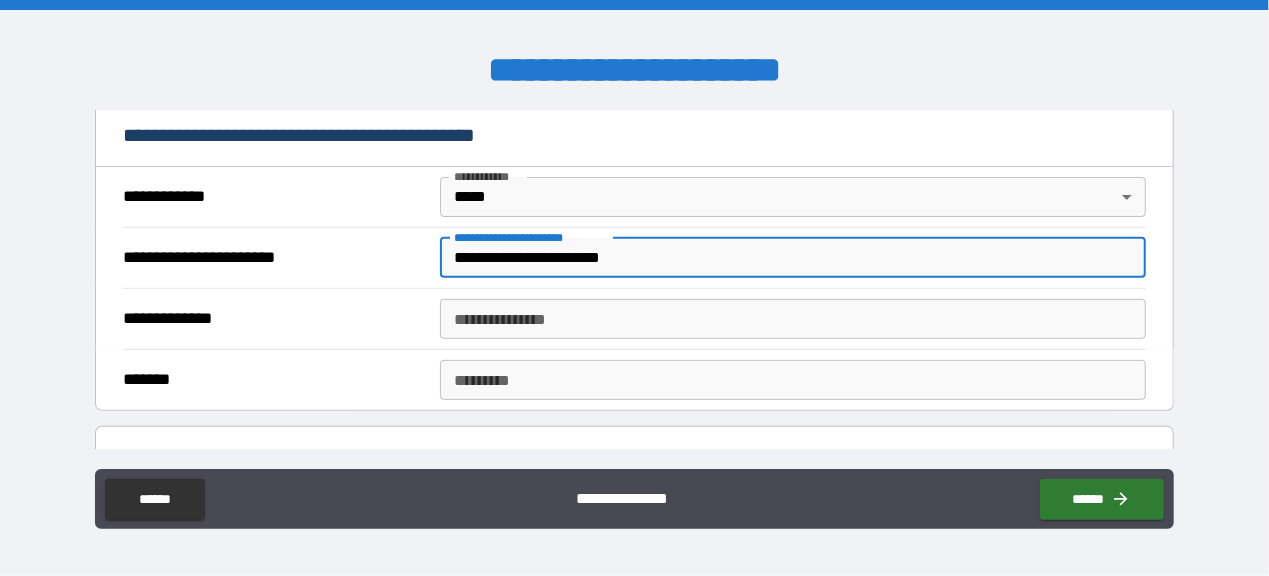 click on "**********" at bounding box center (275, 319) 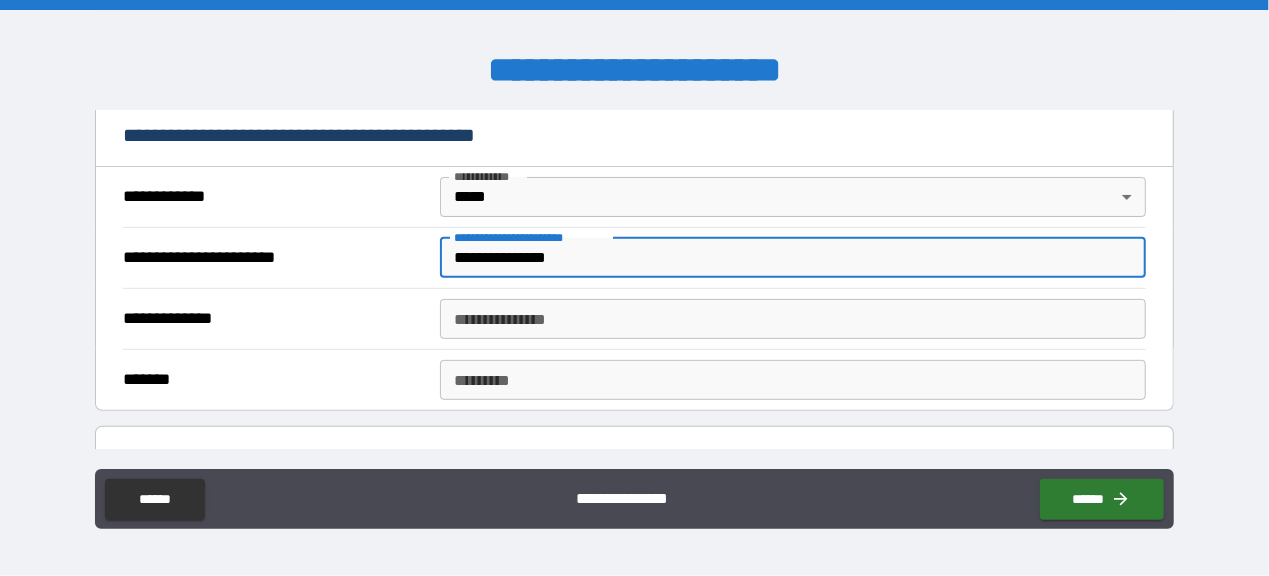 drag, startPoint x: 515, startPoint y: 262, endPoint x: 674, endPoint y: 281, distance: 160.1312 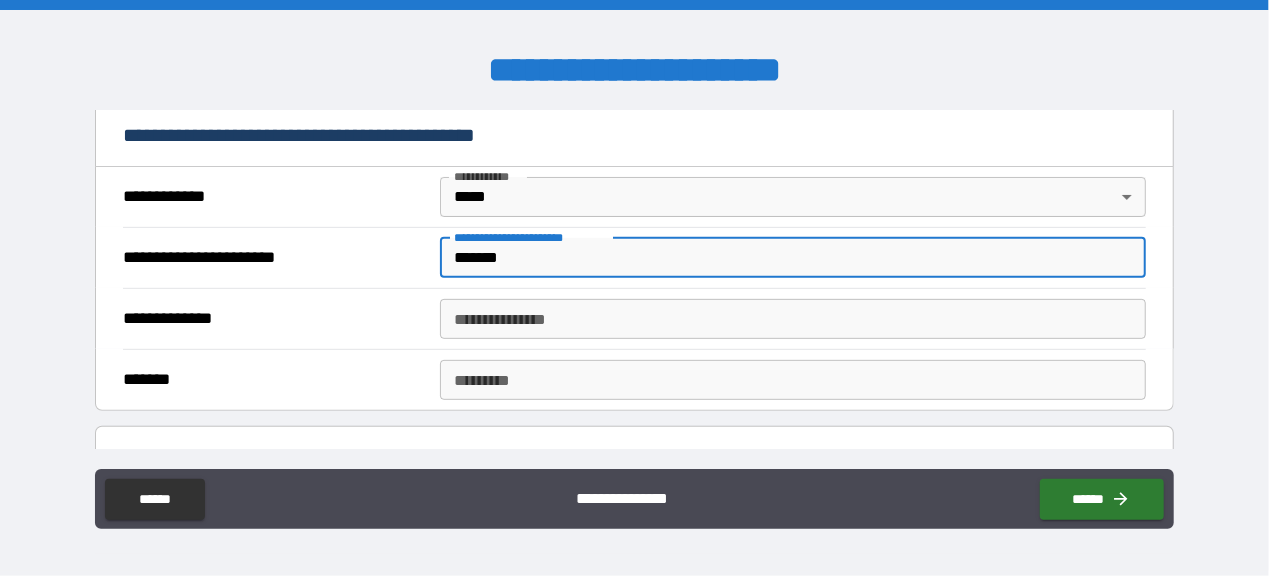 type on "*******" 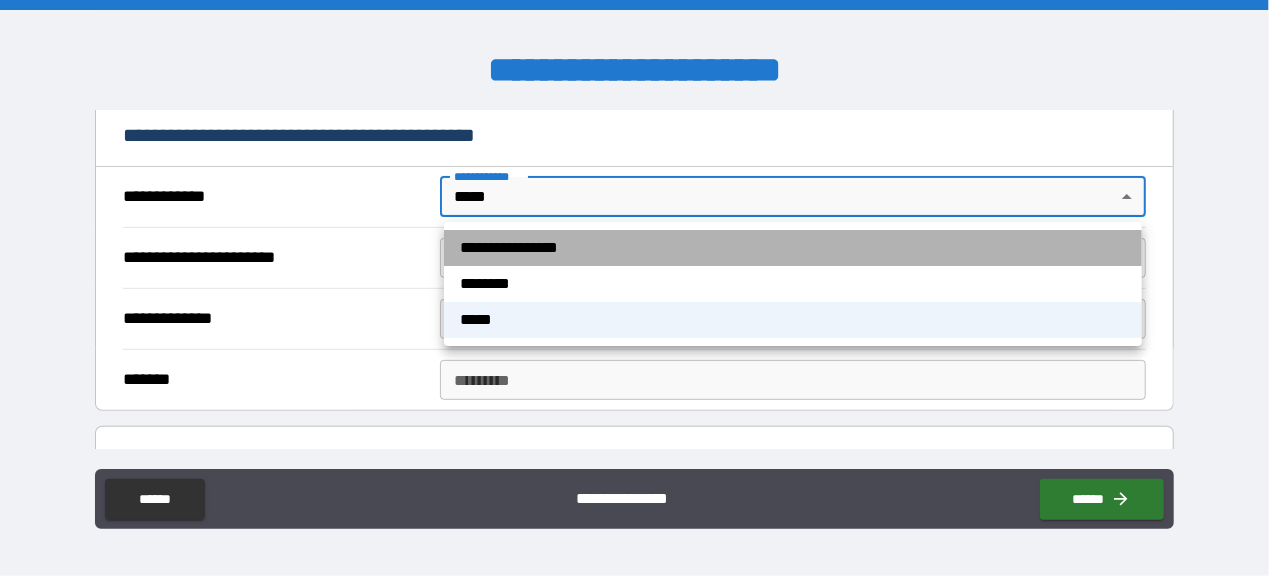 click on "**********" at bounding box center (793, 248) 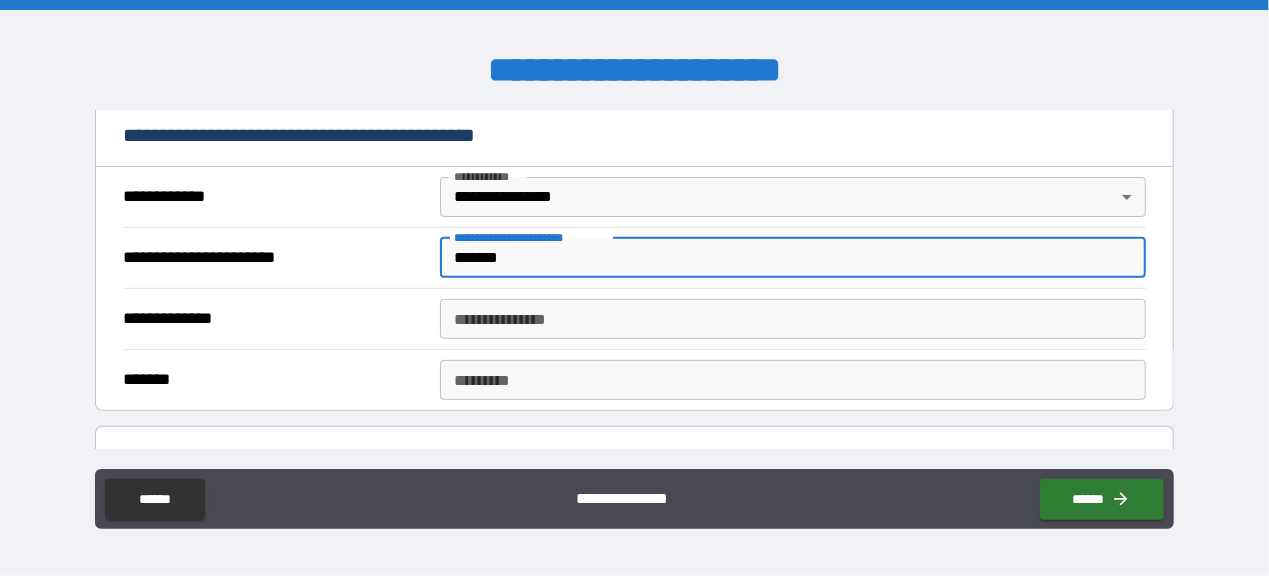 click on "*******" at bounding box center (793, 258) 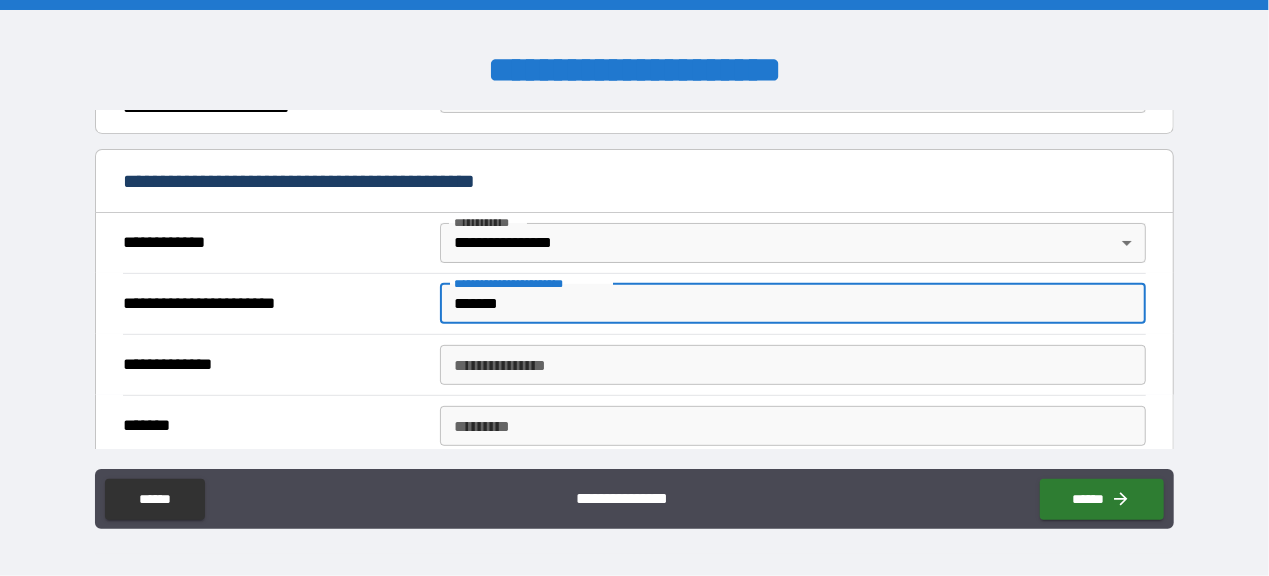 scroll, scrollTop: 400, scrollLeft: 0, axis: vertical 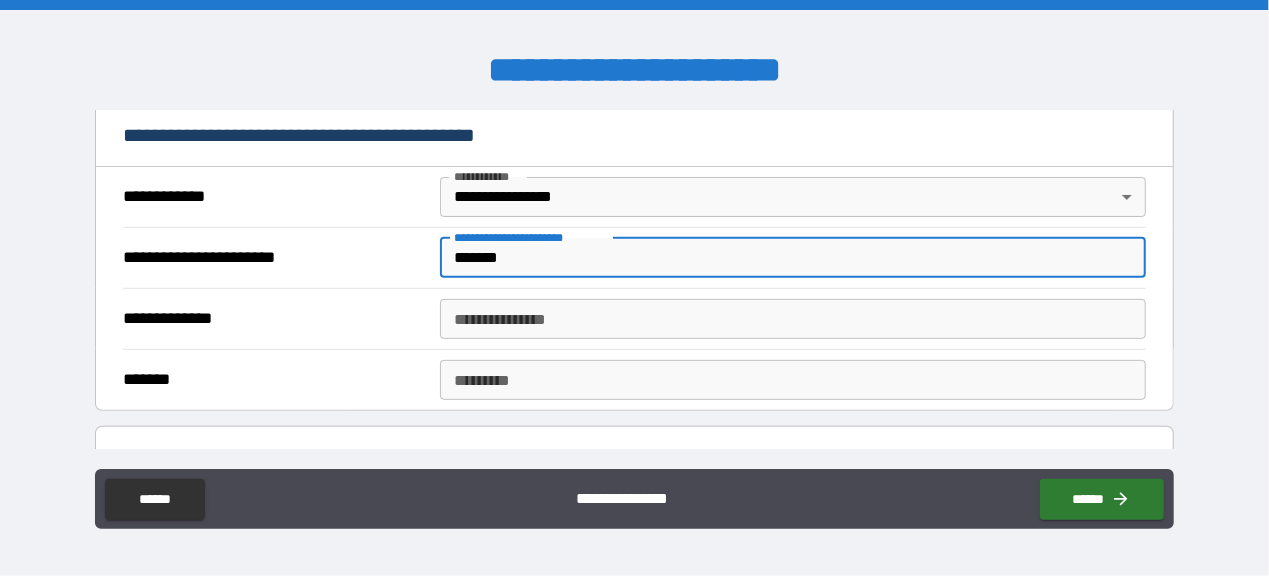 click on "**********" at bounding box center (275, 319) 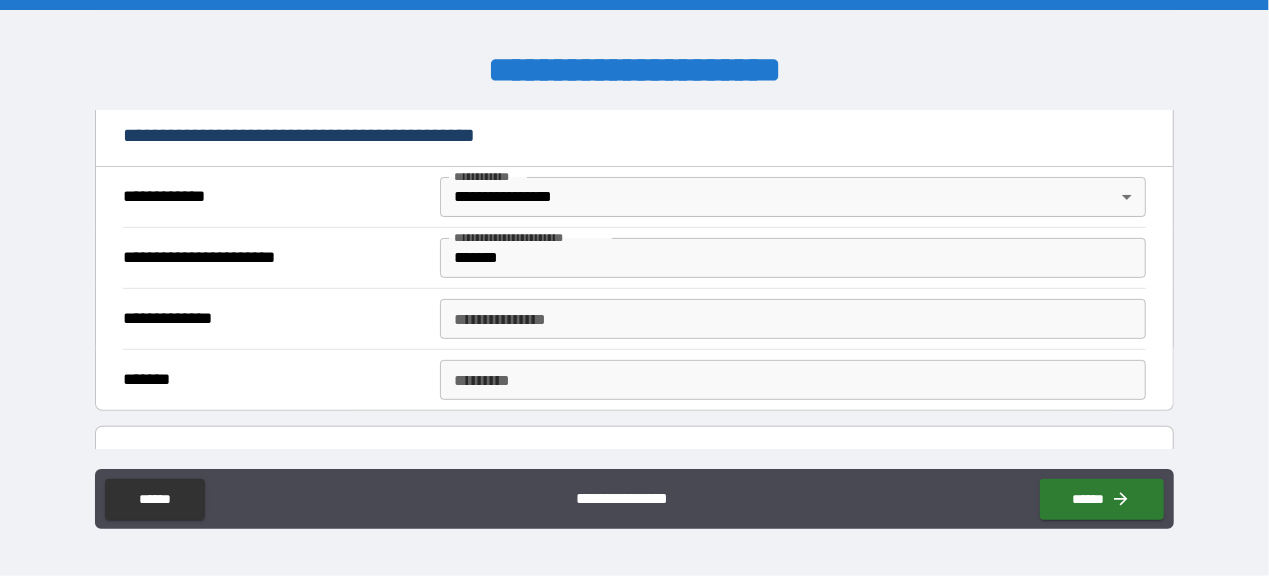 click on "**********" at bounding box center [793, 319] 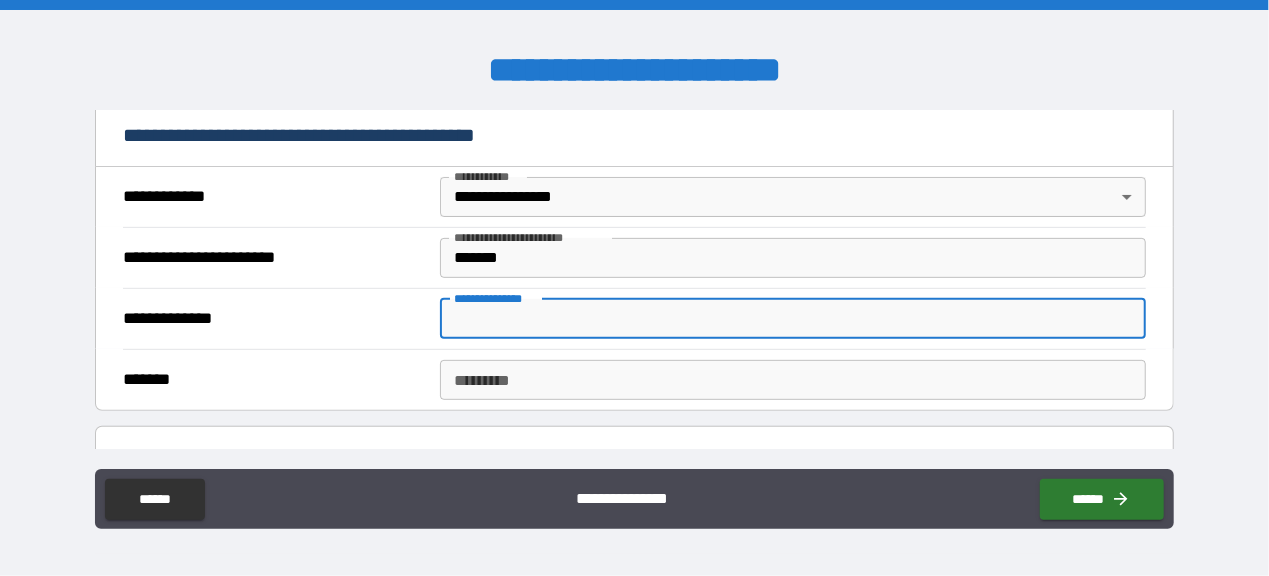 click on "**********" at bounding box center (634, 318) 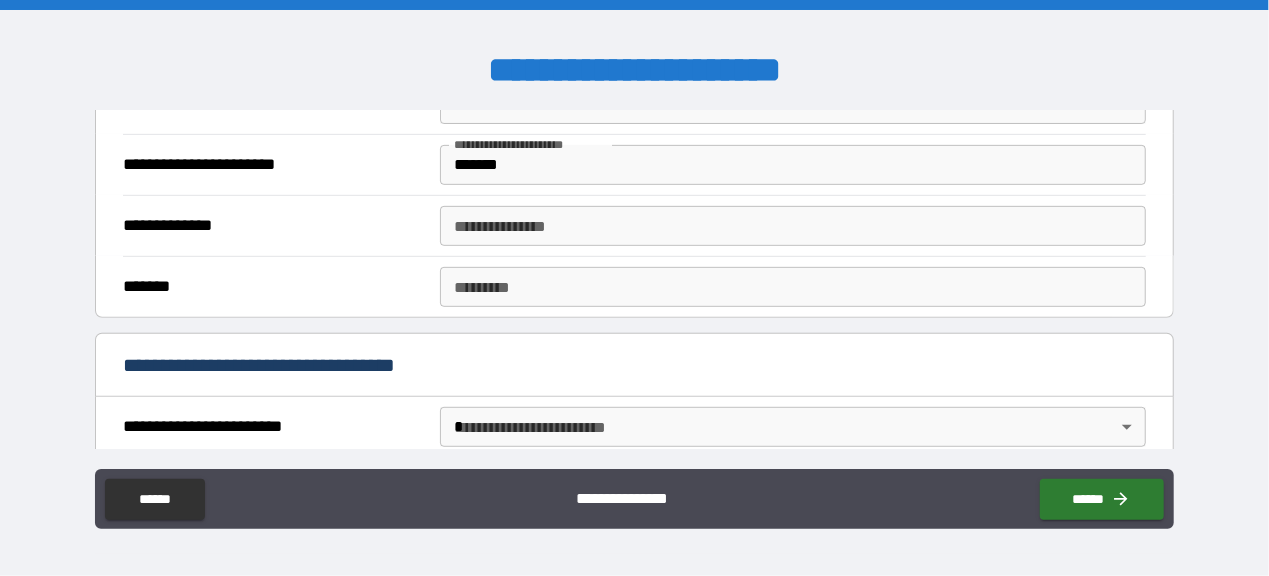 scroll, scrollTop: 533, scrollLeft: 0, axis: vertical 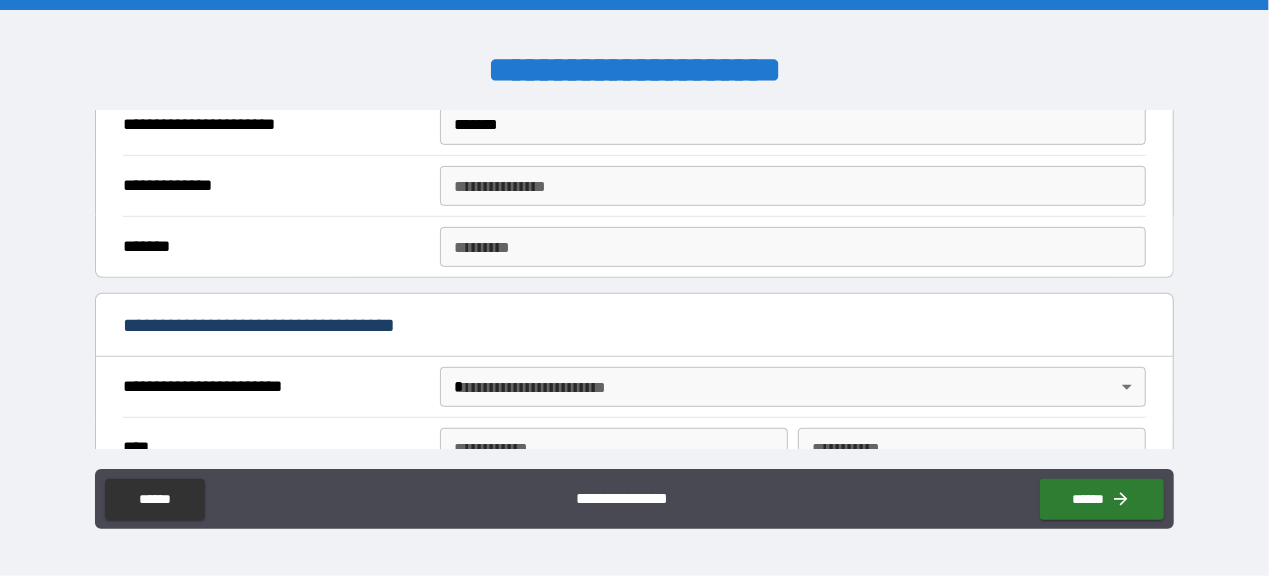 click on "*******   *" at bounding box center [793, 247] 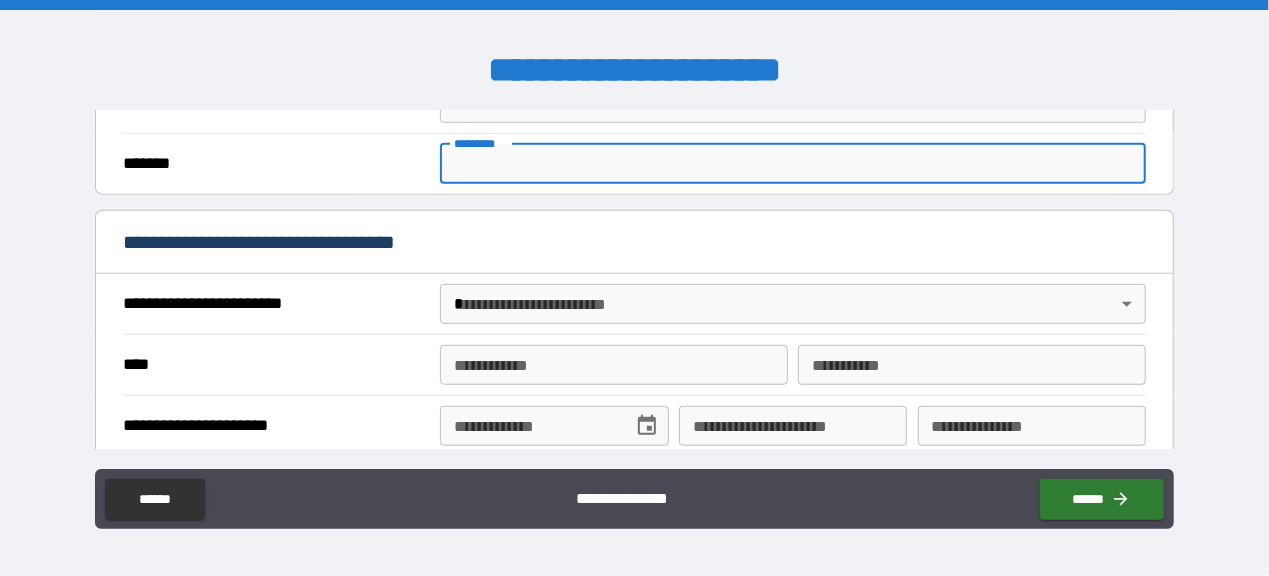 scroll, scrollTop: 666, scrollLeft: 0, axis: vertical 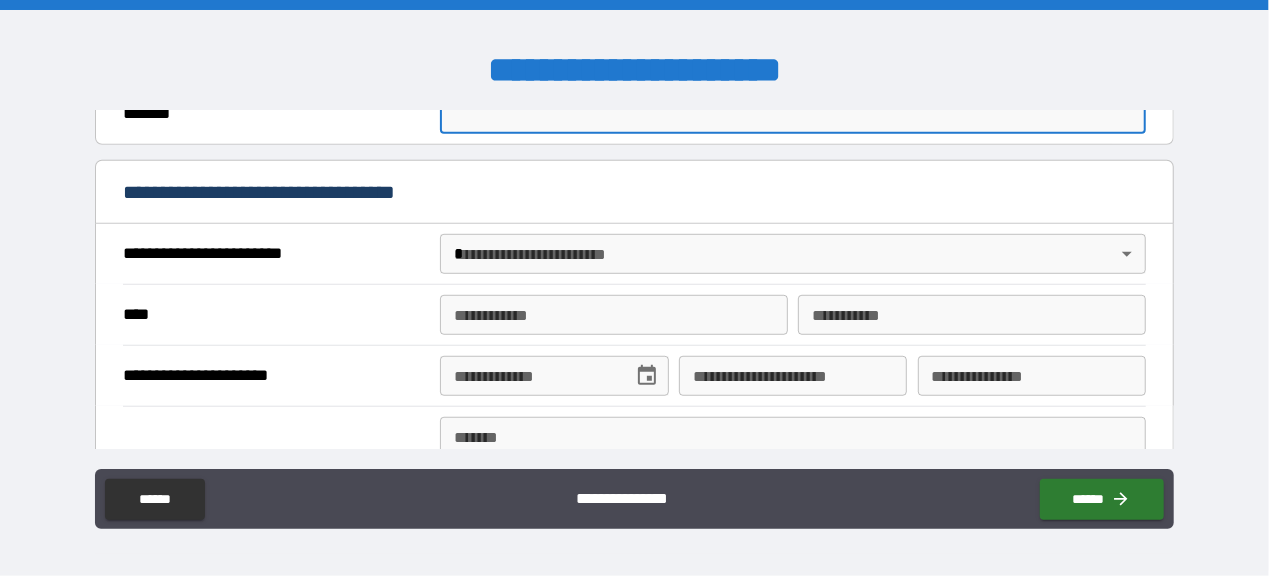 click on "**********" at bounding box center [634, 288] 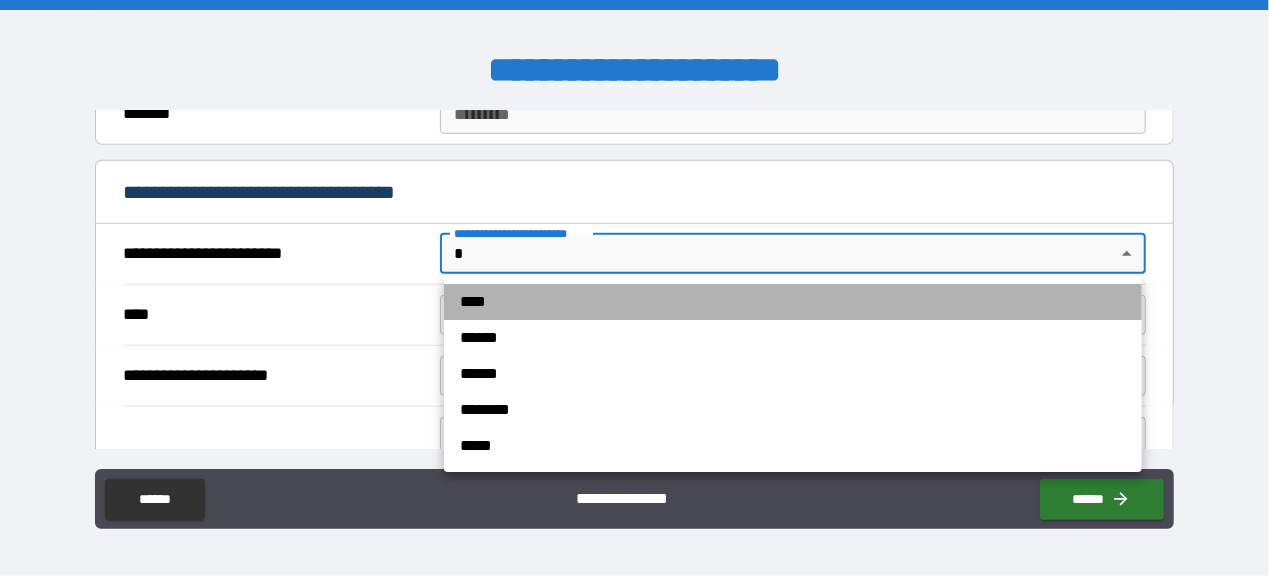 click on "****" at bounding box center [793, 302] 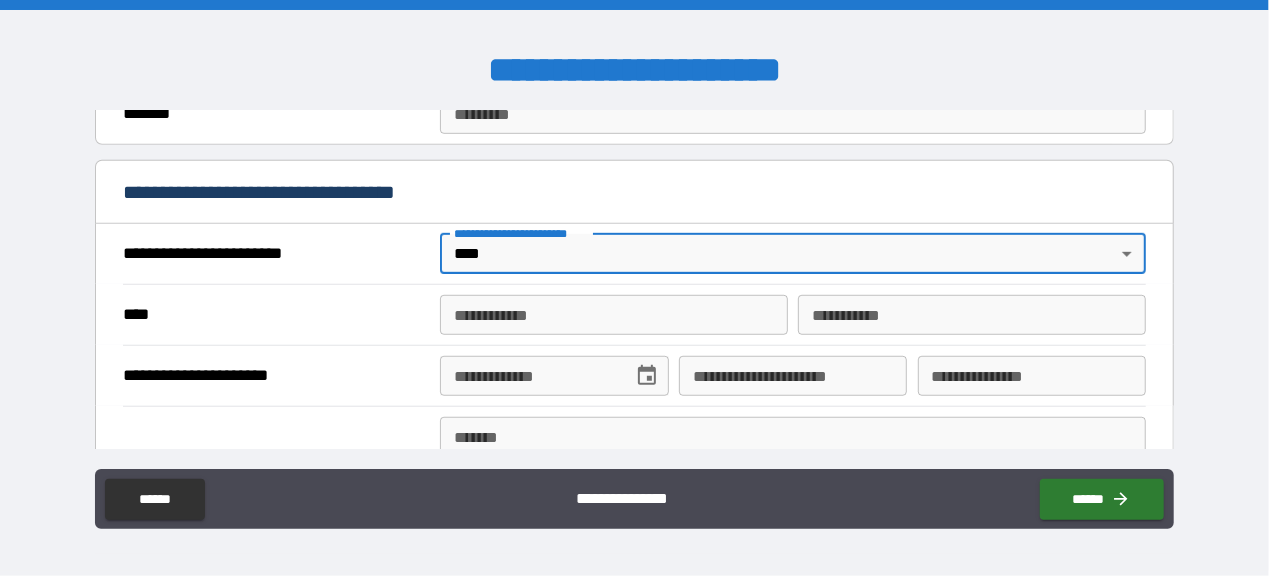 click on "**********" at bounding box center (614, 315) 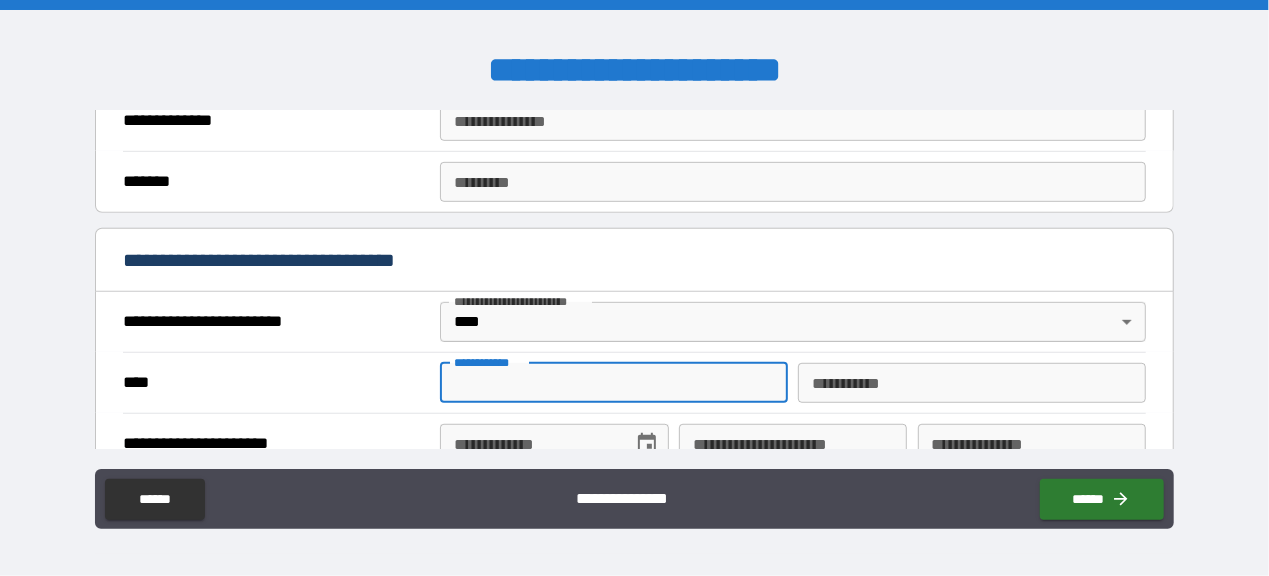 scroll, scrollTop: 533, scrollLeft: 0, axis: vertical 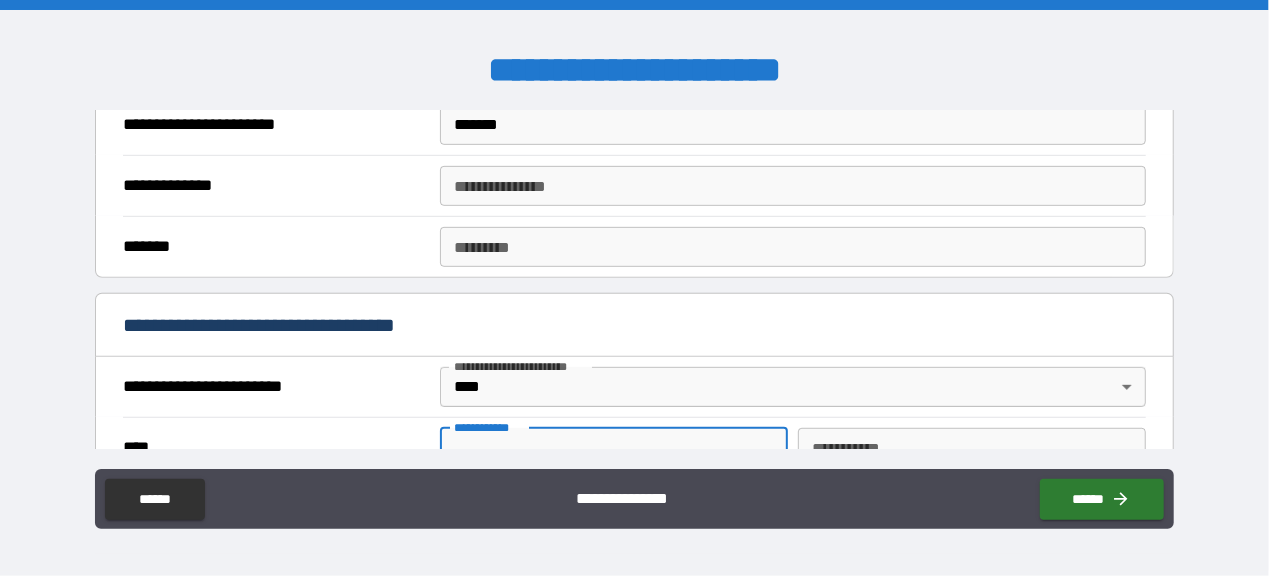 click on "******* *******   * *******   *" at bounding box center [634, 246] 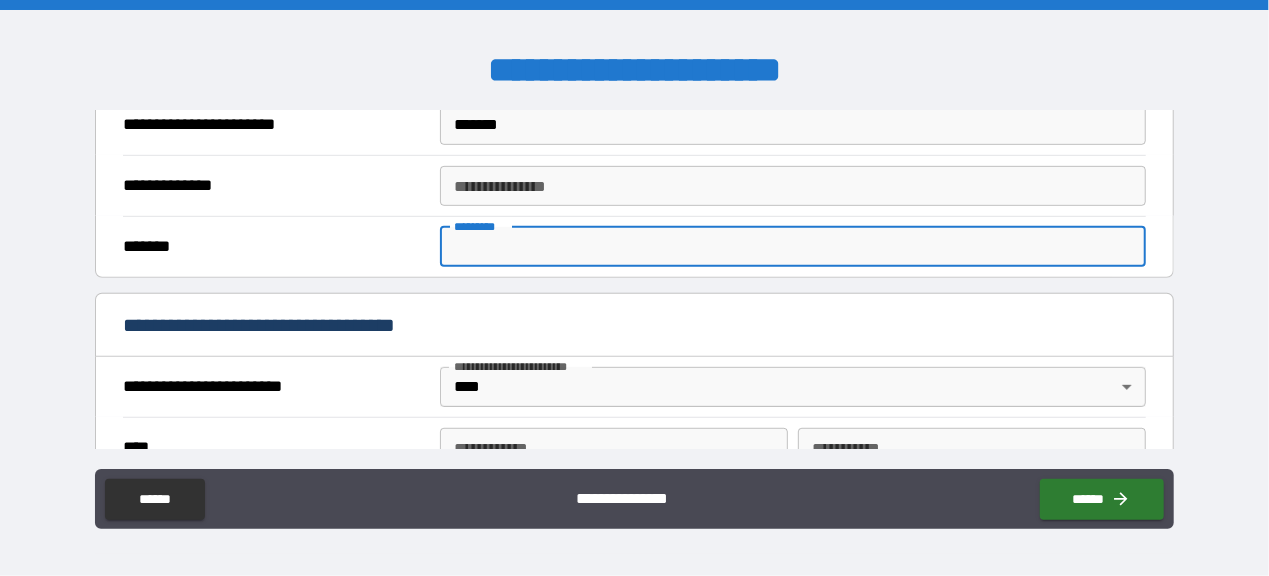 click on "*******   * *******   *" at bounding box center [793, 247] 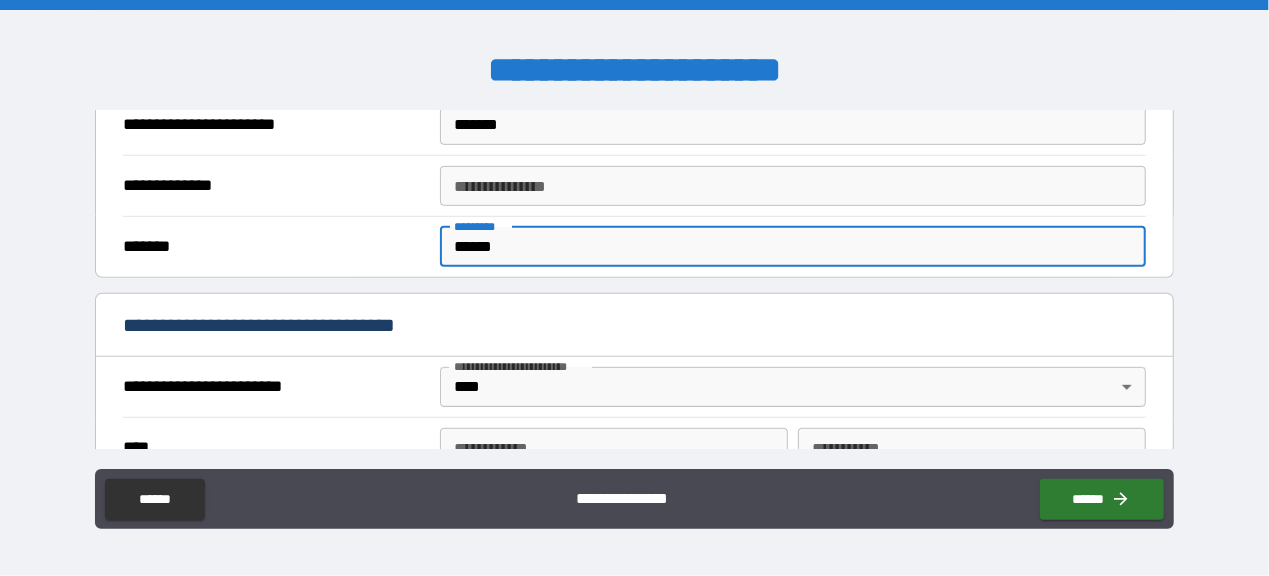 type on "******" 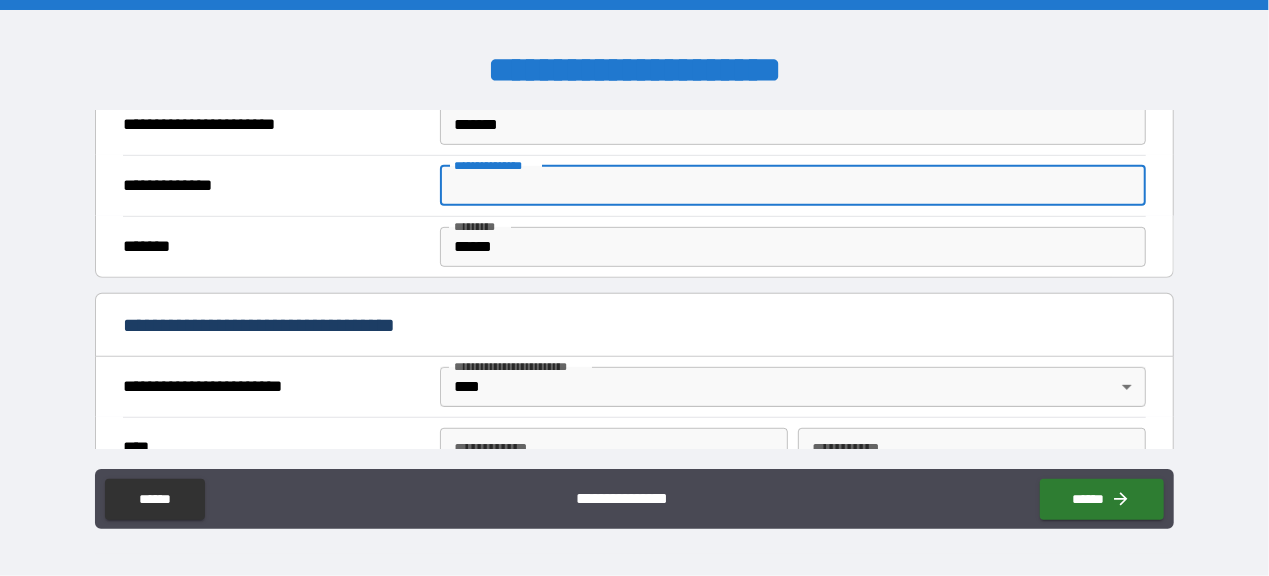 click on "**********" at bounding box center [634, 290] 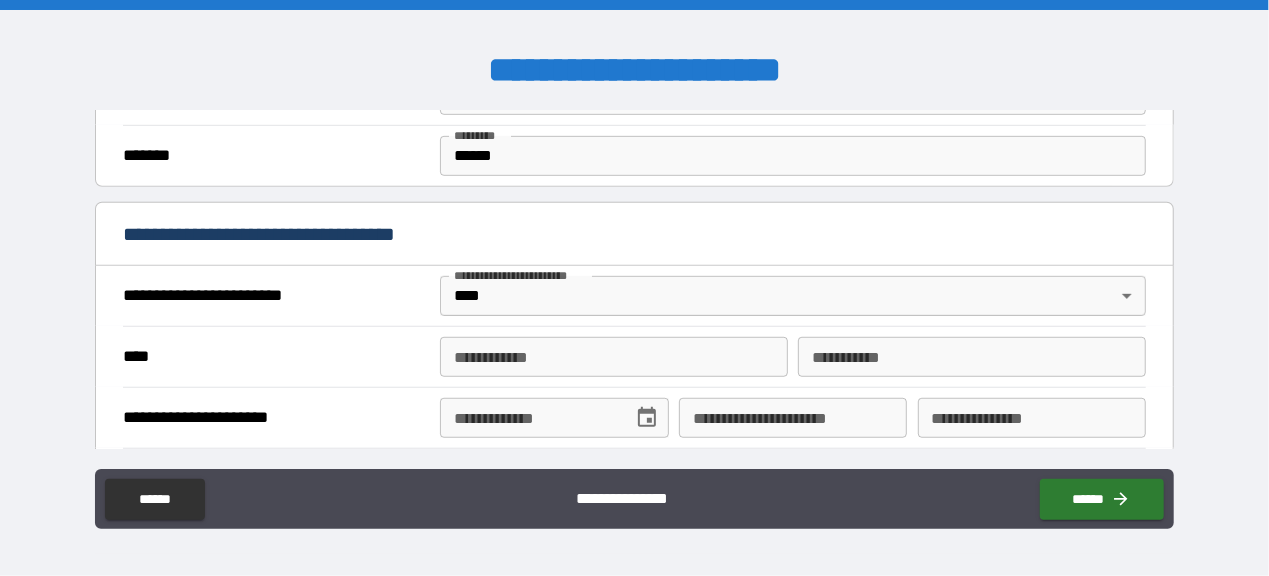 scroll, scrollTop: 666, scrollLeft: 0, axis: vertical 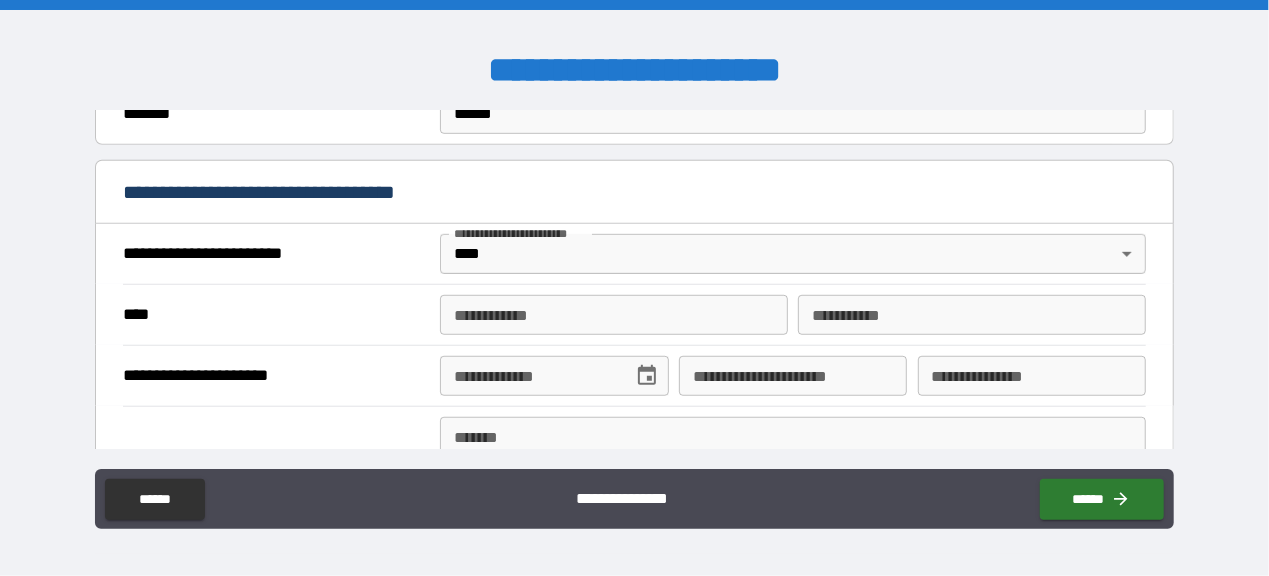 click on "**********" at bounding box center (614, 315) 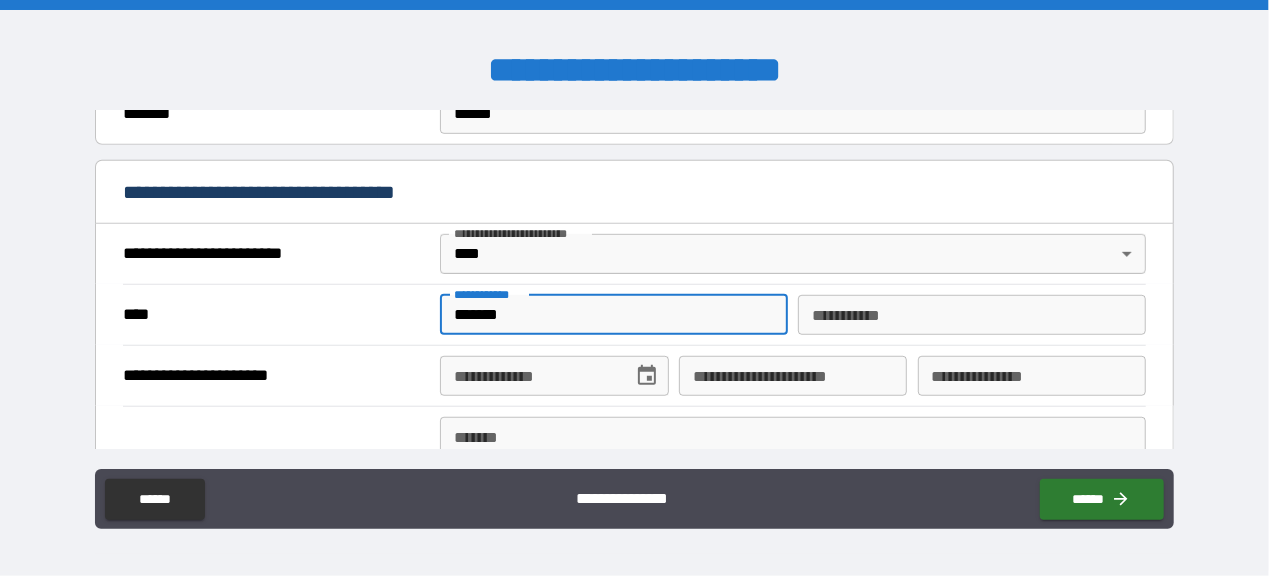 type on "*******" 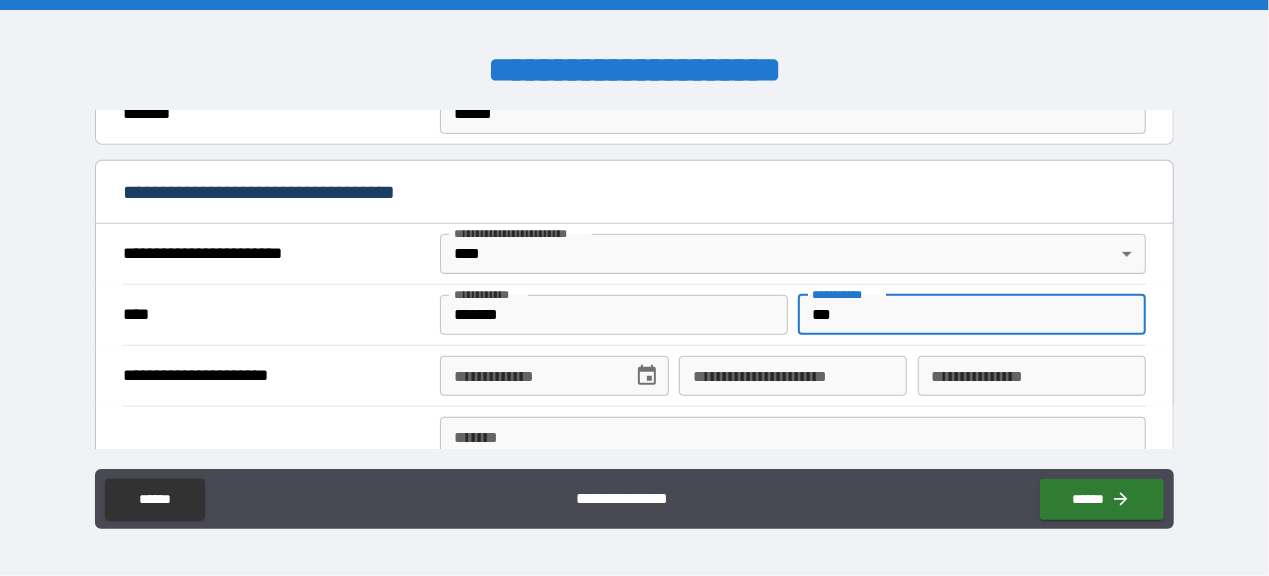 type on "***" 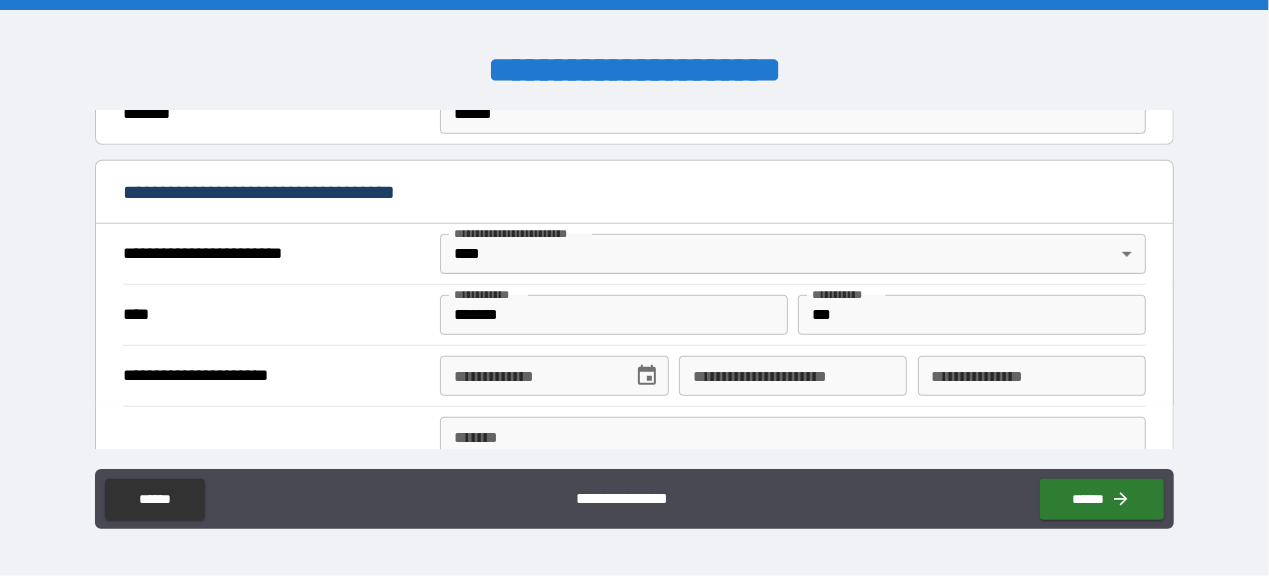 click on "**********" at bounding box center (529, 376) 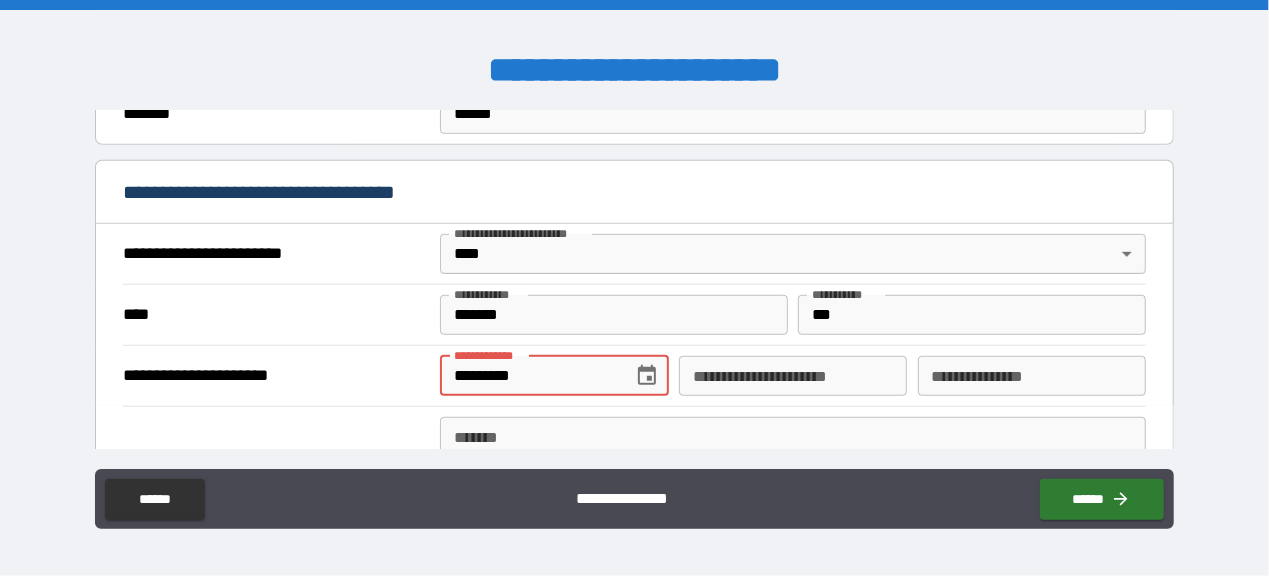 type on "**********" 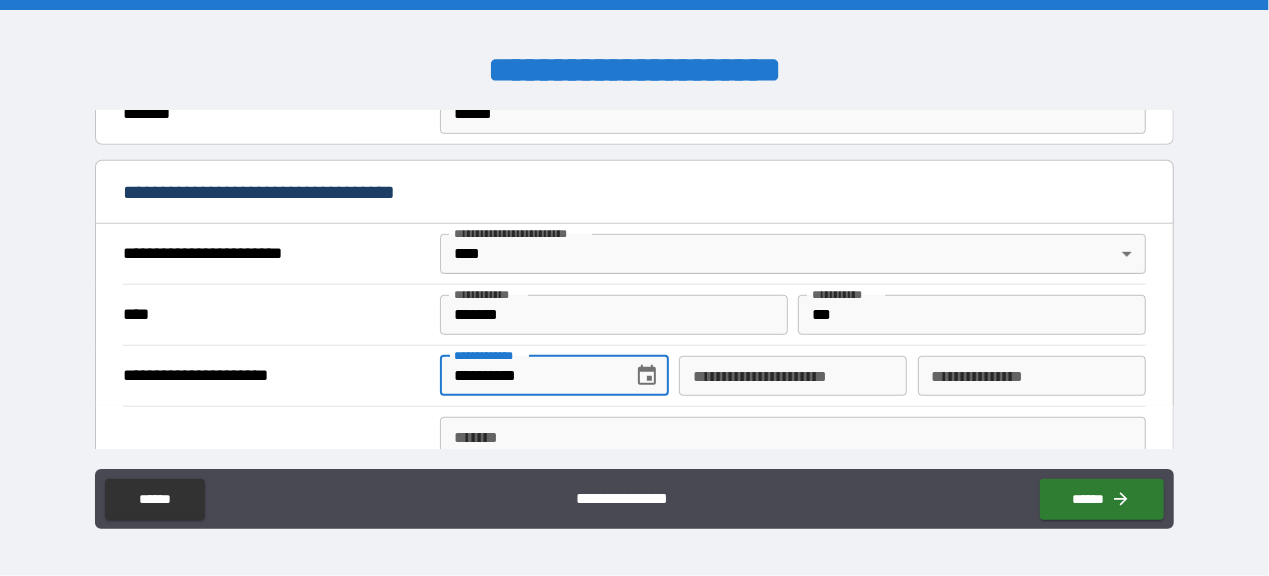 type on "**********" 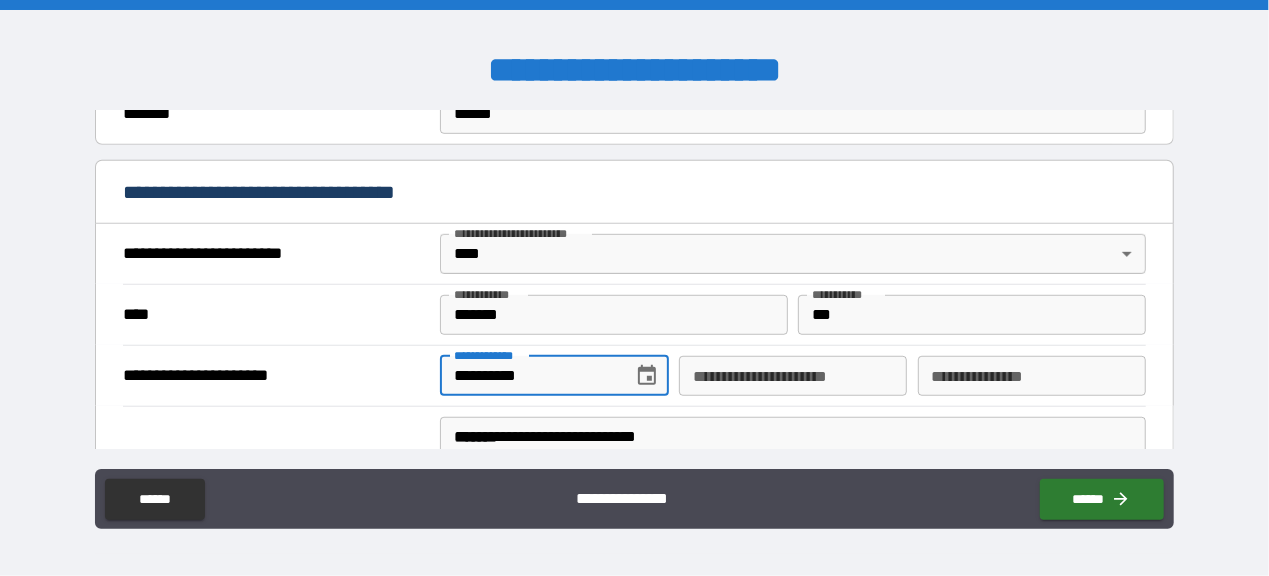 type on "********" 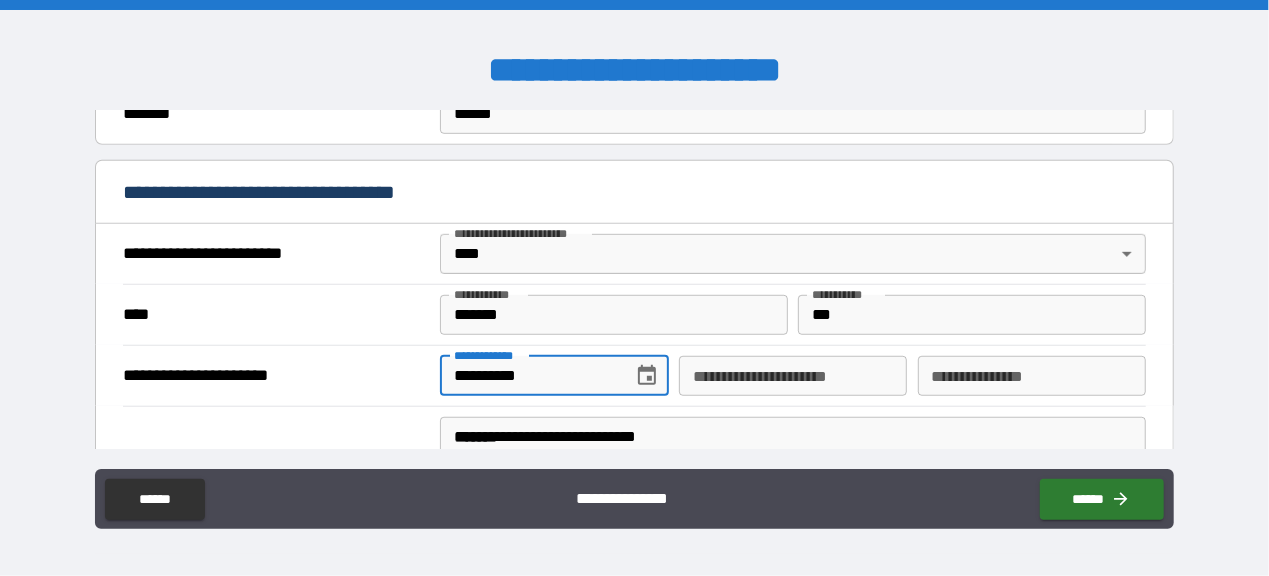 type on "**" 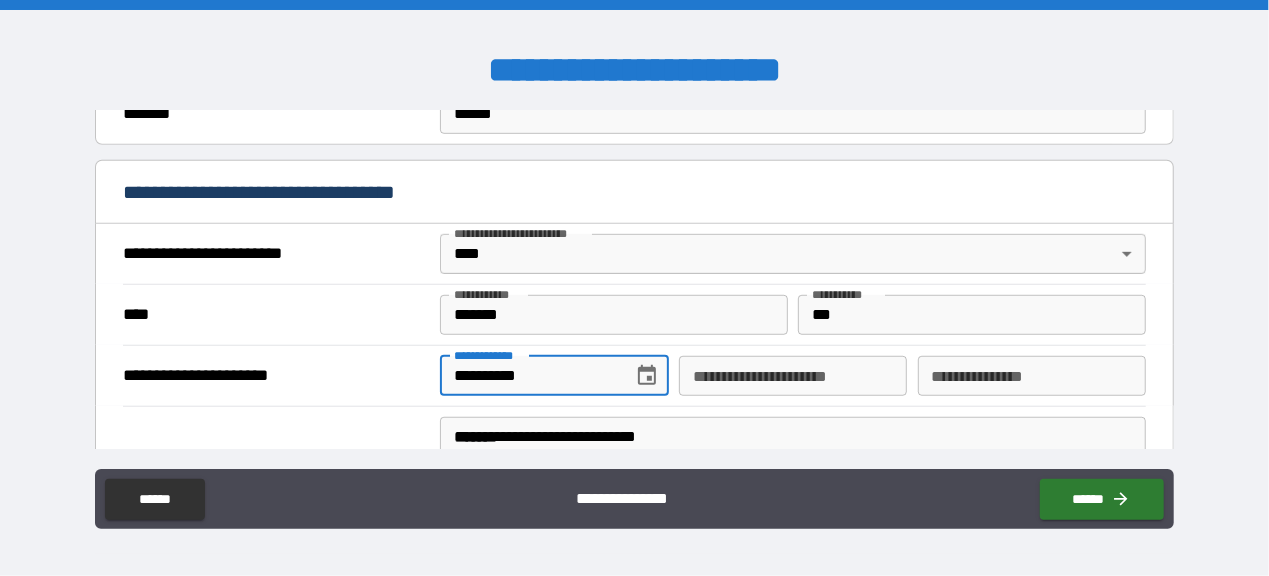 type on "*****" 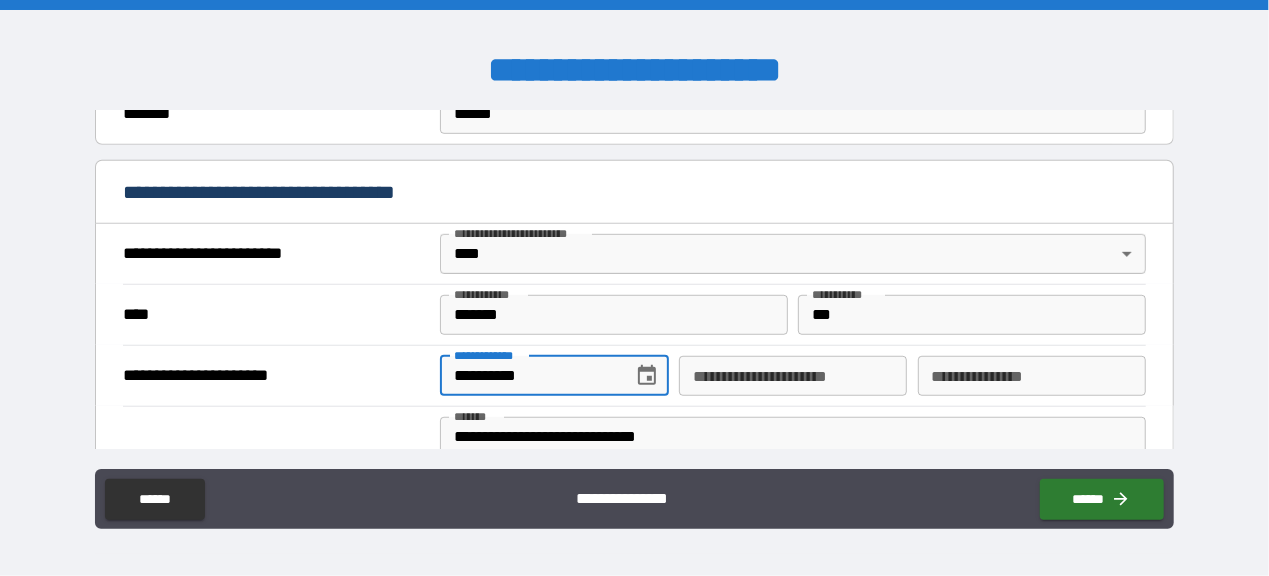 type on "**********" 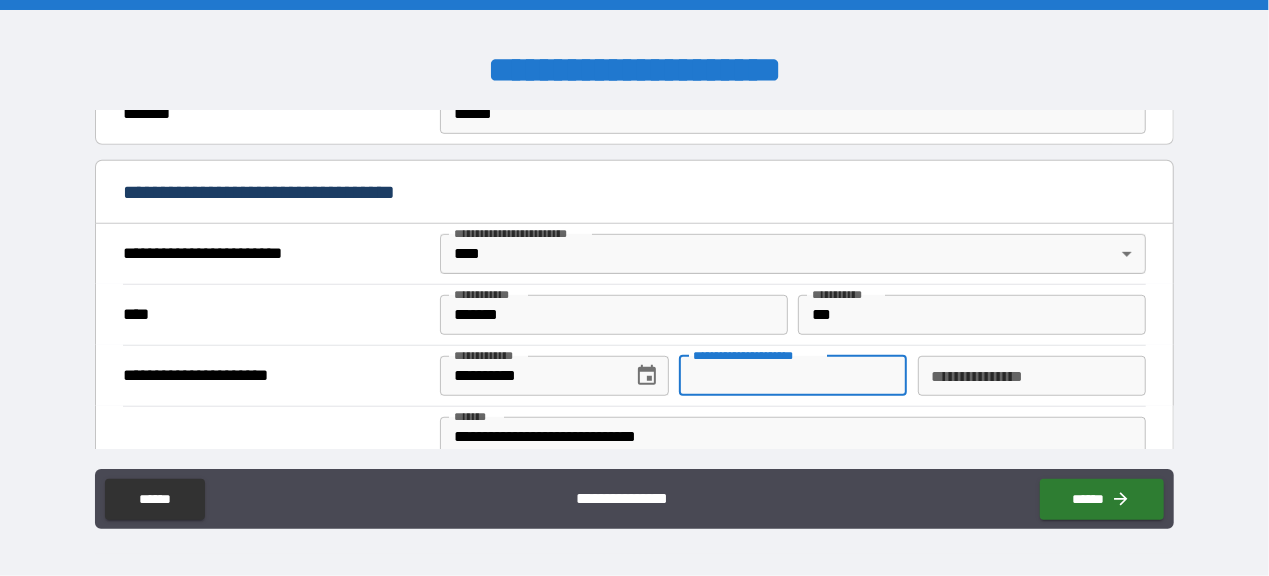 click on "**********" at bounding box center (793, 376) 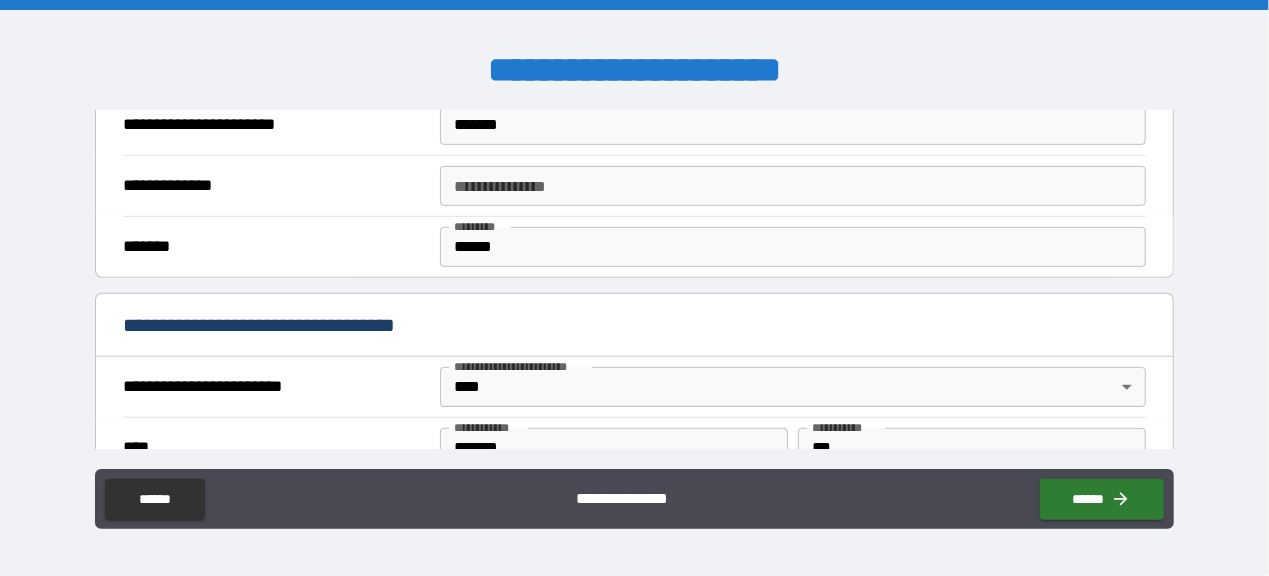 scroll, scrollTop: 800, scrollLeft: 0, axis: vertical 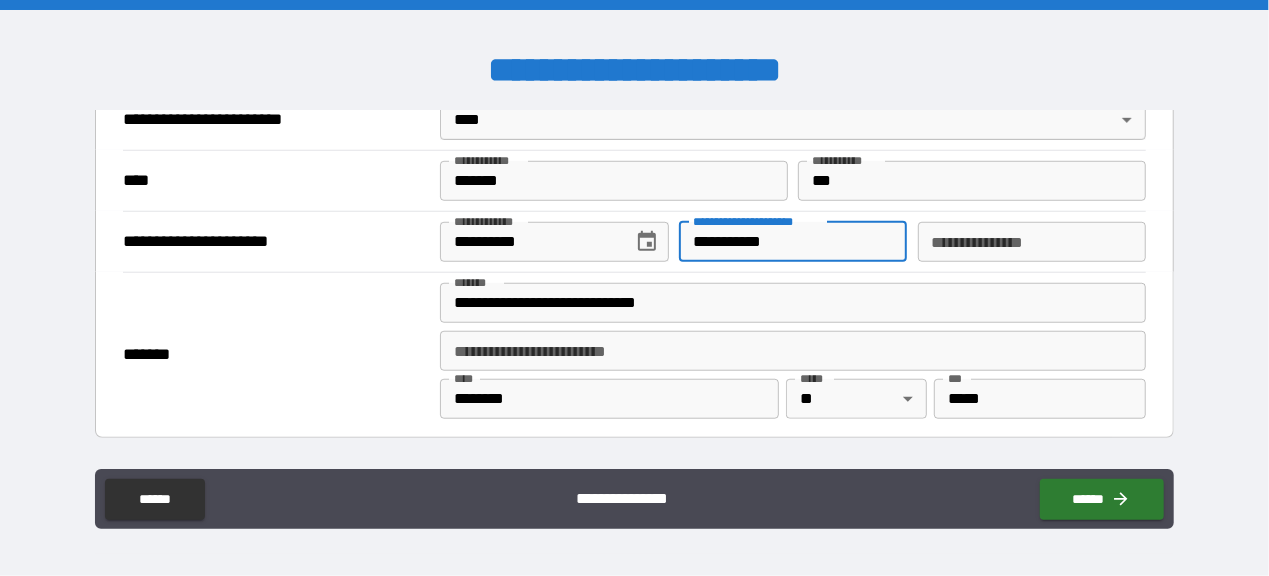 type on "**********" 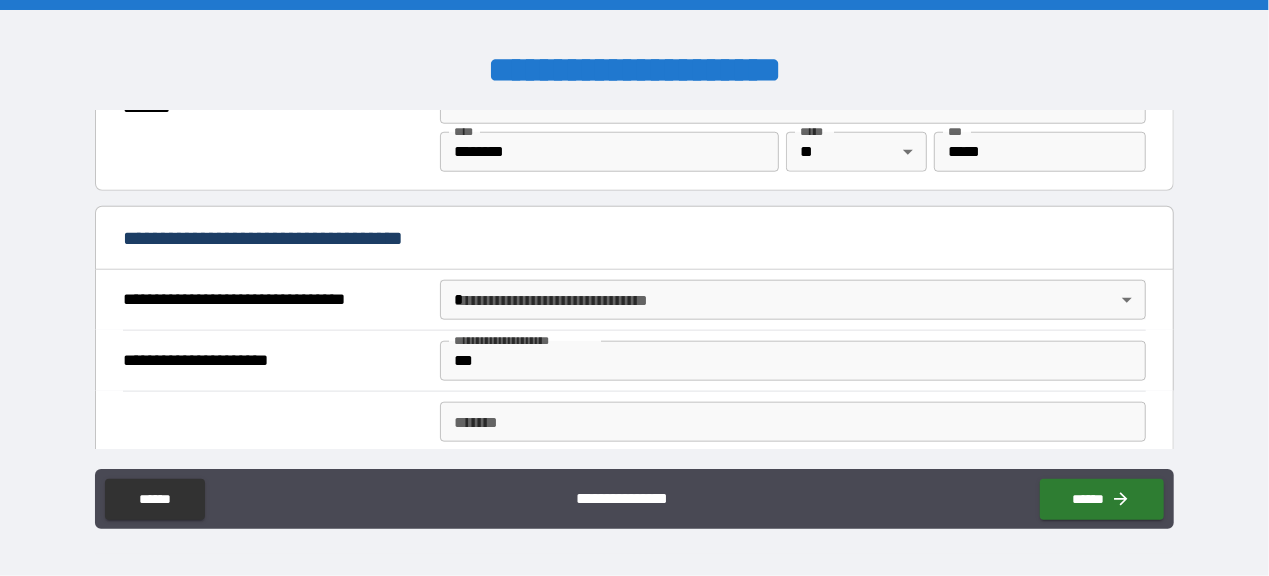 scroll, scrollTop: 1036, scrollLeft: 0, axis: vertical 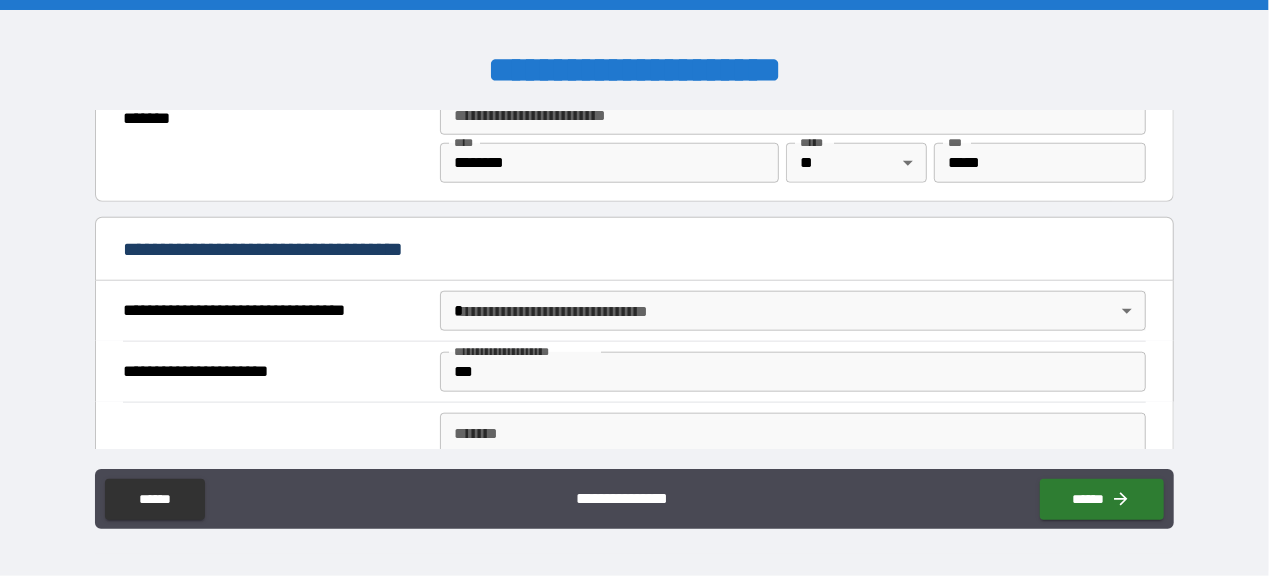 click on "**********" at bounding box center [634, 288] 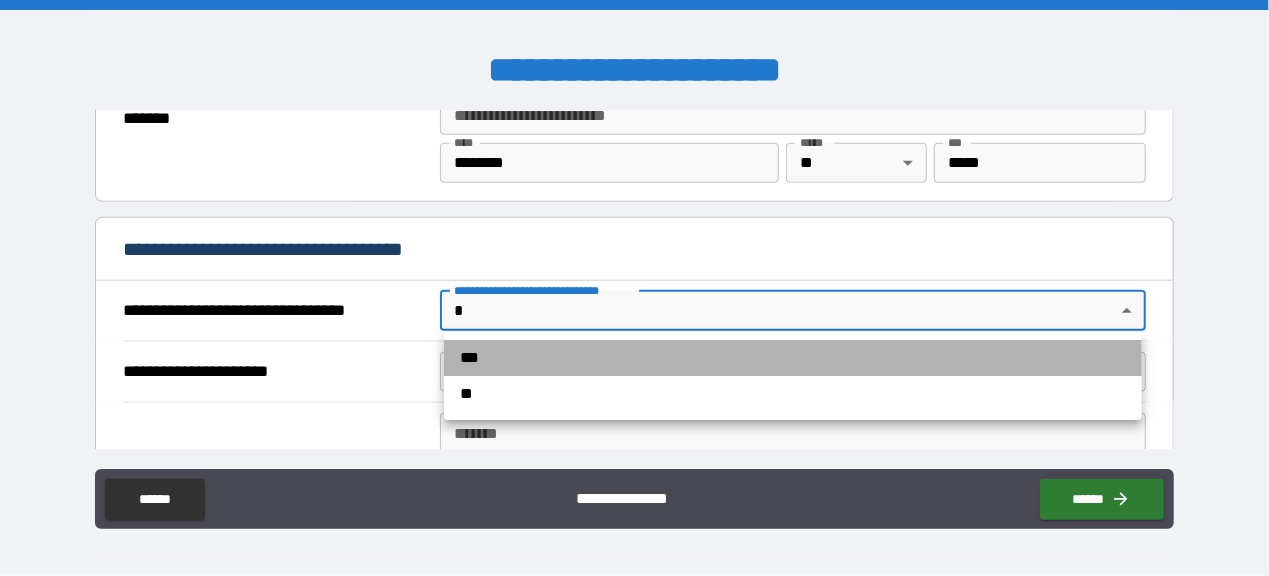 click on "***" at bounding box center (793, 358) 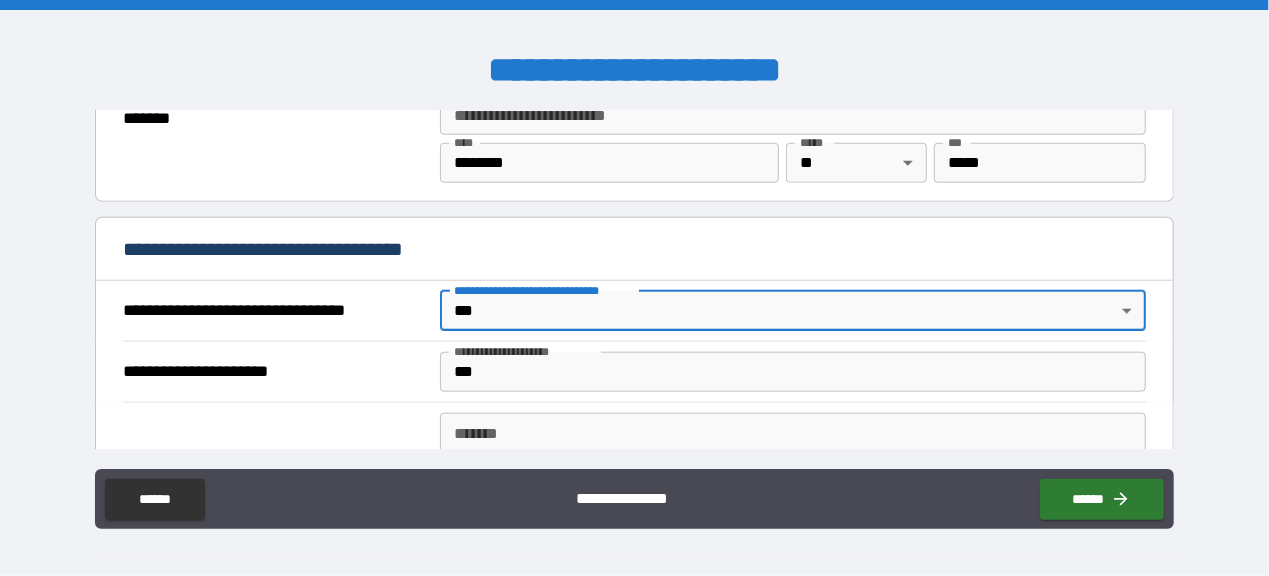 scroll, scrollTop: 1169, scrollLeft: 0, axis: vertical 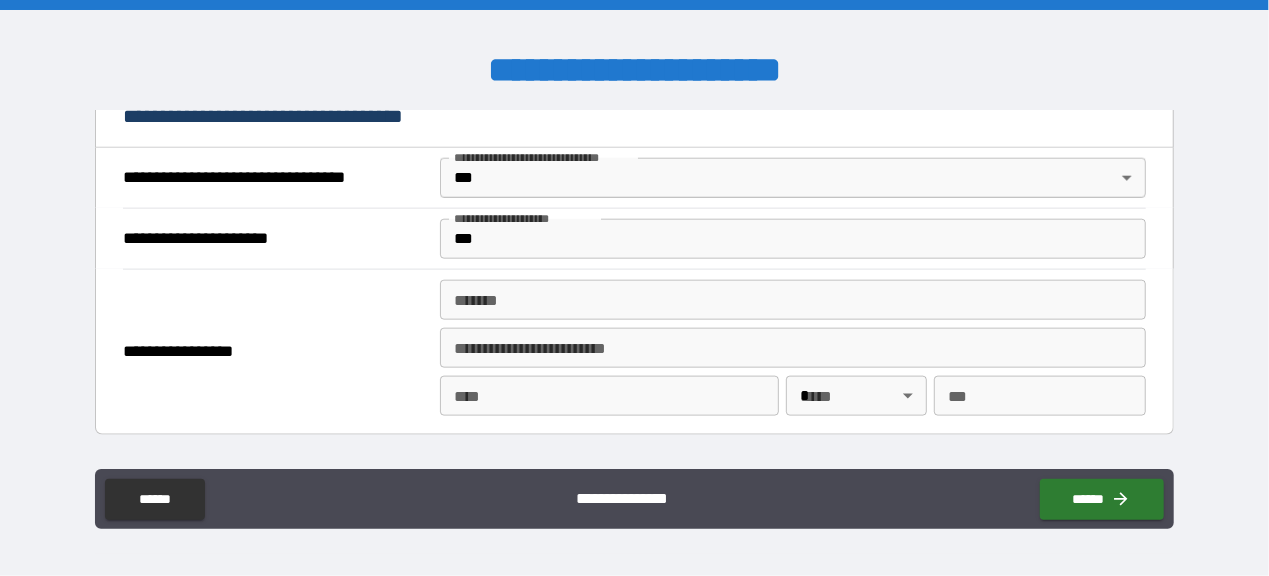 click on "**********" at bounding box center [634, 238] 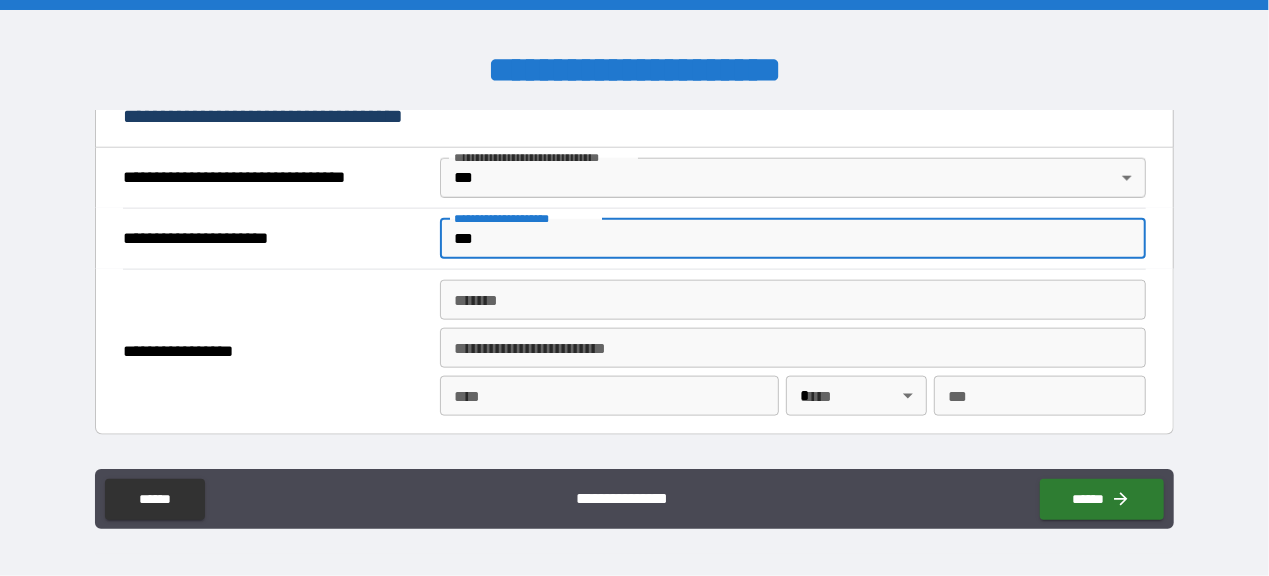 drag, startPoint x: 509, startPoint y: 240, endPoint x: 390, endPoint y: 222, distance: 120.353645 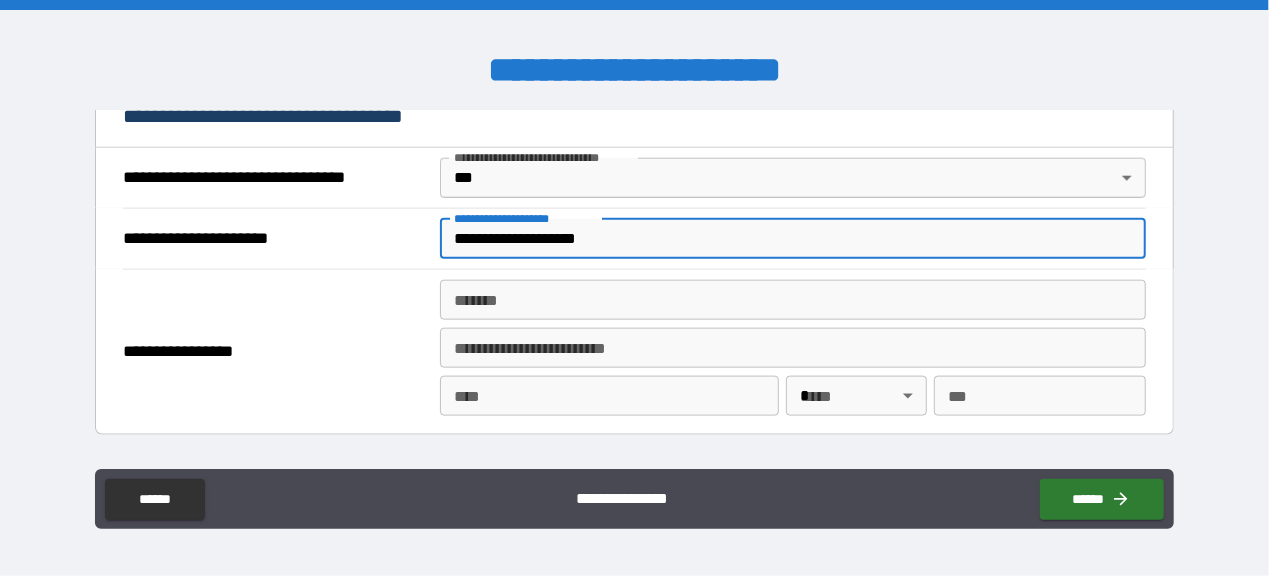 click on "**********" at bounding box center (793, 239) 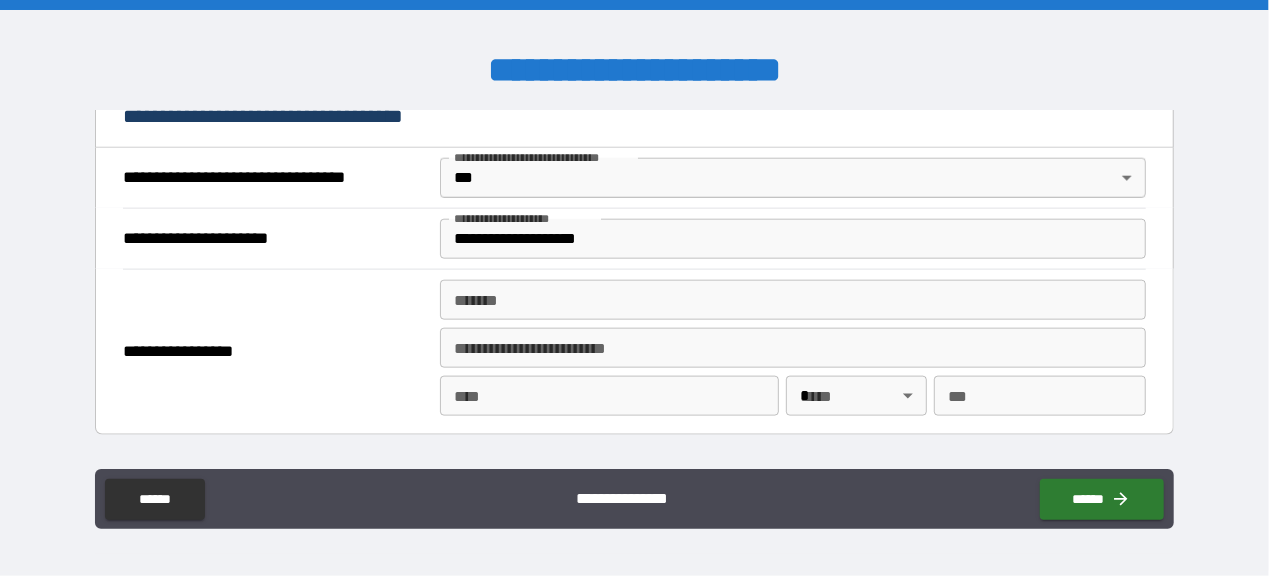 click on "*******" at bounding box center (793, 300) 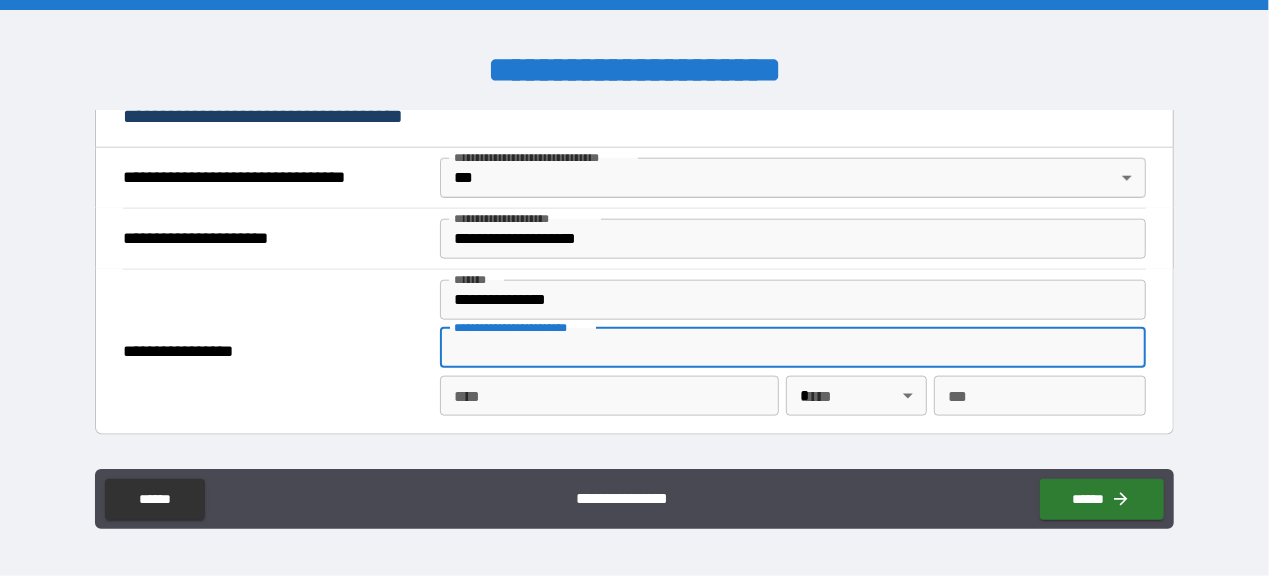 type on "**********" 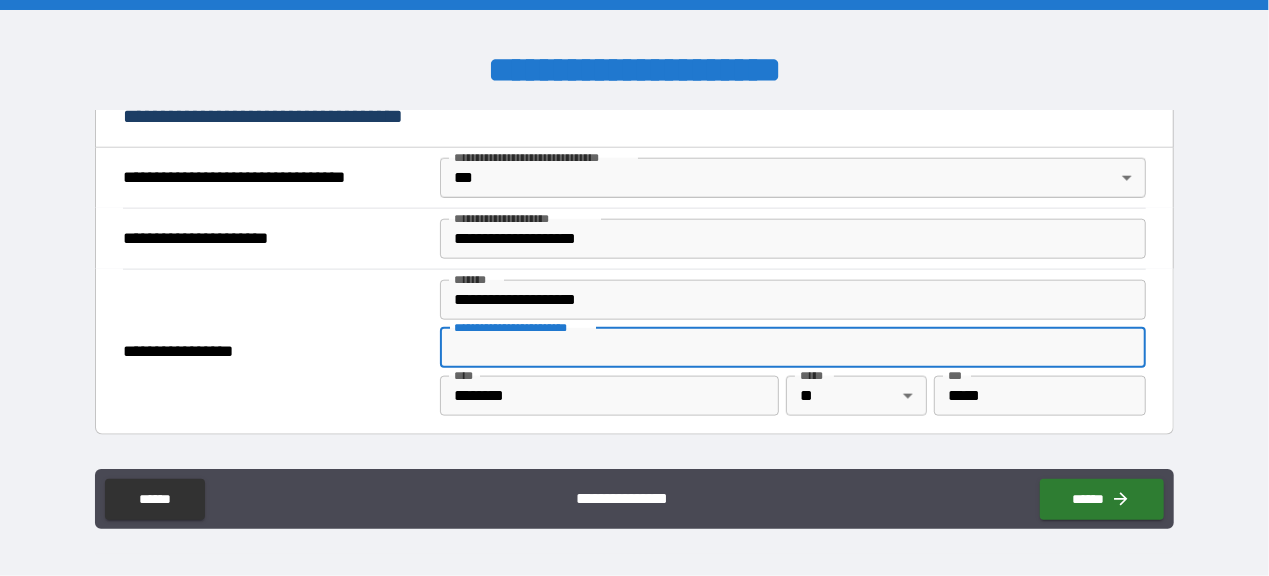 click on "**********" at bounding box center (793, 300) 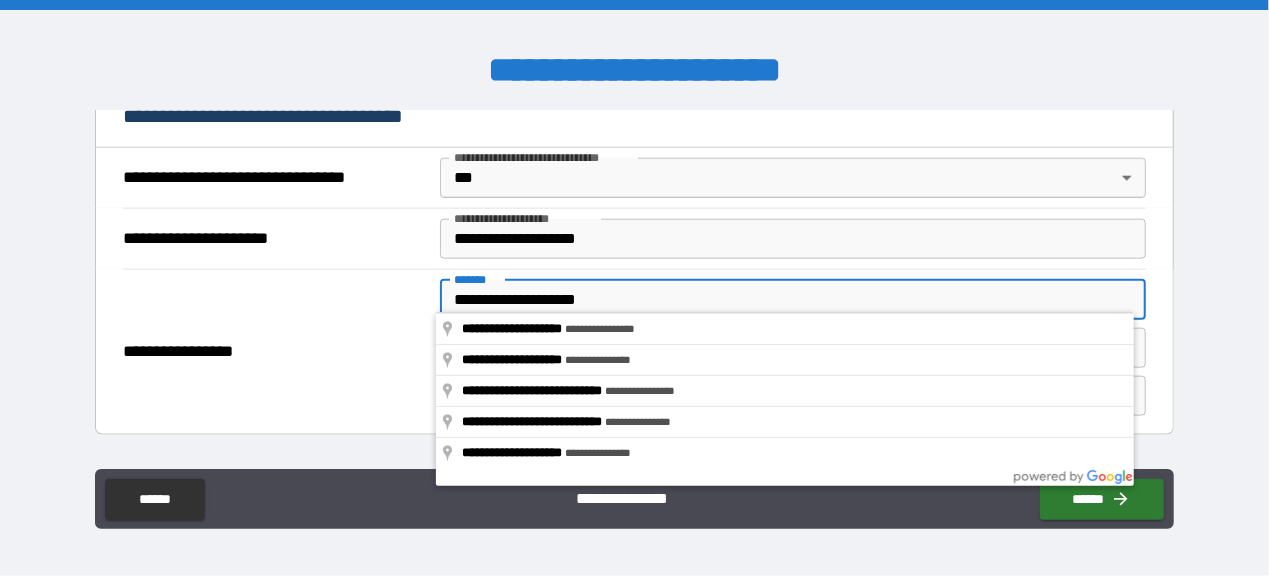 click on "**********" at bounding box center [793, 300] 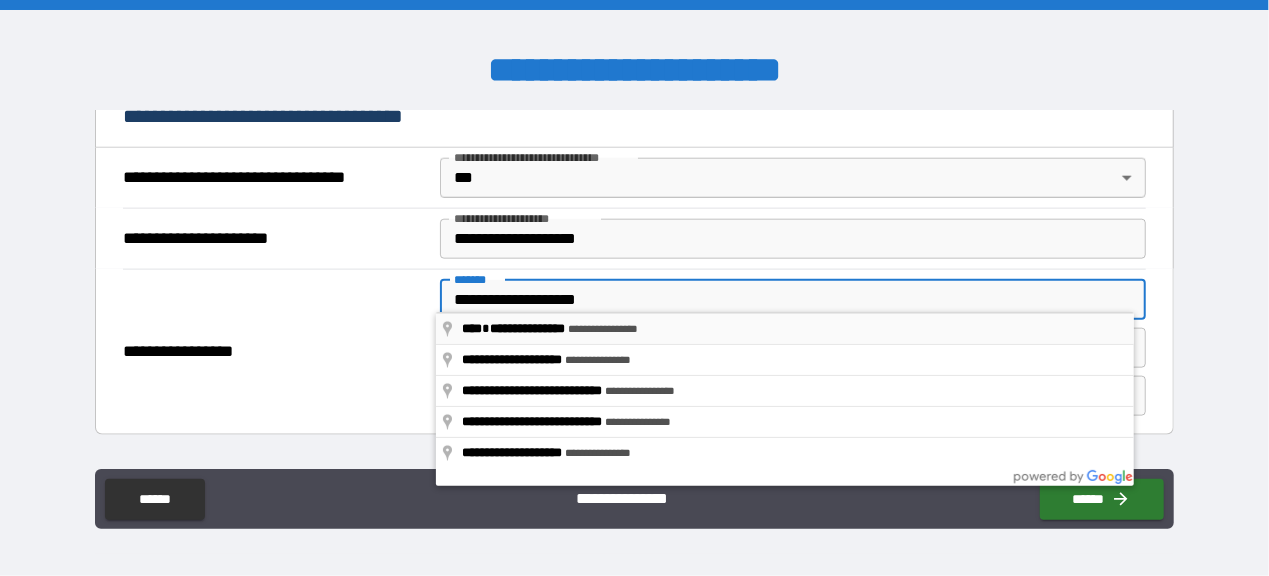 type on "**********" 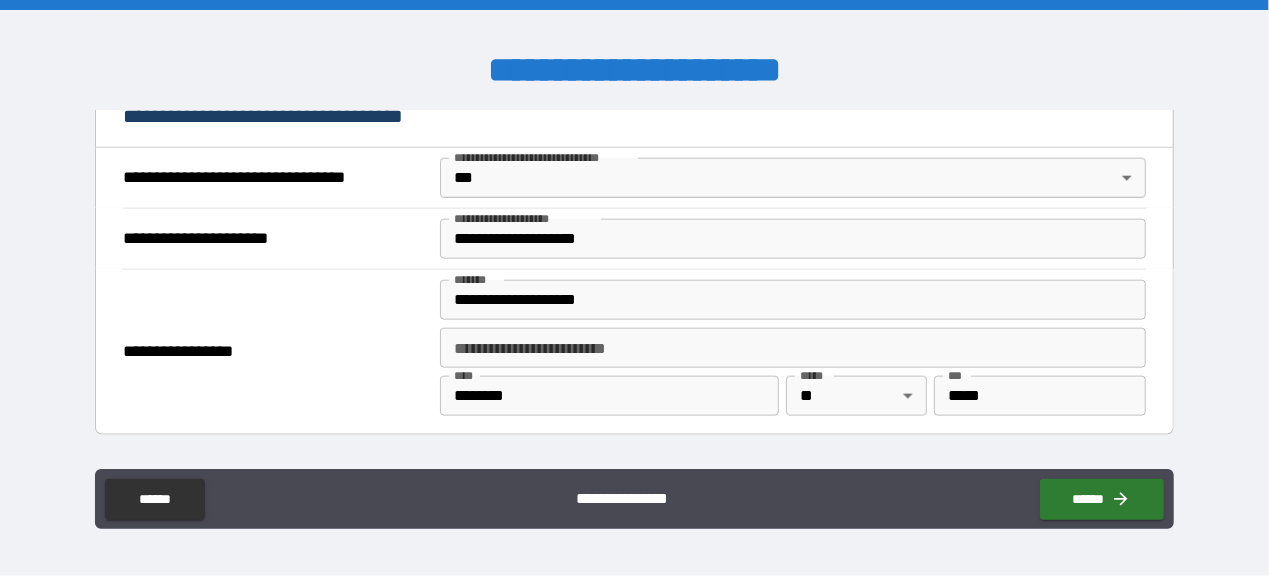 click on "**********" at bounding box center (275, 352) 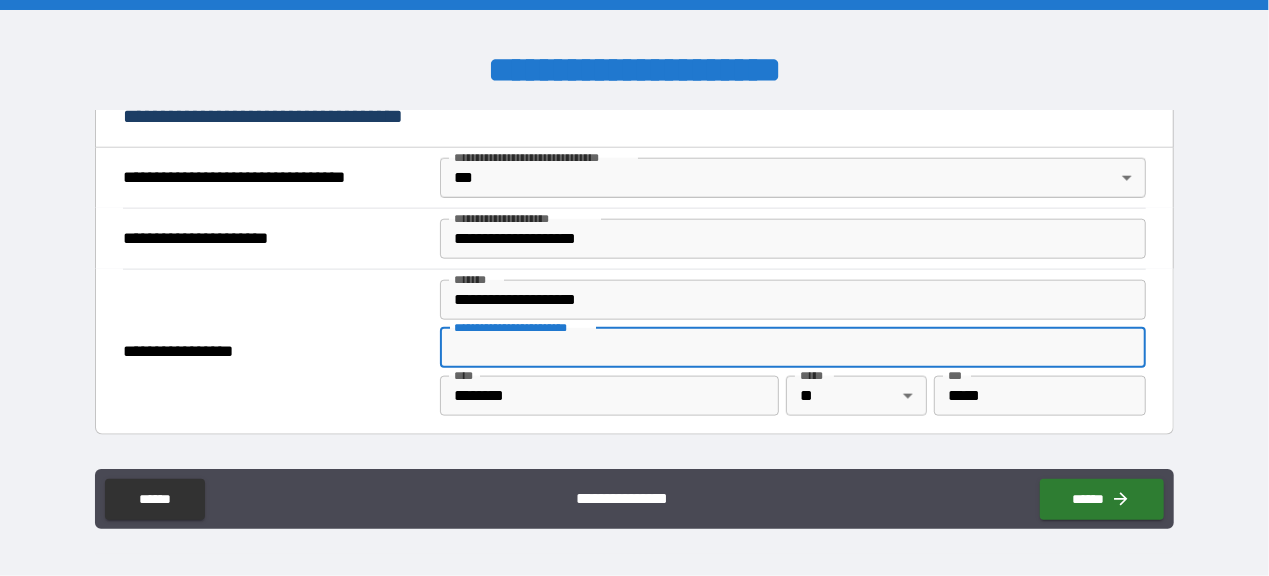 click on "**********" at bounding box center (634, 352) 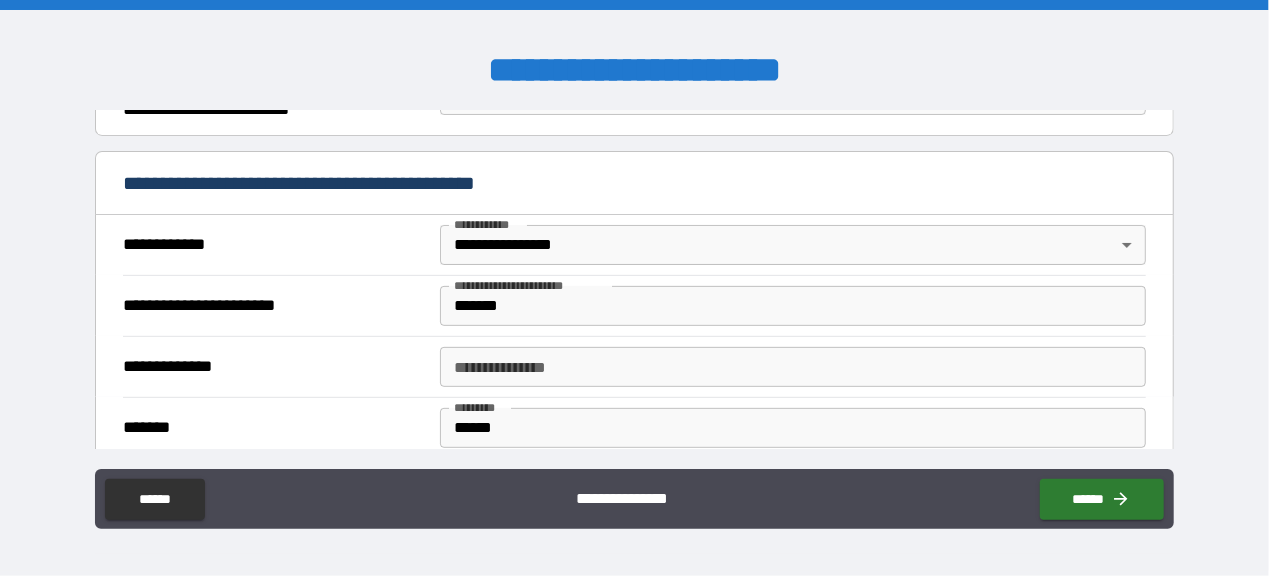 scroll, scrollTop: 400, scrollLeft: 0, axis: vertical 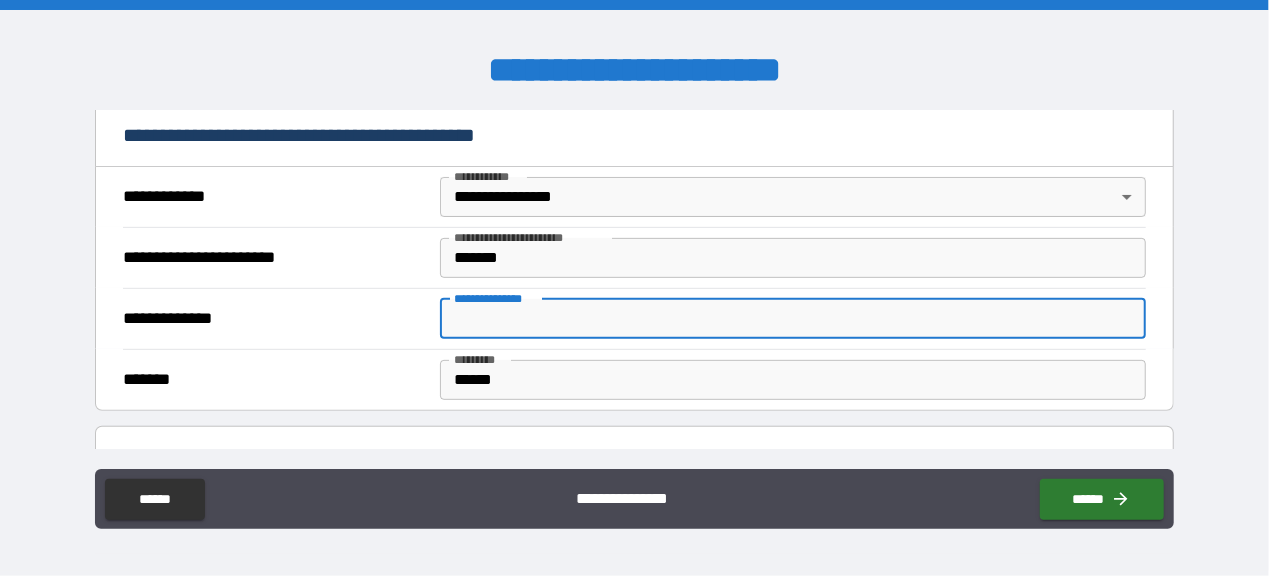 click on "**********" at bounding box center [793, 319] 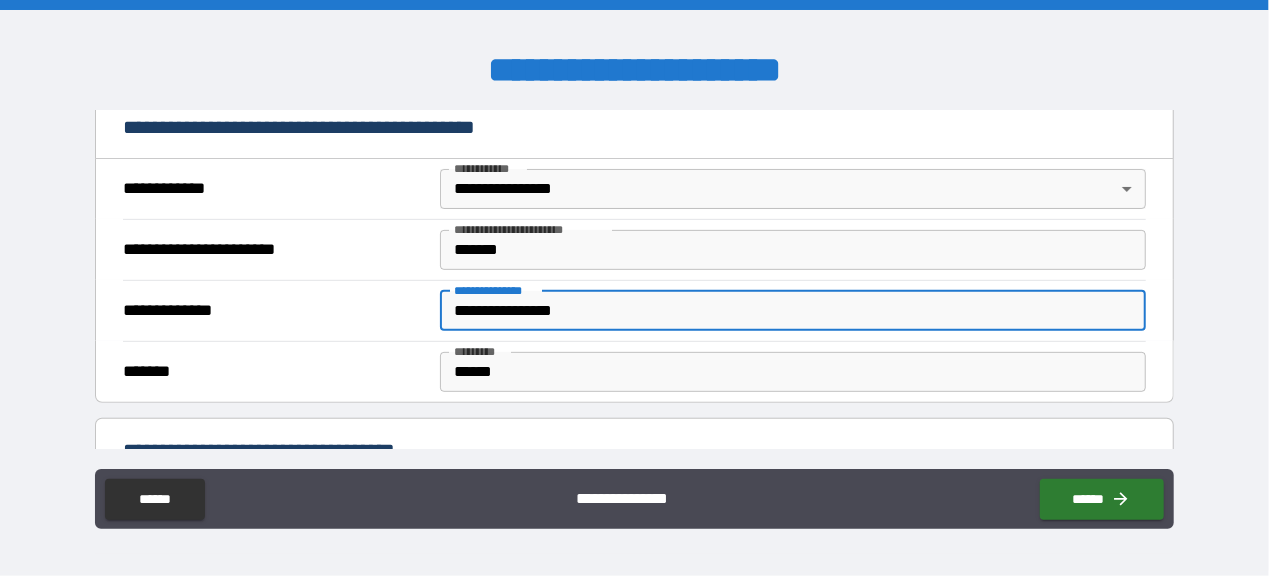 scroll, scrollTop: 400, scrollLeft: 0, axis: vertical 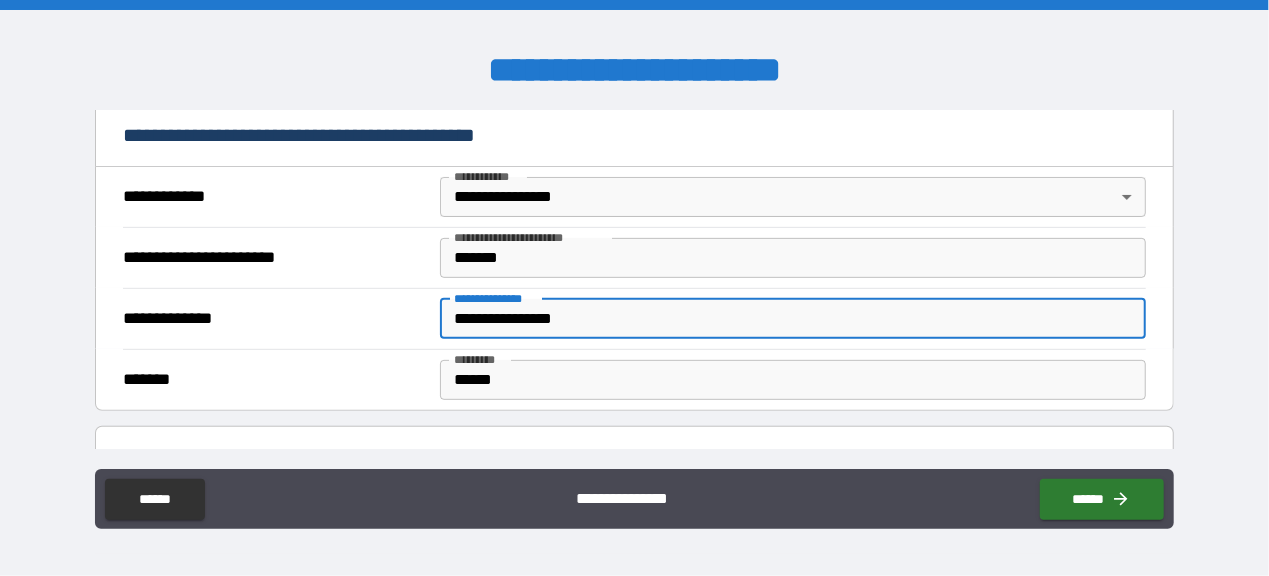 click on "**********" at bounding box center (793, 319) 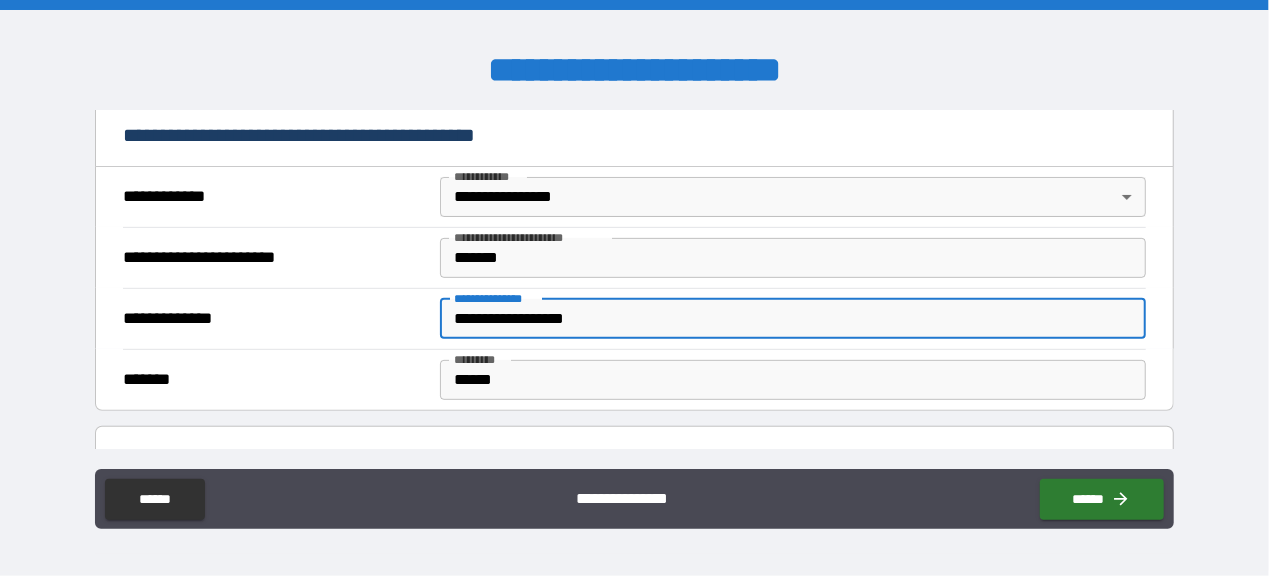 click on "**********" at bounding box center [634, 290] 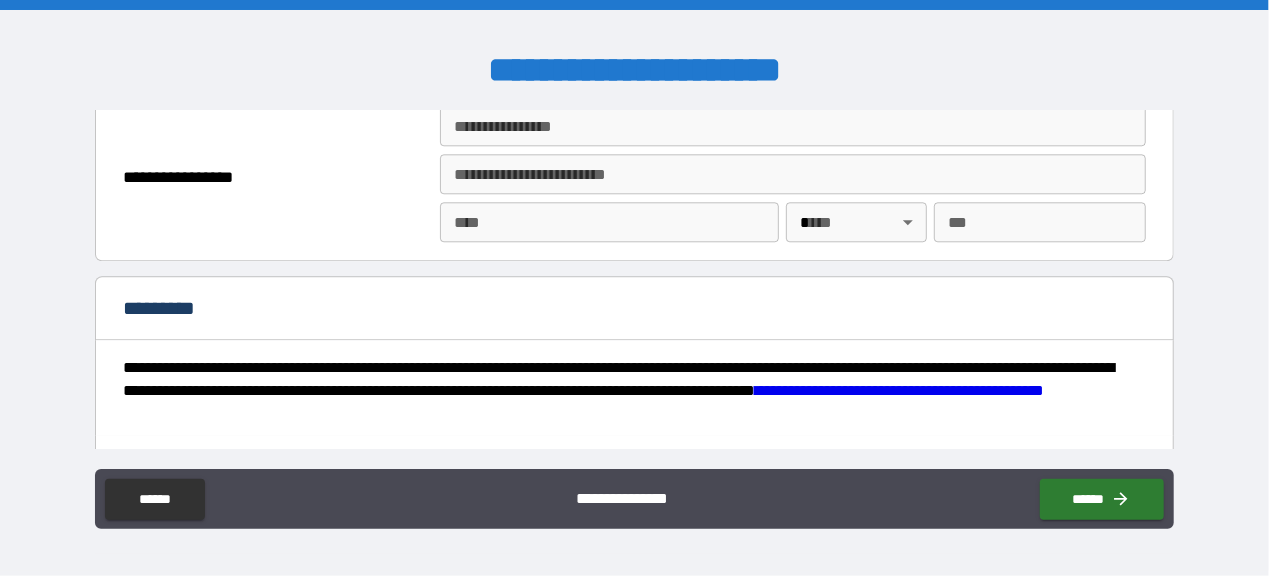 scroll, scrollTop: 2666, scrollLeft: 0, axis: vertical 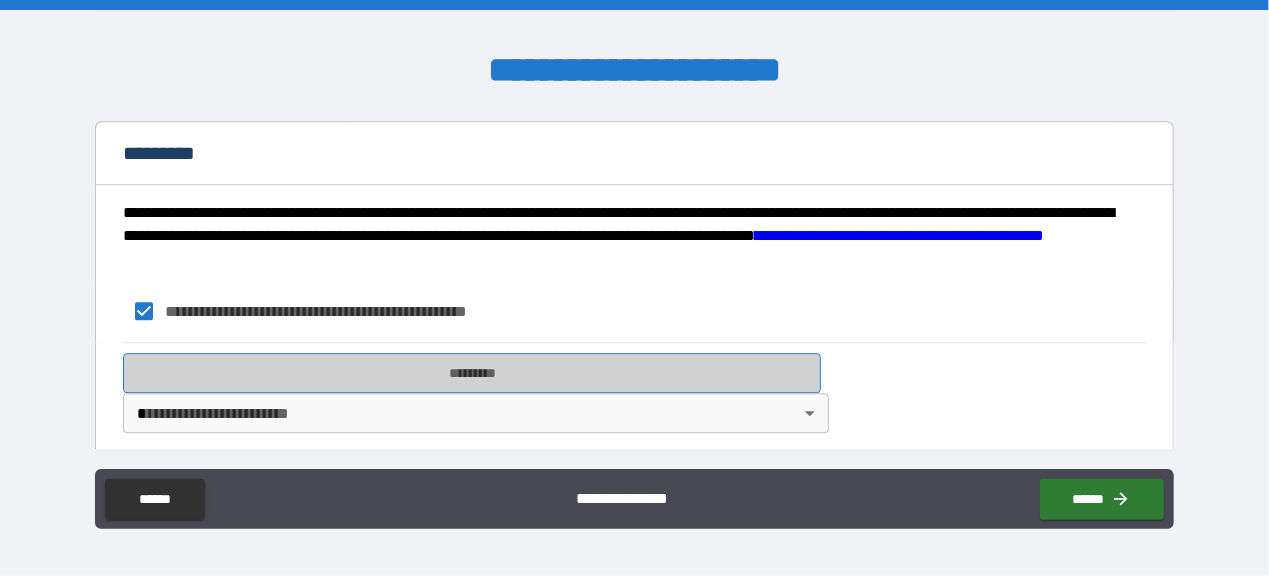 click on "*********" at bounding box center (472, 373) 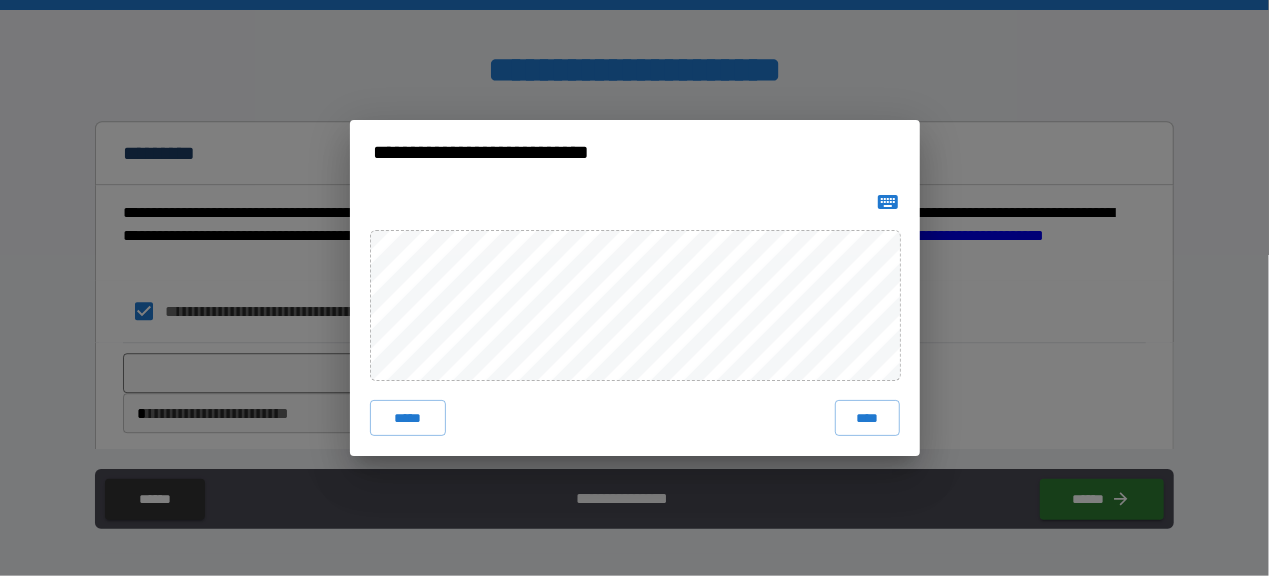 click on "**********" at bounding box center (634, 288) 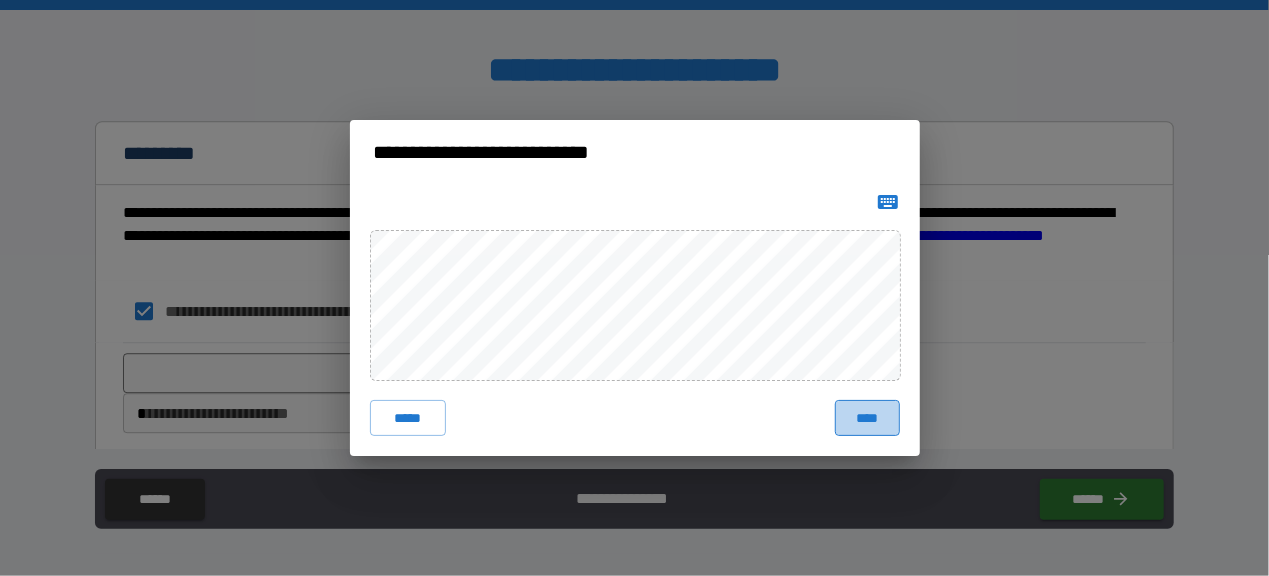 click on "****" at bounding box center [867, 418] 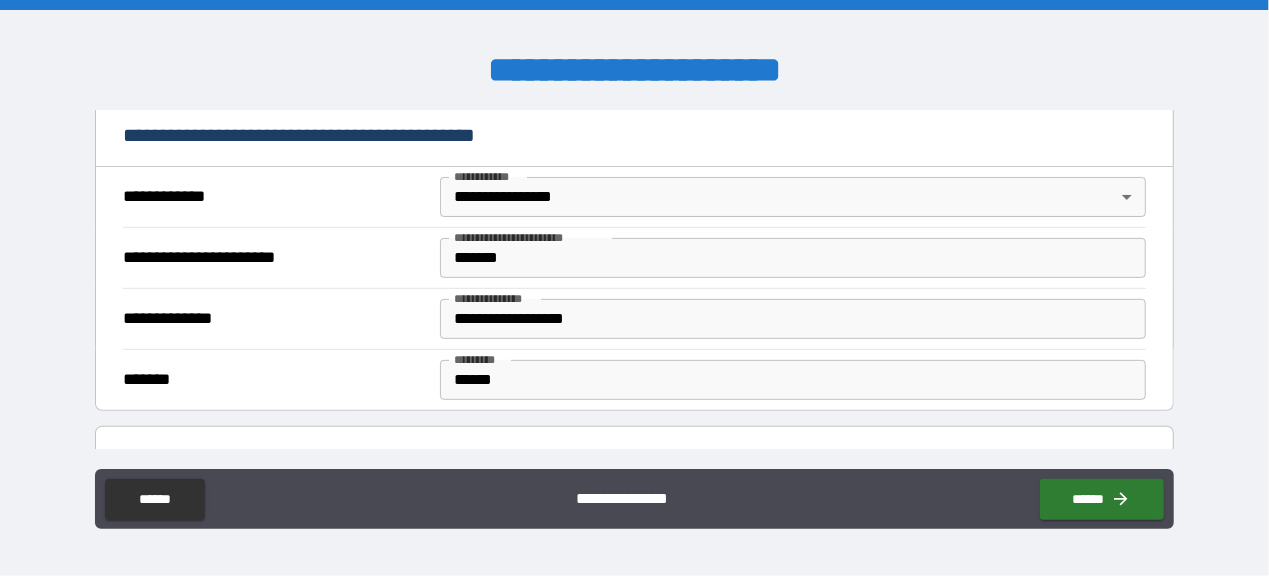 scroll, scrollTop: 533, scrollLeft: 0, axis: vertical 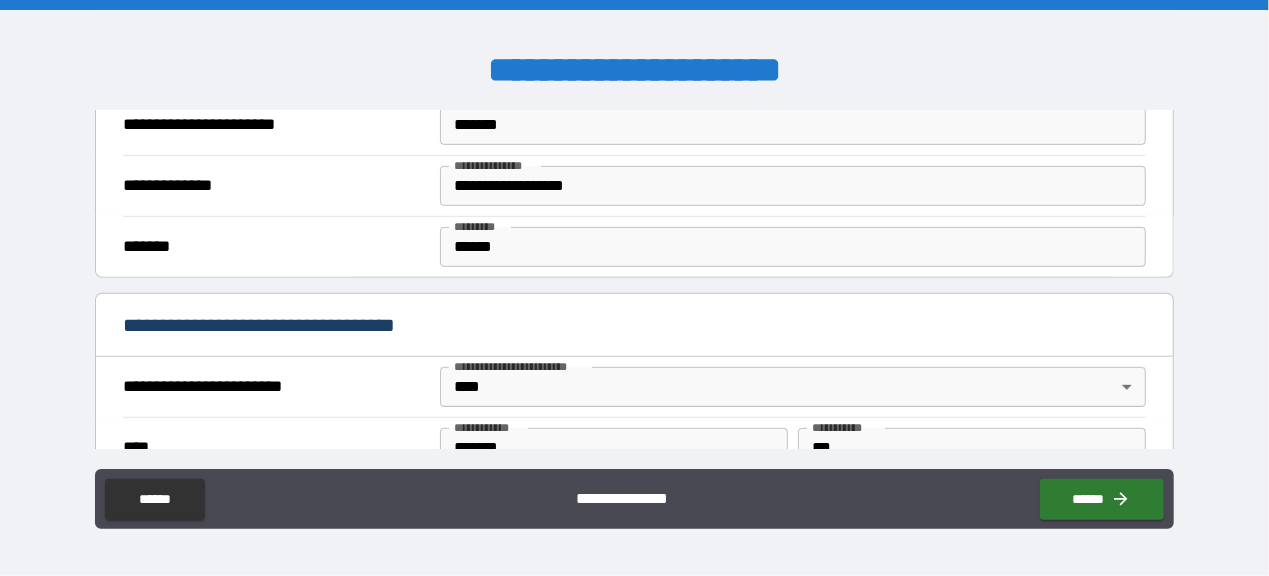 click on "**********" at bounding box center (793, 186) 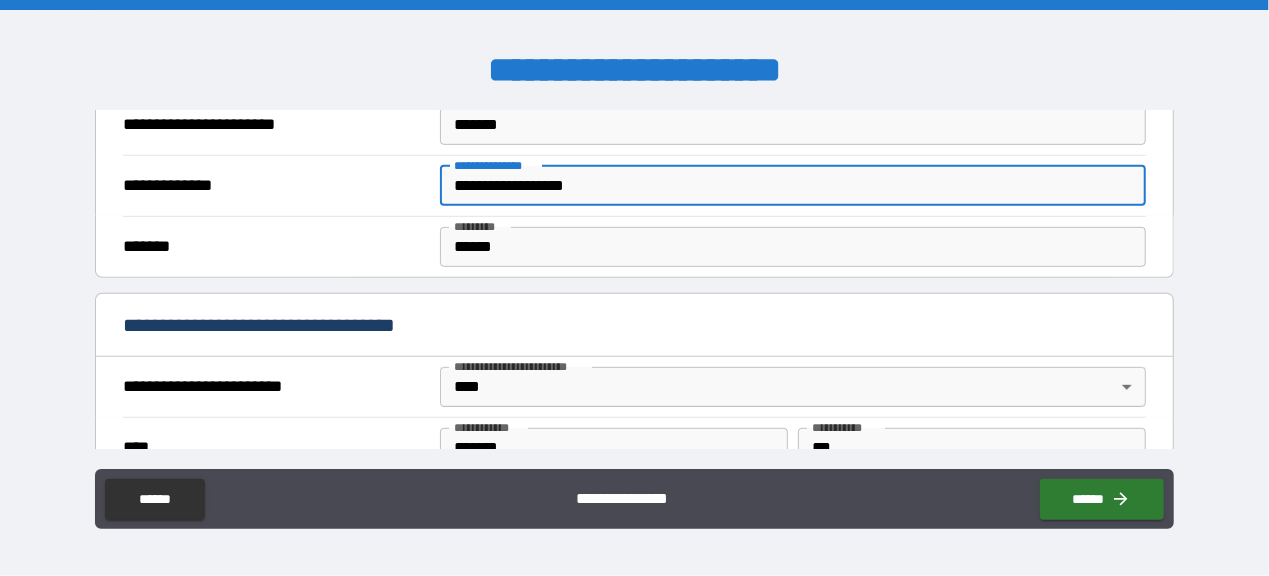 type on "**********" 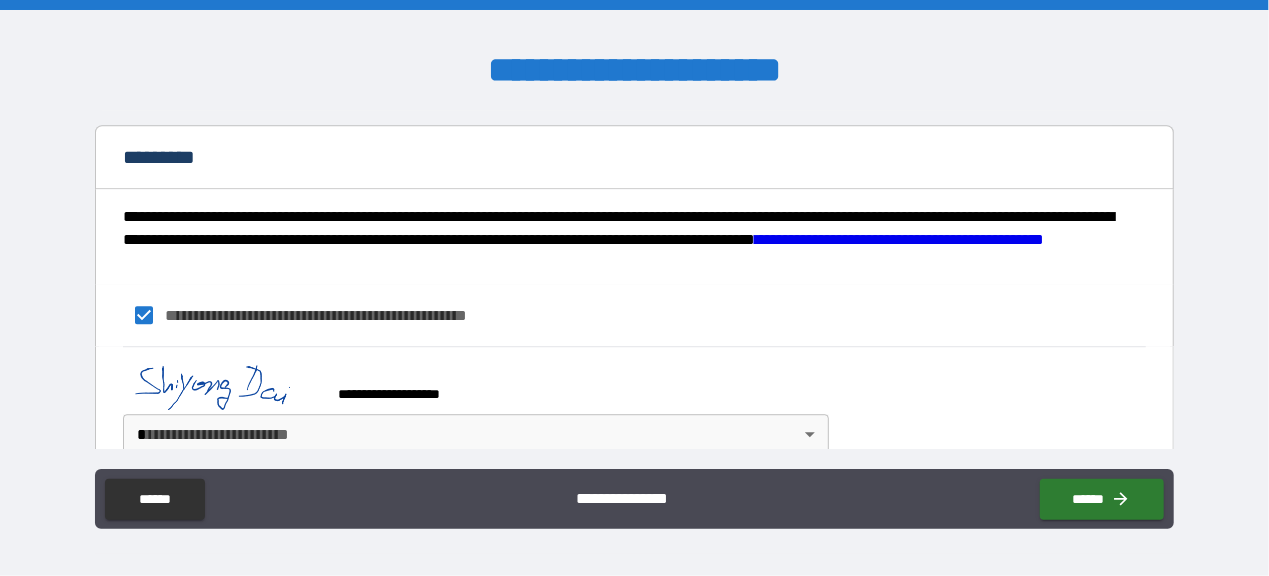 scroll, scrollTop: 2710, scrollLeft: 0, axis: vertical 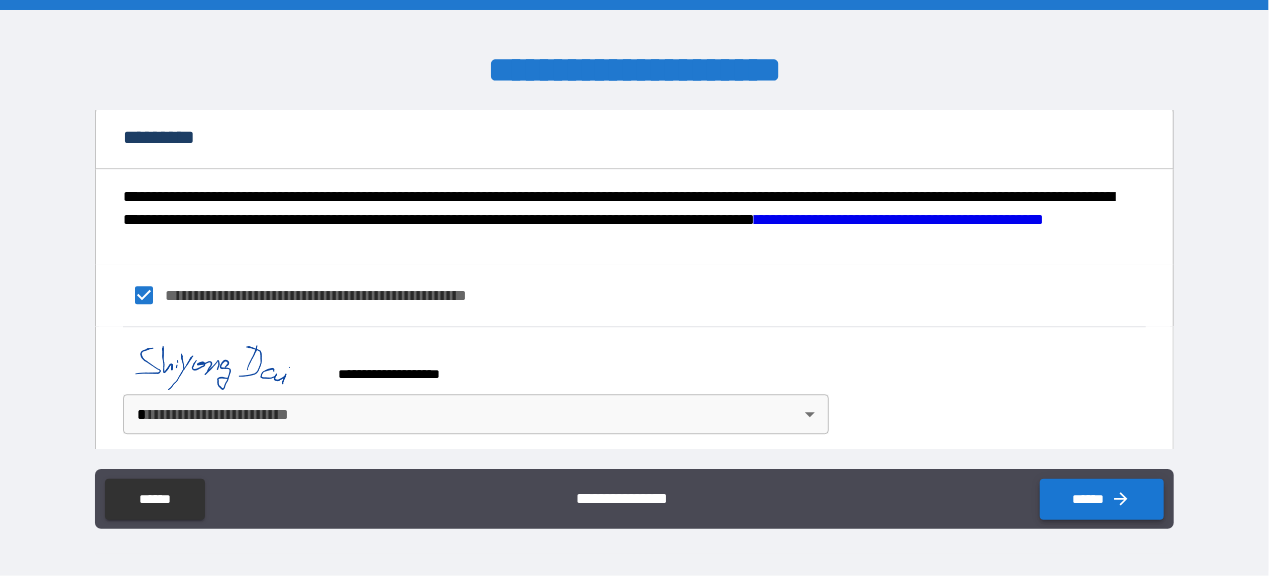 click on "******" at bounding box center [1102, 499] 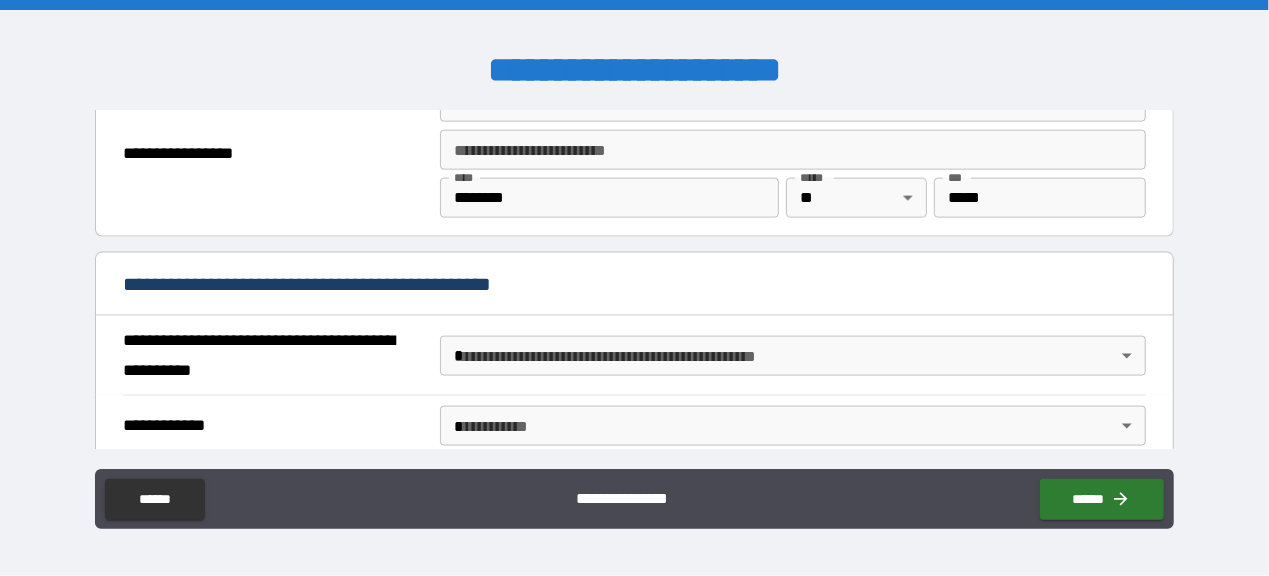 scroll, scrollTop: 1510, scrollLeft: 0, axis: vertical 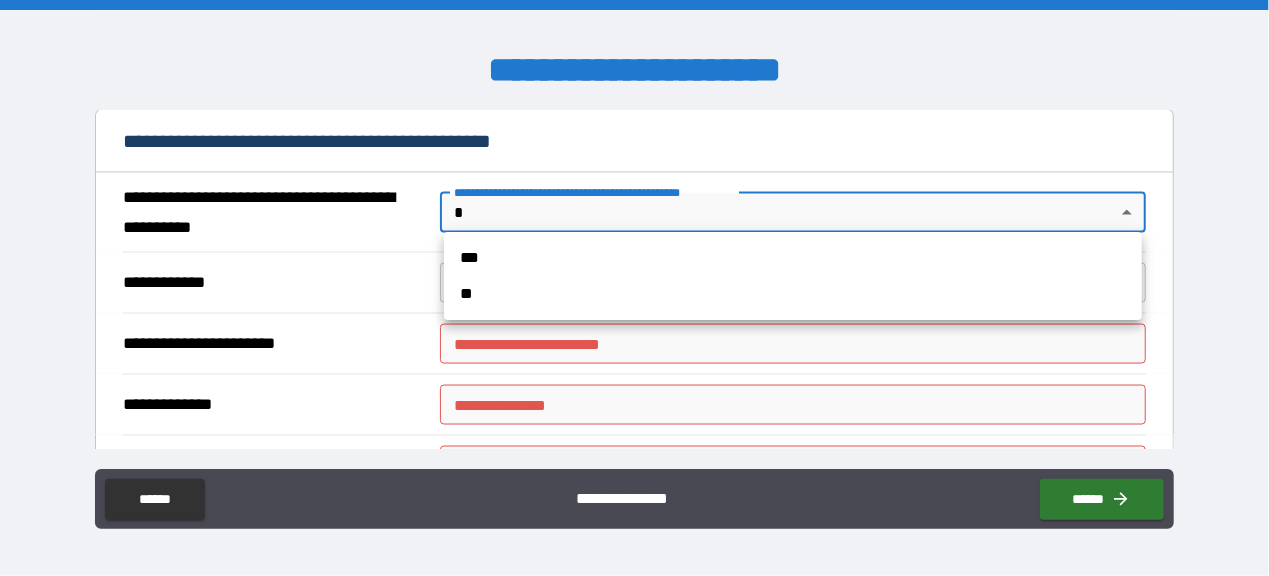 click on "**********" at bounding box center [634, 288] 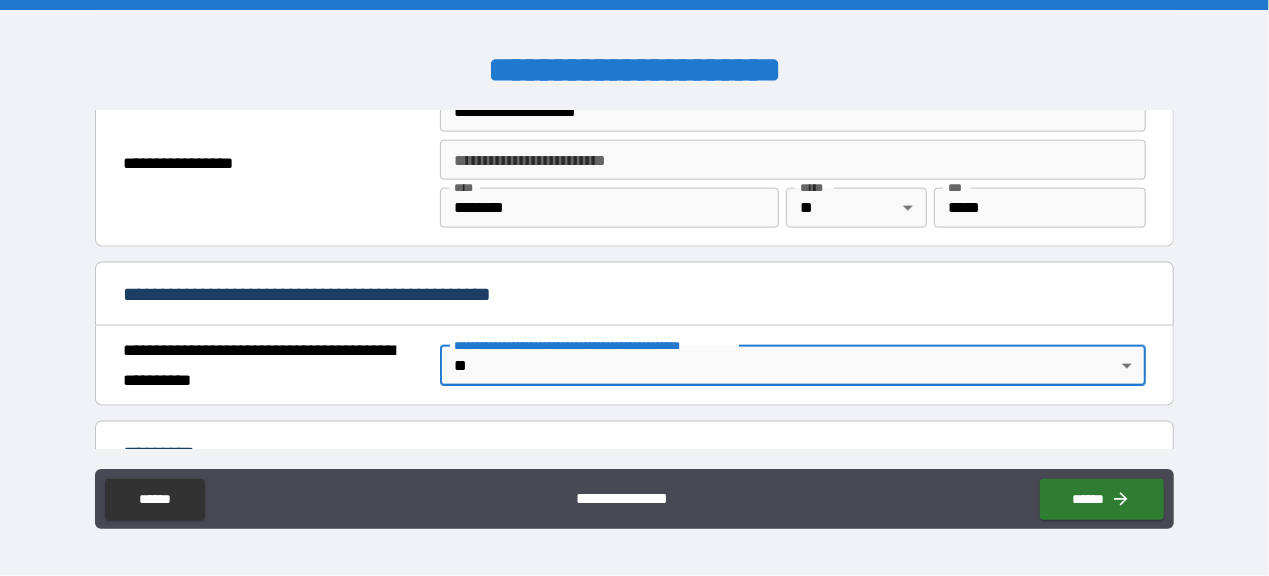 scroll, scrollTop: 1412, scrollLeft: 0, axis: vertical 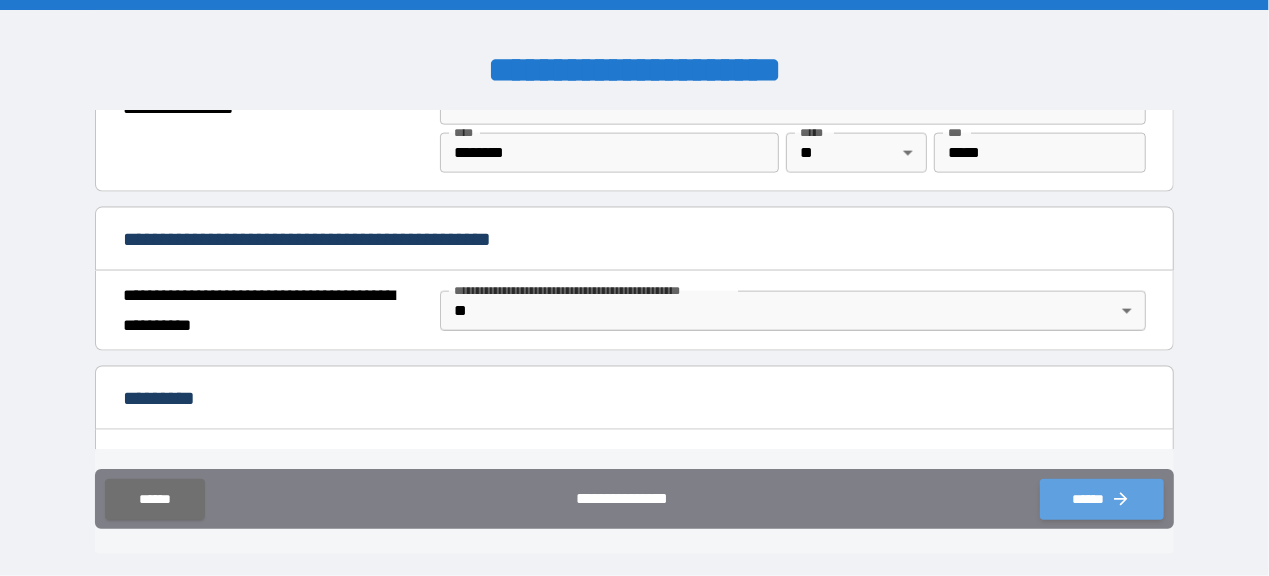 click on "******" at bounding box center (1102, 499) 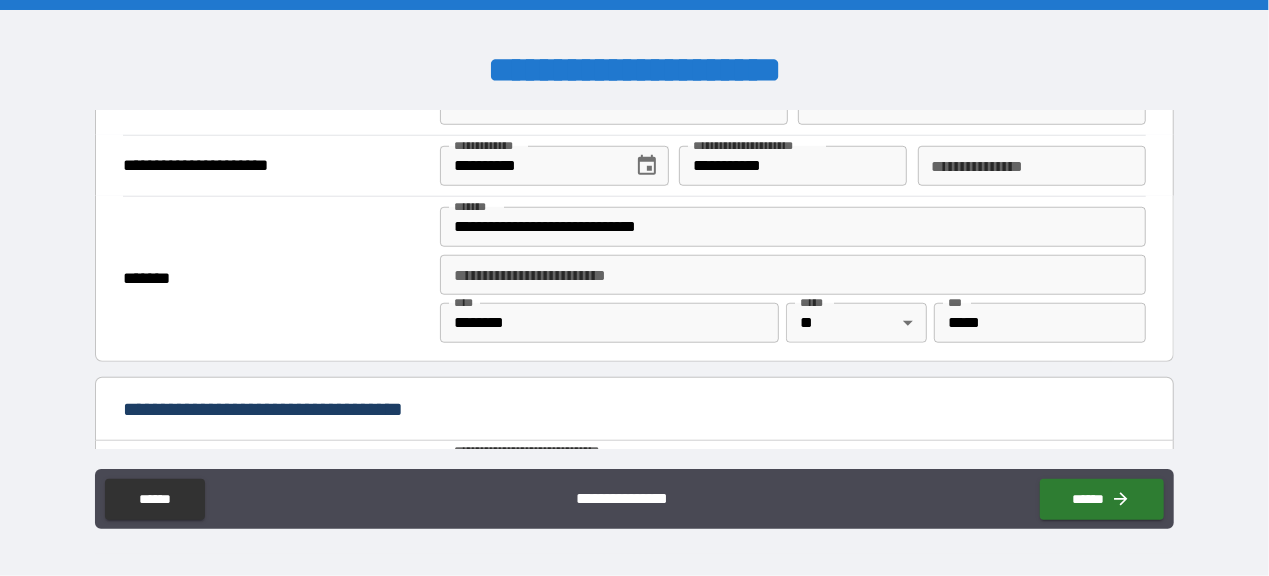 scroll, scrollTop: 745, scrollLeft: 0, axis: vertical 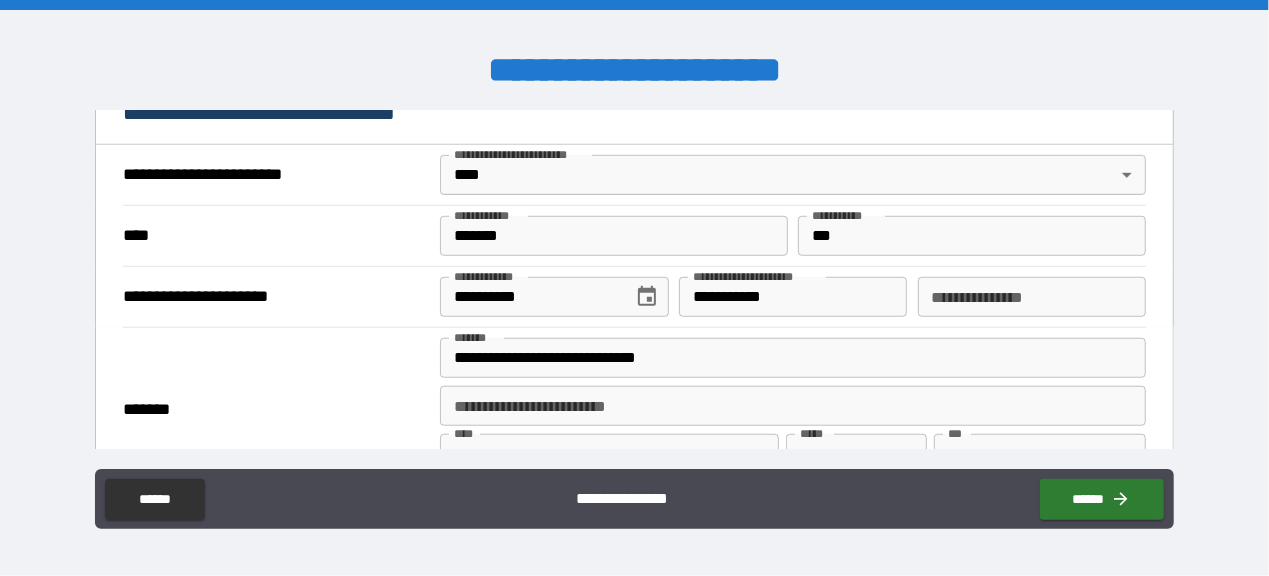 click on "**********" at bounding box center (634, 288) 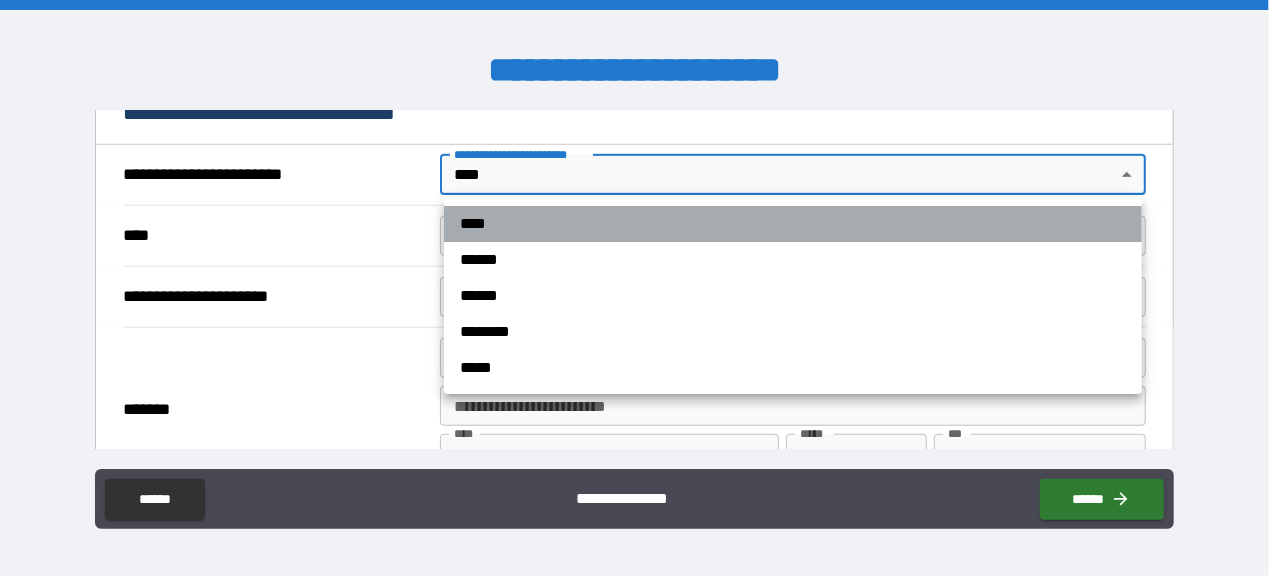 click on "****" at bounding box center (793, 224) 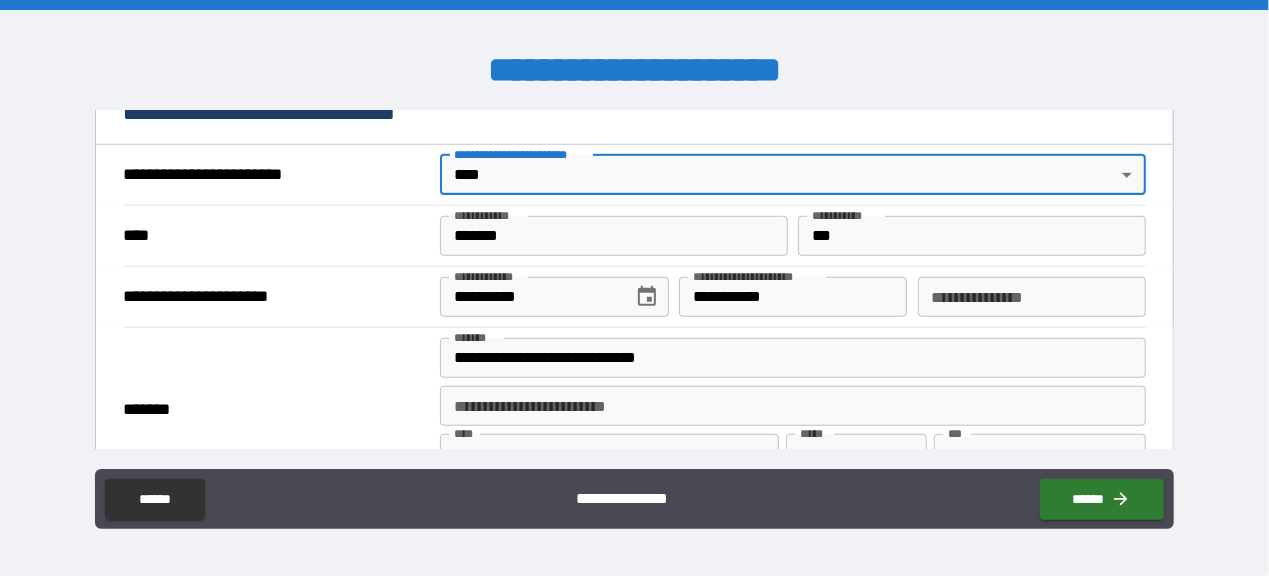 click on "**********" at bounding box center (634, 296) 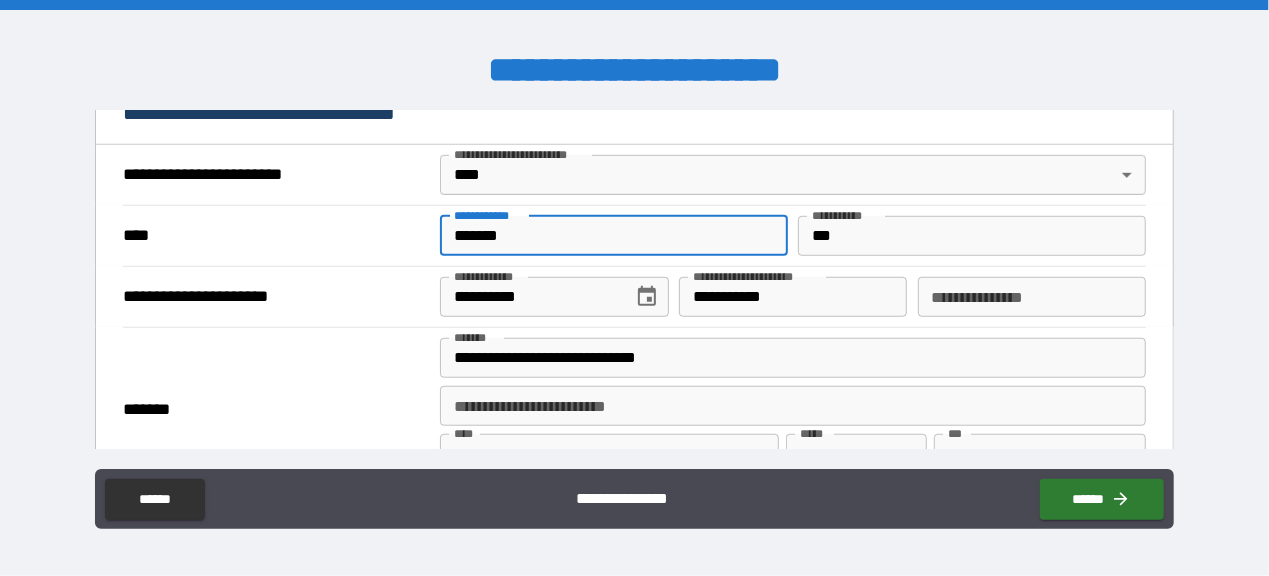 click on "*******" at bounding box center [614, 236] 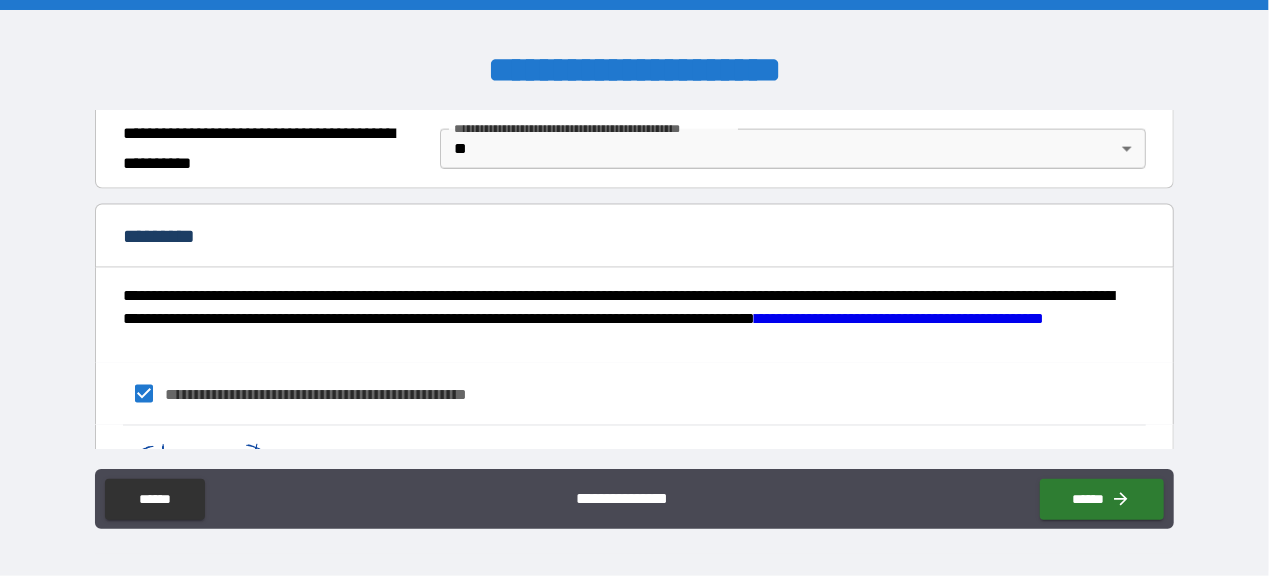 scroll, scrollTop: 1678, scrollLeft: 0, axis: vertical 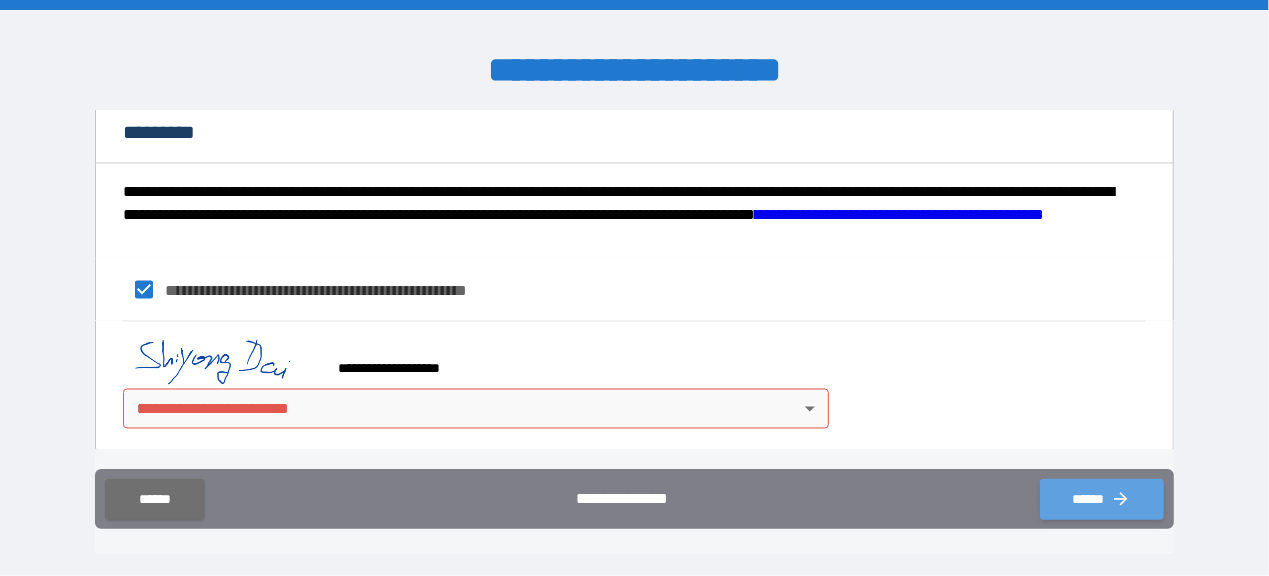 click on "******" at bounding box center (1102, 499) 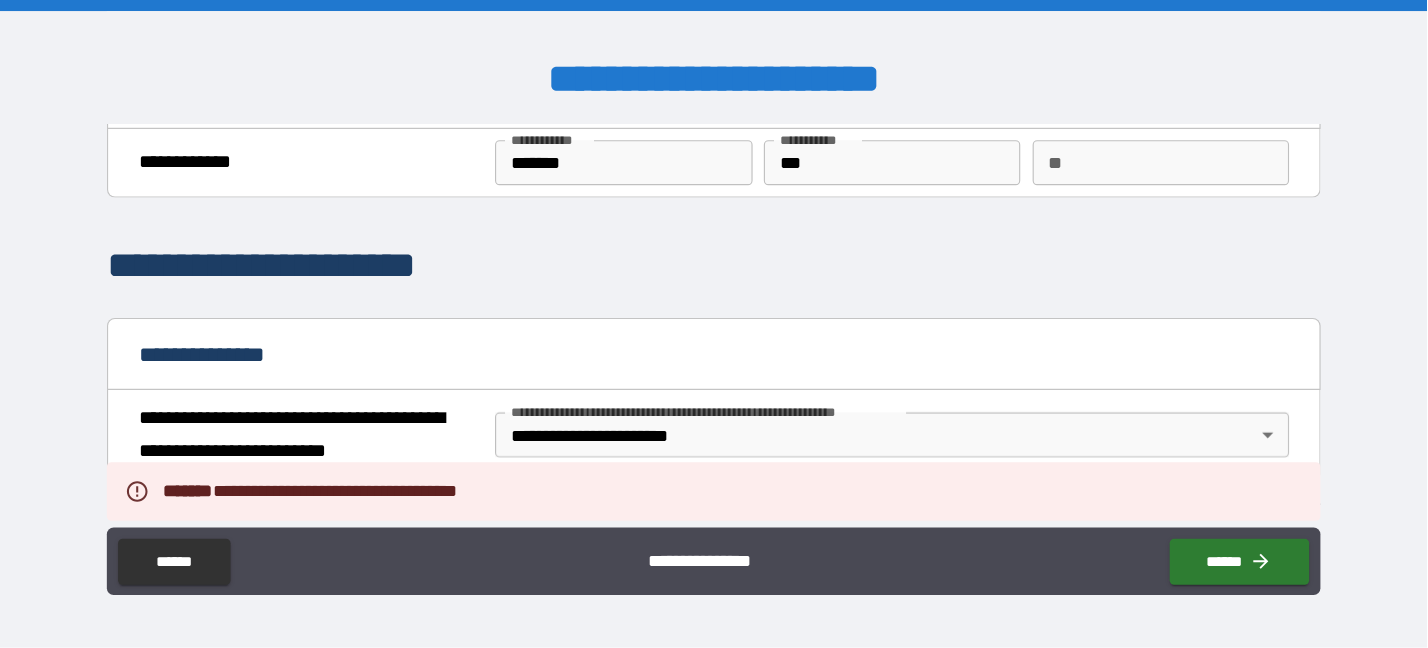 scroll, scrollTop: 0, scrollLeft: 0, axis: both 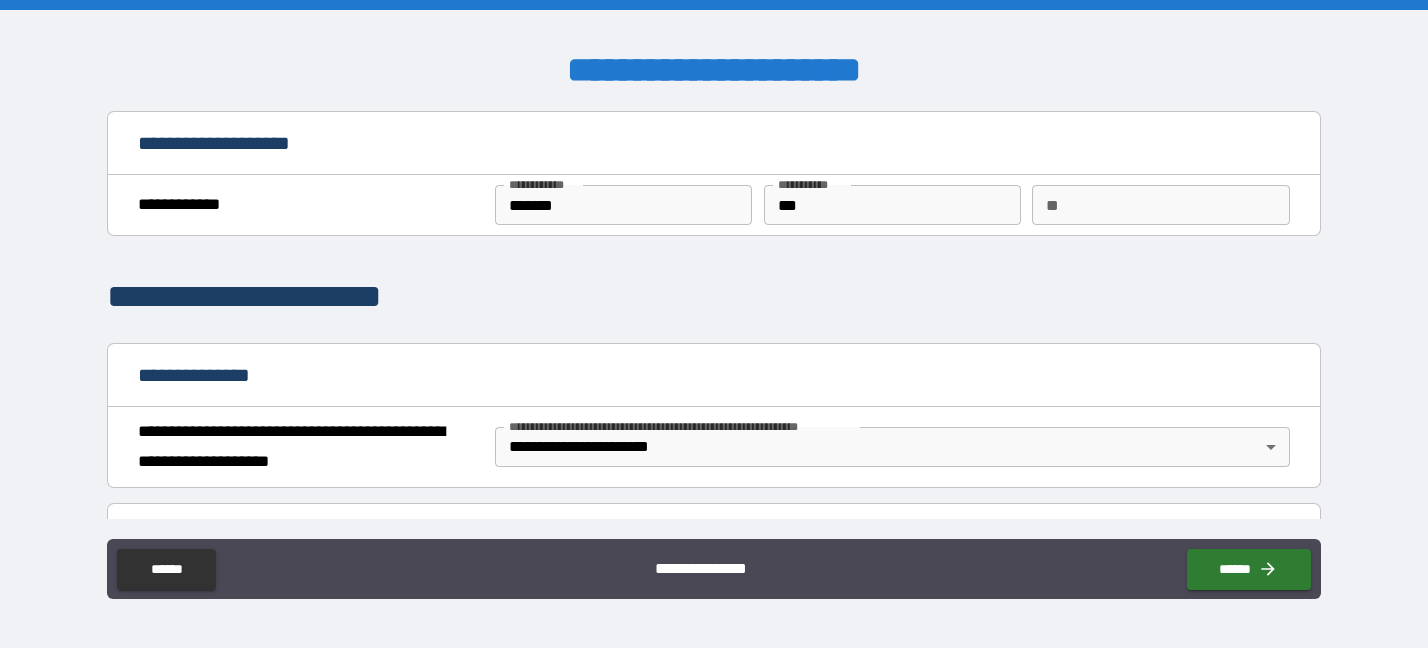 drag, startPoint x: 1268, startPoint y: 0, endPoint x: 61, endPoint y: 224, distance: 1227.6095 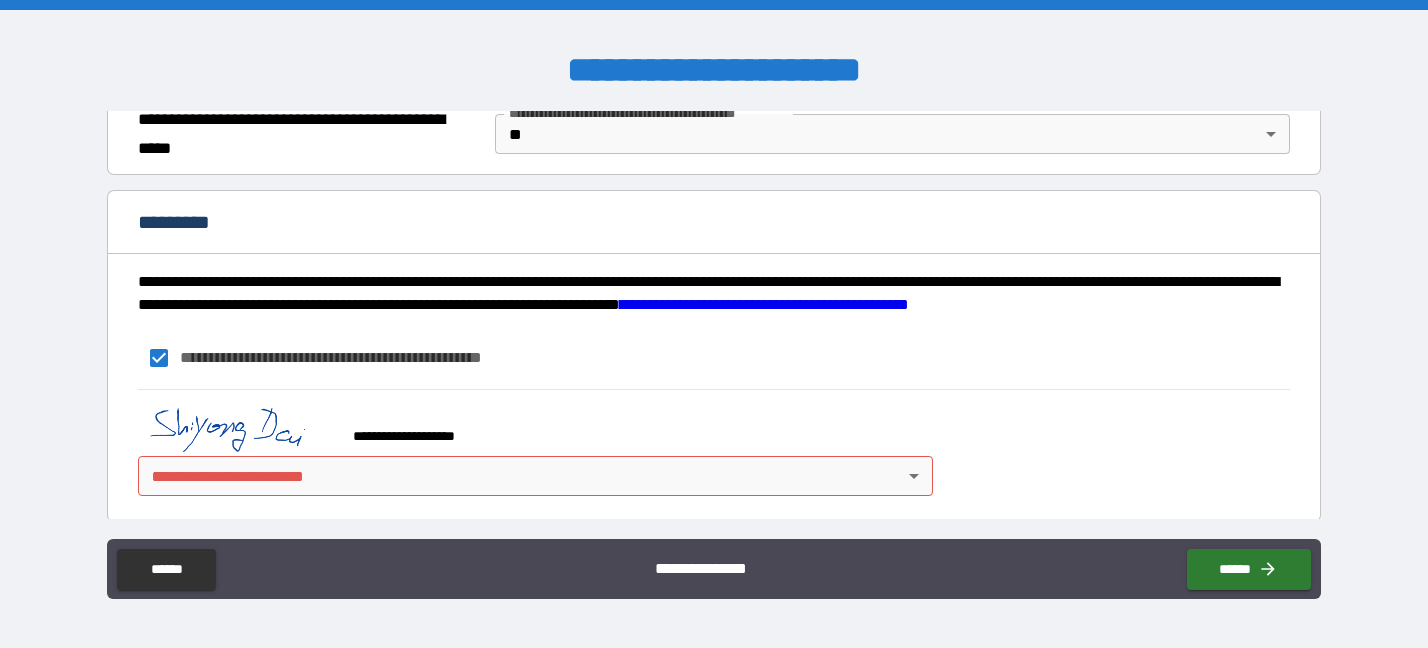 scroll, scrollTop: 600, scrollLeft: 0, axis: vertical 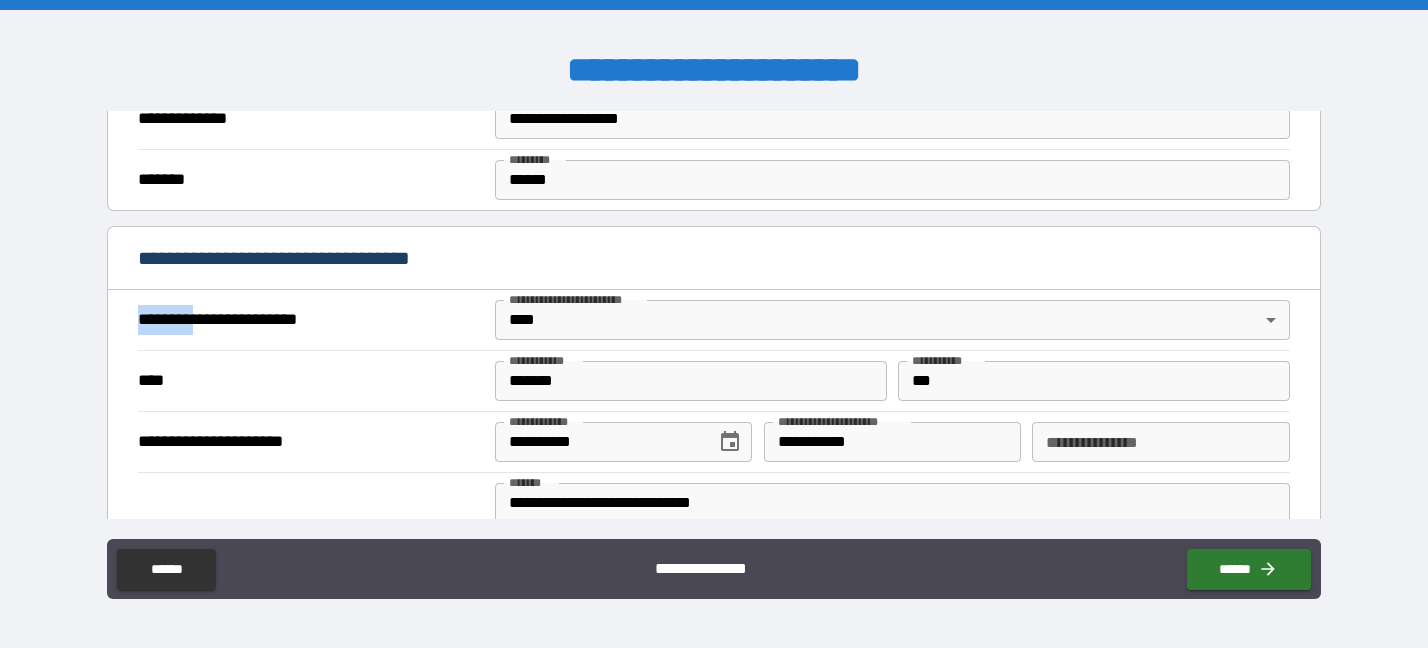 click on "**********" at bounding box center [714, 324] 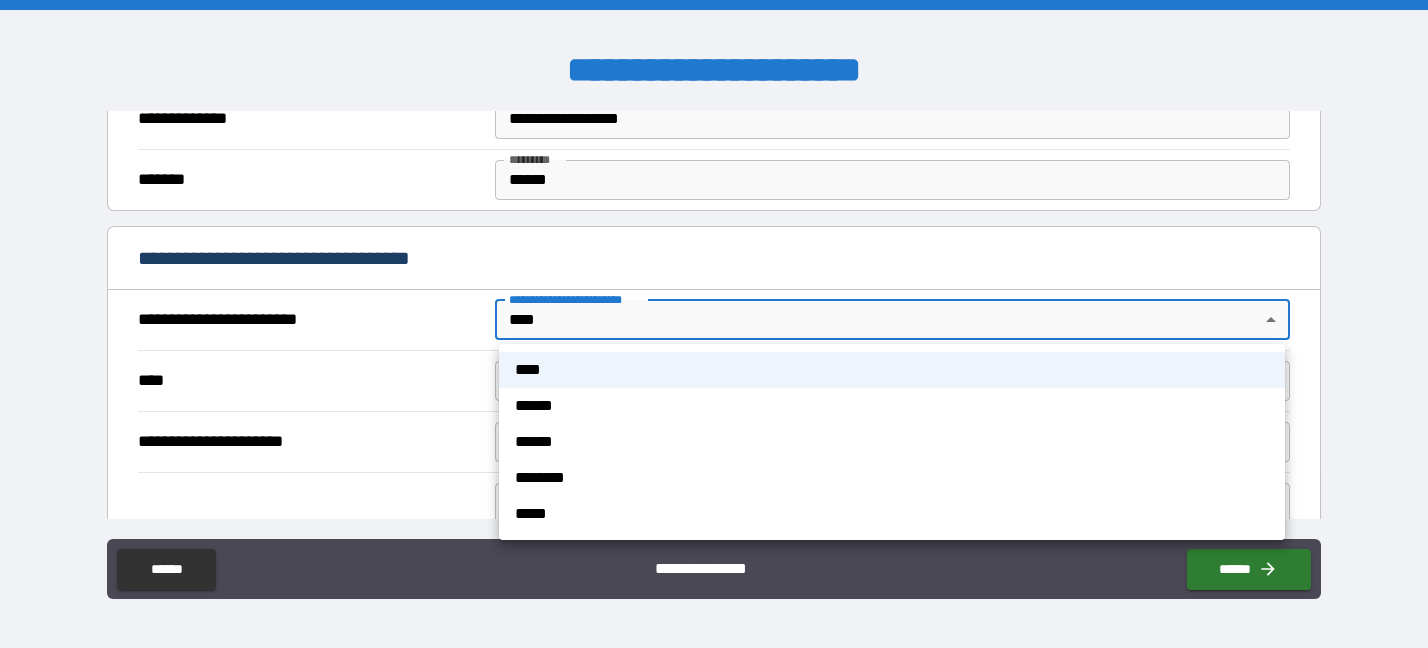 click at bounding box center (714, 324) 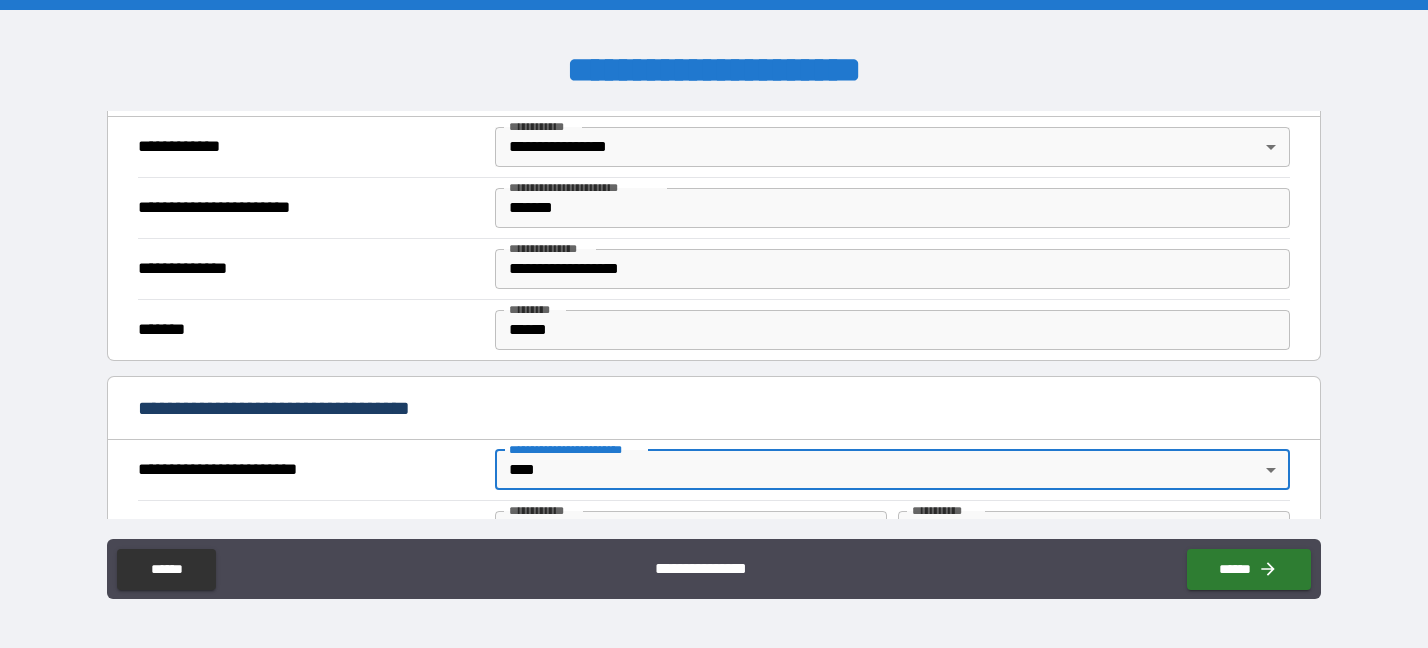 scroll, scrollTop: 600, scrollLeft: 0, axis: vertical 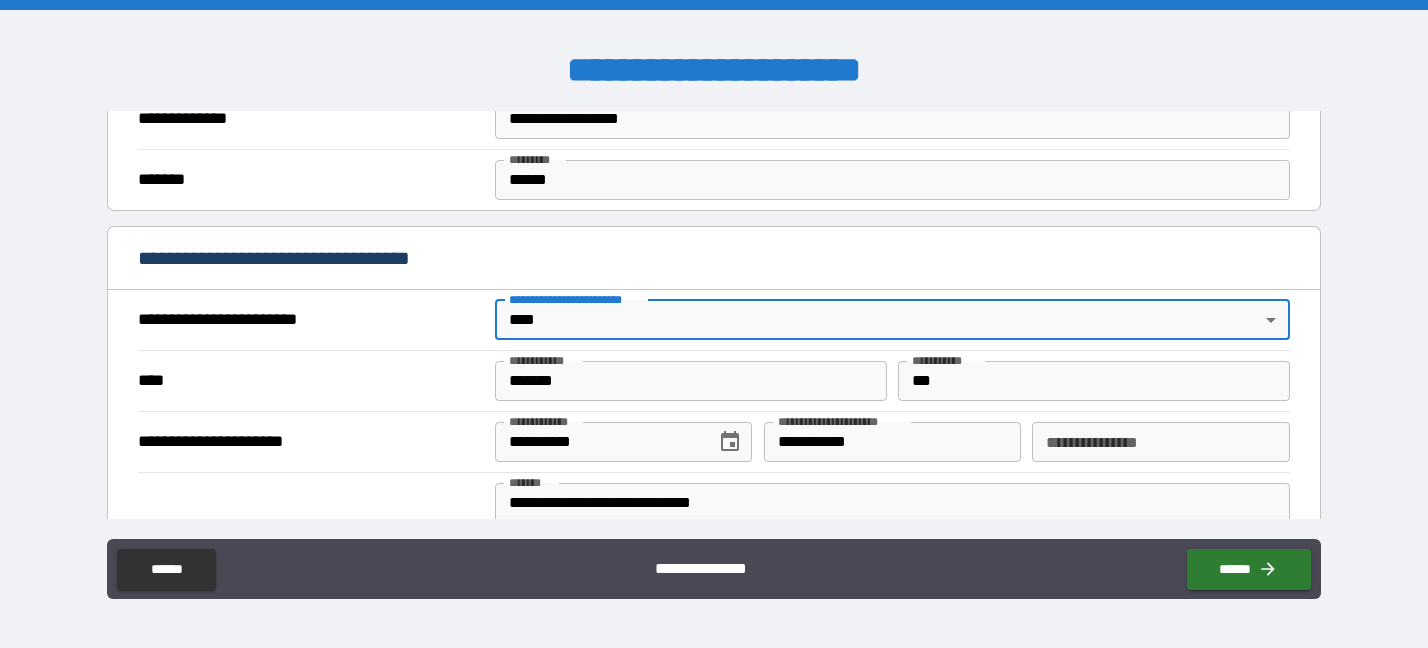 click on "**********" at bounding box center (714, 324) 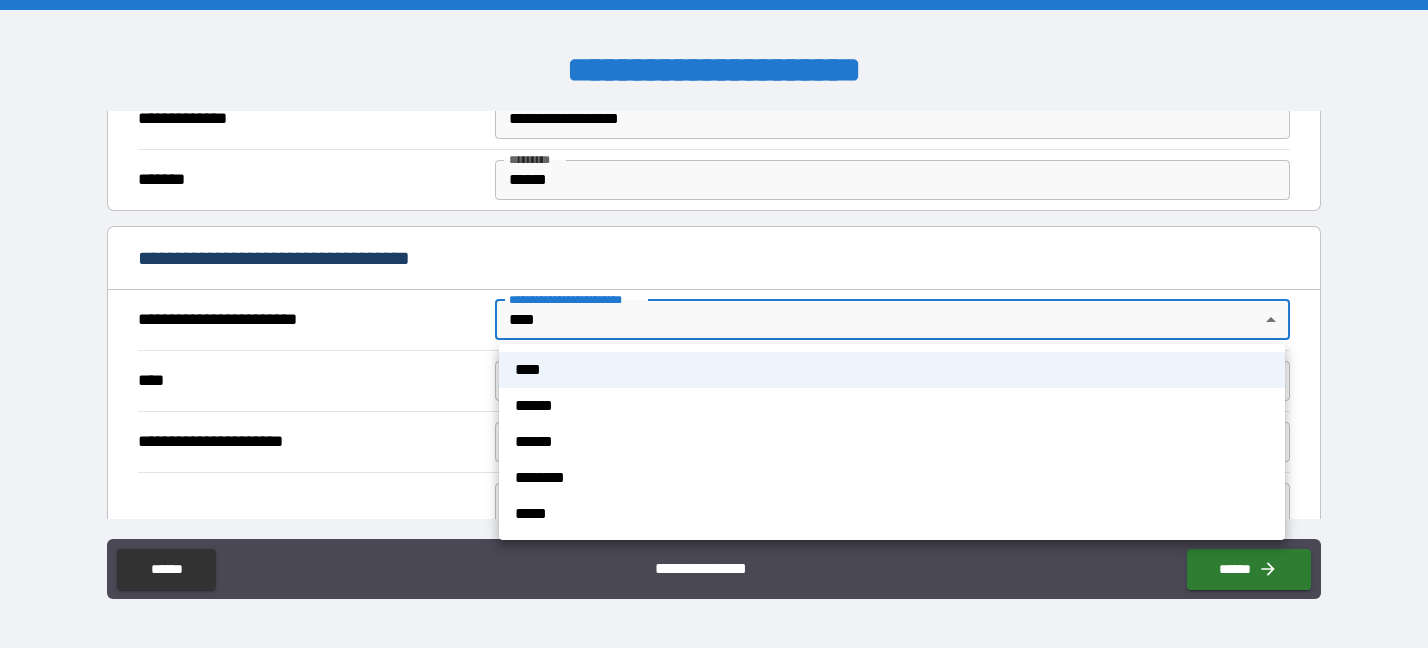 click at bounding box center [714, 324] 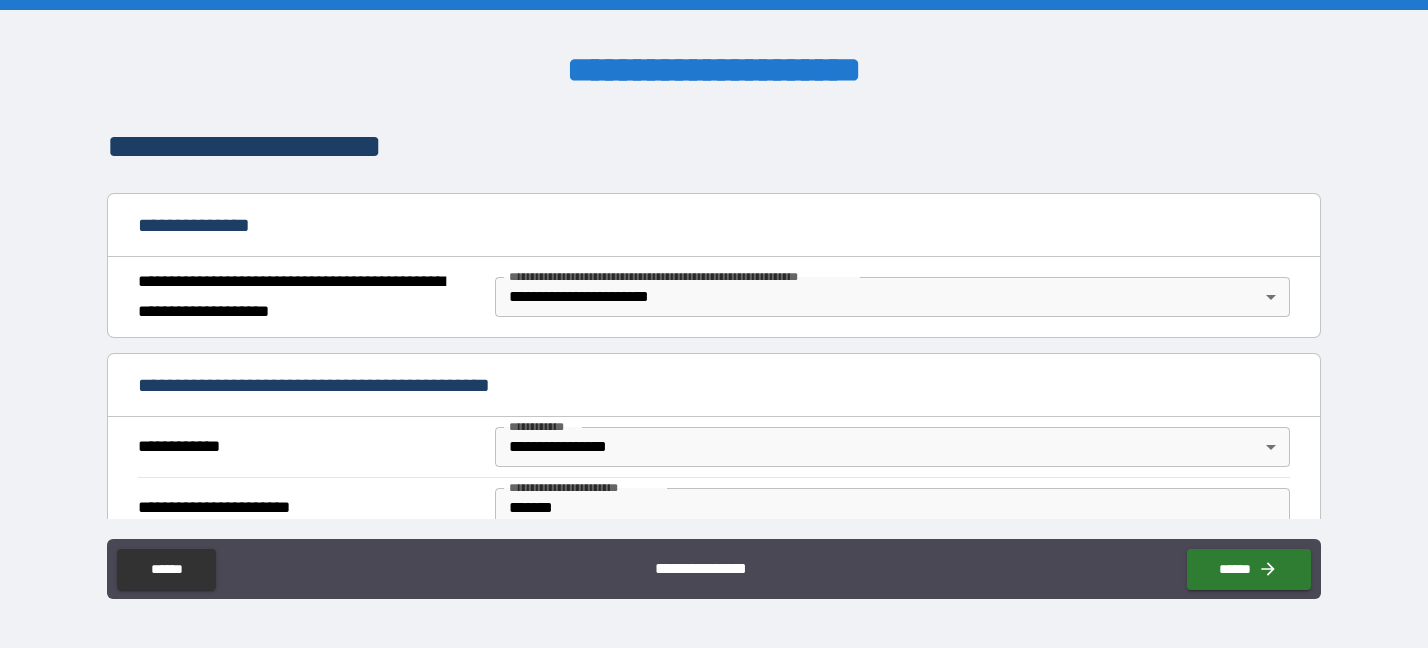 scroll, scrollTop: 300, scrollLeft: 0, axis: vertical 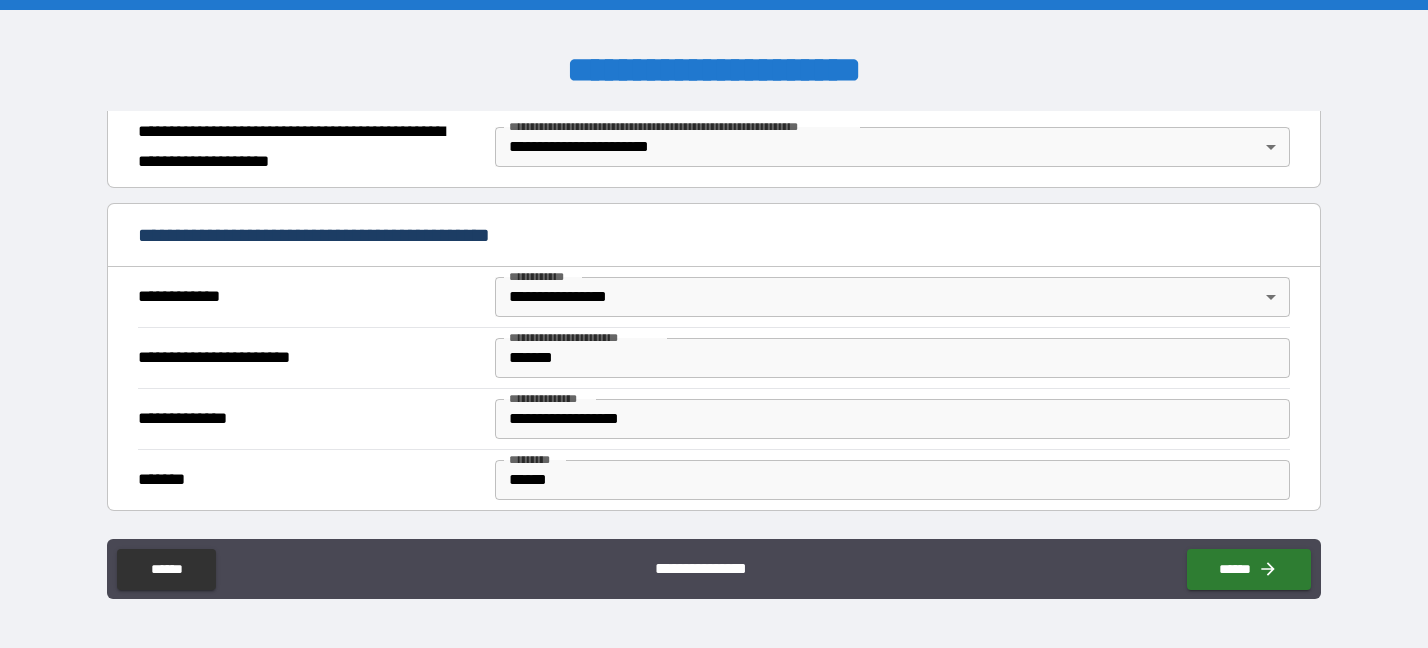 click on "**********" at bounding box center (892, 419) 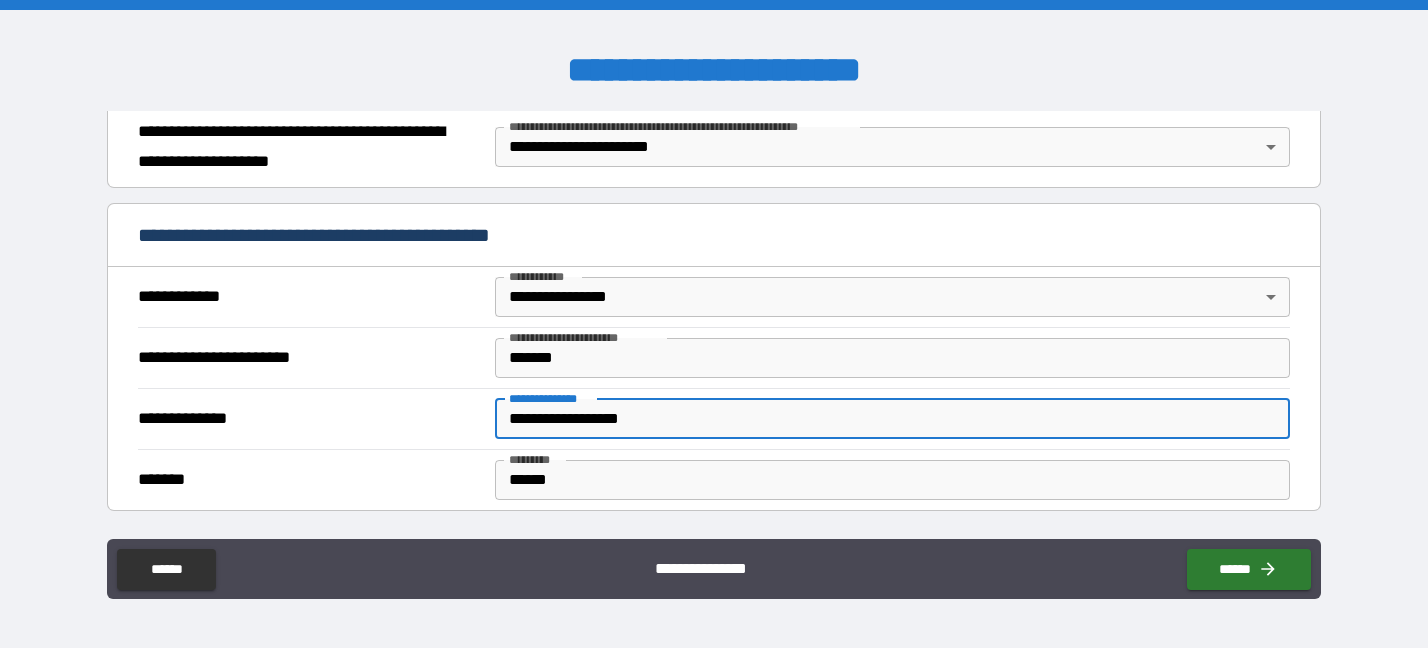 click on "**********" at bounding box center [892, 419] 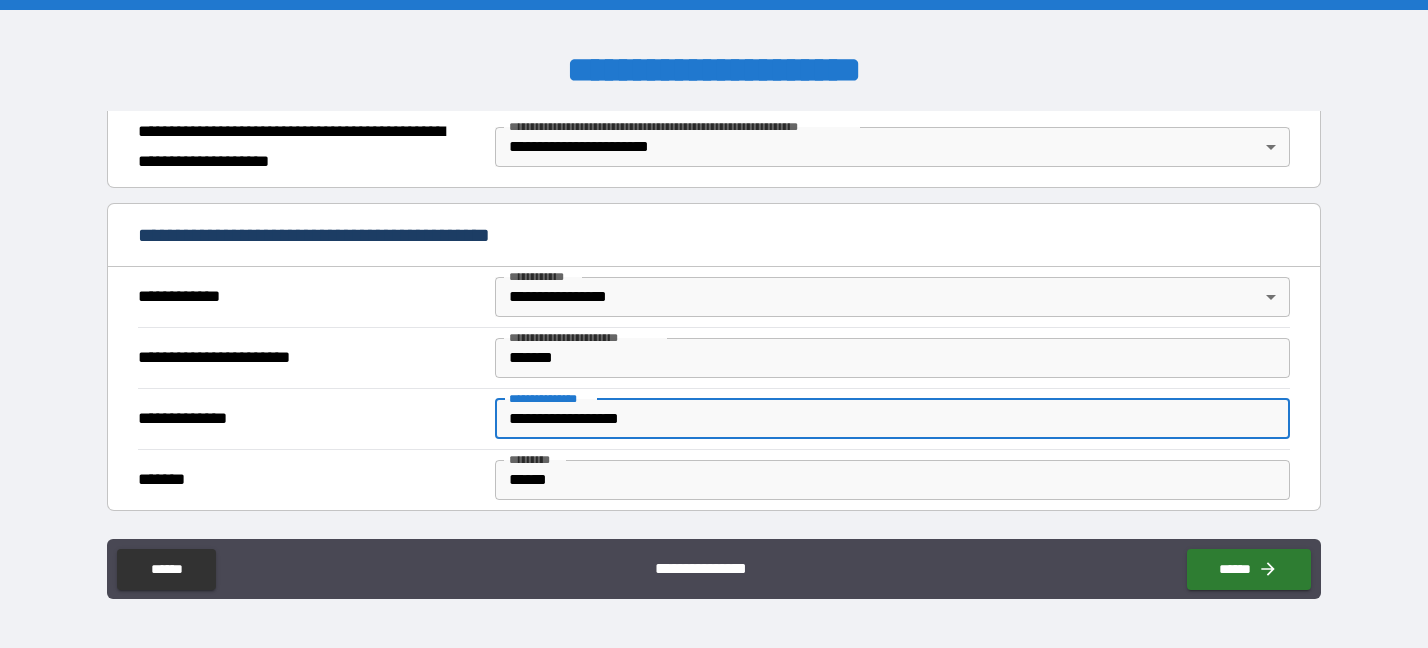 click on "**********" at bounding box center (892, 419) 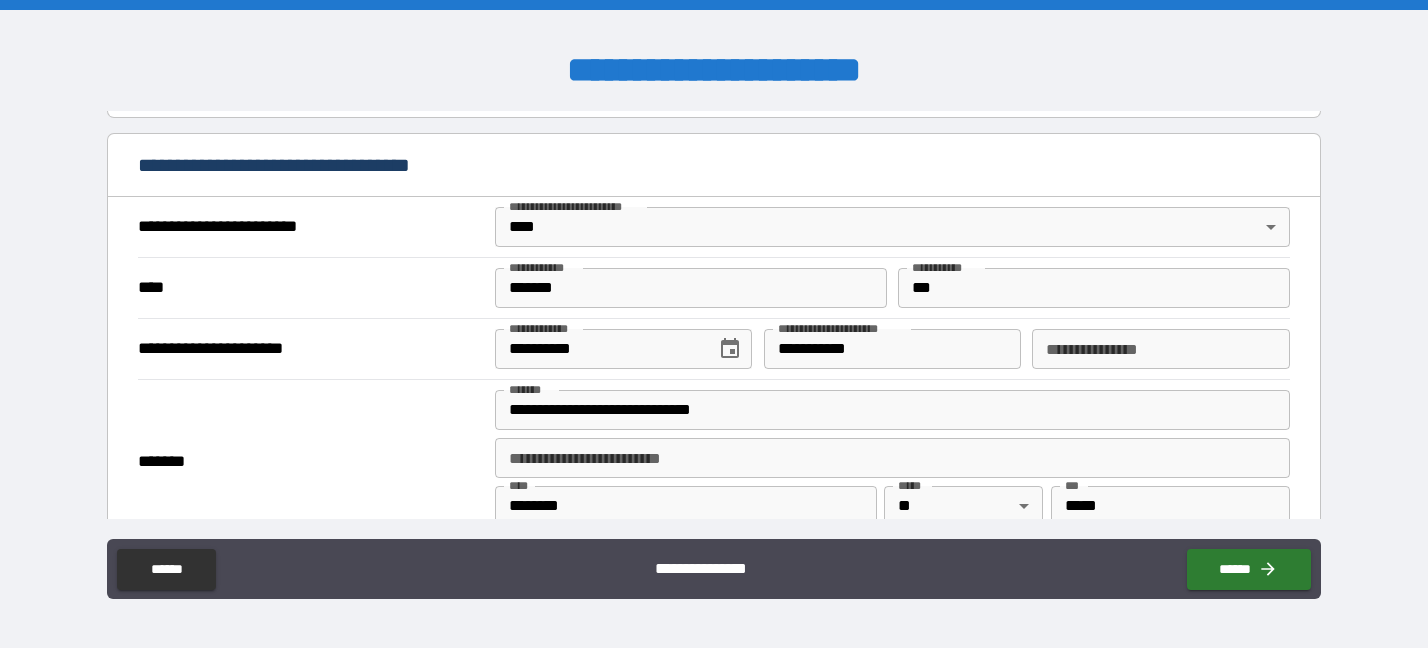 scroll, scrollTop: 750, scrollLeft: 0, axis: vertical 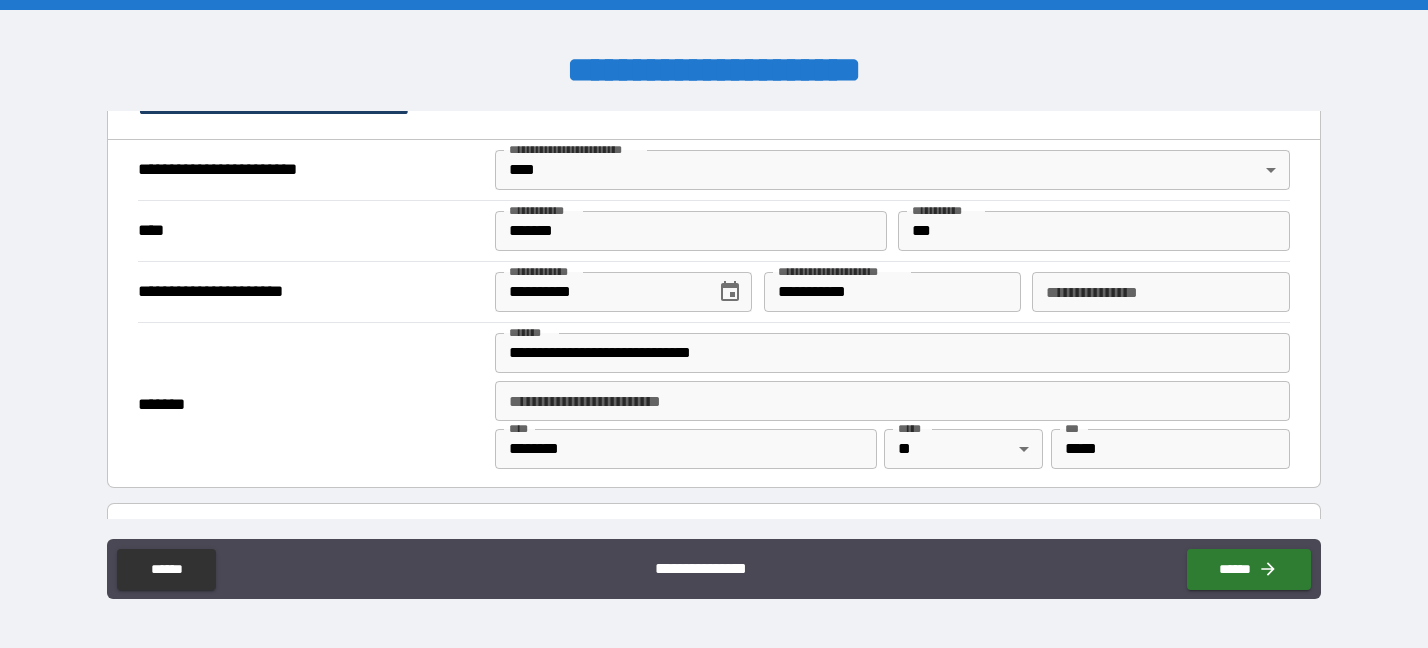 click on "**********" at bounding box center (714, 324) 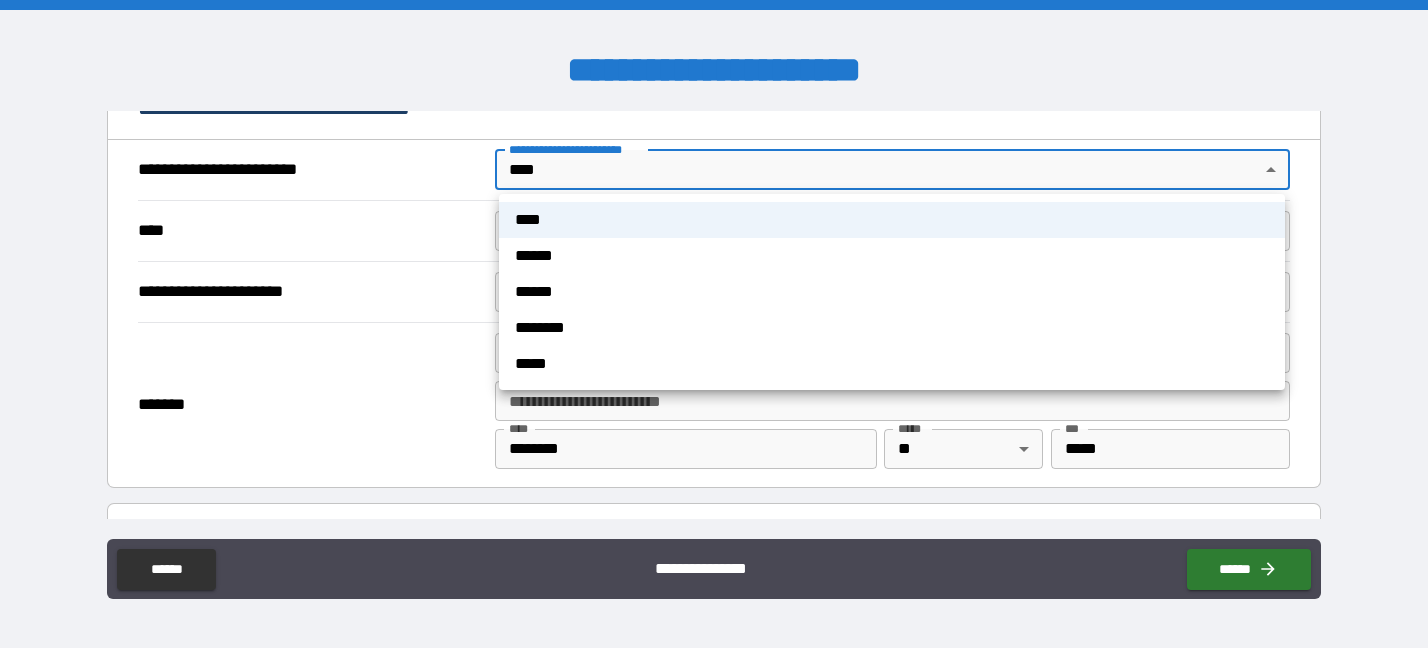 click at bounding box center [714, 324] 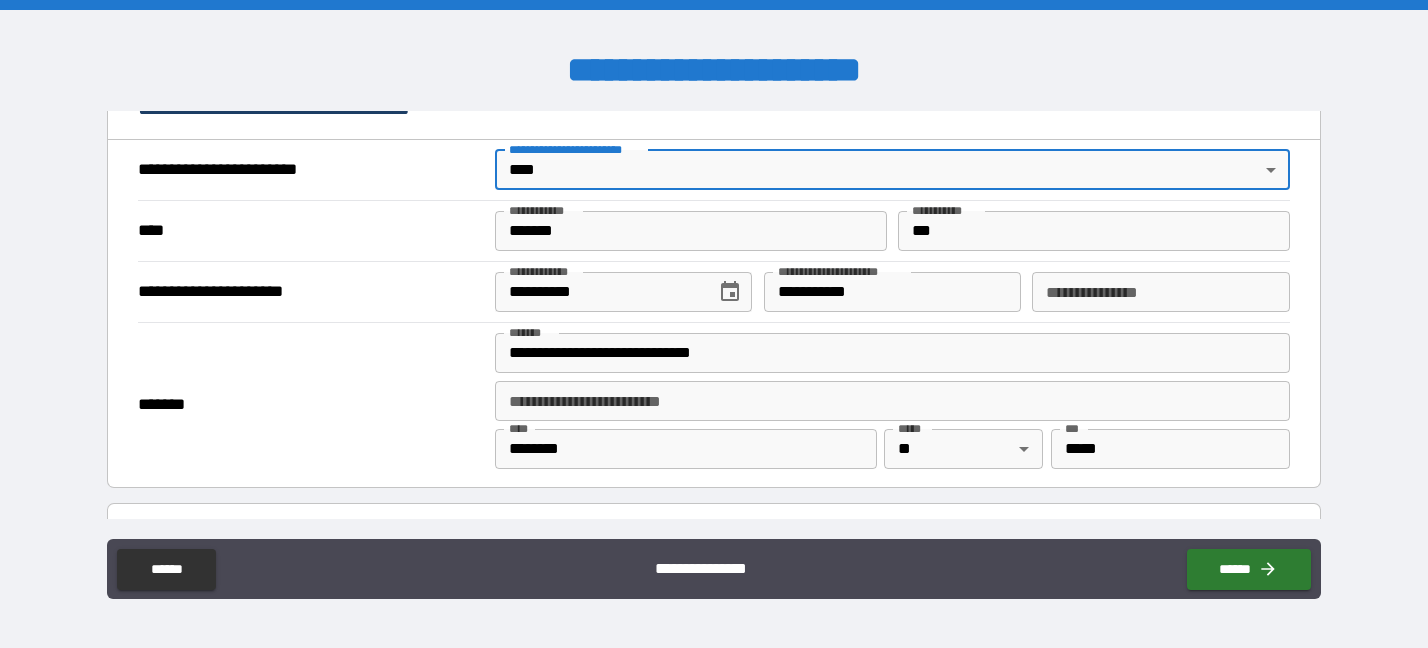 click on "*******" at bounding box center [690, 231] 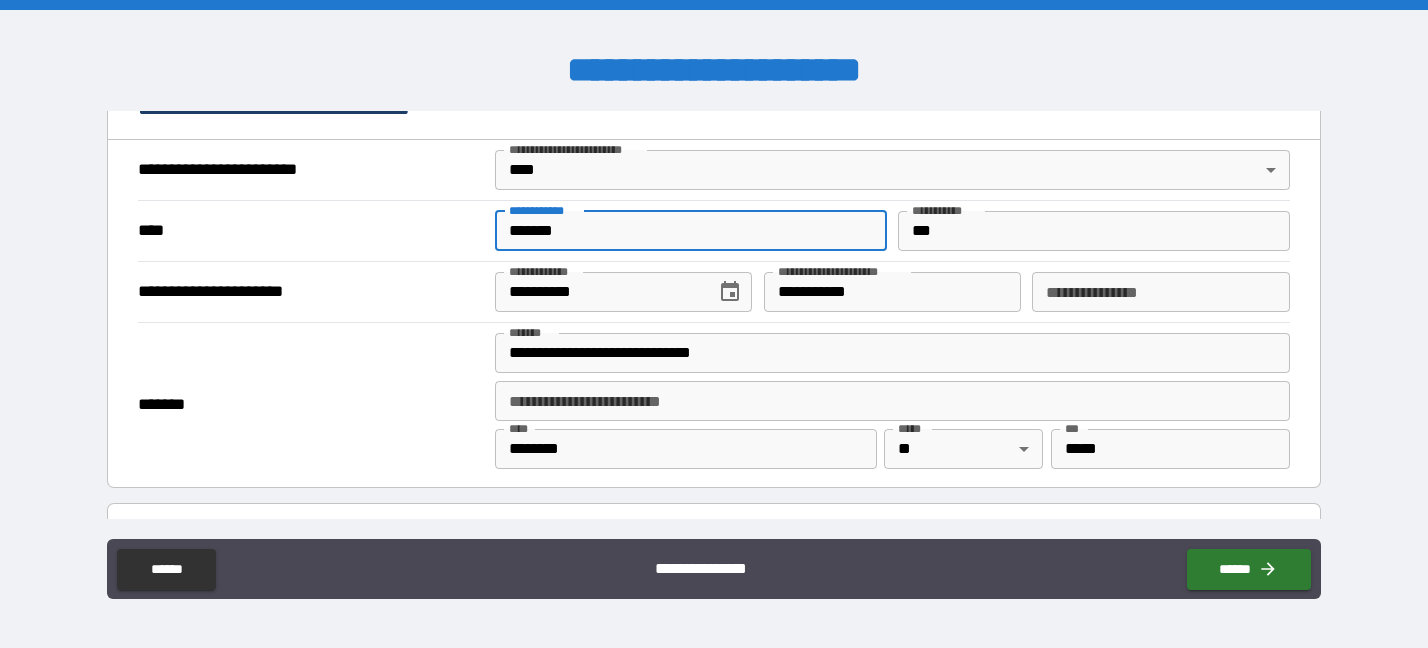 click on "*******" at bounding box center [690, 231] 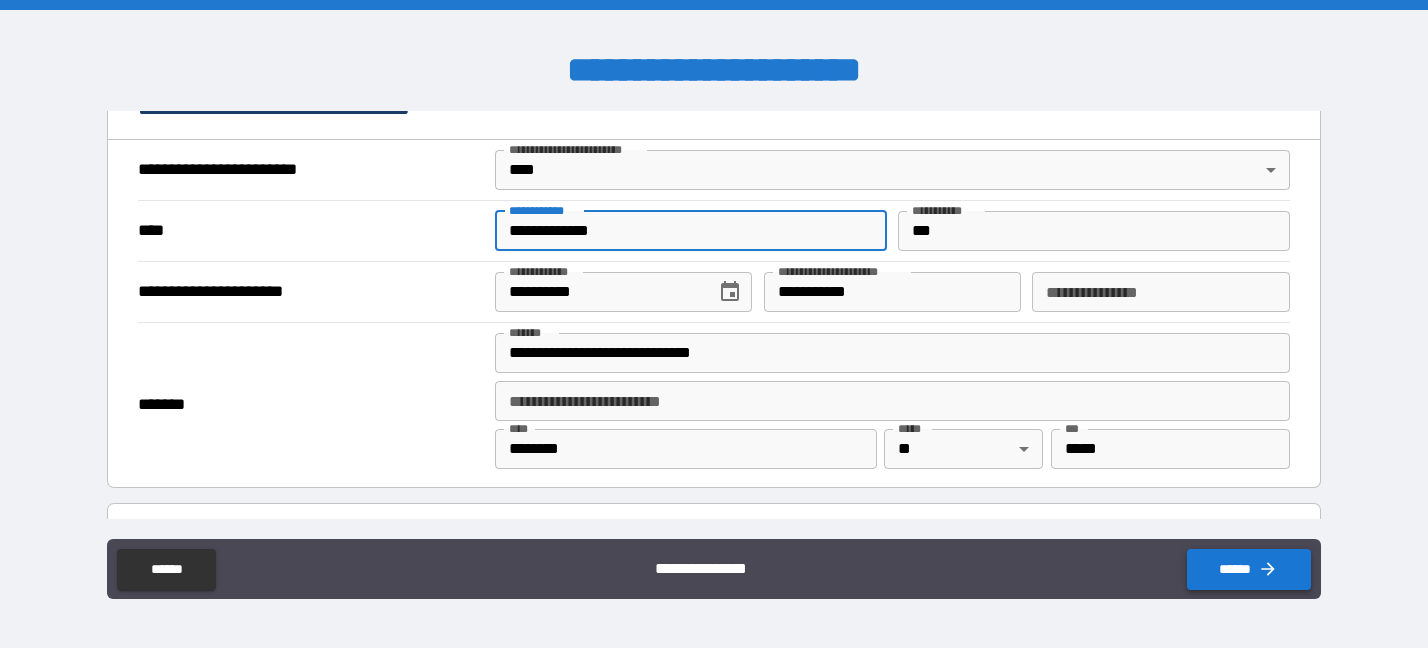 type on "**********" 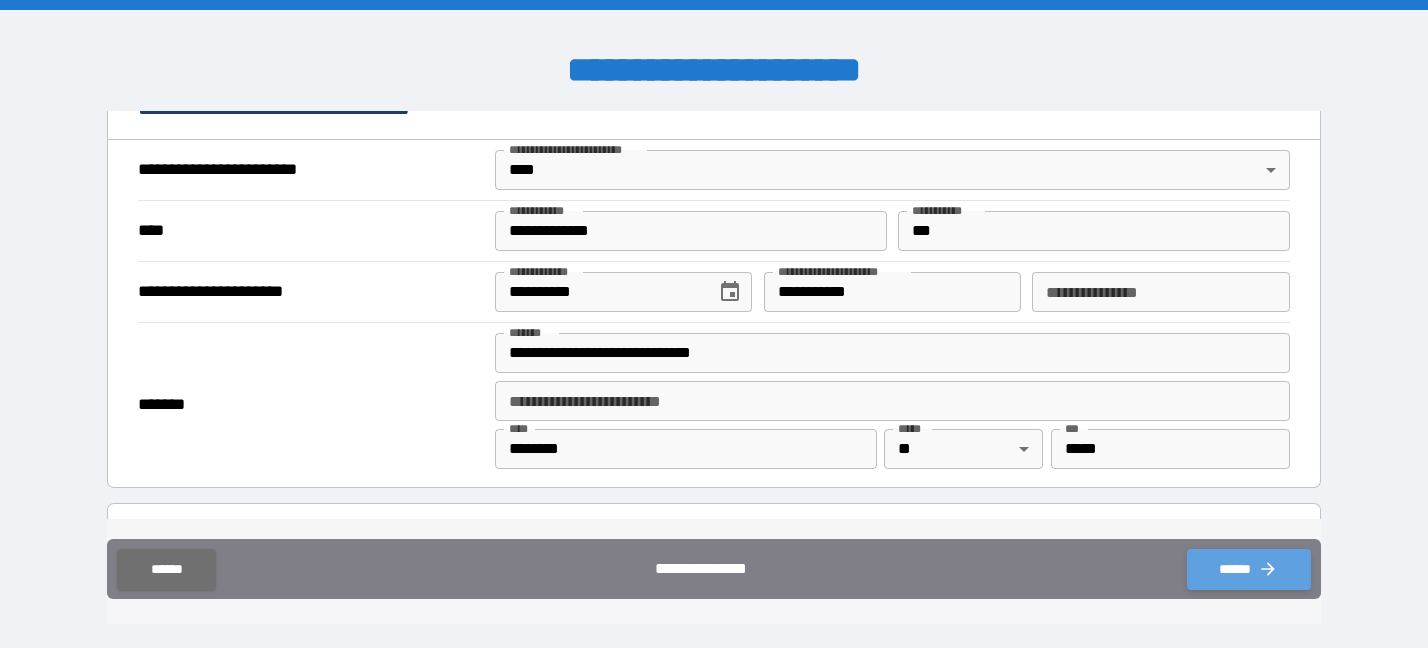 click on "******" at bounding box center (1249, 569) 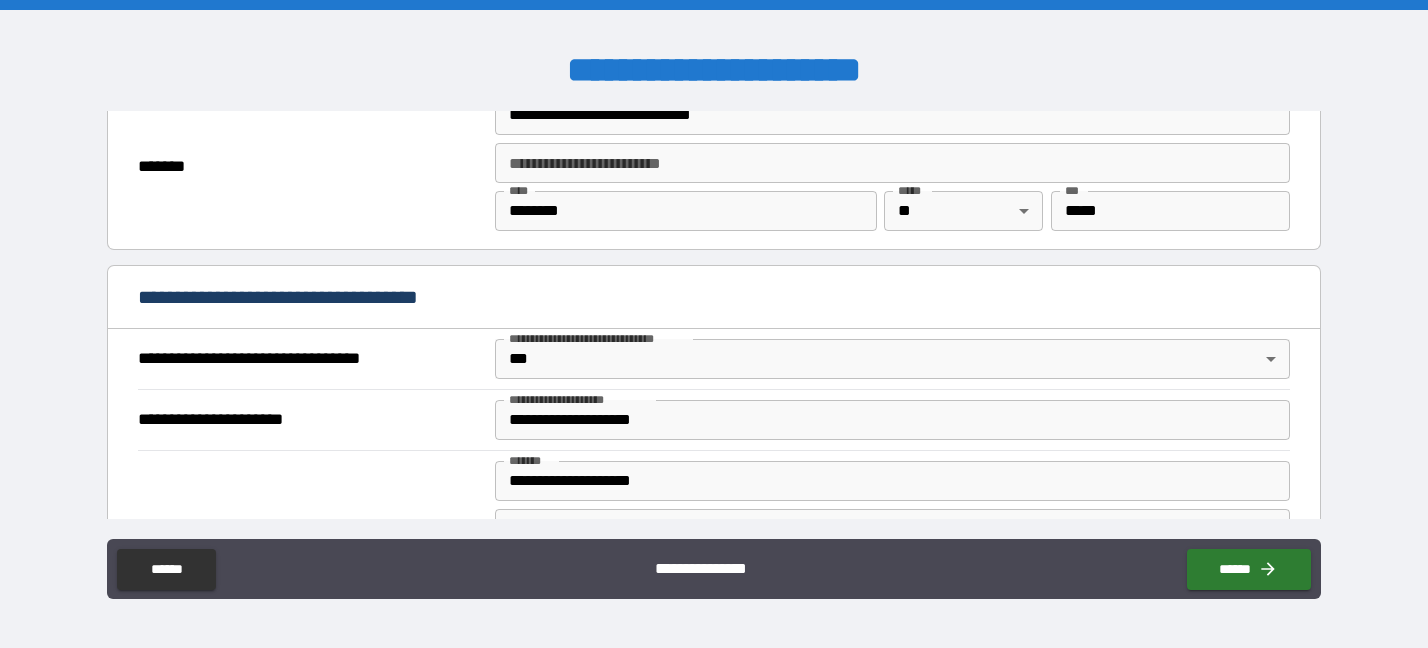scroll, scrollTop: 538, scrollLeft: 0, axis: vertical 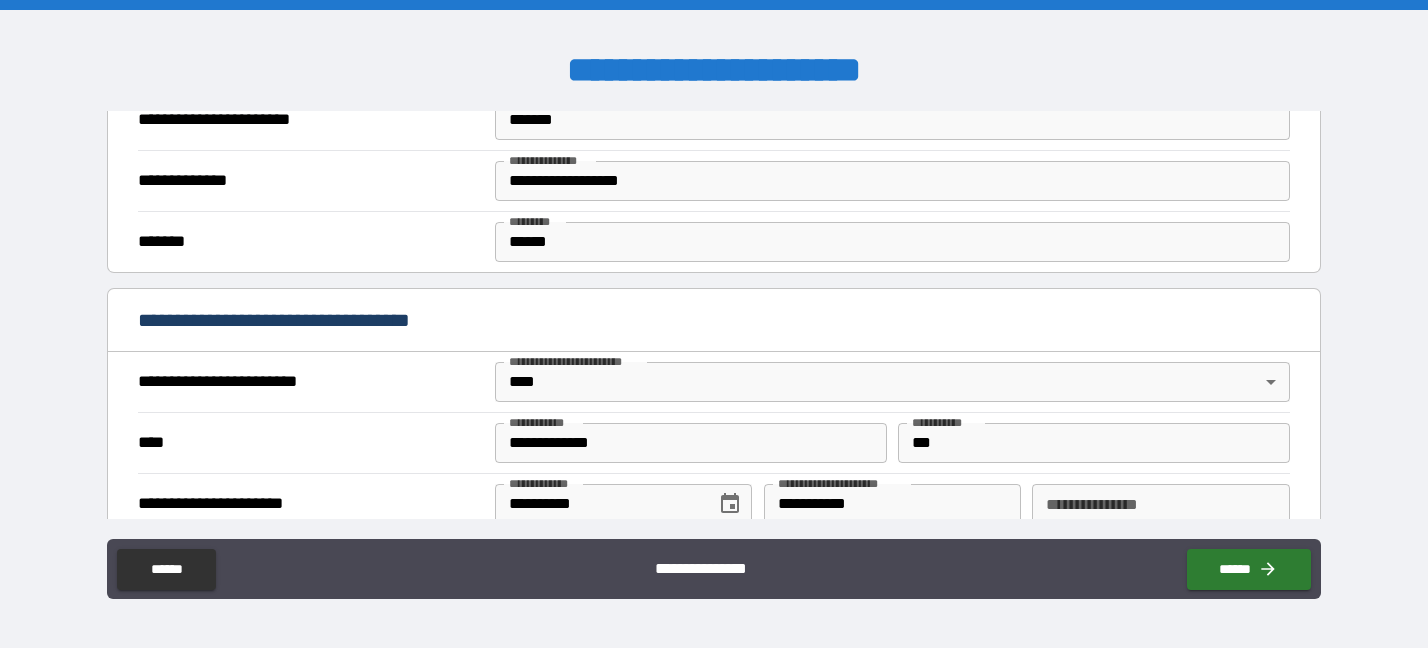 click on "**********" at bounding box center (714, 324) 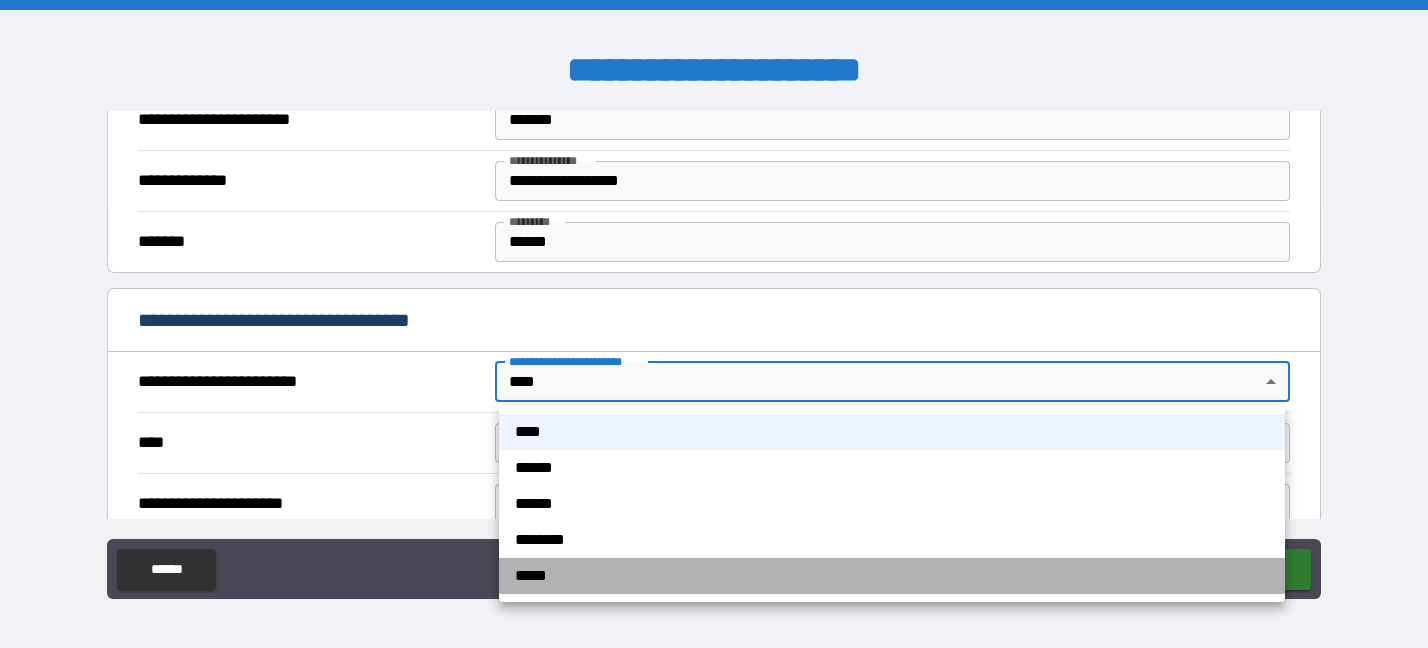 click on "*****" at bounding box center (892, 576) 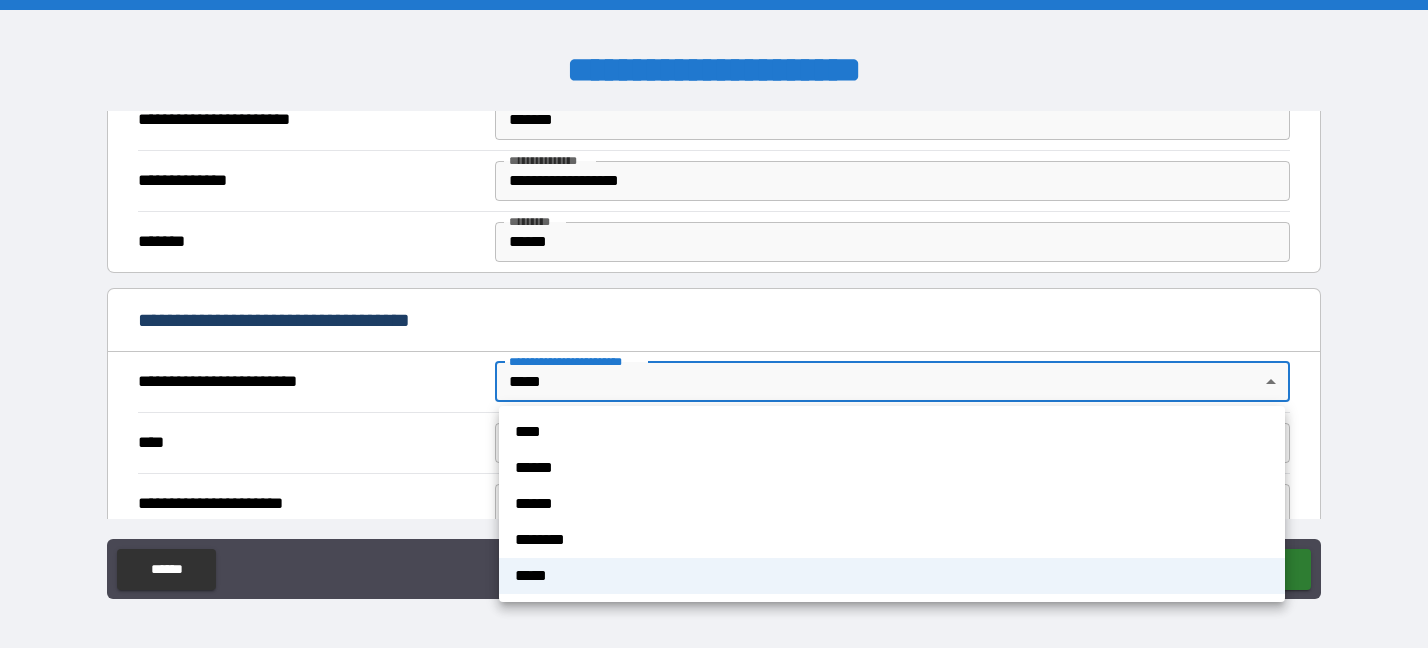 click on "**********" at bounding box center [714, 324] 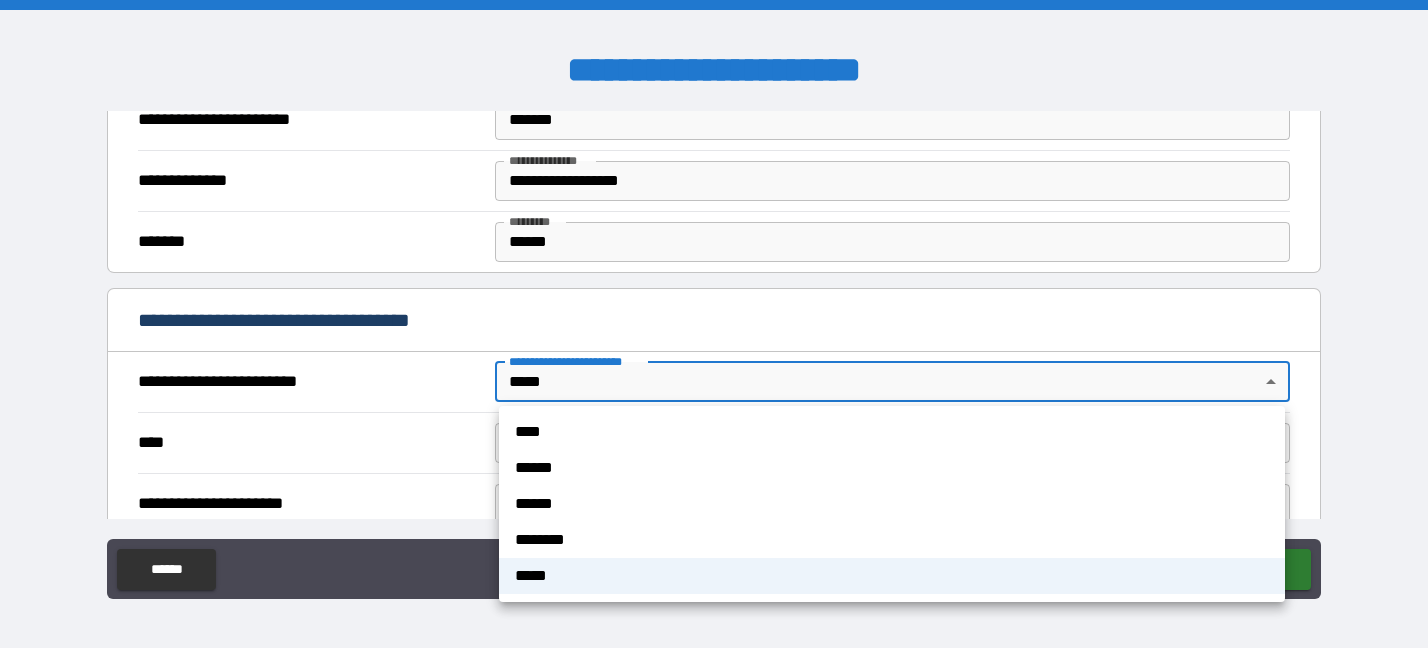 click on "****" at bounding box center (892, 432) 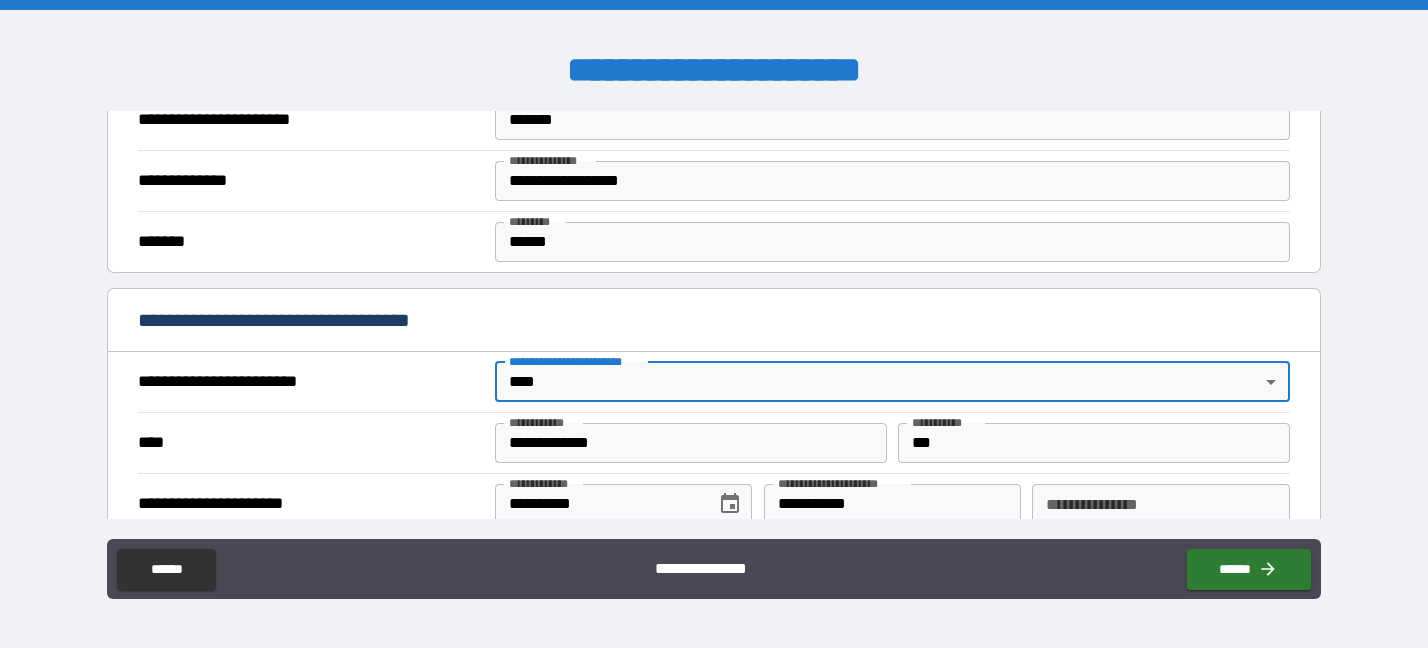 click on "**********" at bounding box center [309, 382] 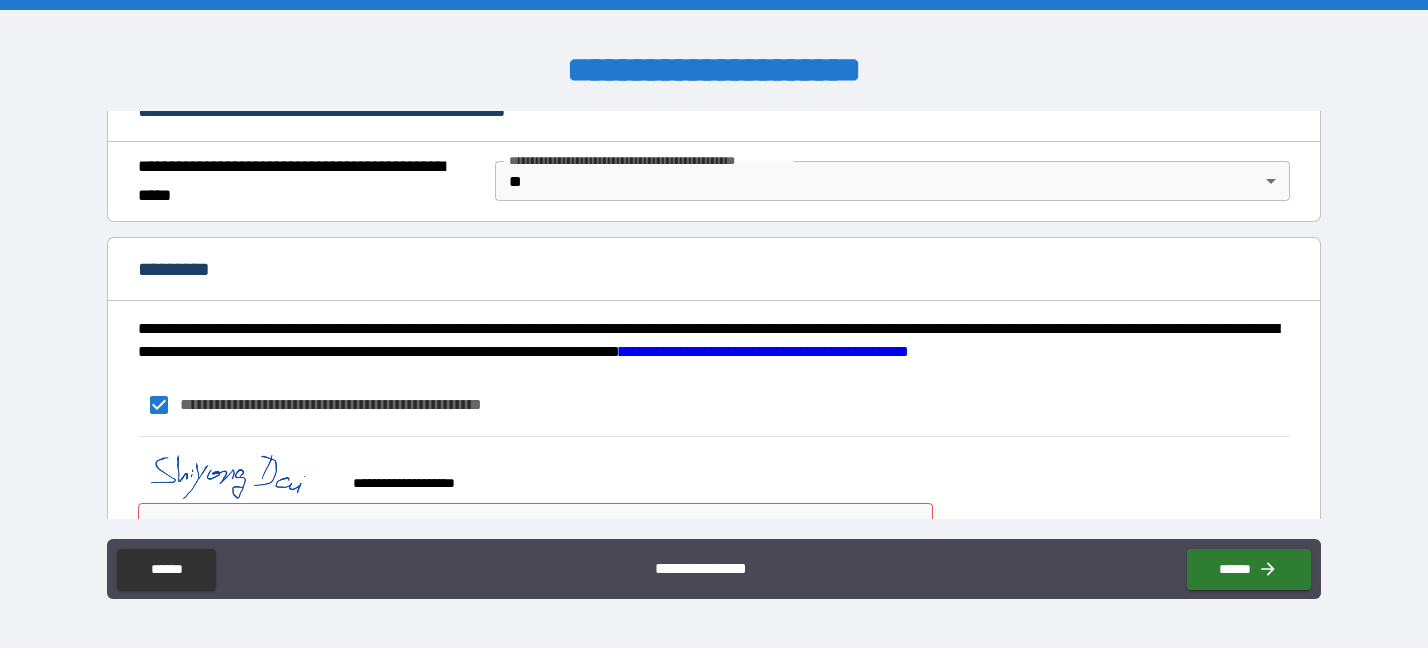 scroll, scrollTop: 1588, scrollLeft: 0, axis: vertical 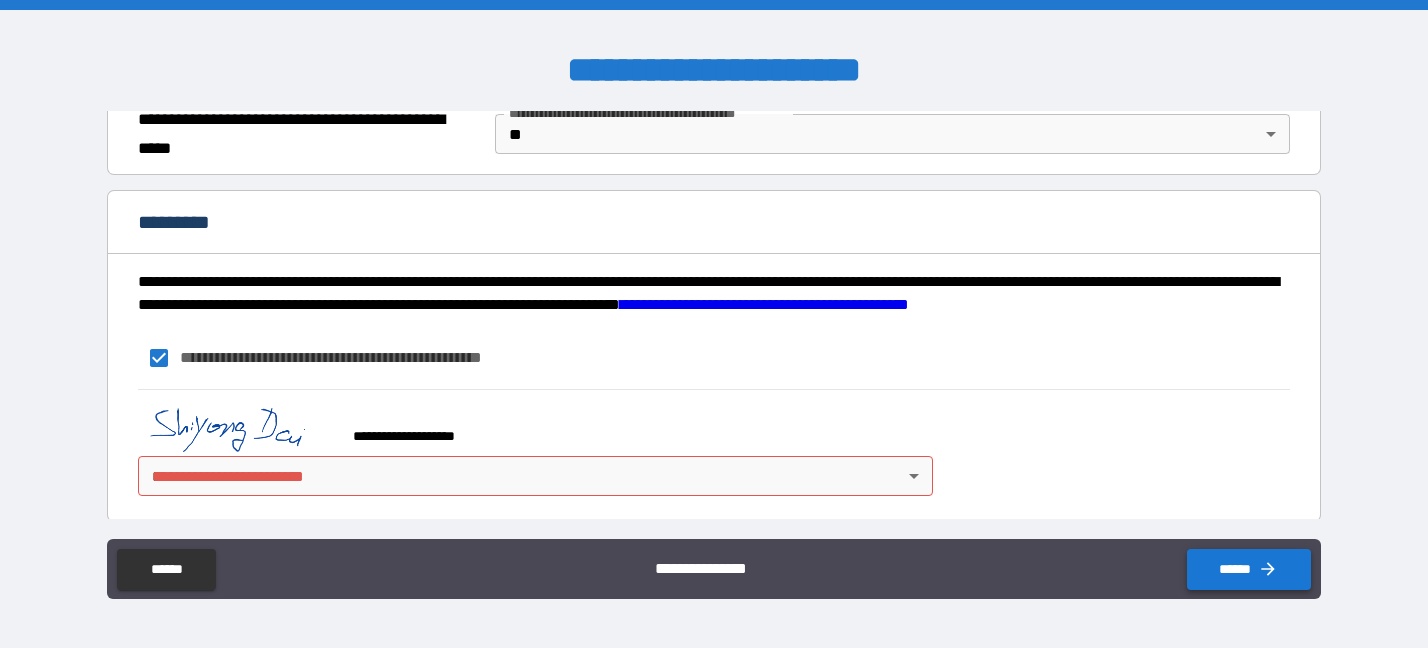 click on "******" at bounding box center (1249, 569) 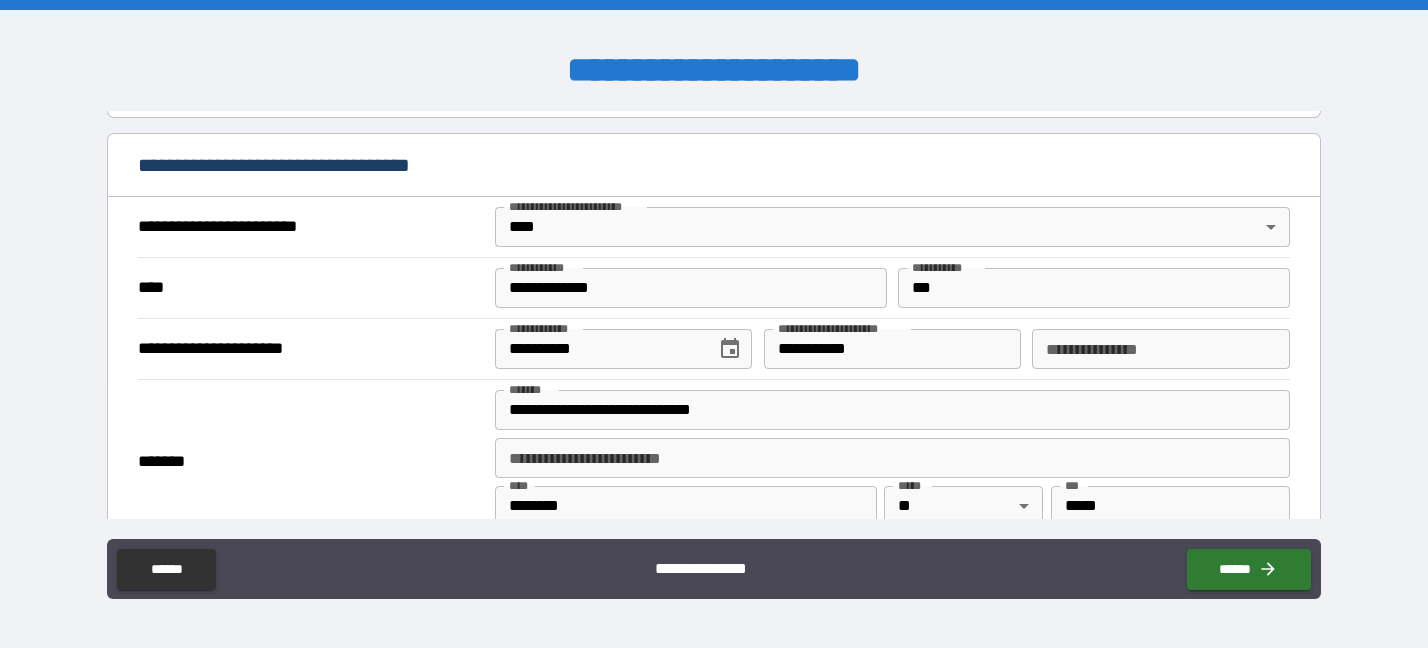 scroll, scrollTop: 750, scrollLeft: 0, axis: vertical 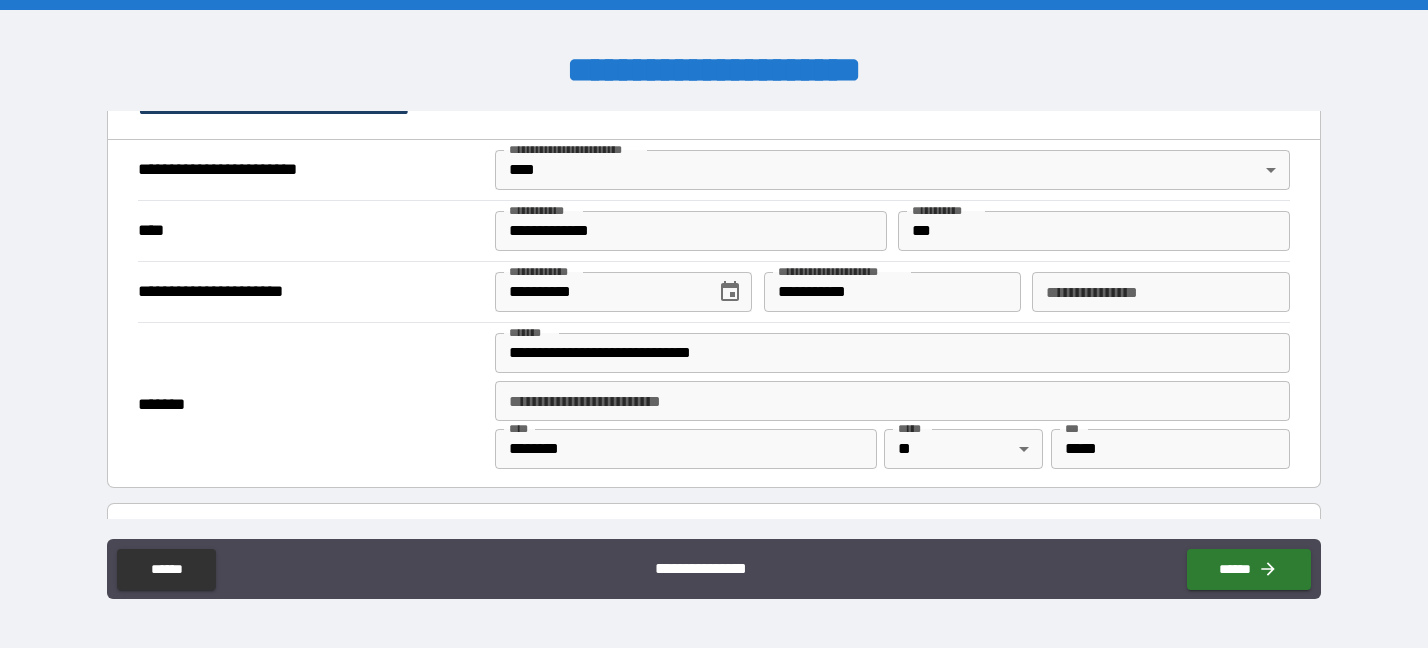 click on "**********" at bounding box center [690, 231] 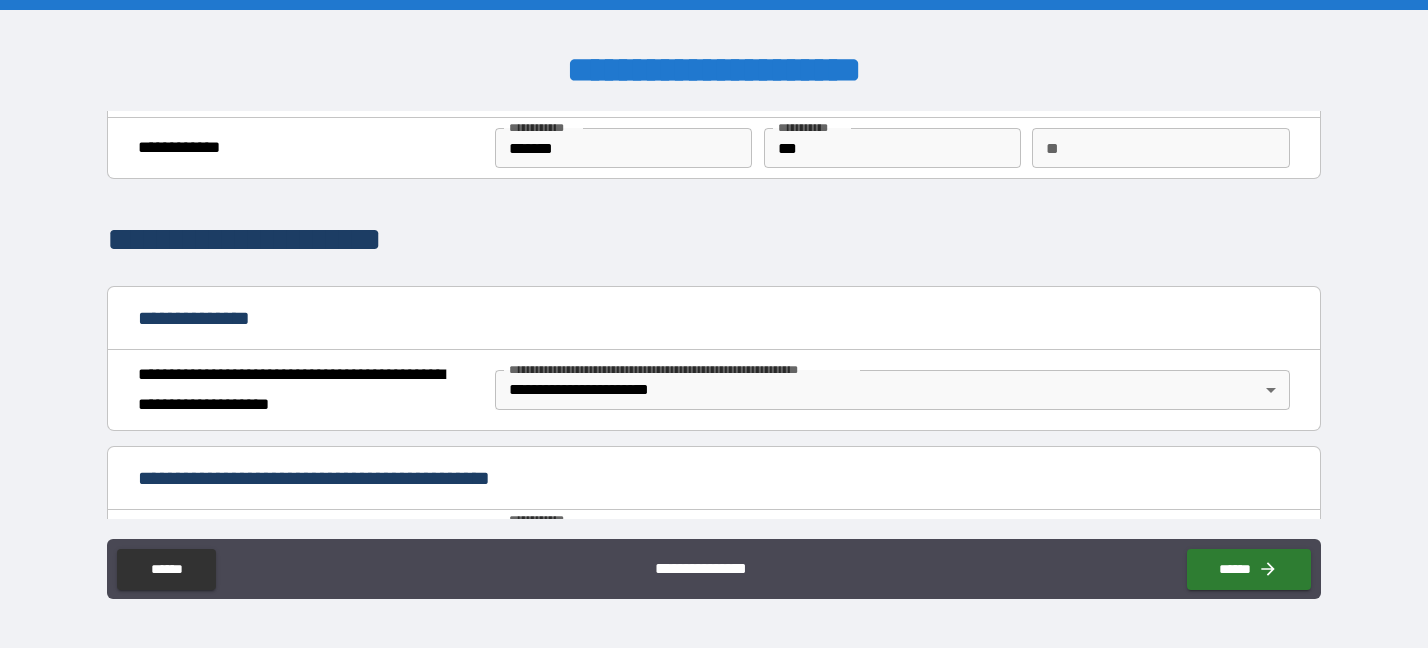 scroll, scrollTop: 0, scrollLeft: 0, axis: both 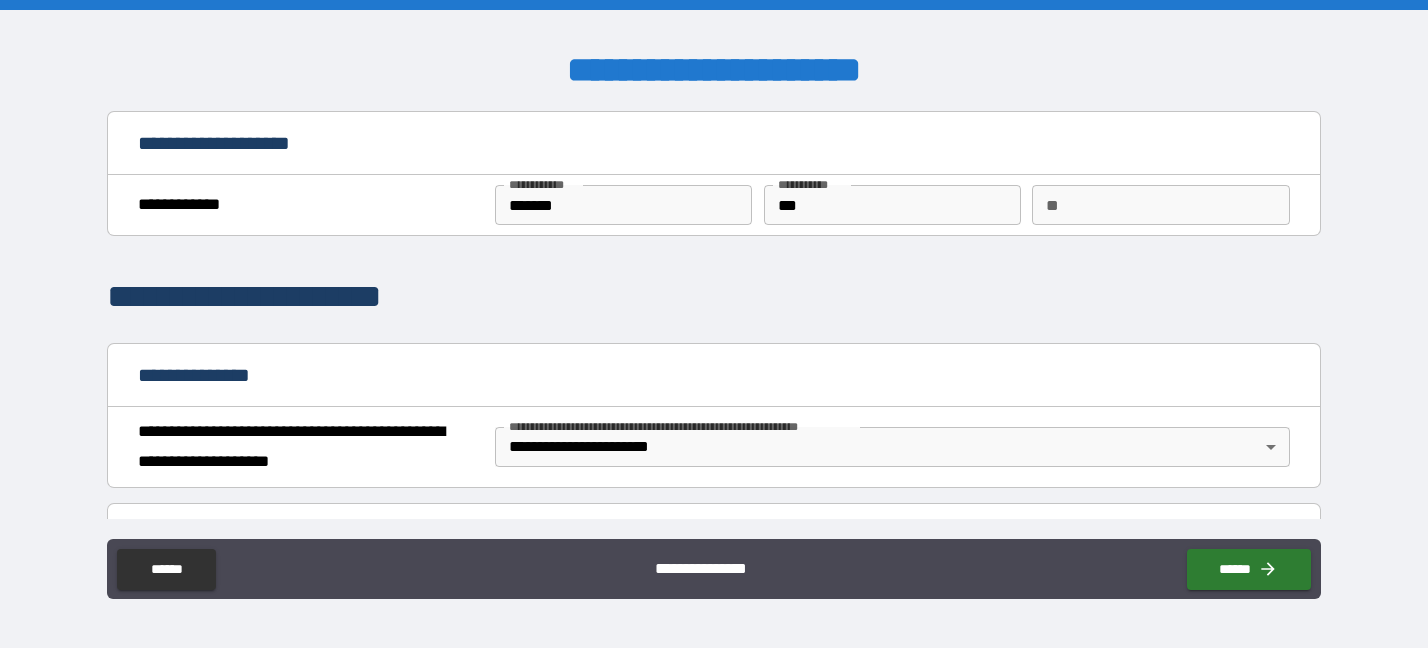 type on "**********" 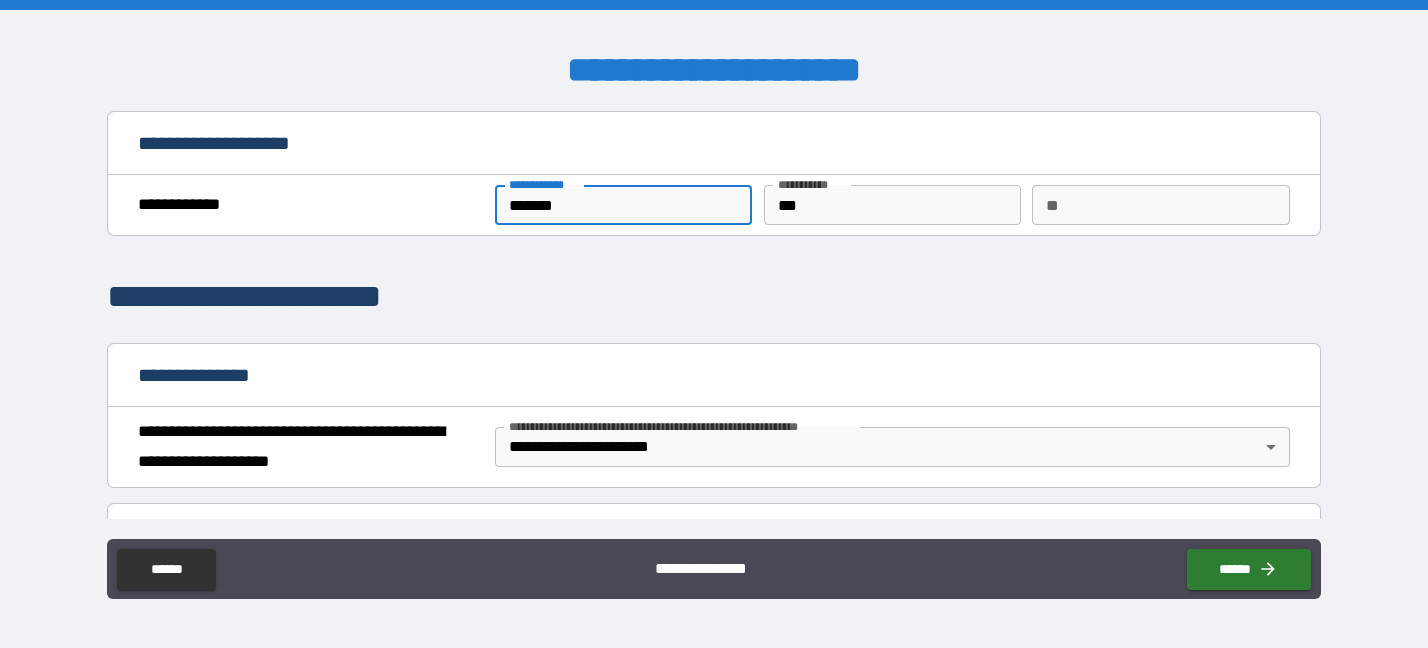 drag, startPoint x: 597, startPoint y: 215, endPoint x: 494, endPoint y: 222, distance: 103.23759 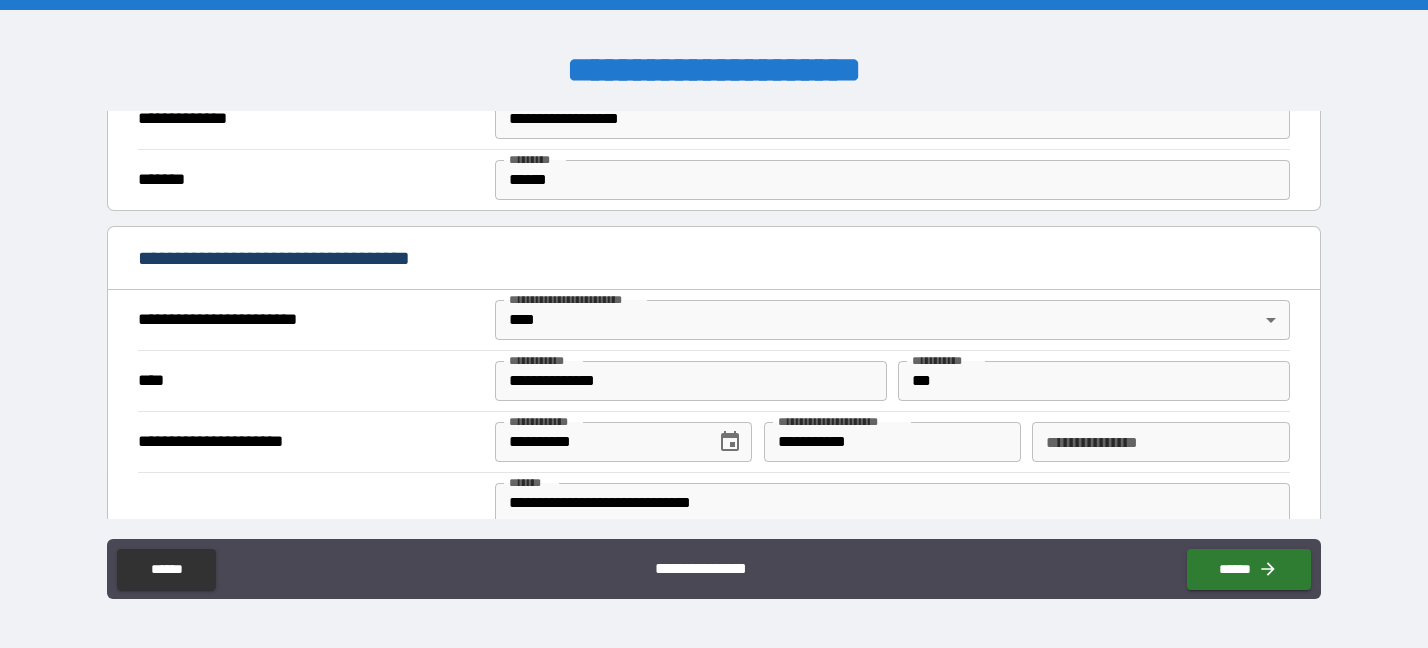 scroll, scrollTop: 450, scrollLeft: 0, axis: vertical 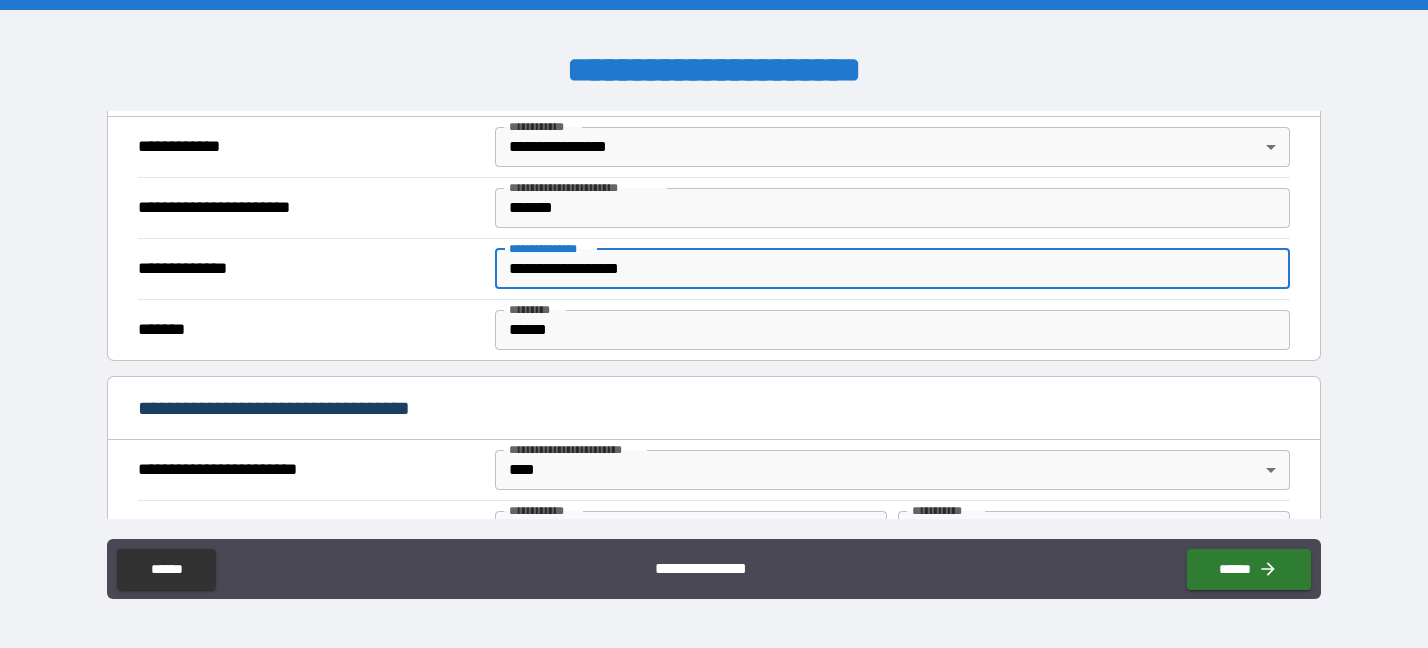 drag, startPoint x: 612, startPoint y: 262, endPoint x: 507, endPoint y: 267, distance: 105.11898 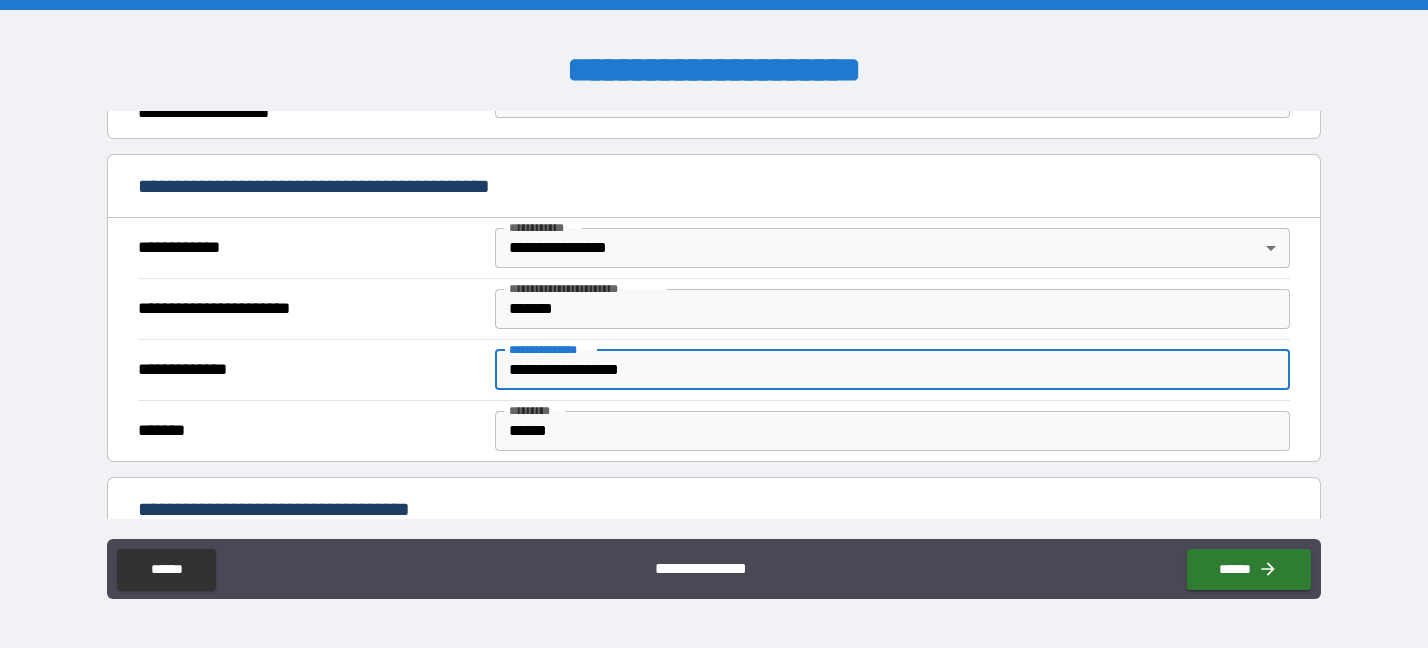 scroll, scrollTop: 0, scrollLeft: 0, axis: both 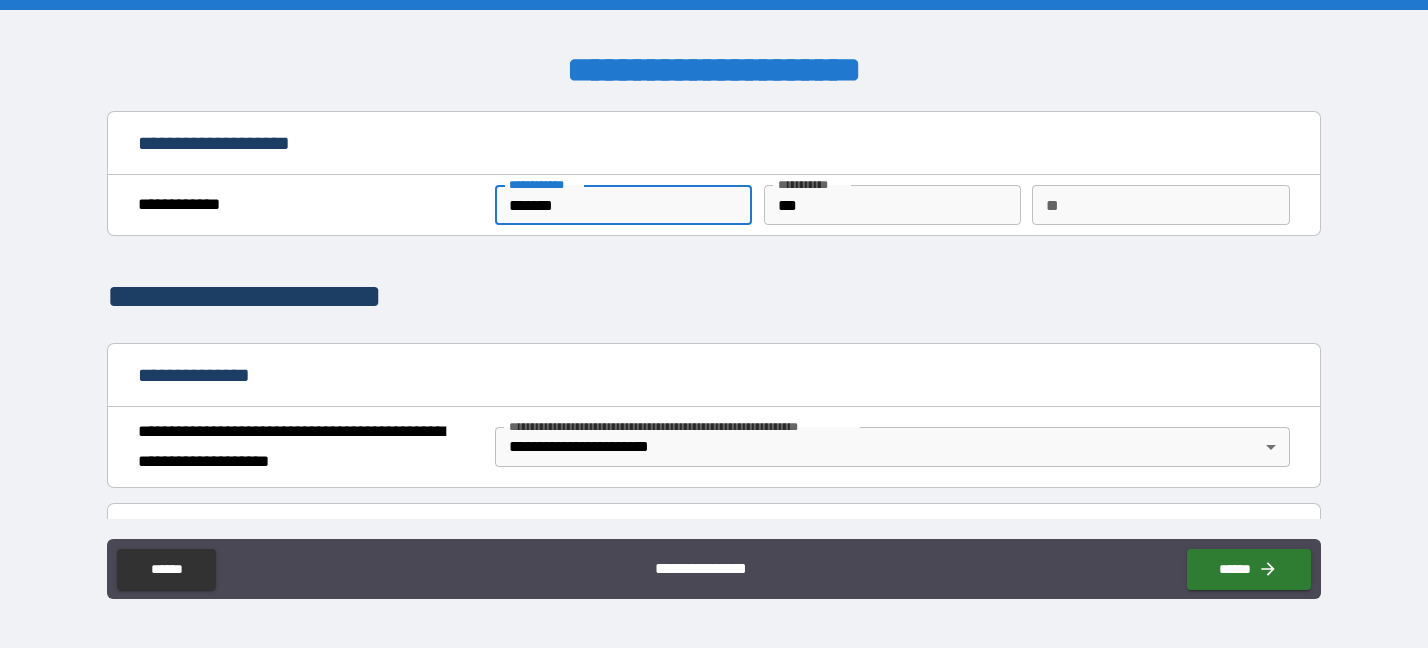 drag, startPoint x: 592, startPoint y: 210, endPoint x: 468, endPoint y: 209, distance: 124.004036 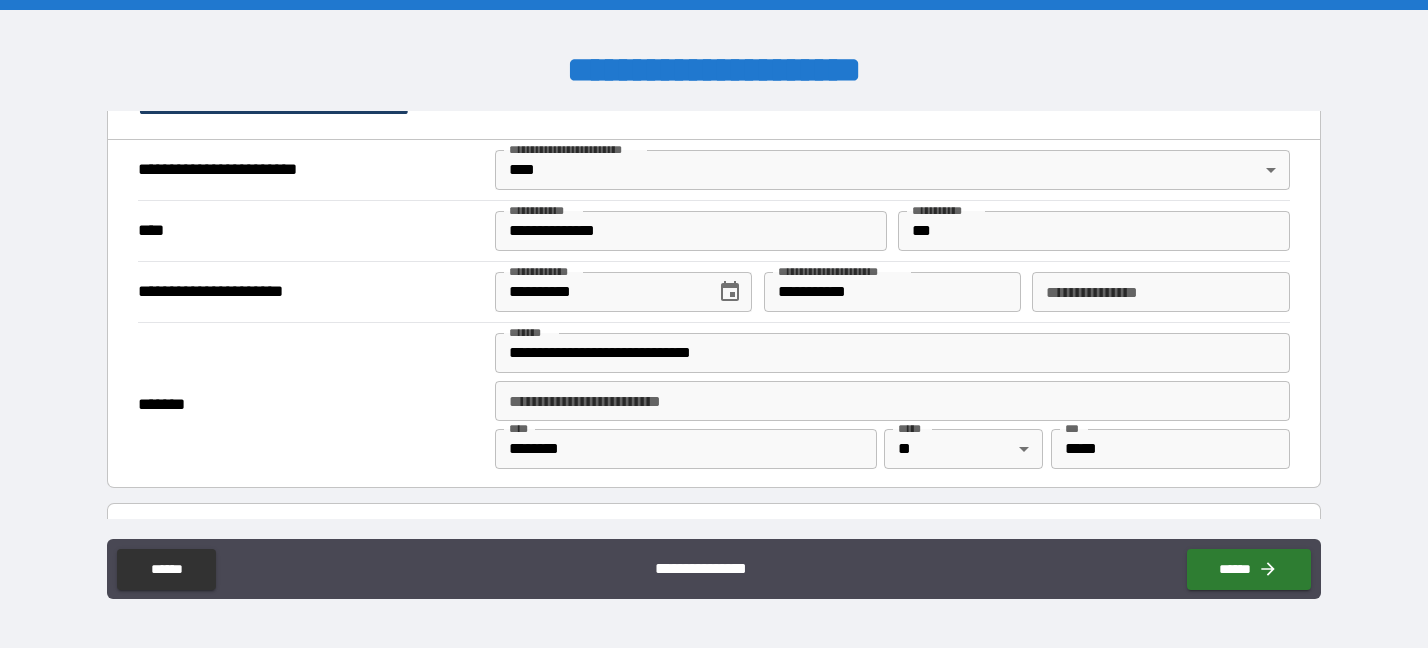 scroll, scrollTop: 1050, scrollLeft: 0, axis: vertical 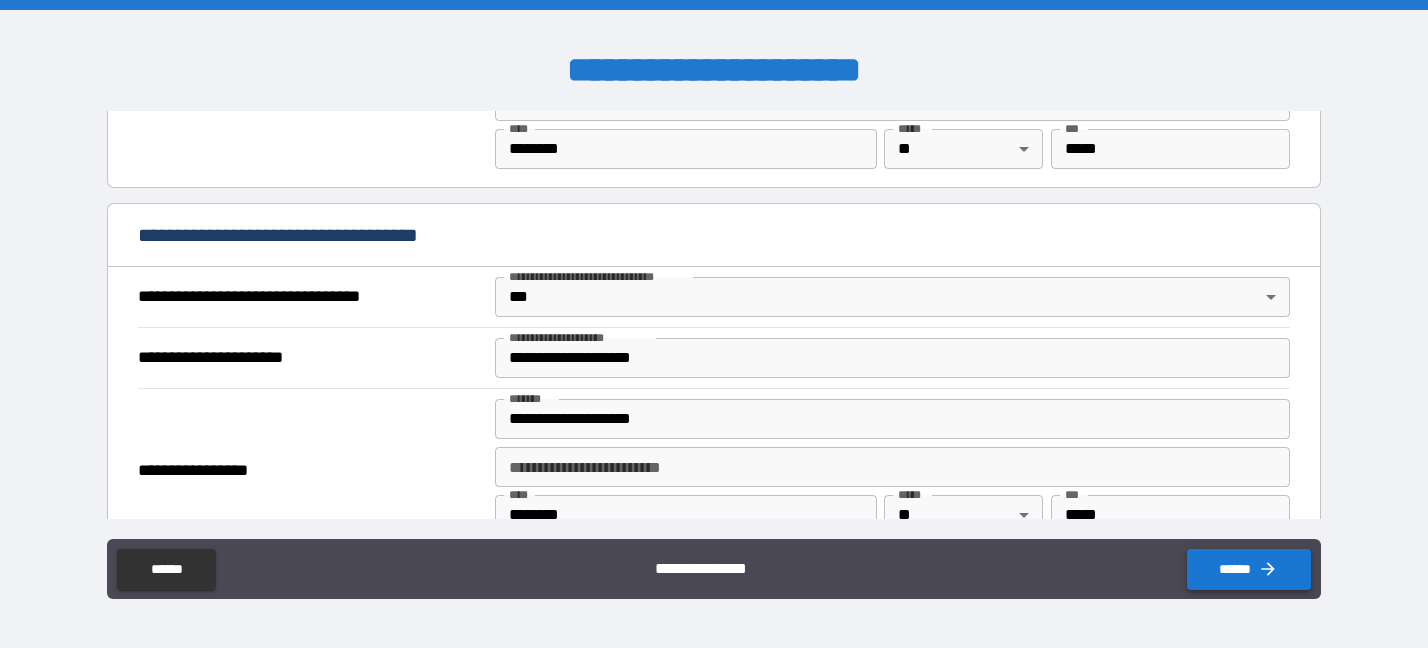 type on "**********" 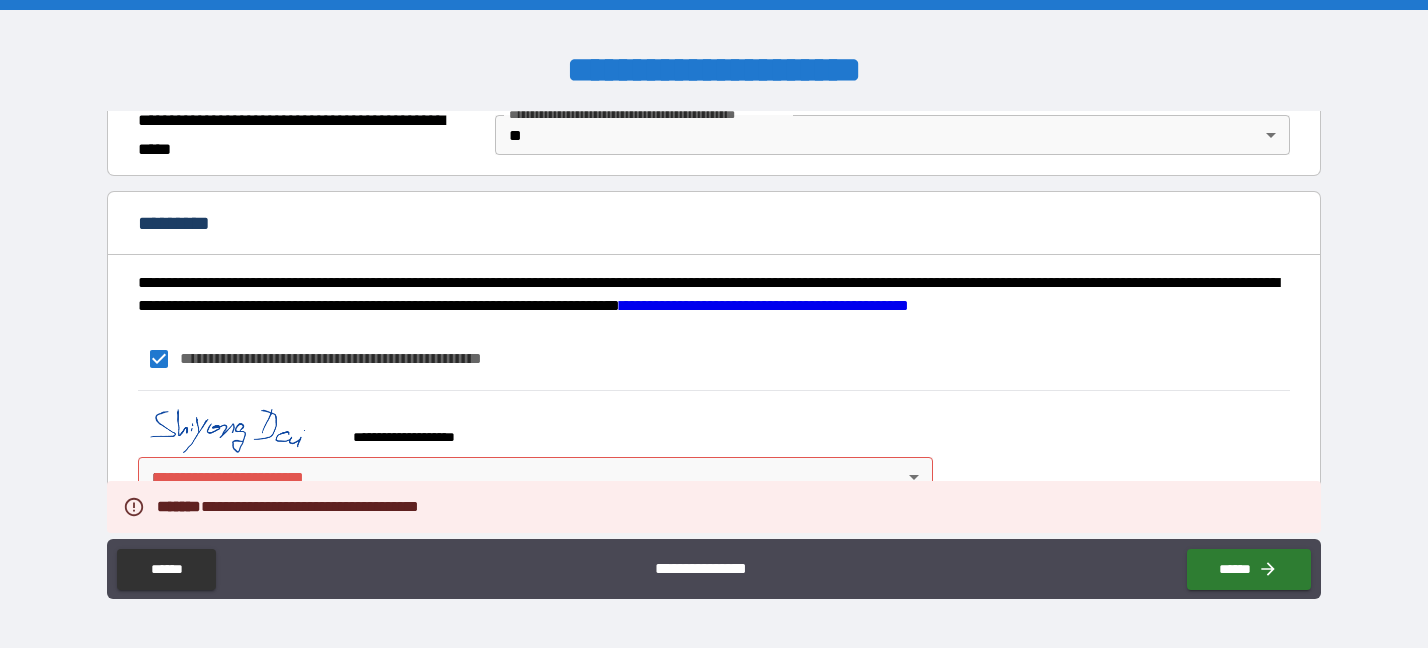 scroll, scrollTop: 1588, scrollLeft: 0, axis: vertical 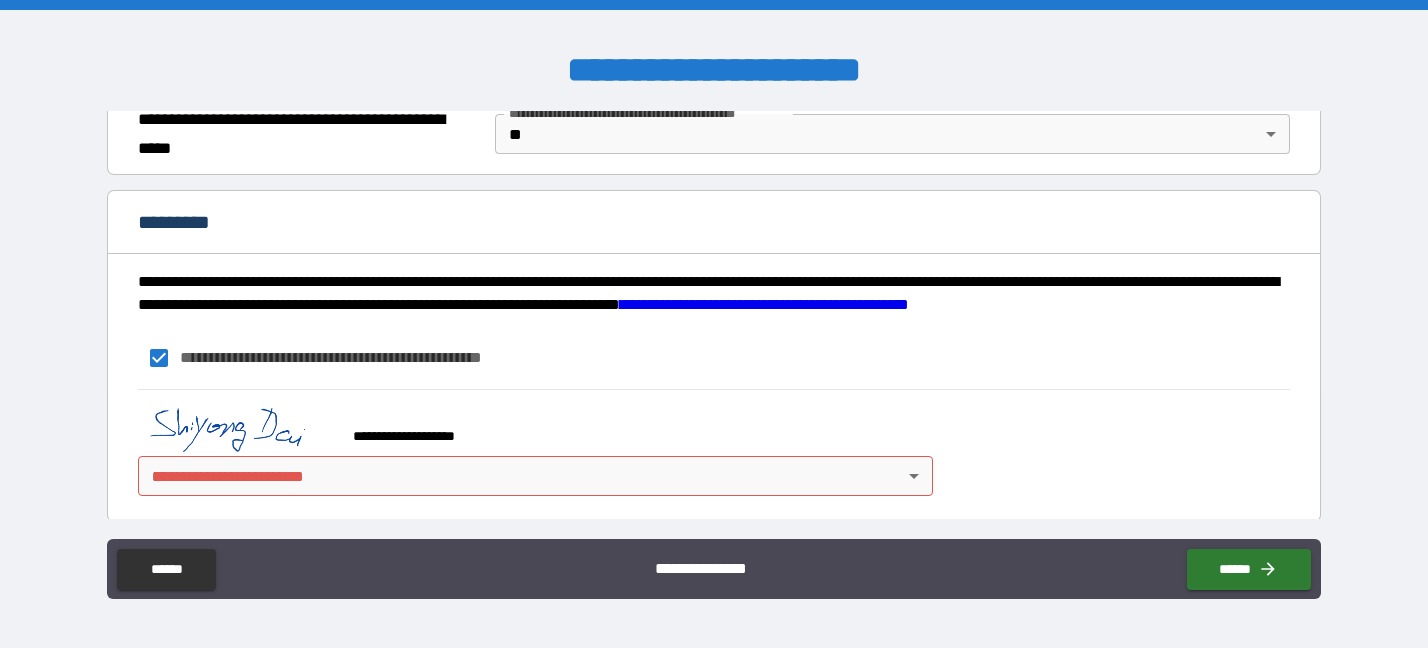 click on "**********" at bounding box center (714, 324) 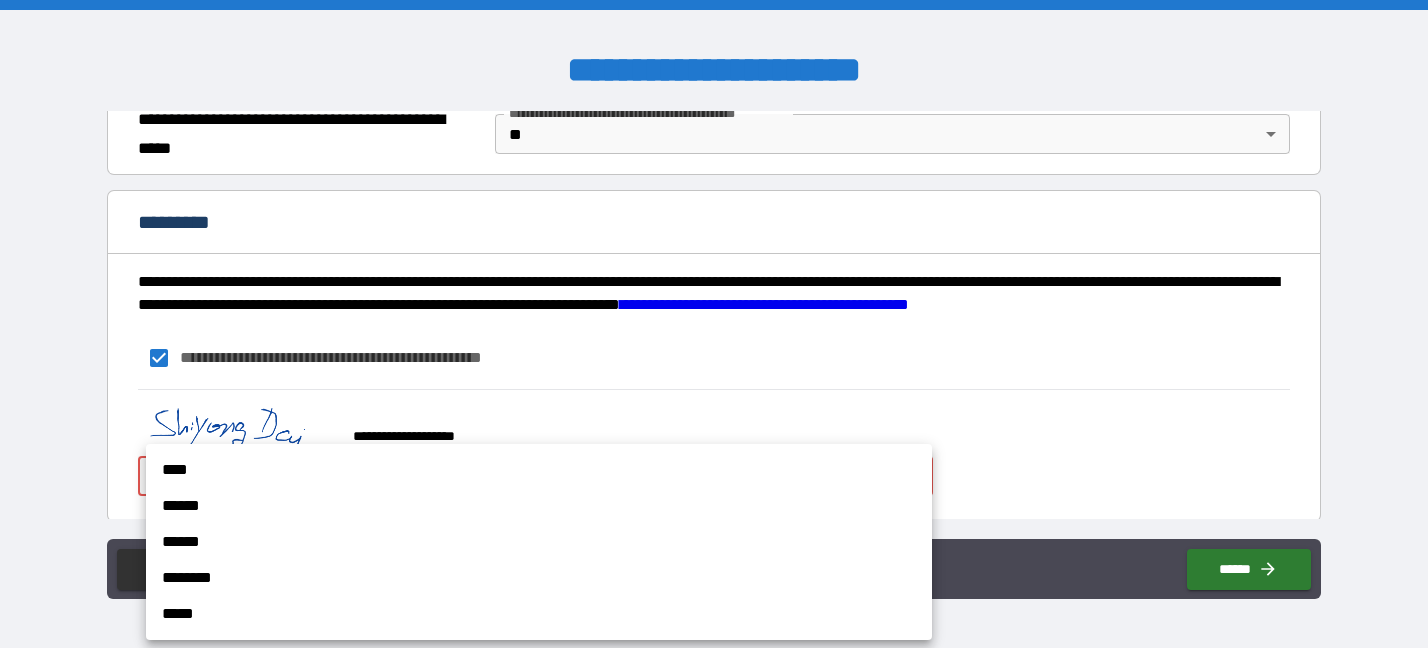 click on "****" at bounding box center (539, 470) 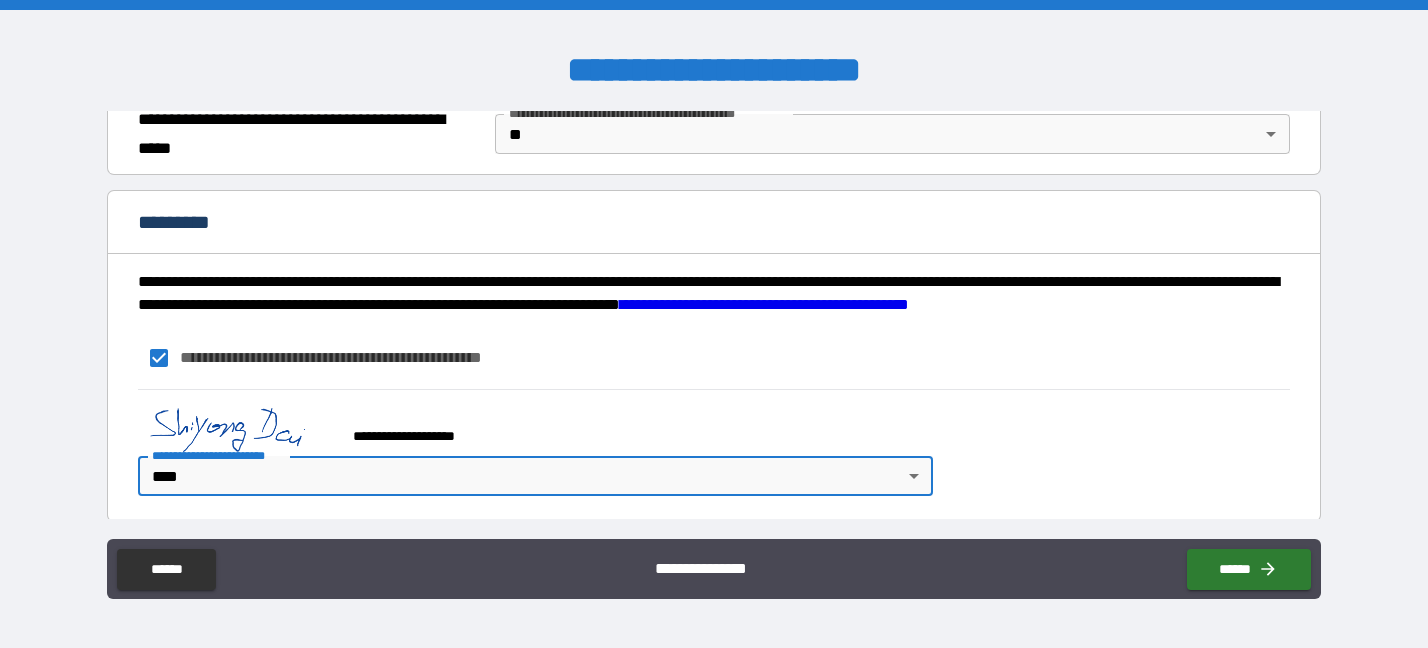 click on "**********" at bounding box center [713, 448] 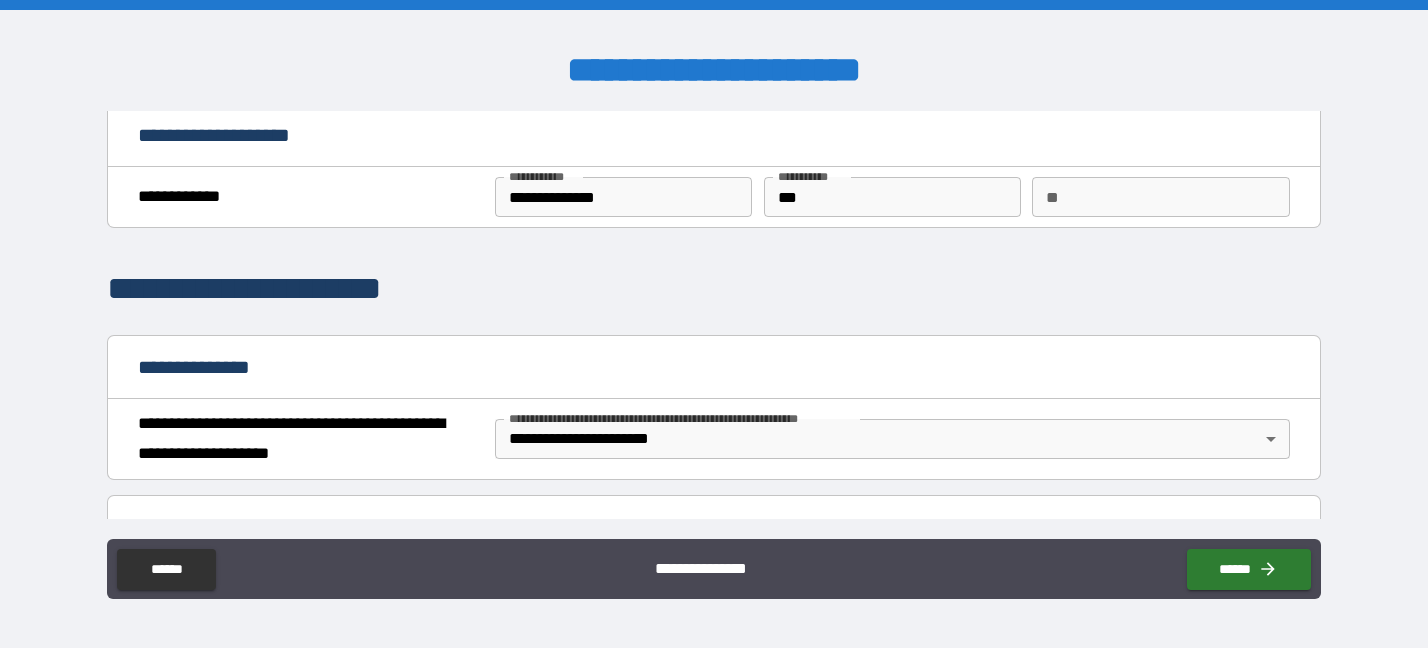 scroll, scrollTop: 0, scrollLeft: 0, axis: both 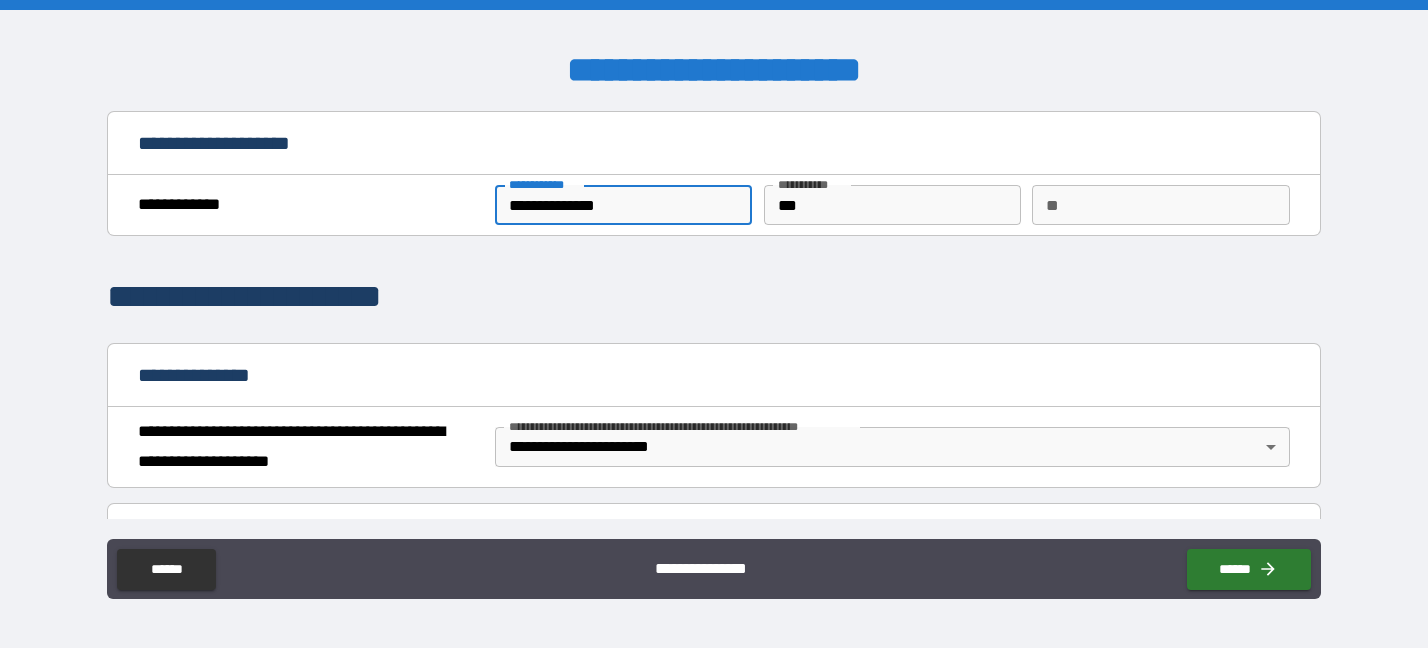 drag, startPoint x: 543, startPoint y: 208, endPoint x: 420, endPoint y: 192, distance: 124.036285 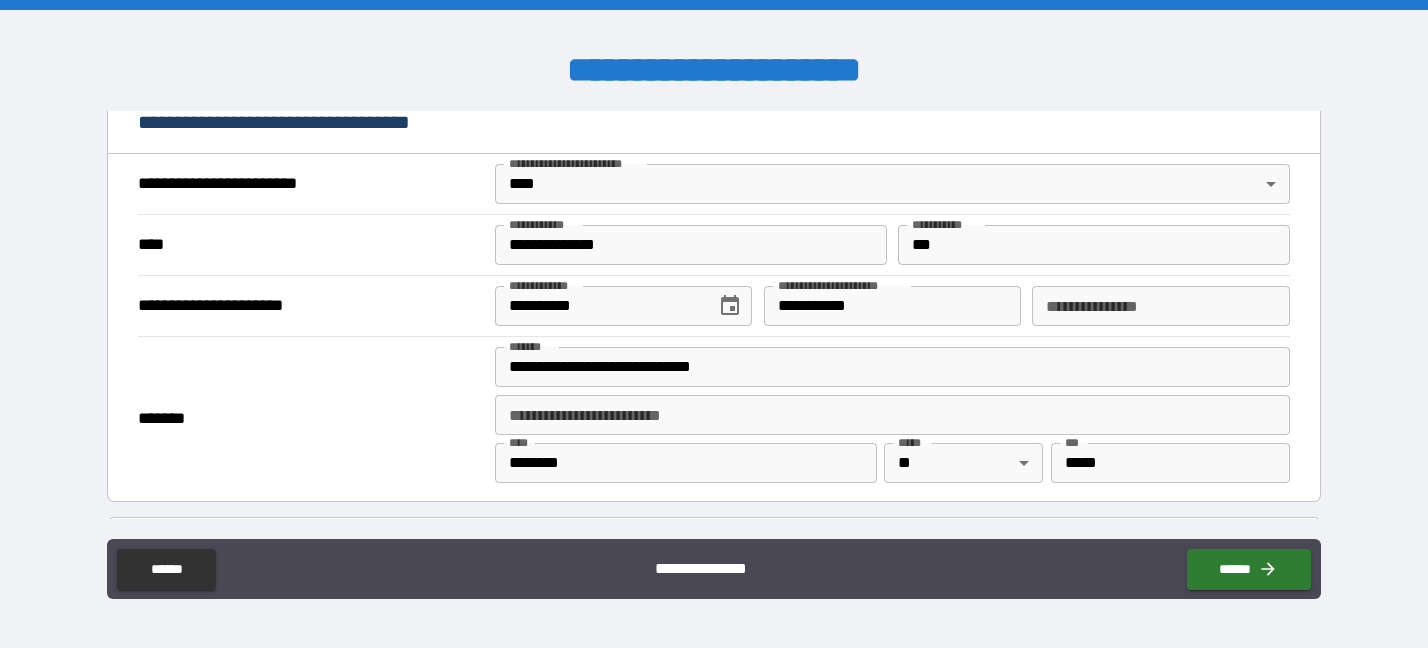 scroll, scrollTop: 750, scrollLeft: 0, axis: vertical 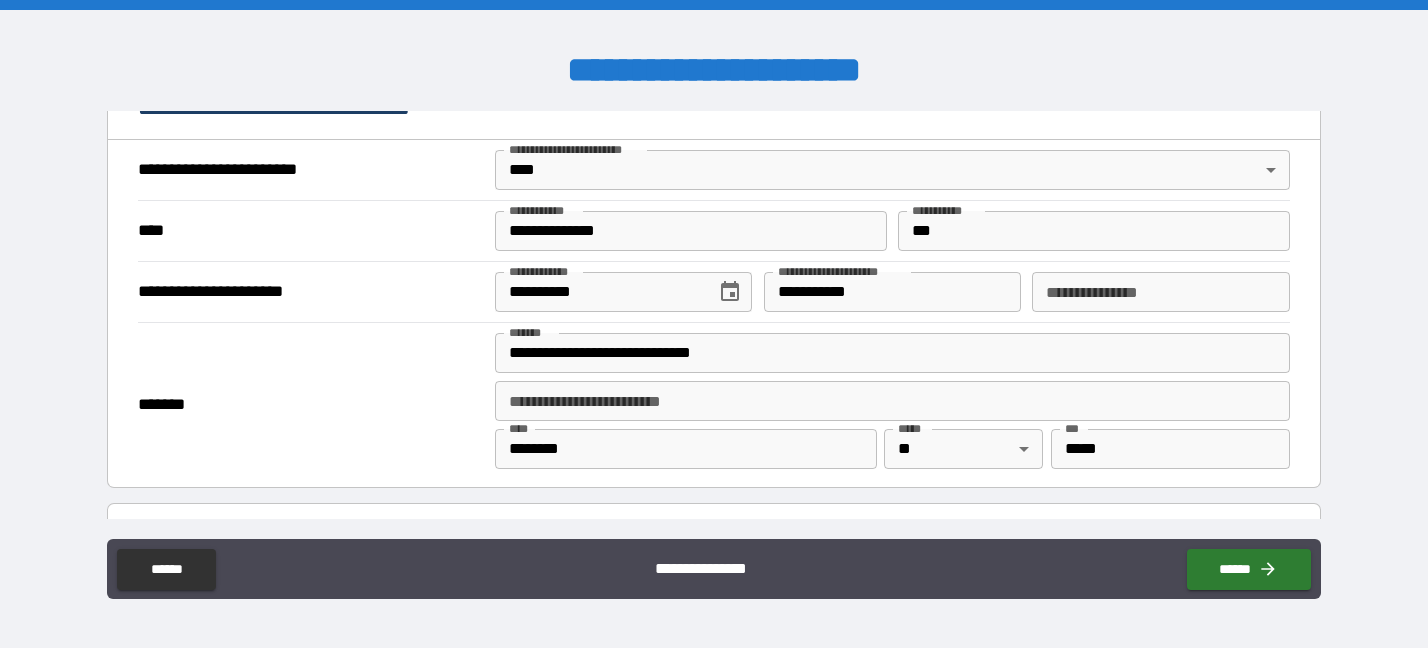 type on "********" 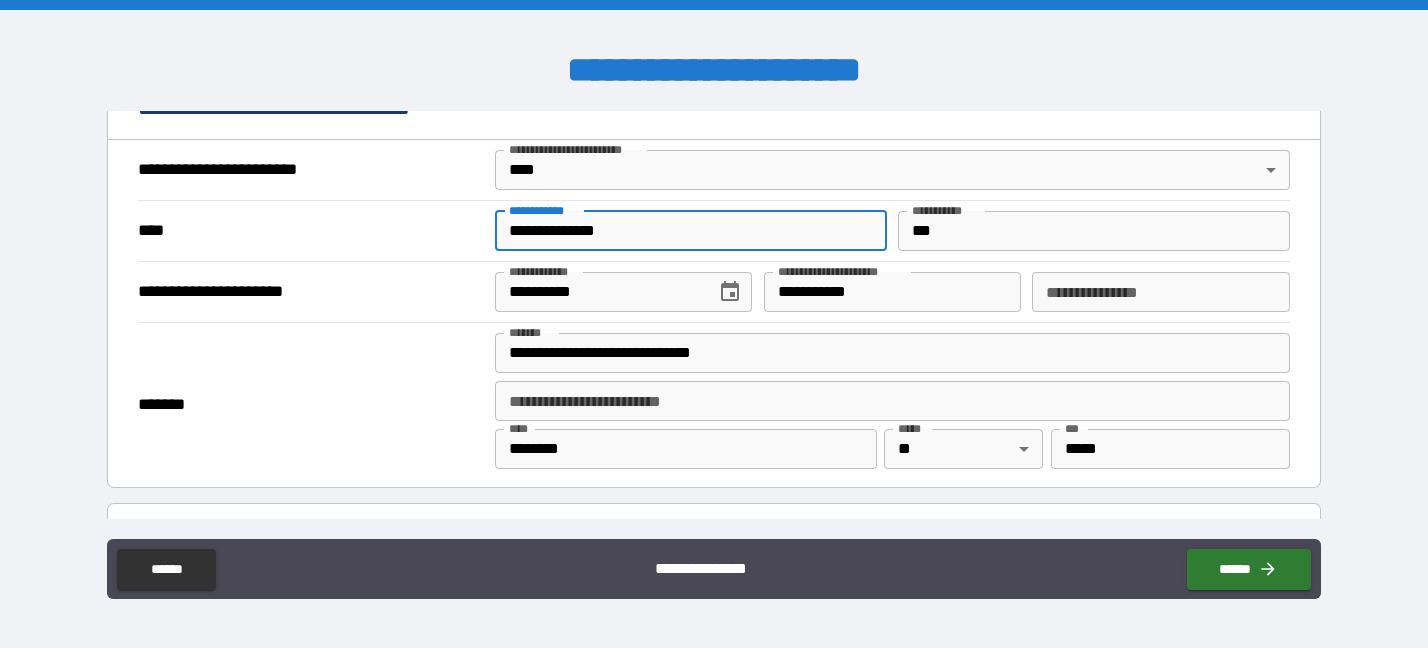 click on "**********" at bounding box center [690, 231] 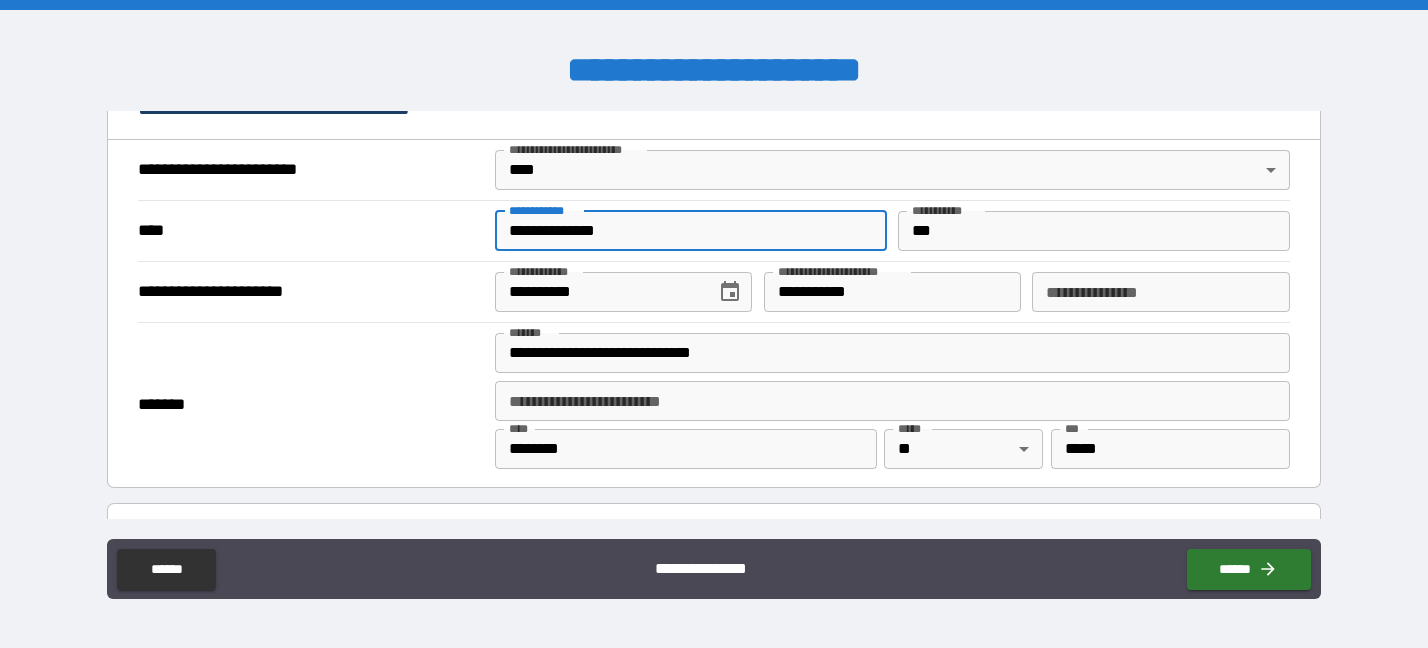 drag, startPoint x: 554, startPoint y: 222, endPoint x: 463, endPoint y: 240, distance: 92.76314 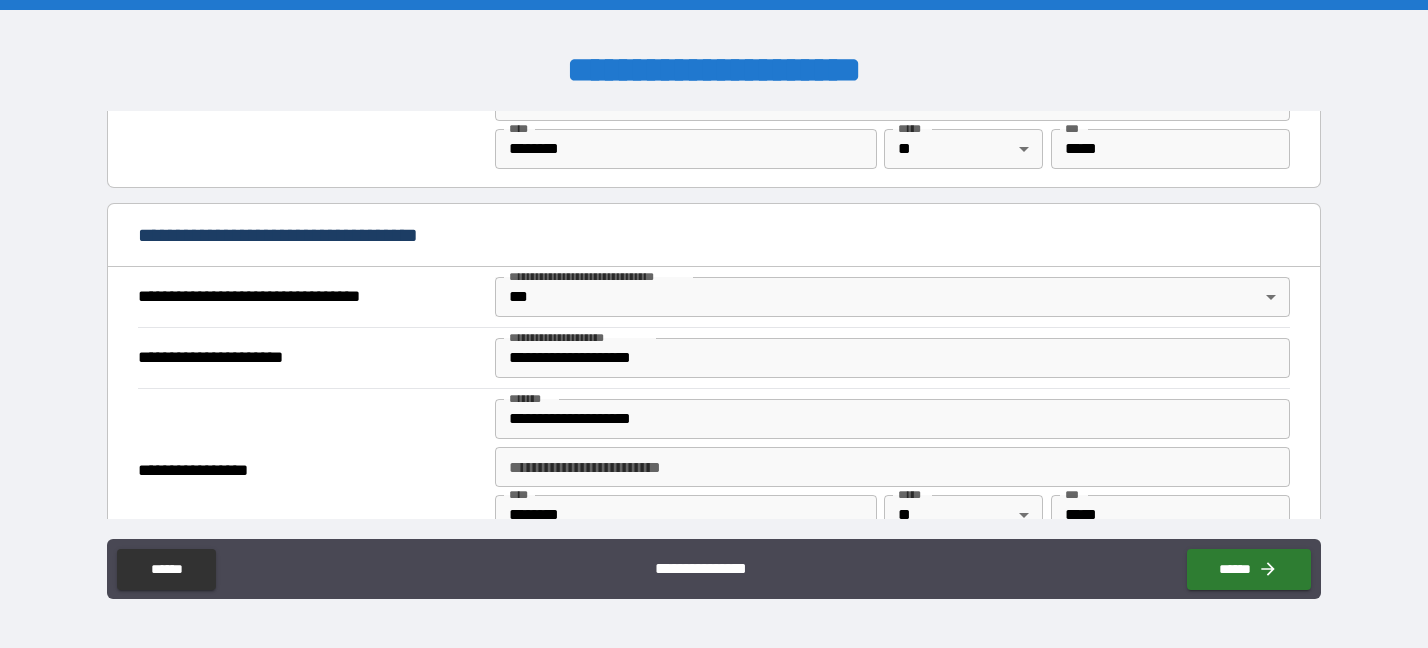 scroll, scrollTop: 1588, scrollLeft: 0, axis: vertical 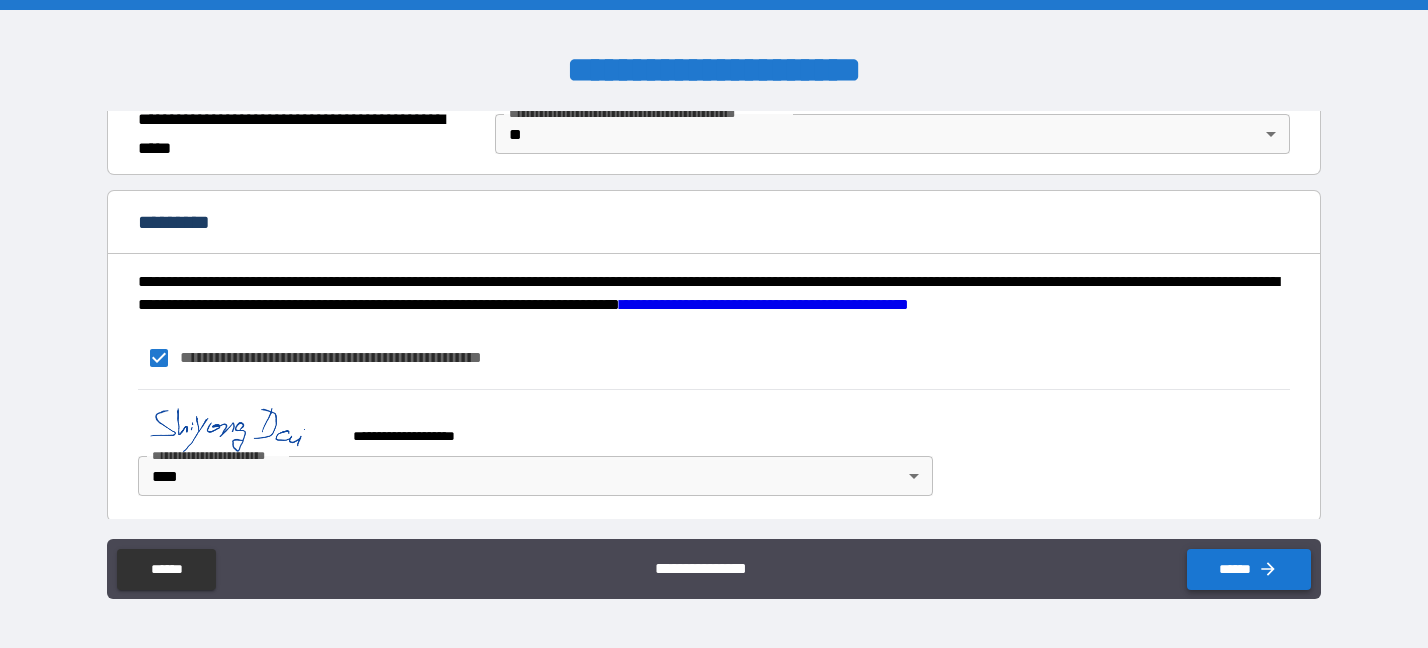 type on "********" 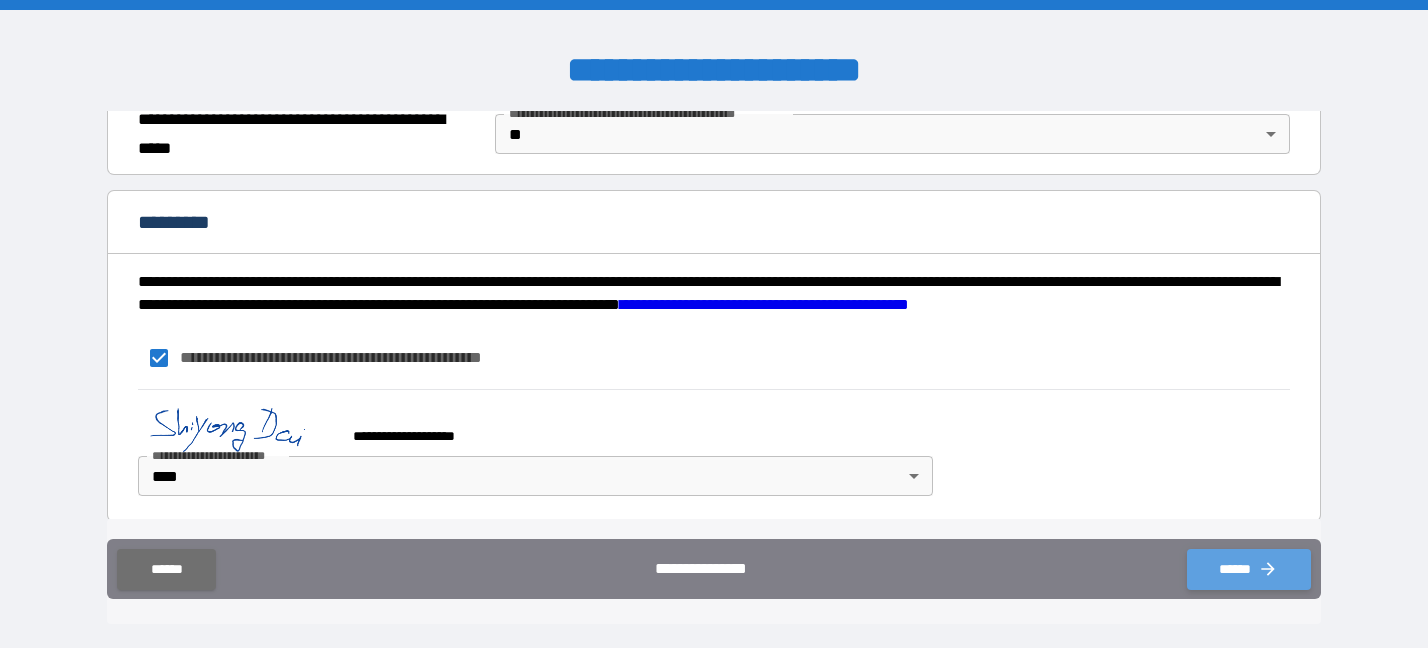 click on "******" at bounding box center [1249, 569] 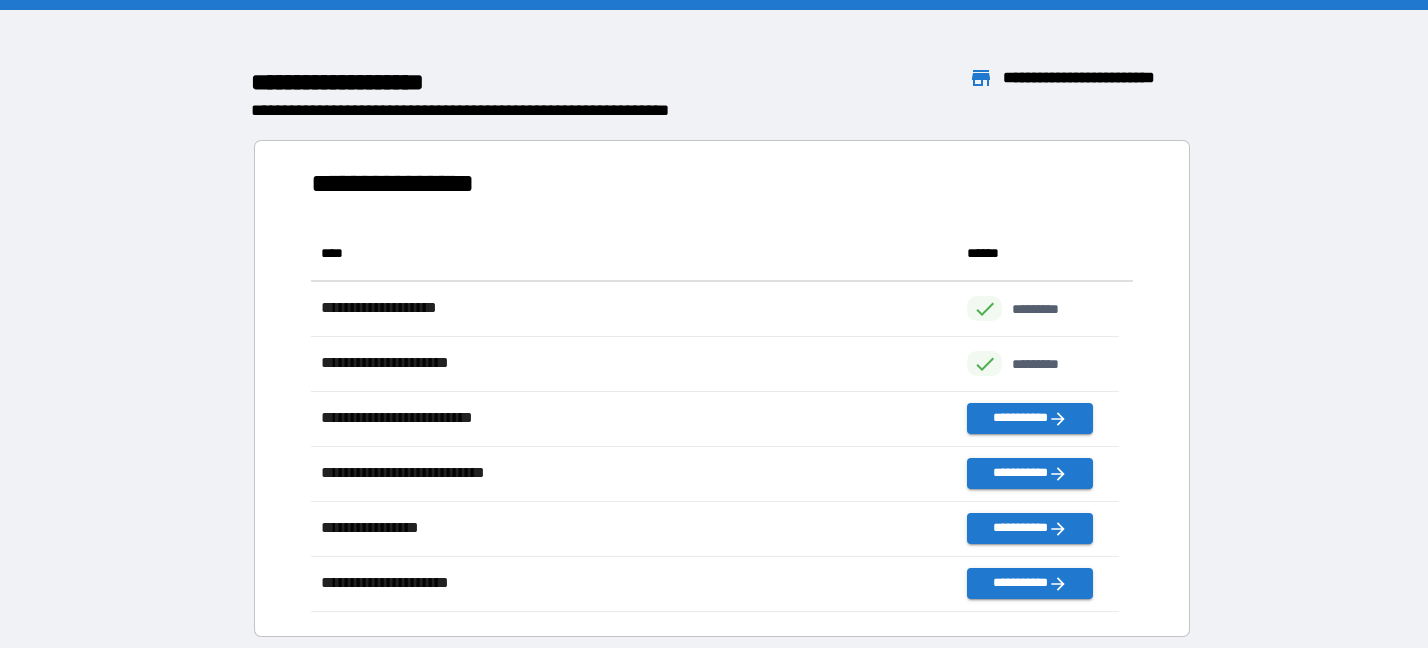 scroll, scrollTop: 23, scrollLeft: 24, axis: both 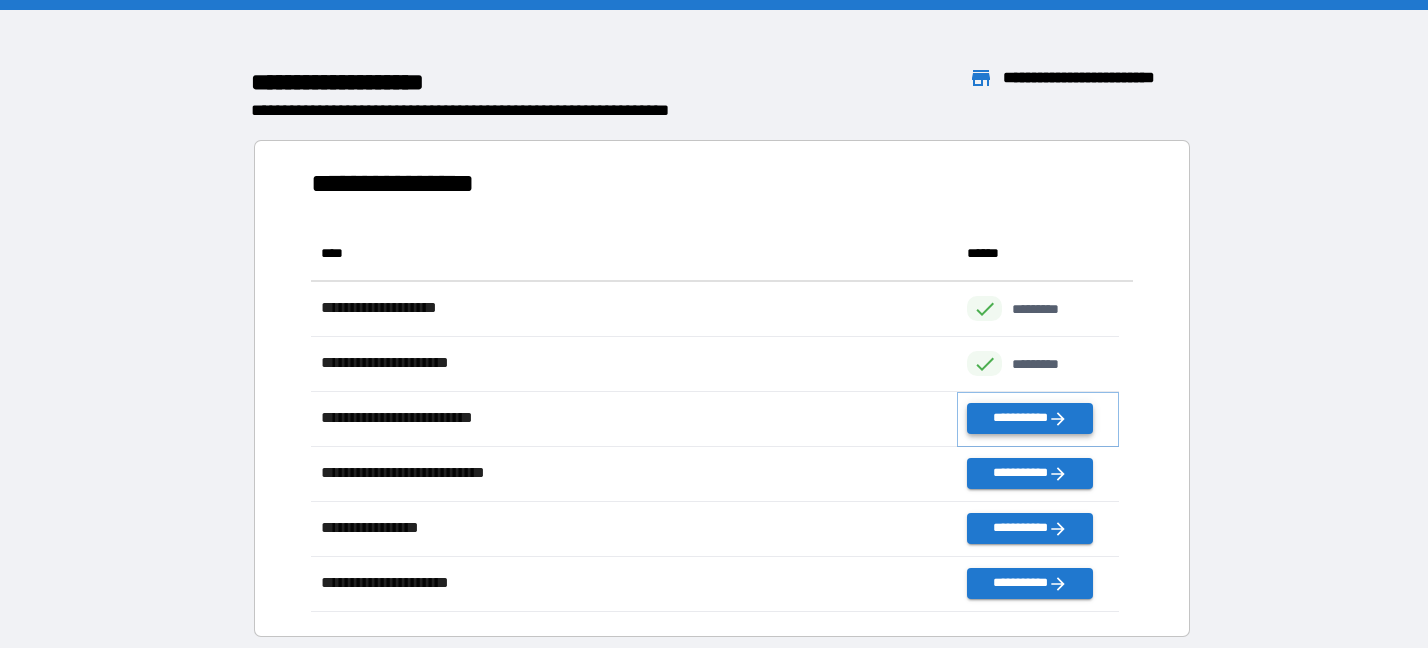 click on "**********" at bounding box center [1029, 418] 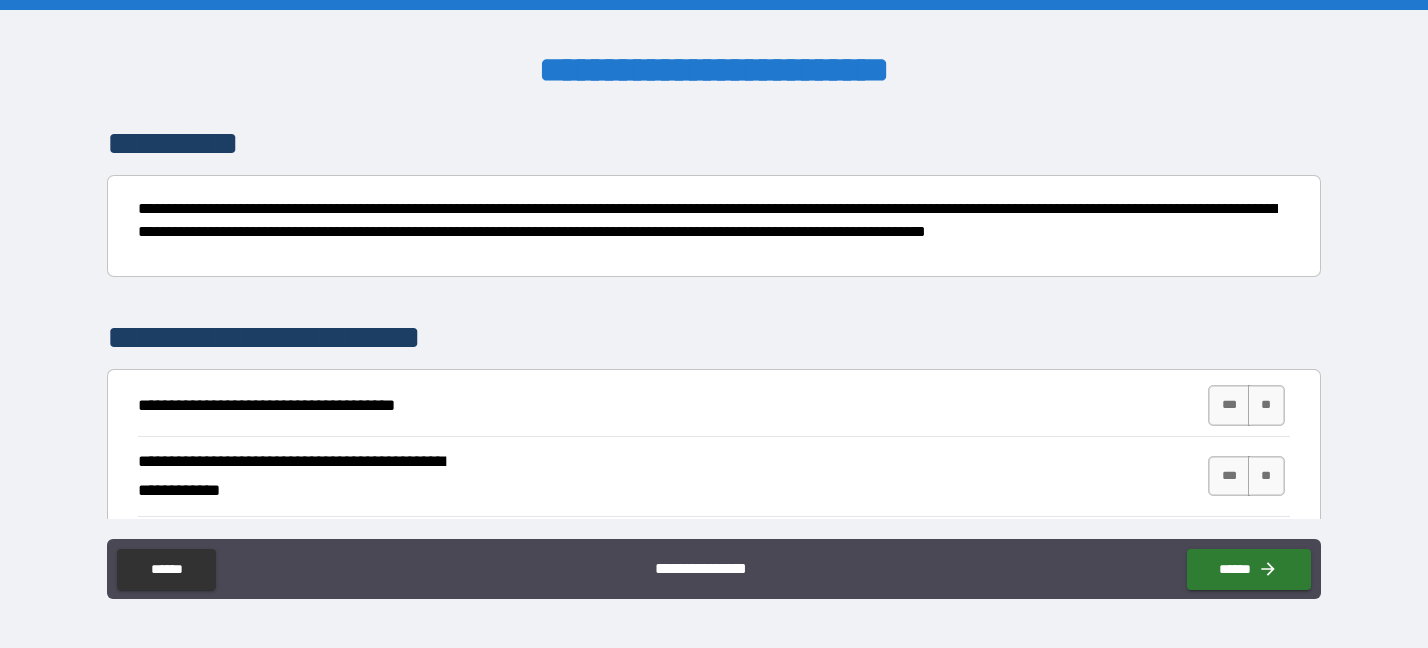 scroll, scrollTop: 300, scrollLeft: 0, axis: vertical 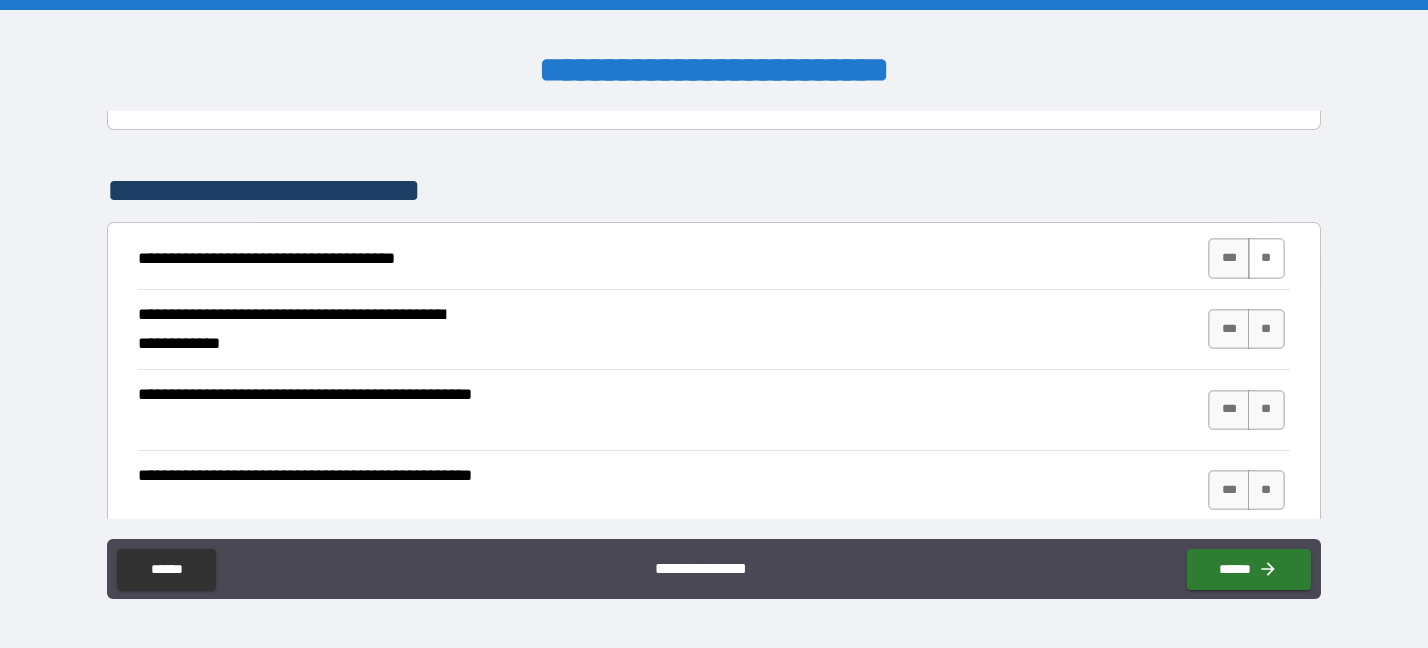 click on "**" at bounding box center (1266, 258) 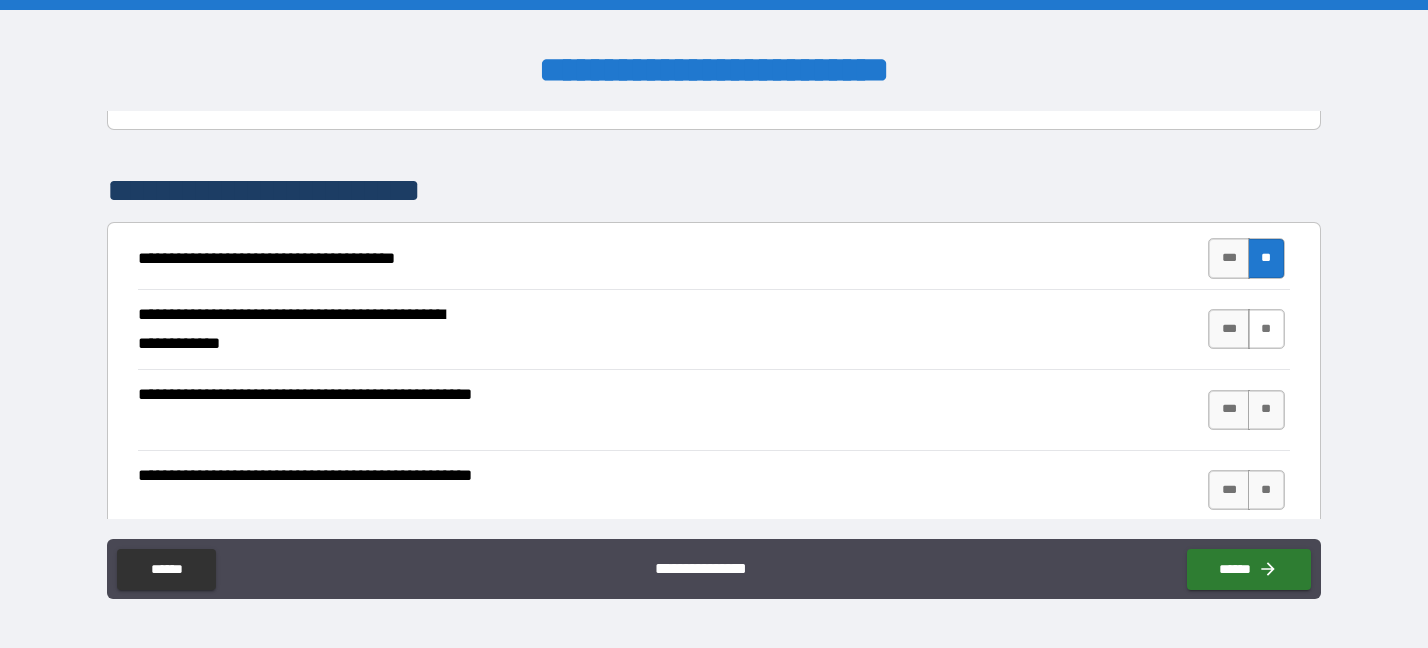 click on "**" at bounding box center [1266, 329] 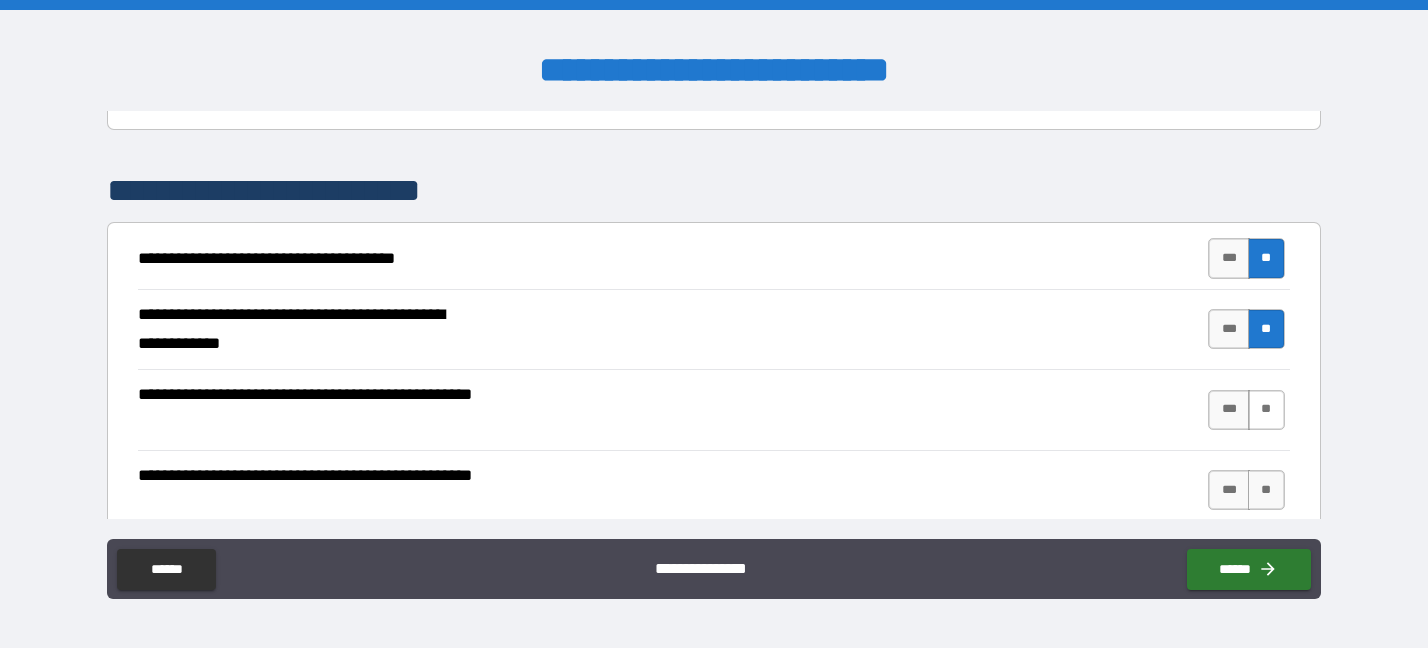 click on "**" at bounding box center (1266, 410) 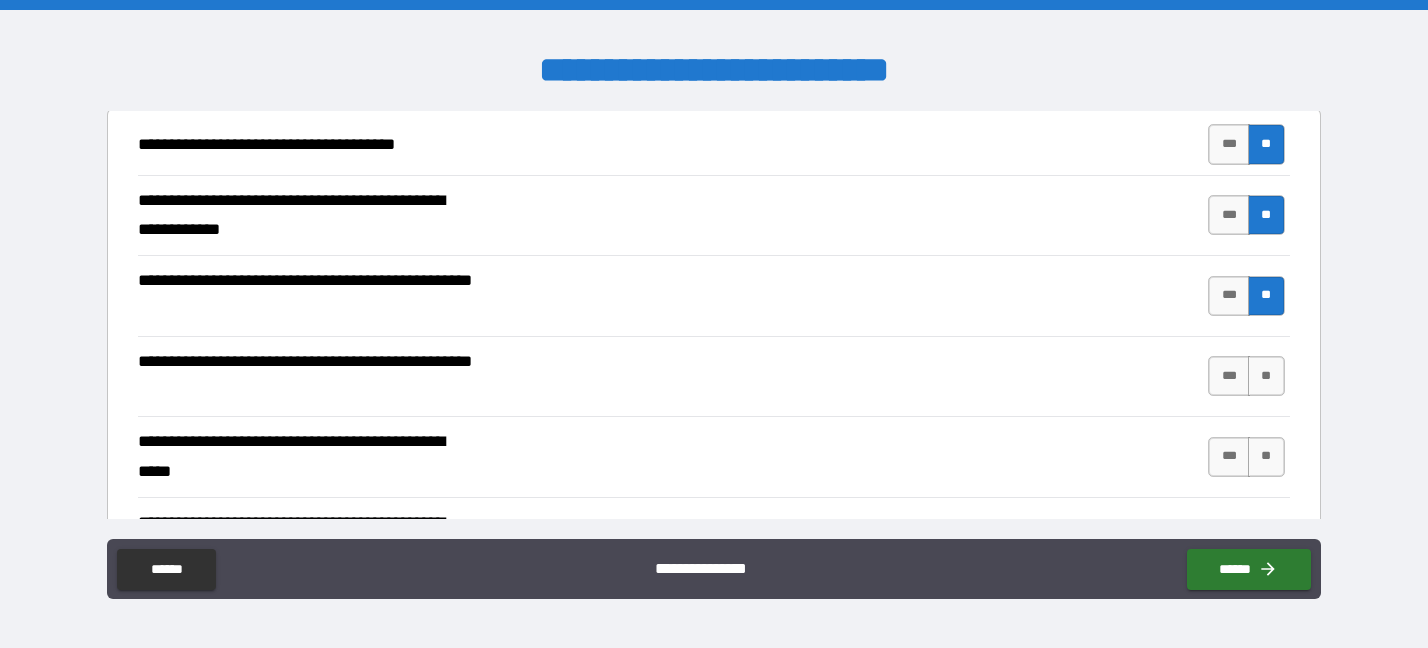 scroll, scrollTop: 450, scrollLeft: 0, axis: vertical 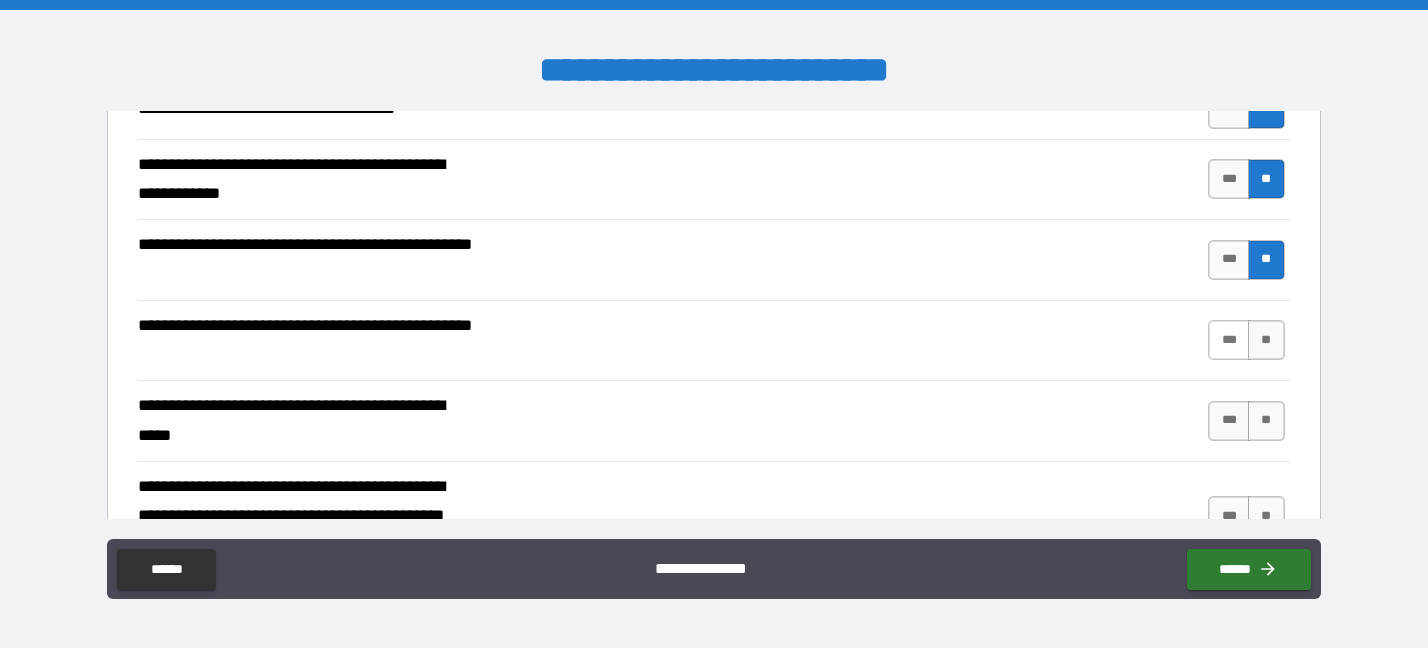 click on "***" at bounding box center (1229, 340) 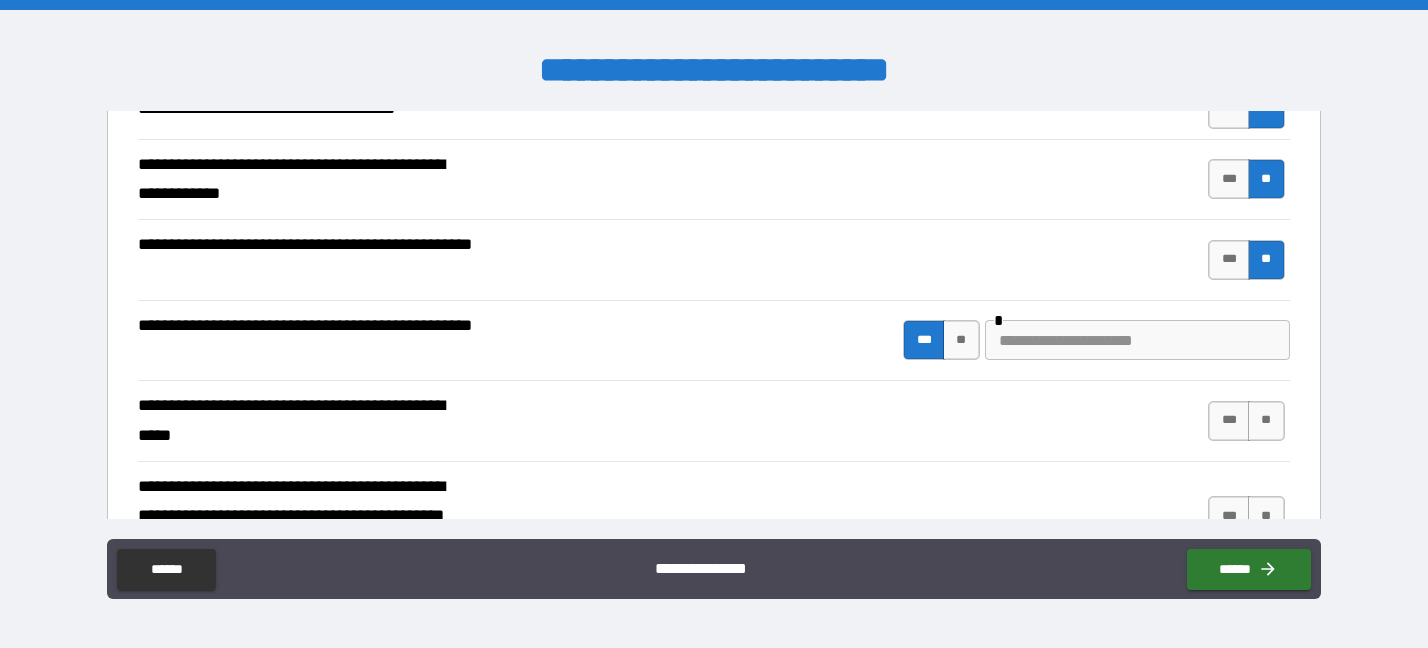click at bounding box center [1137, 340] 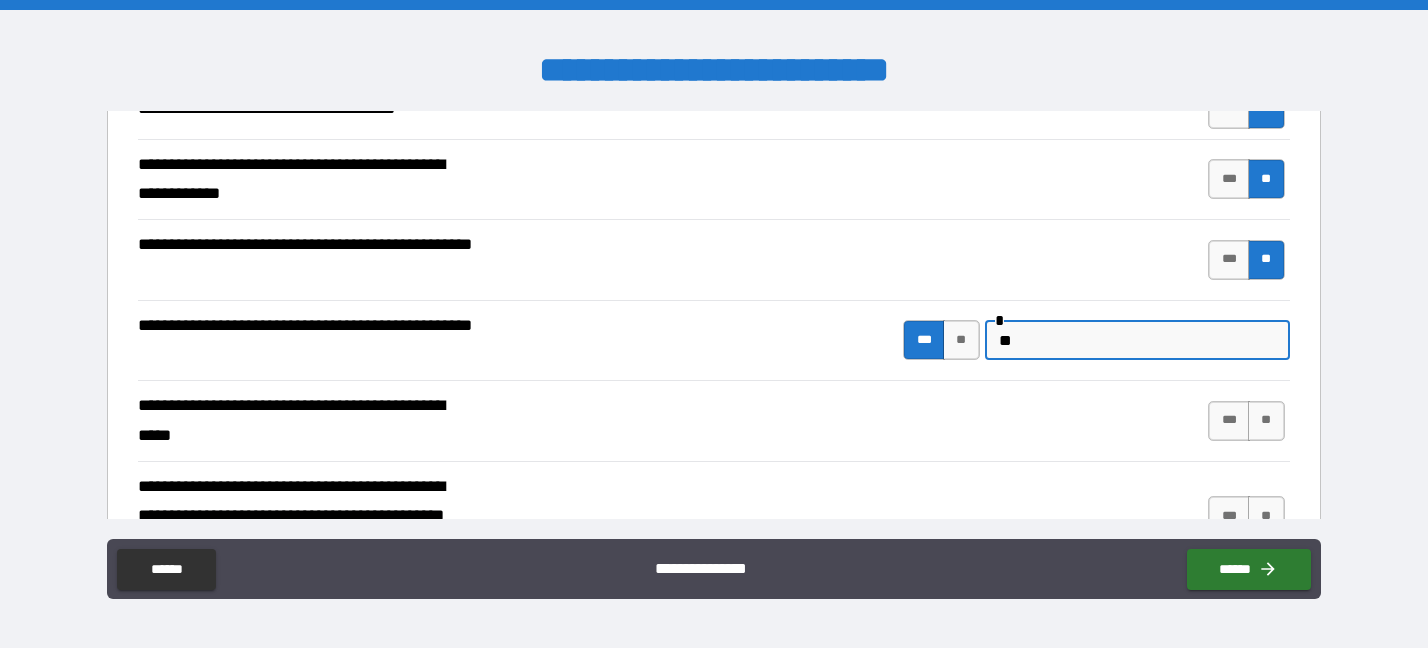 type on "*" 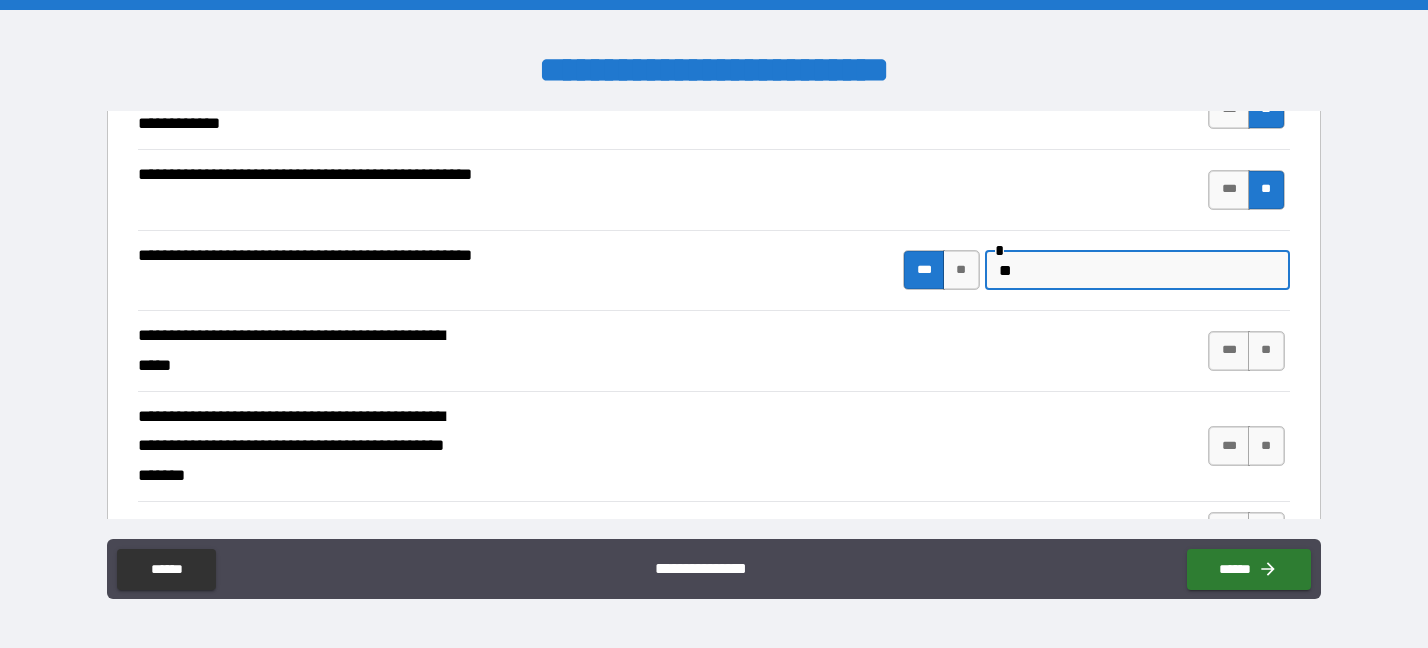 scroll, scrollTop: 522, scrollLeft: 0, axis: vertical 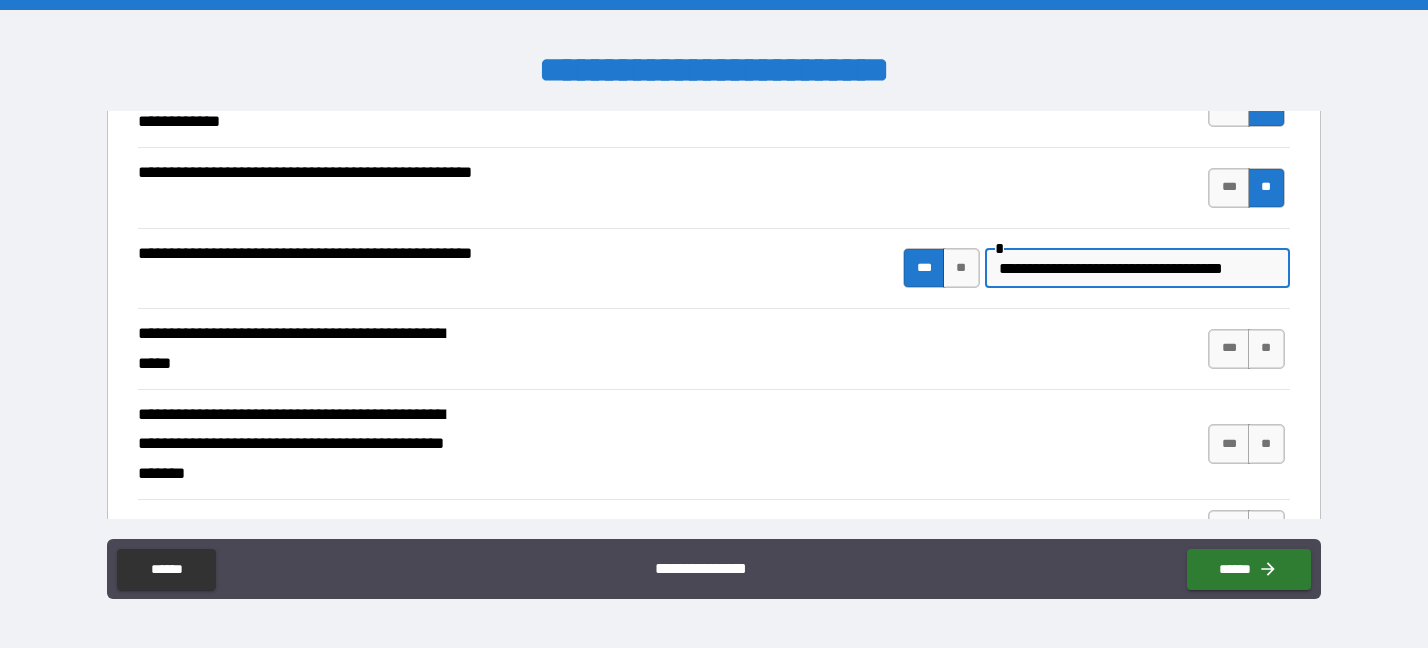 click on "**********" at bounding box center (1137, 268) 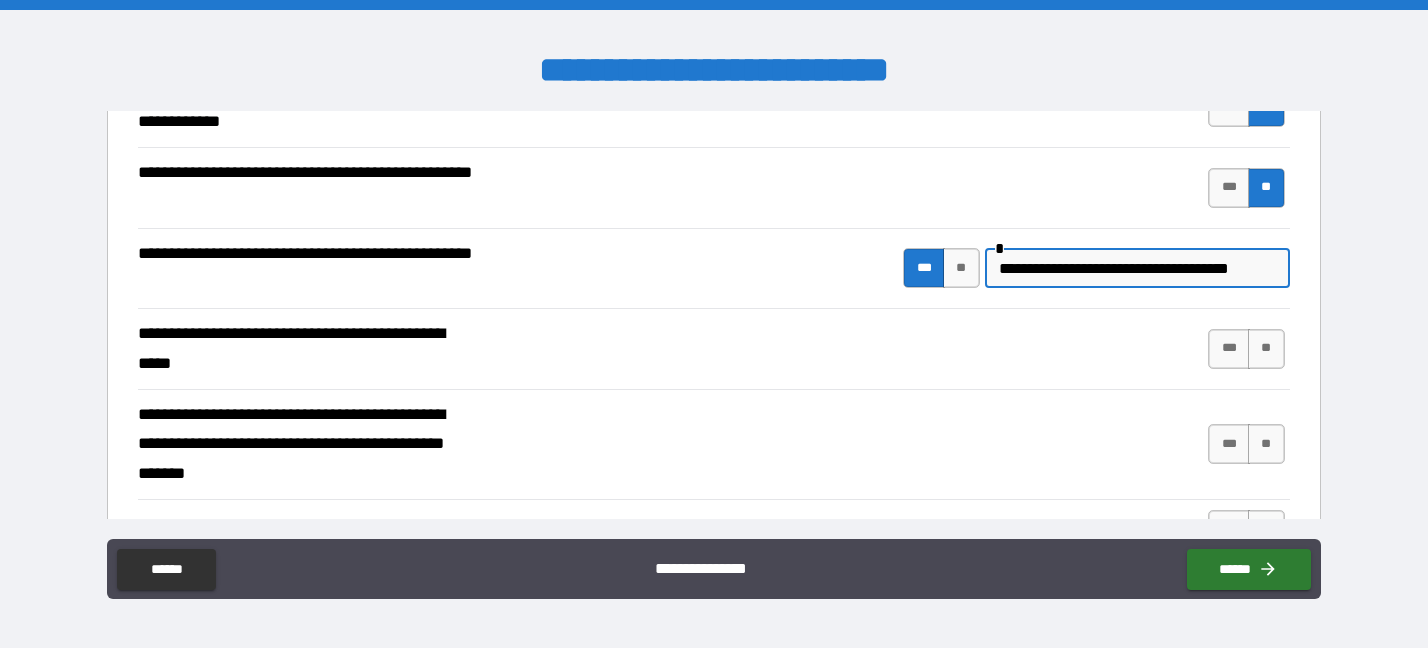 click on "**********" at bounding box center (1137, 268) 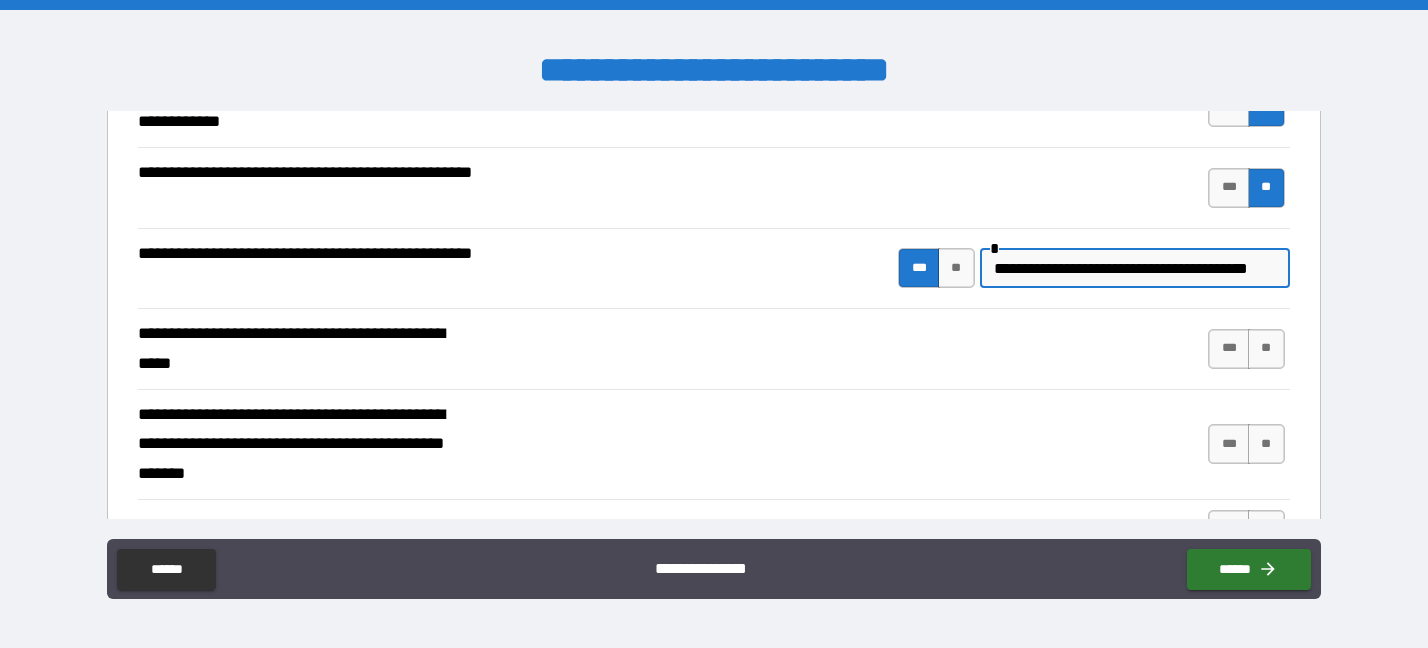 scroll, scrollTop: 0, scrollLeft: 24, axis: horizontal 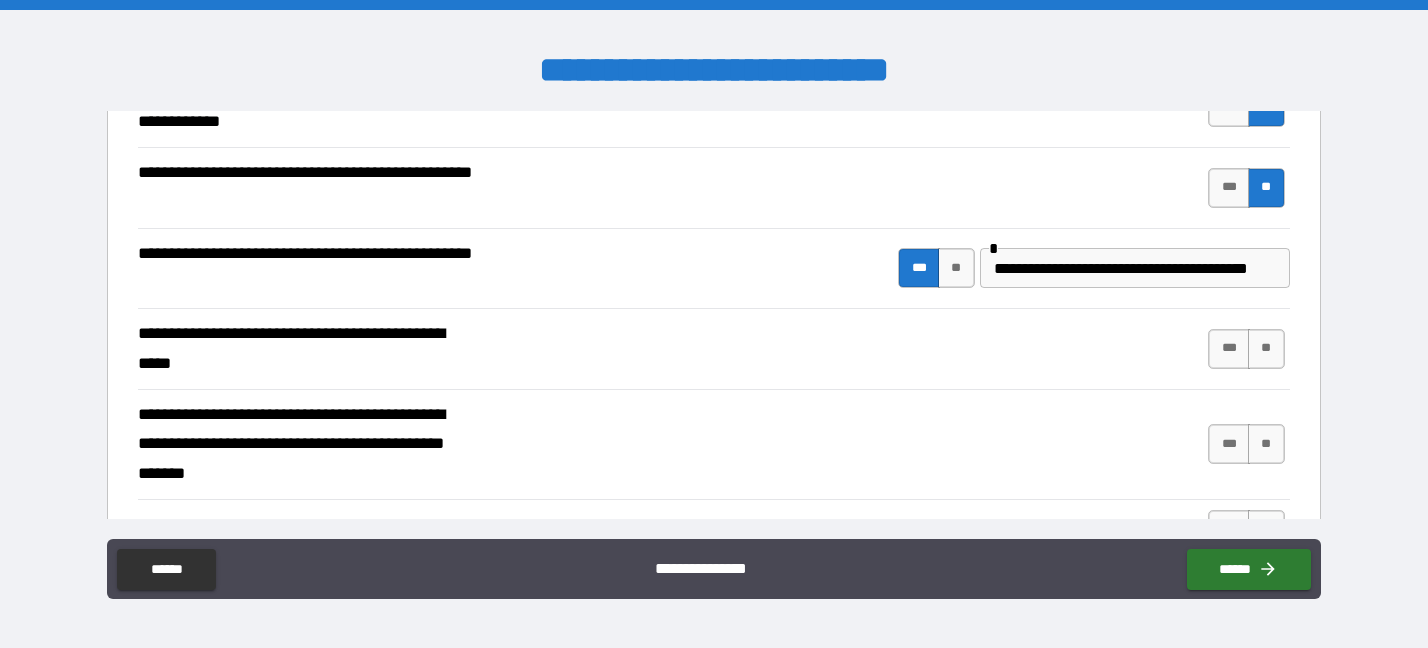 click on "**********" at bounding box center (1132, 268) 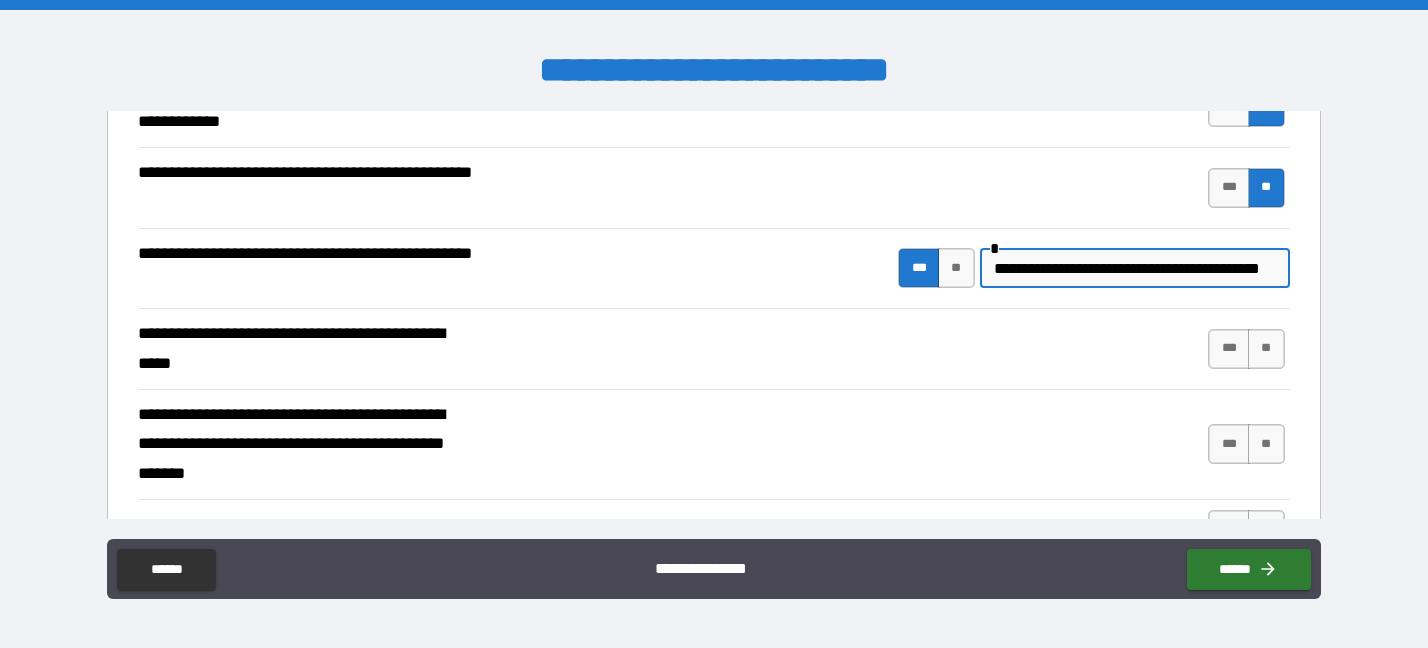 scroll, scrollTop: 0, scrollLeft: 38, axis: horizontal 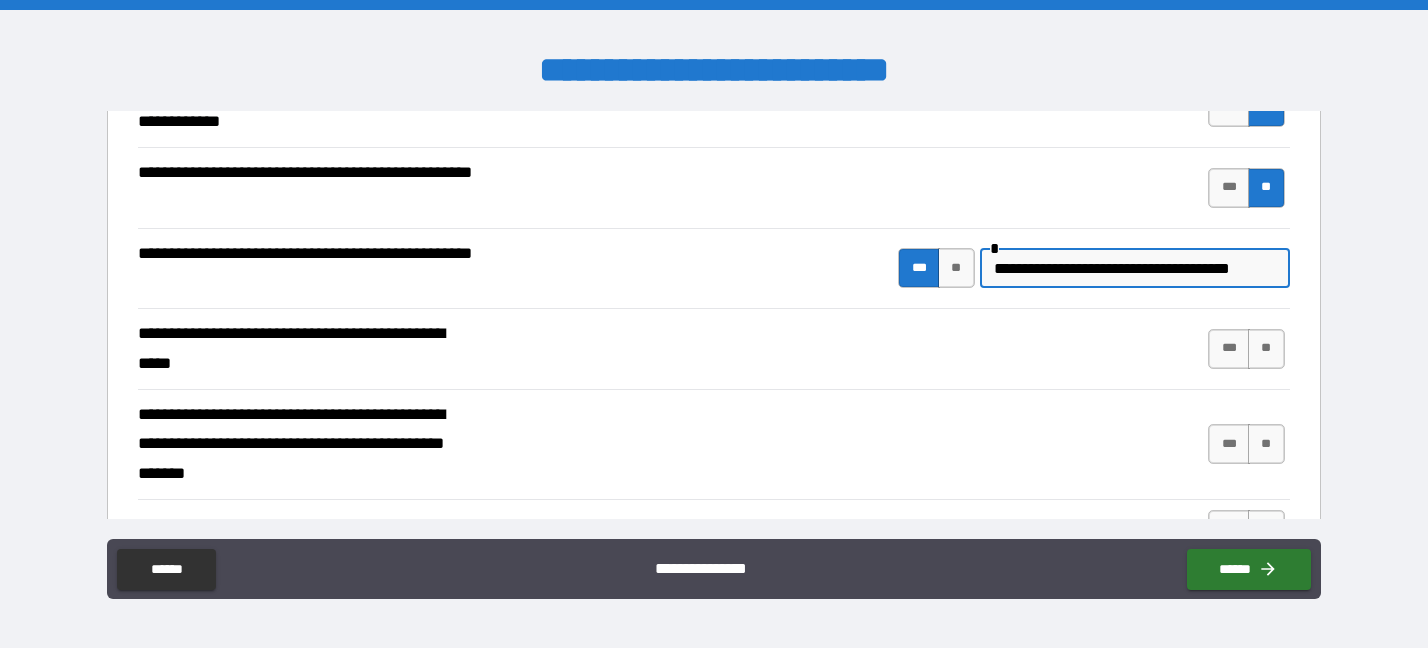 click on "**********" at bounding box center [1132, 268] 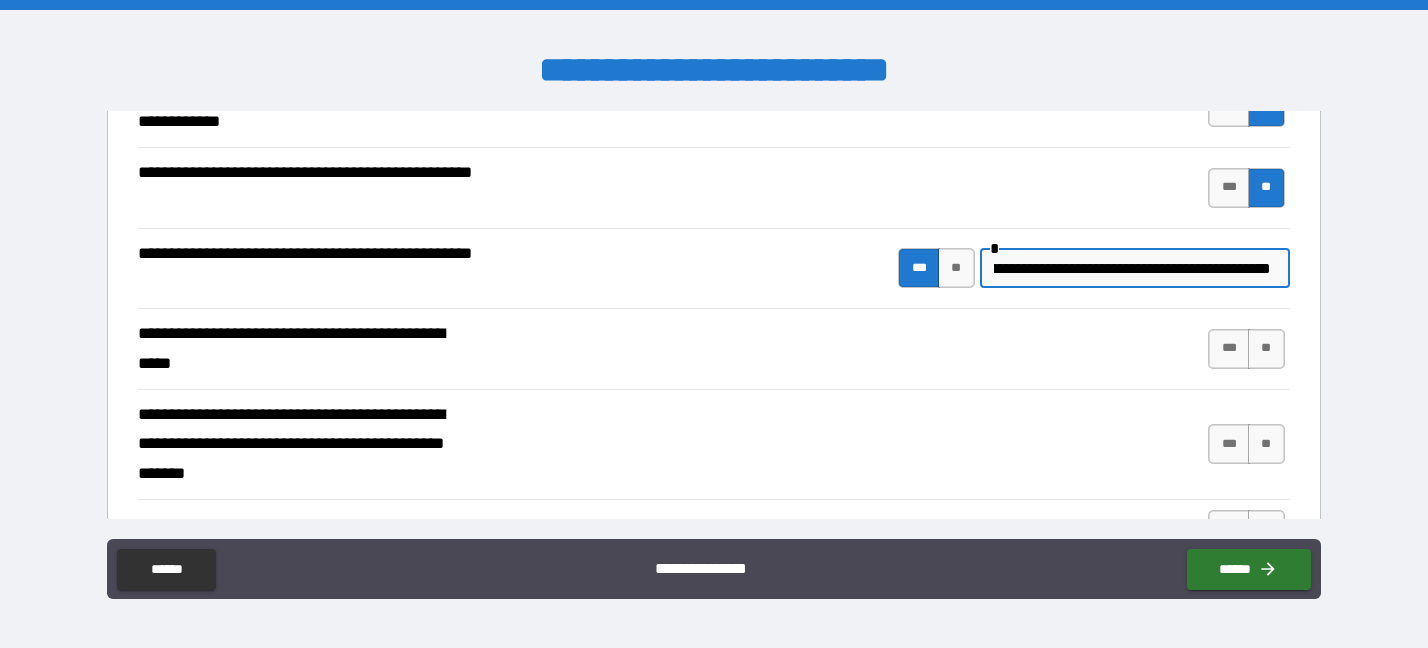 scroll, scrollTop: 0, scrollLeft: 287, axis: horizontal 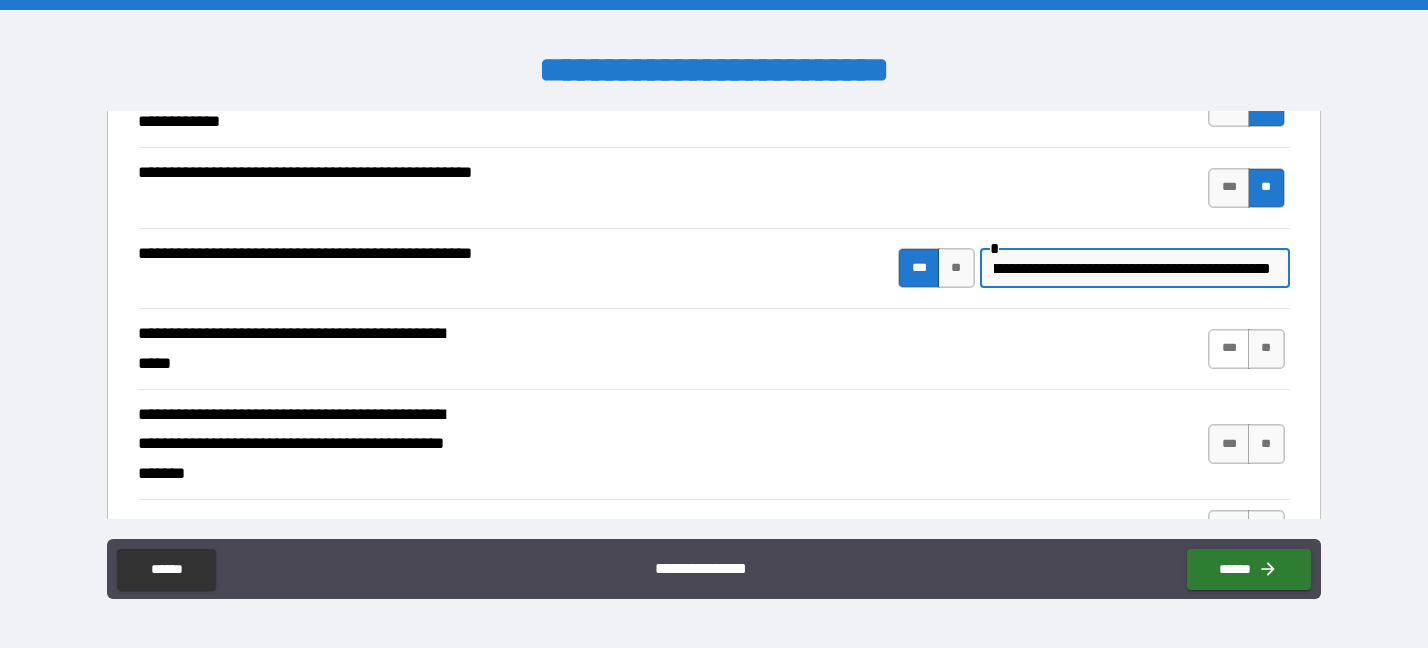 type on "**********" 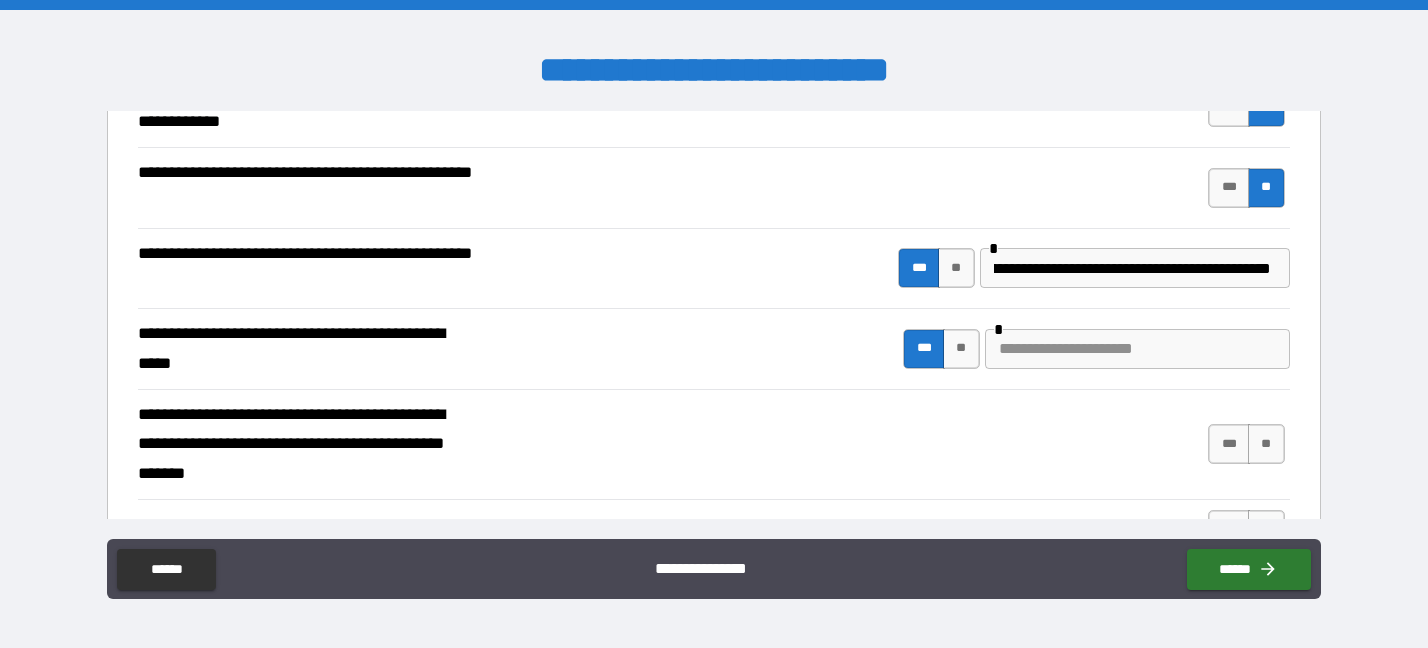 scroll, scrollTop: 0, scrollLeft: 0, axis: both 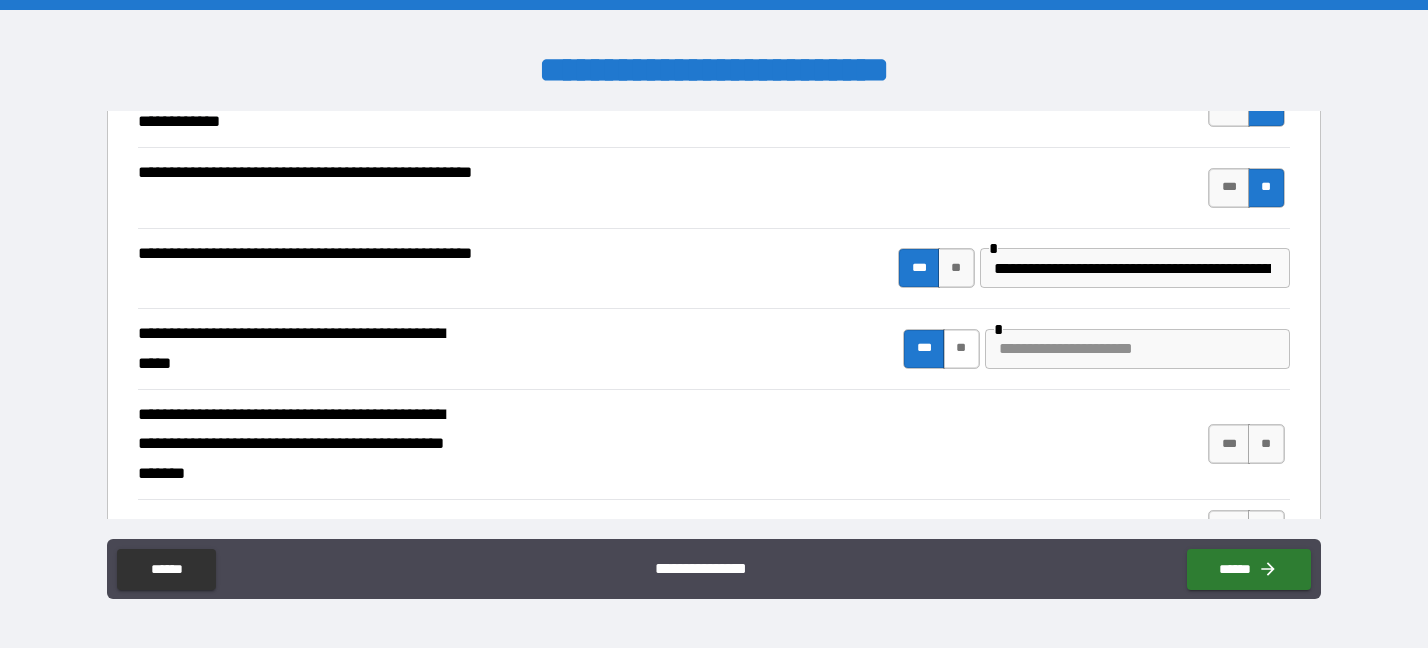 click on "**" at bounding box center [961, 349] 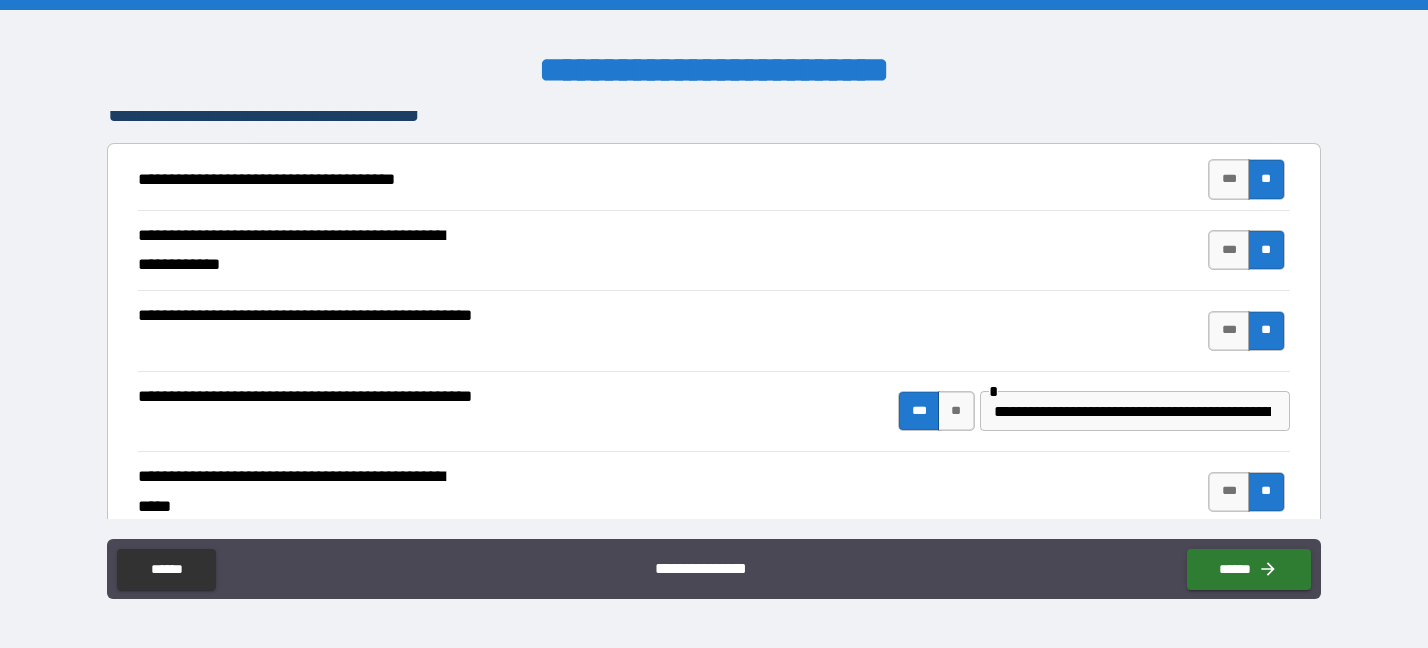 scroll, scrollTop: 372, scrollLeft: 0, axis: vertical 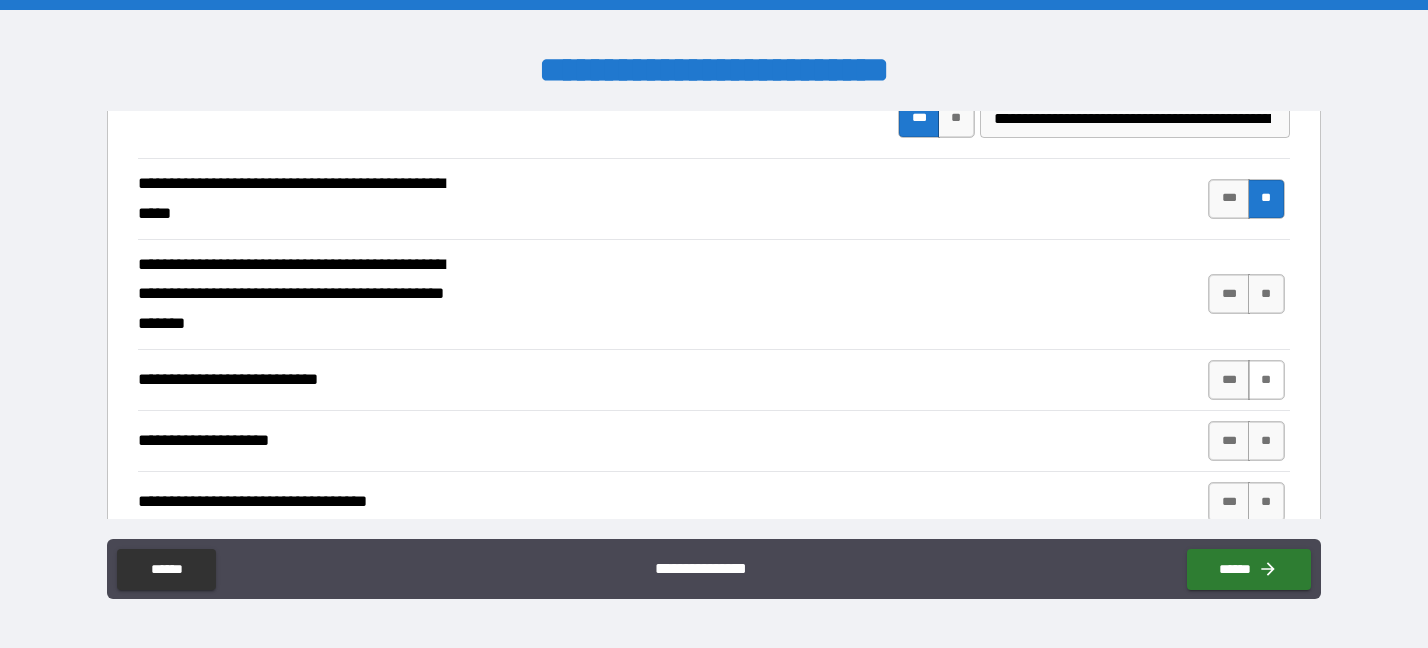 click on "**" at bounding box center [1266, 380] 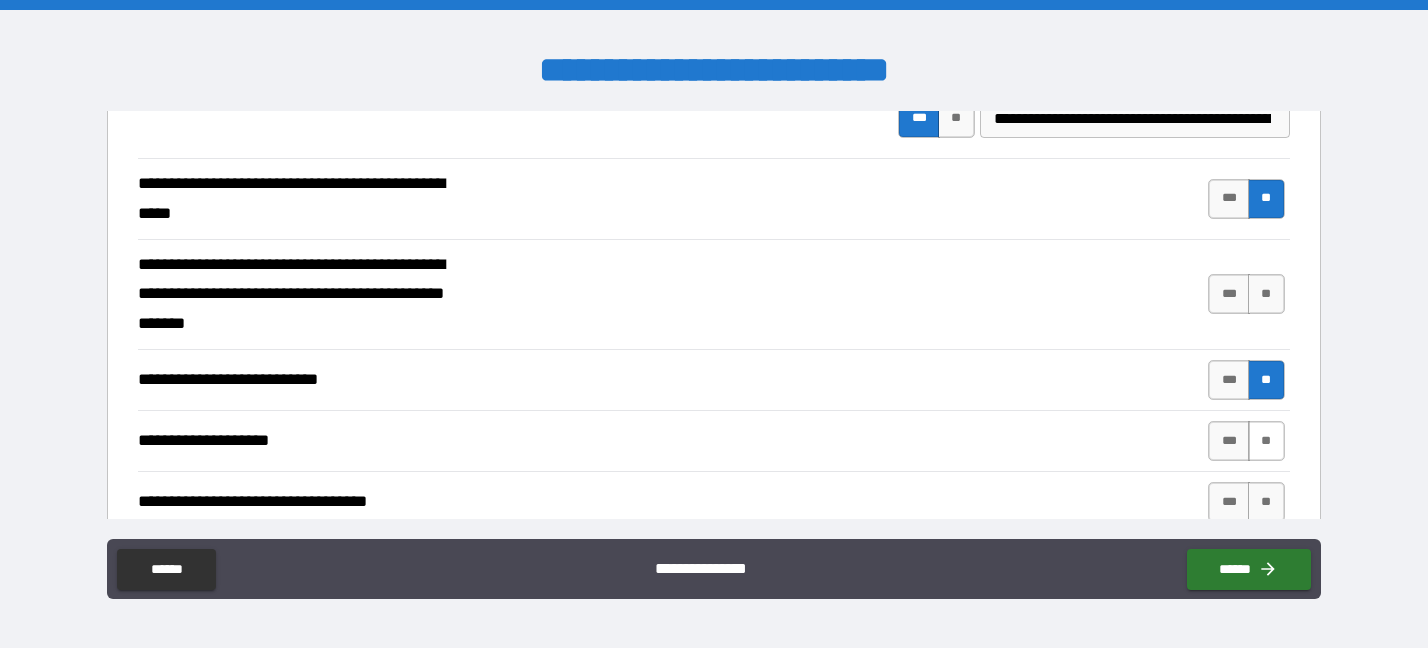 click on "**" at bounding box center [1266, 441] 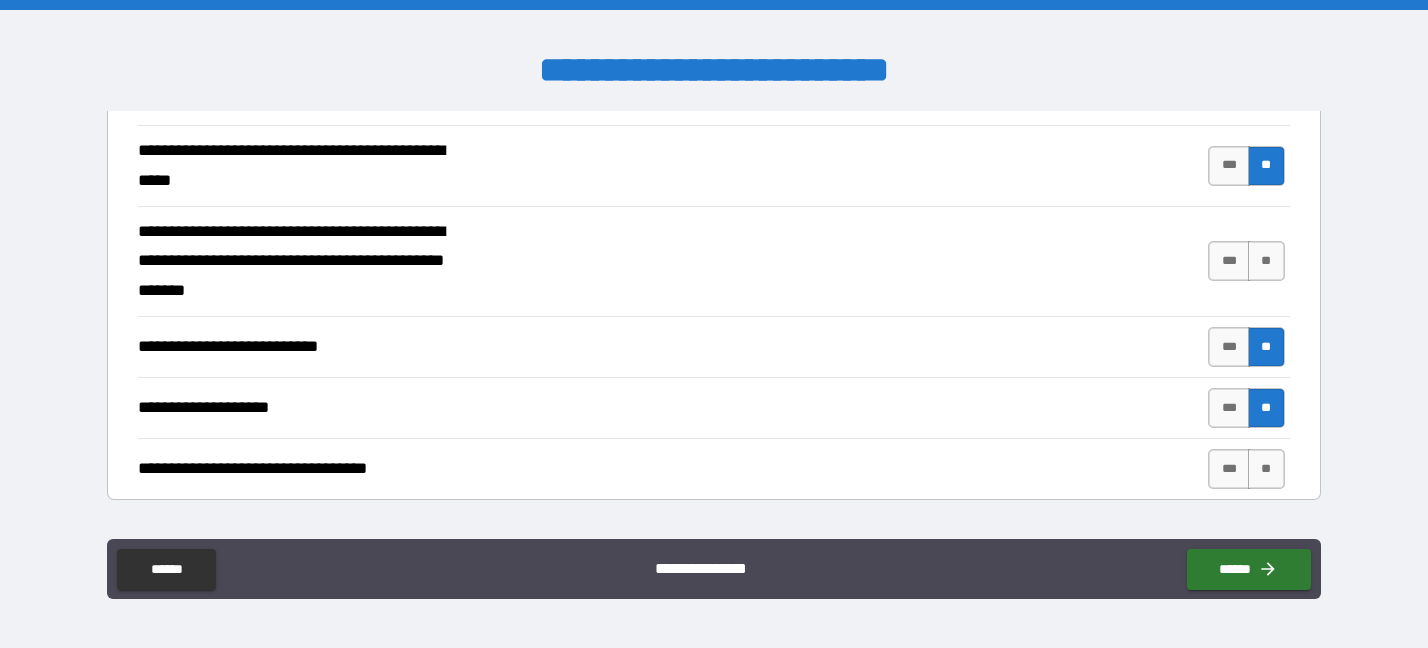 scroll, scrollTop: 672, scrollLeft: 0, axis: vertical 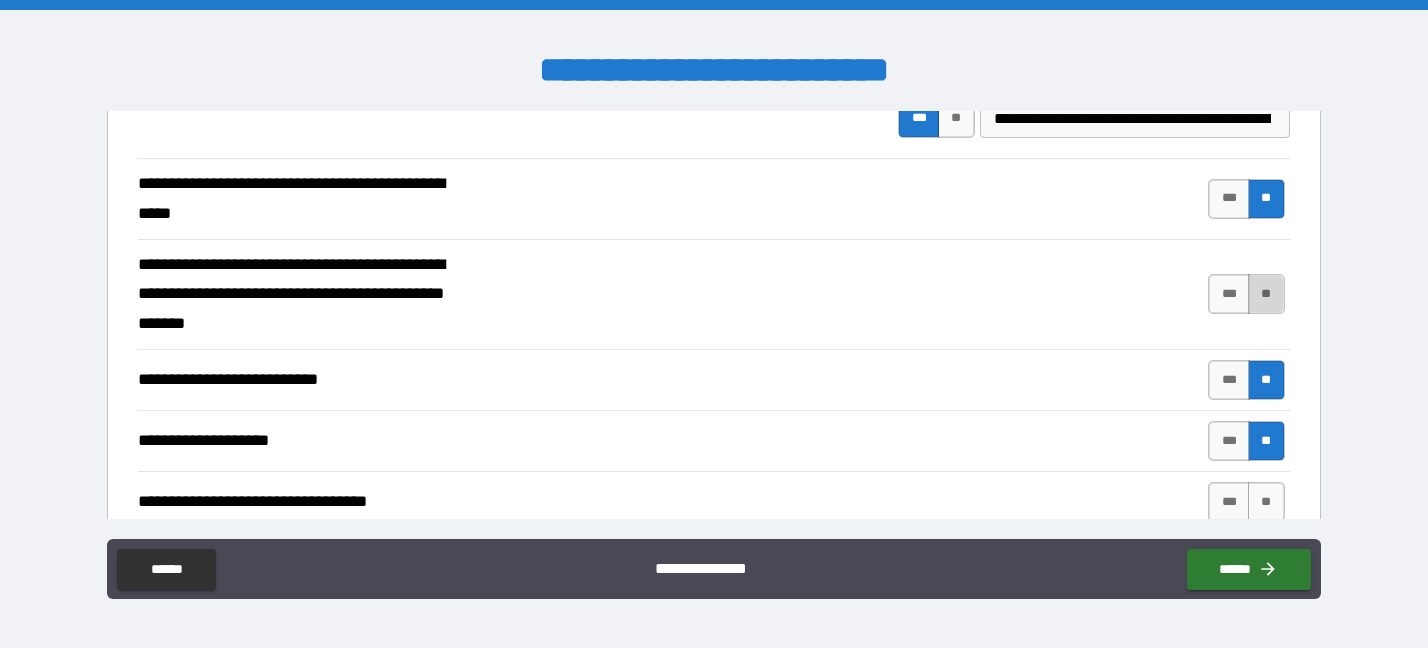 click on "**" at bounding box center (1266, 294) 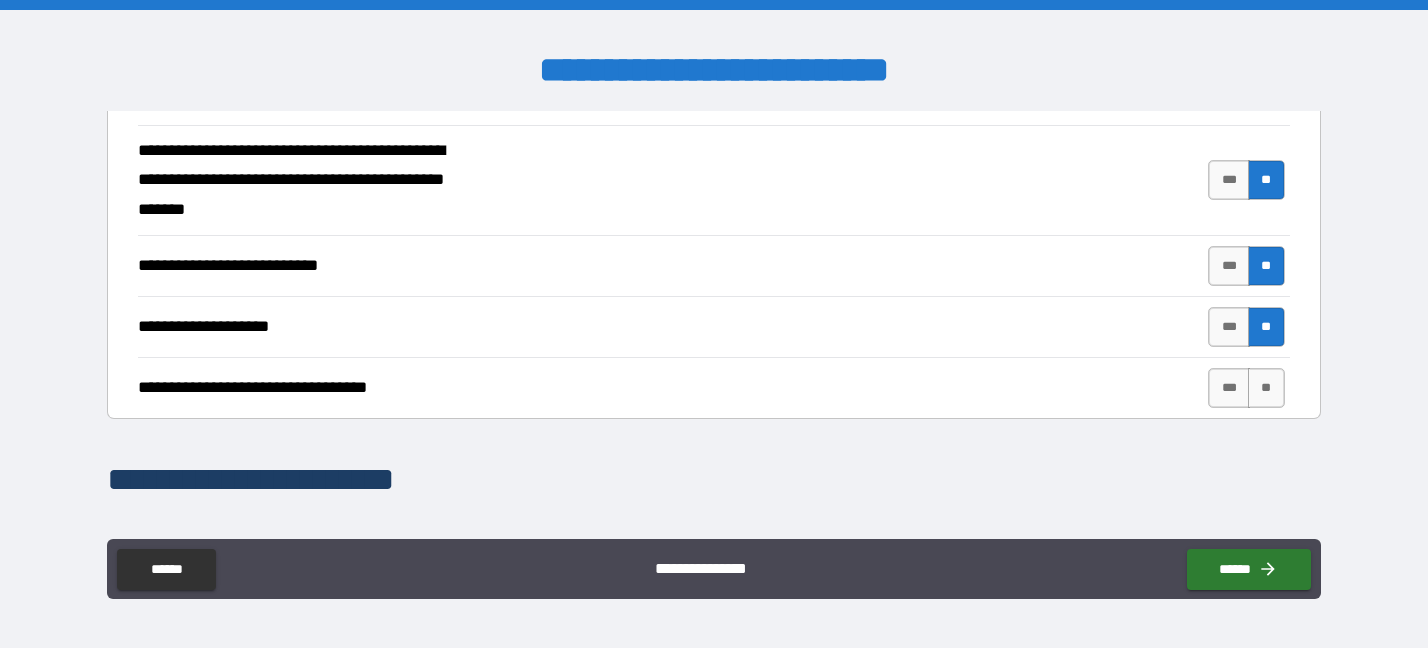 scroll, scrollTop: 822, scrollLeft: 0, axis: vertical 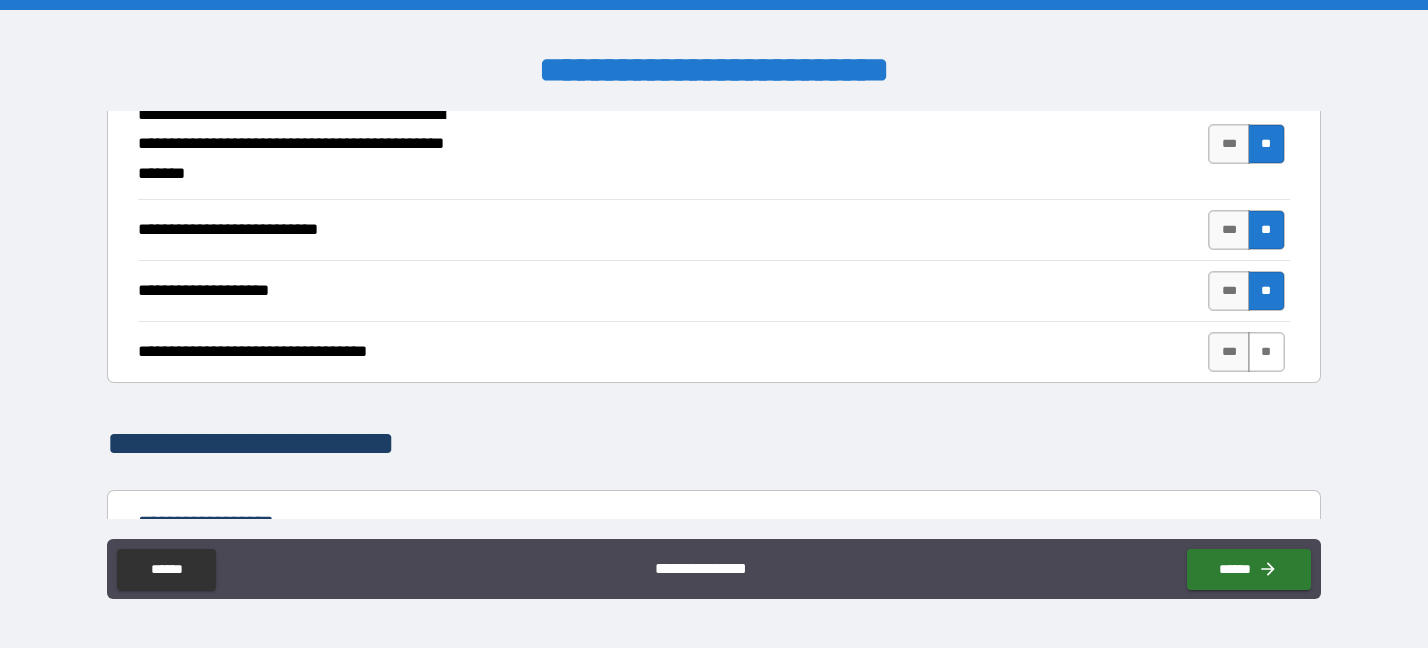 click on "**" at bounding box center (1266, 352) 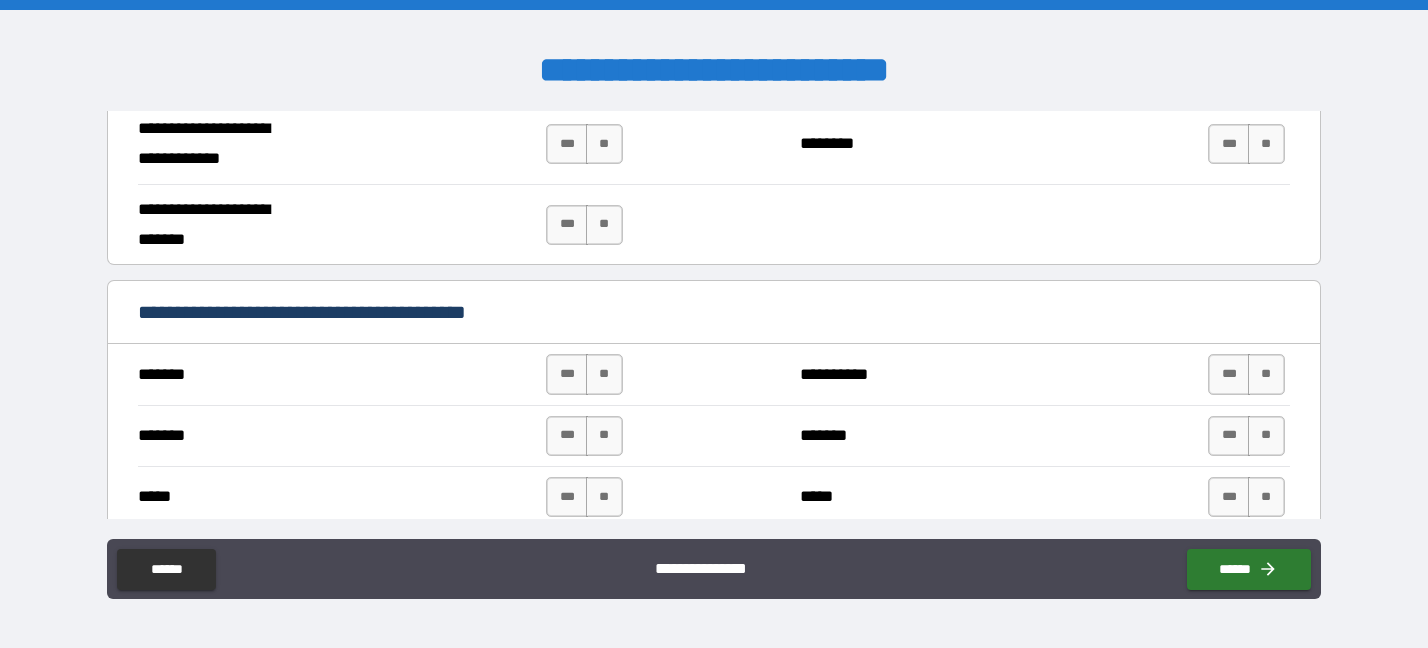 scroll, scrollTop: 1122, scrollLeft: 0, axis: vertical 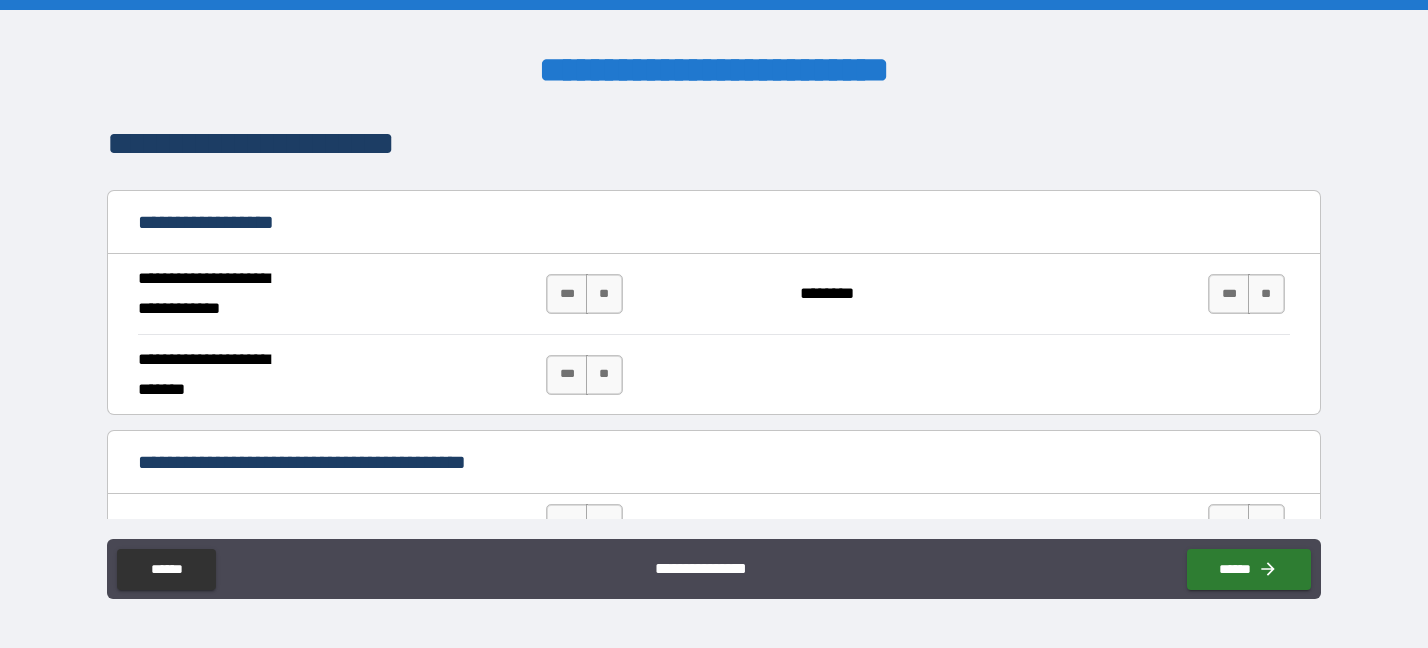 click on "**********" at bounding box center (713, 224) 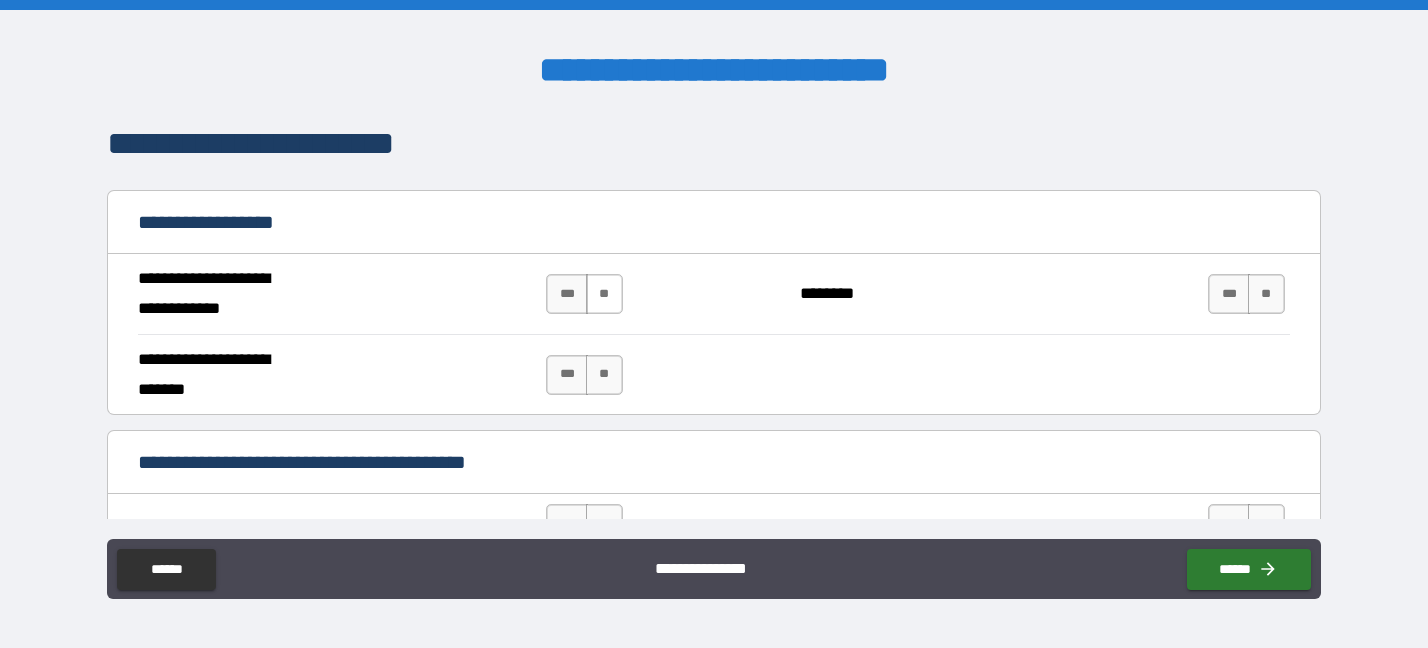 click on "**" at bounding box center (604, 294) 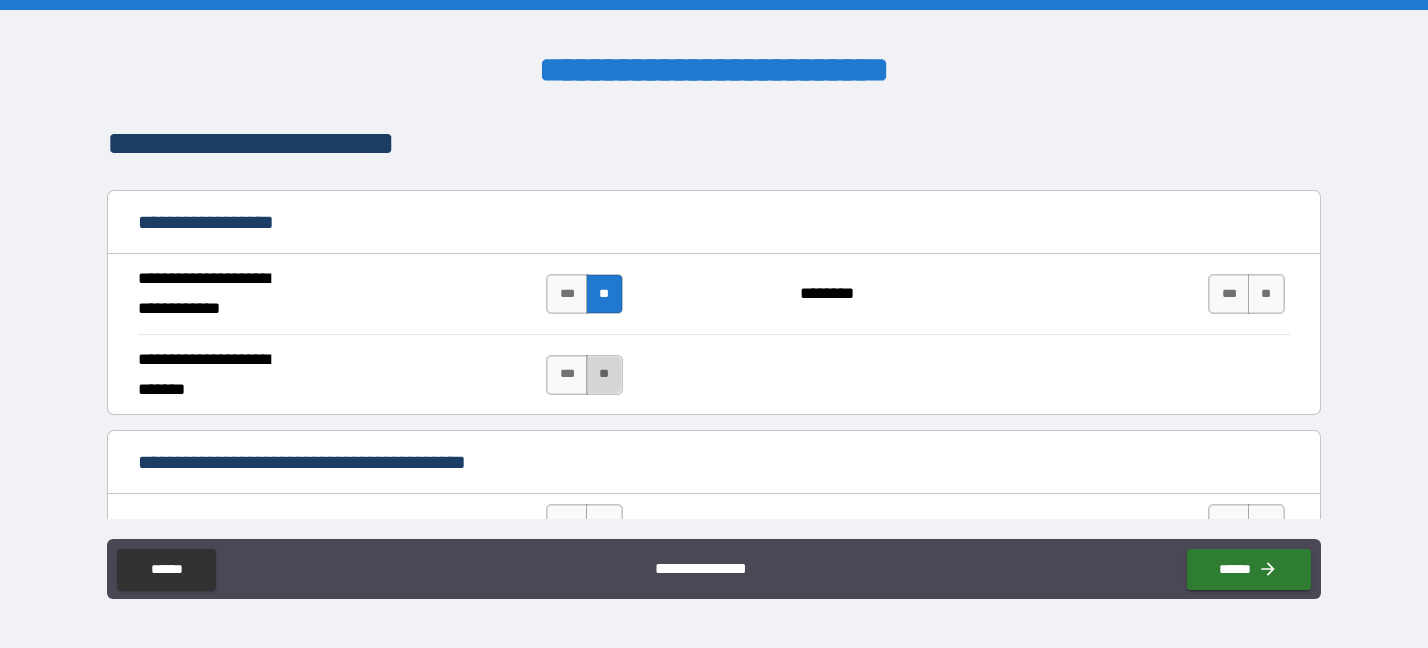 click on "**" at bounding box center [604, 375] 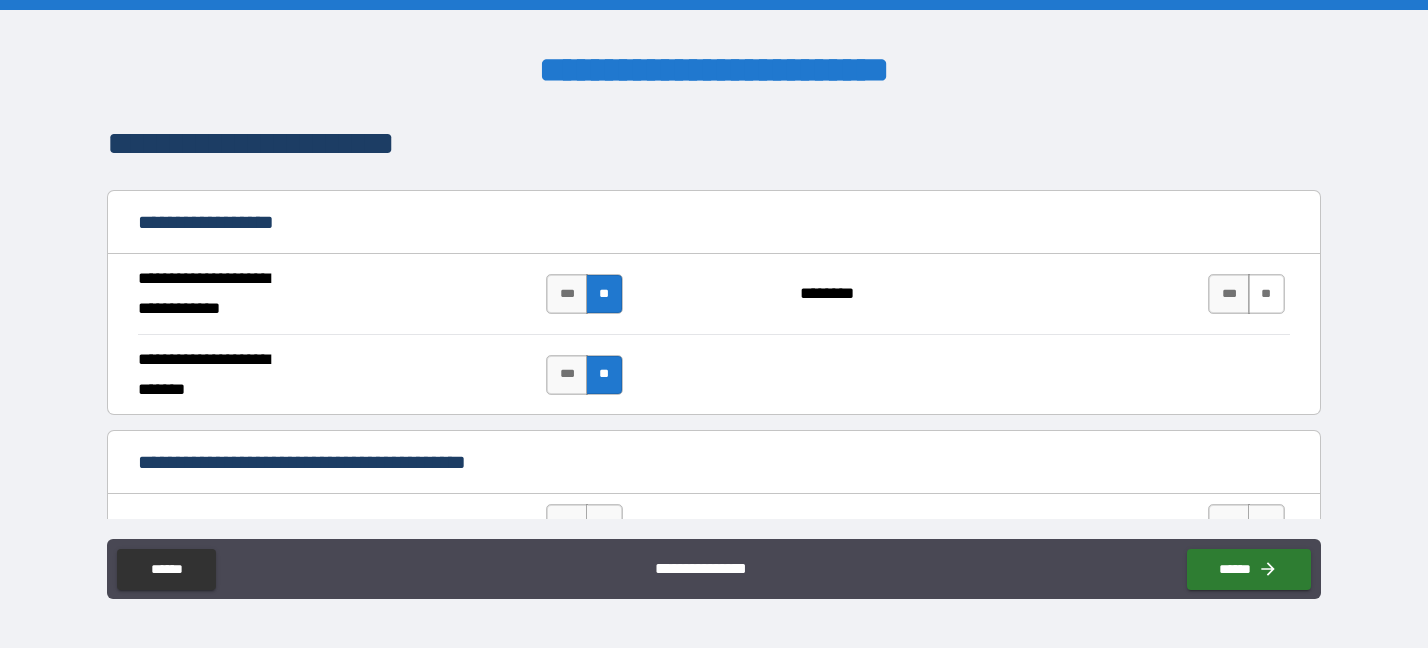 click on "**" at bounding box center [1266, 294] 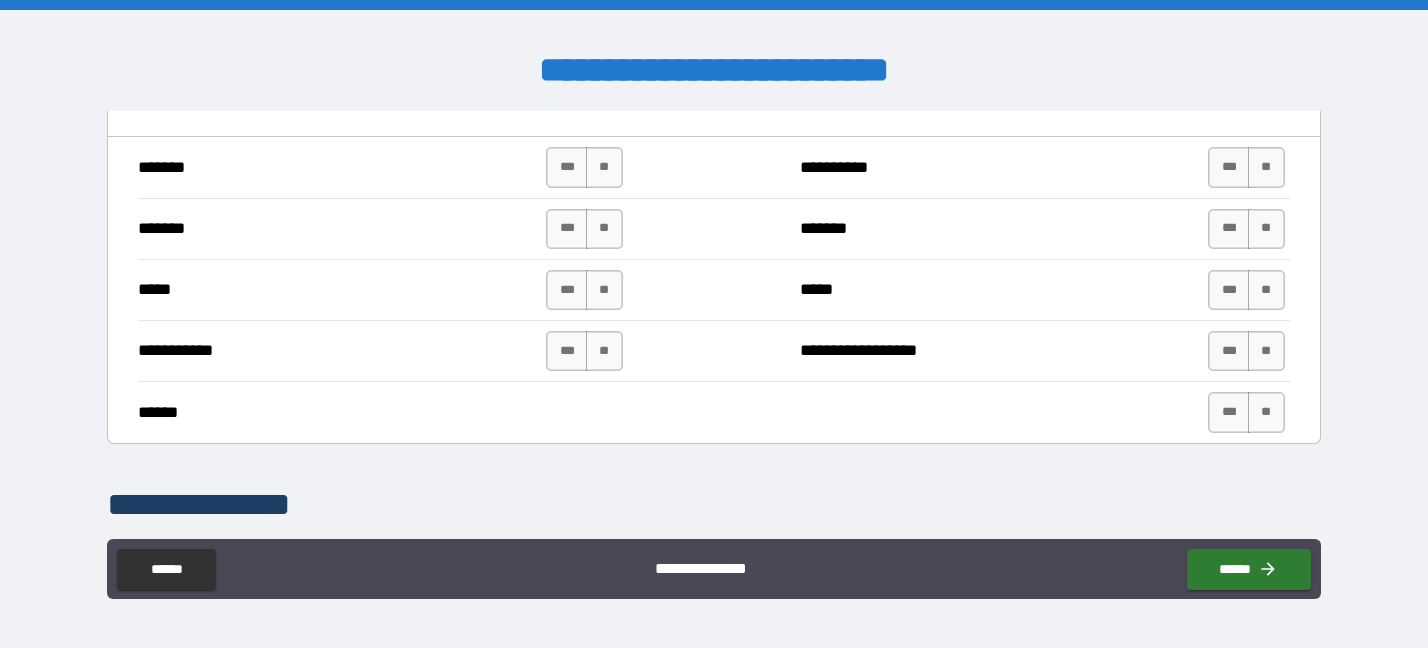 scroll, scrollTop: 1422, scrollLeft: 0, axis: vertical 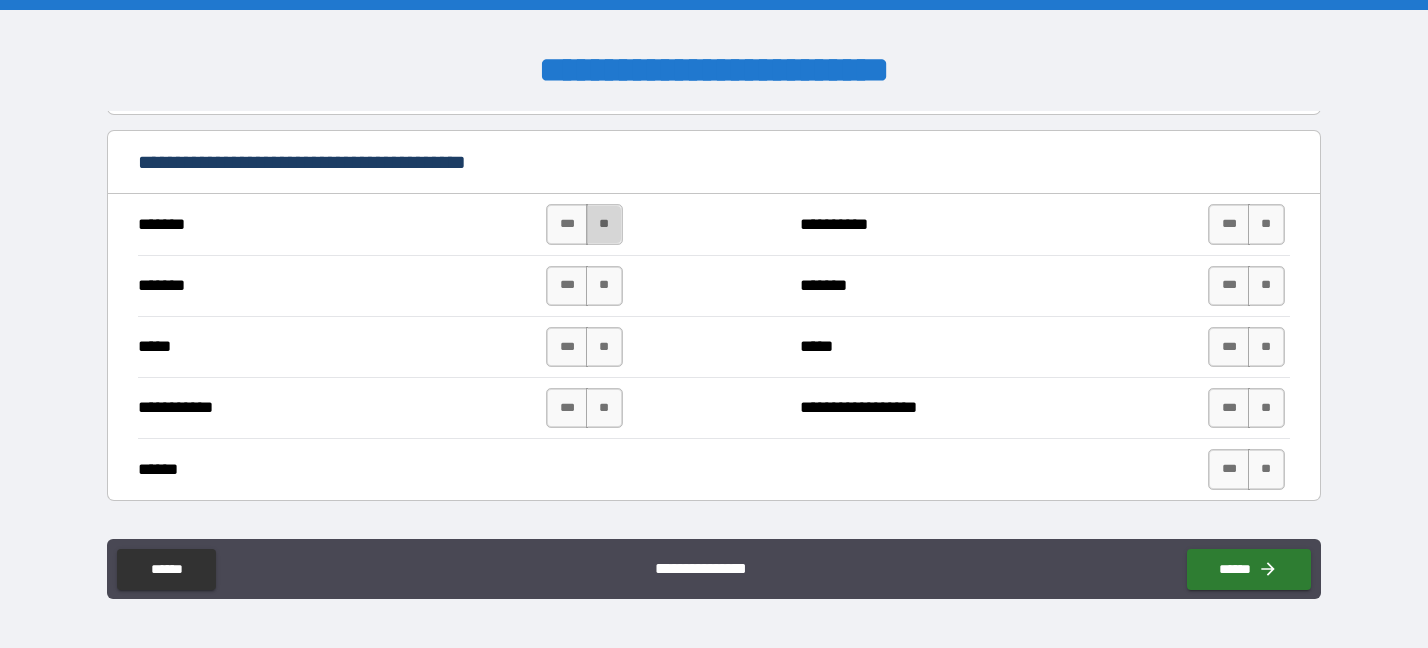click on "**" at bounding box center (604, 224) 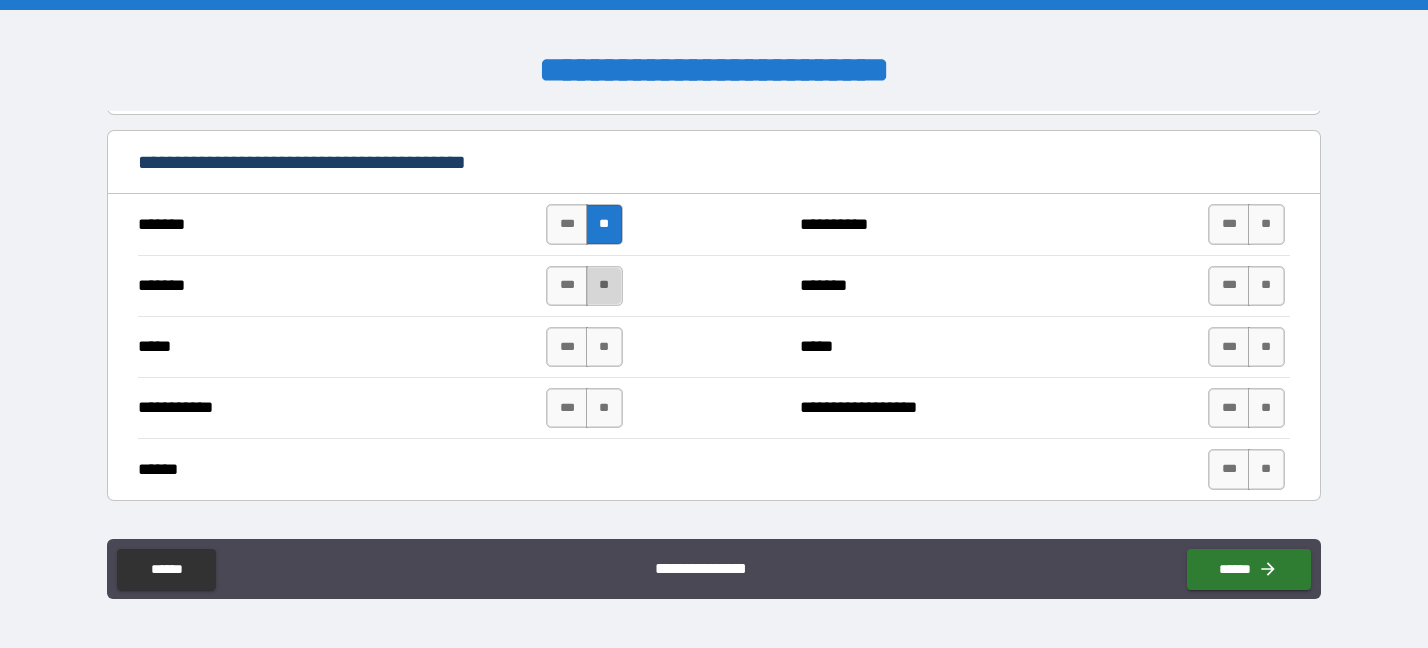 click on "**" at bounding box center (604, 286) 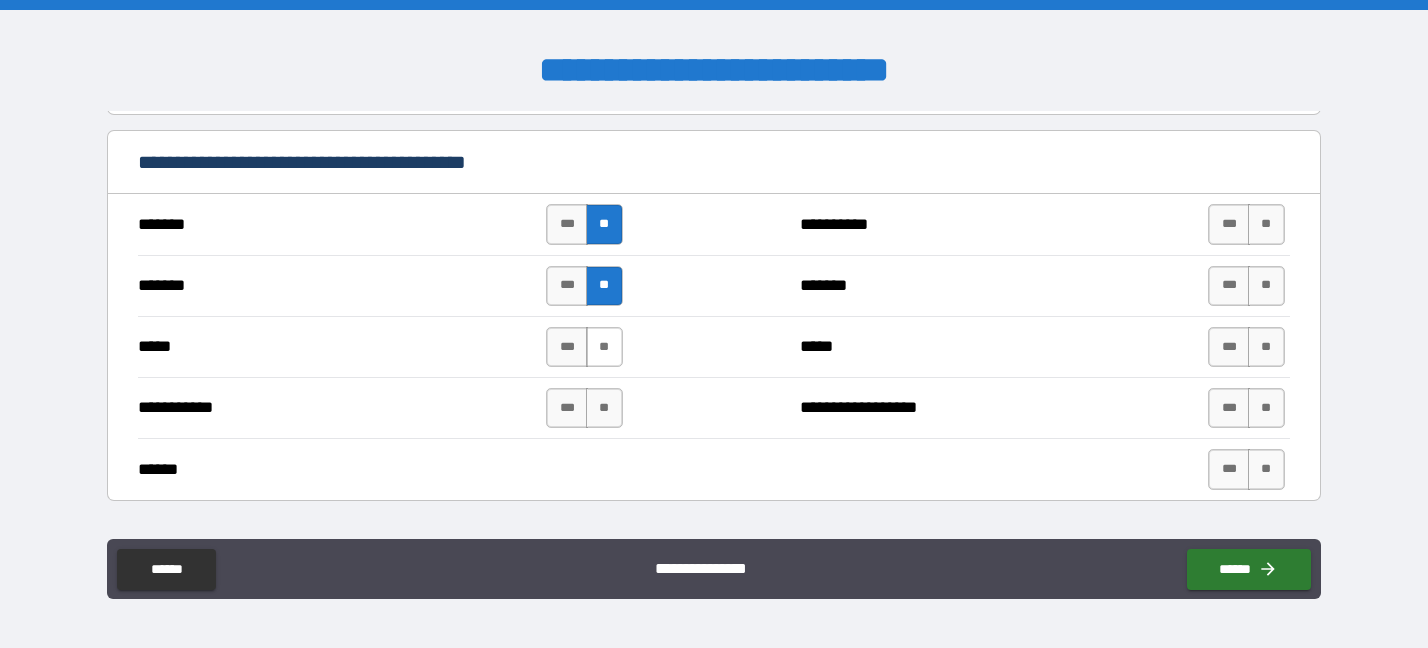 click on "**" at bounding box center [604, 347] 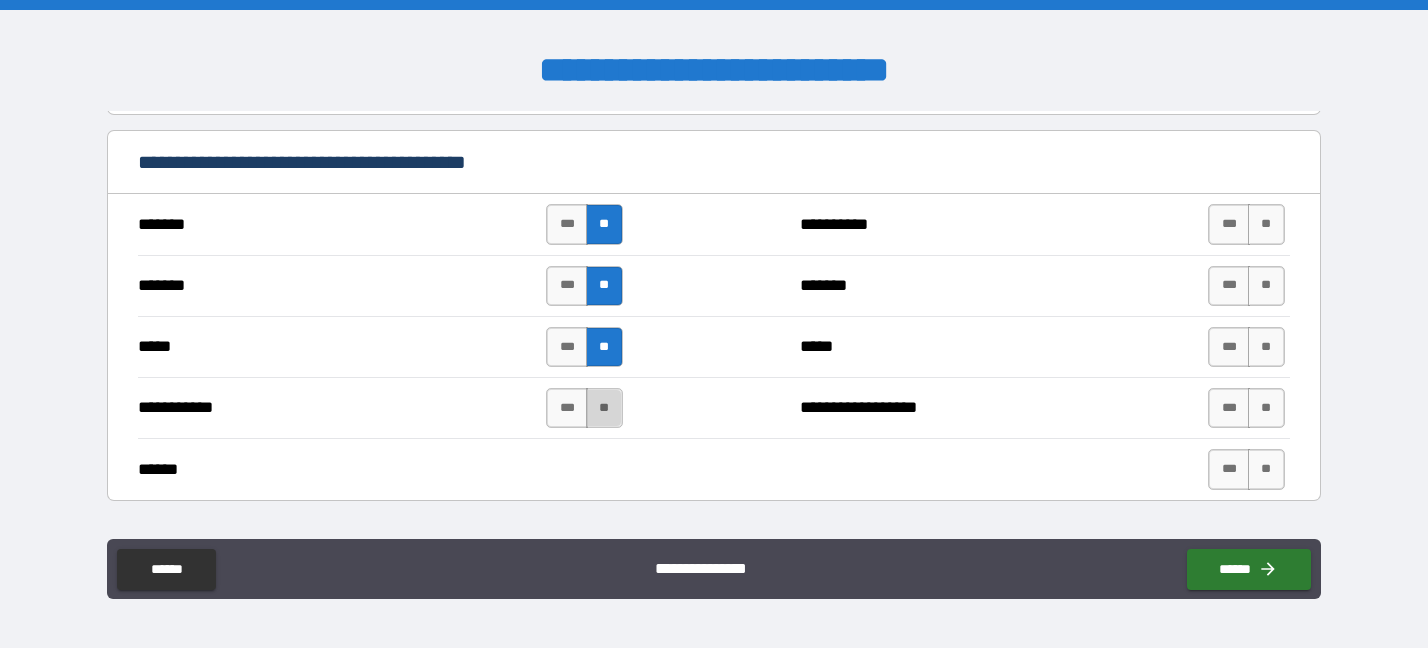 click on "**" at bounding box center (604, 408) 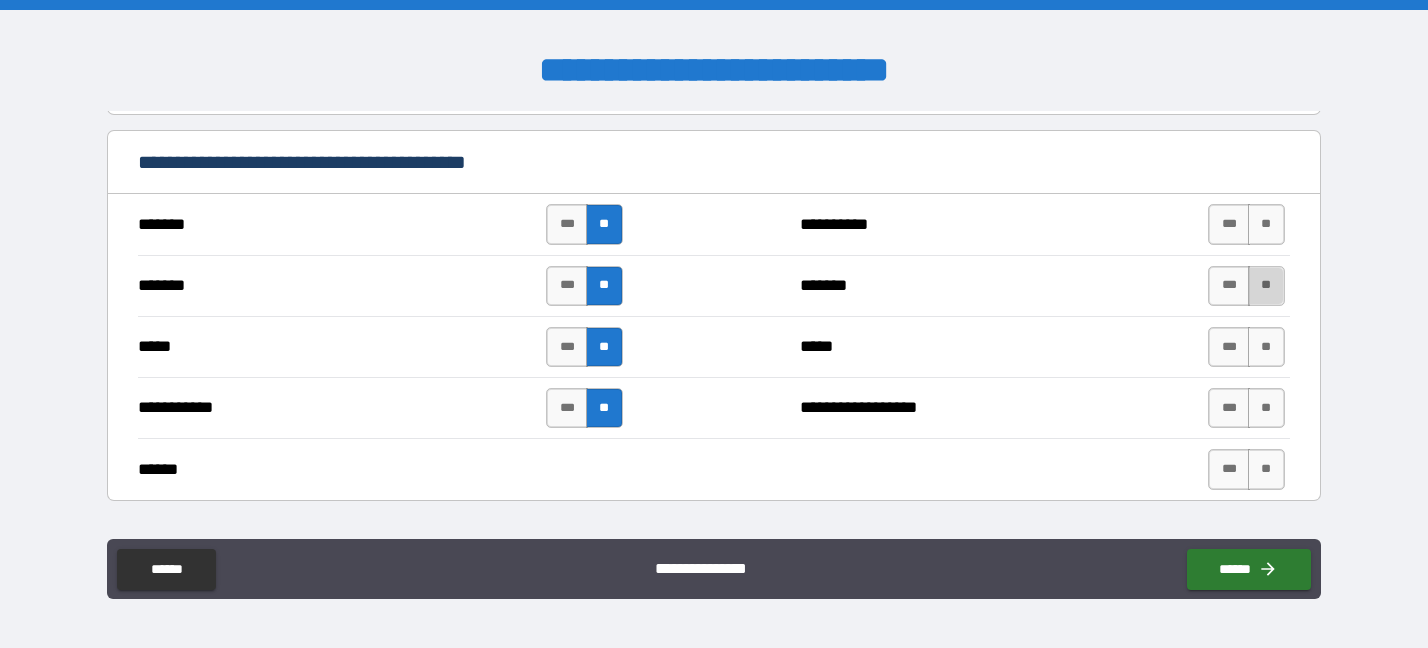 click on "**" at bounding box center [1266, 286] 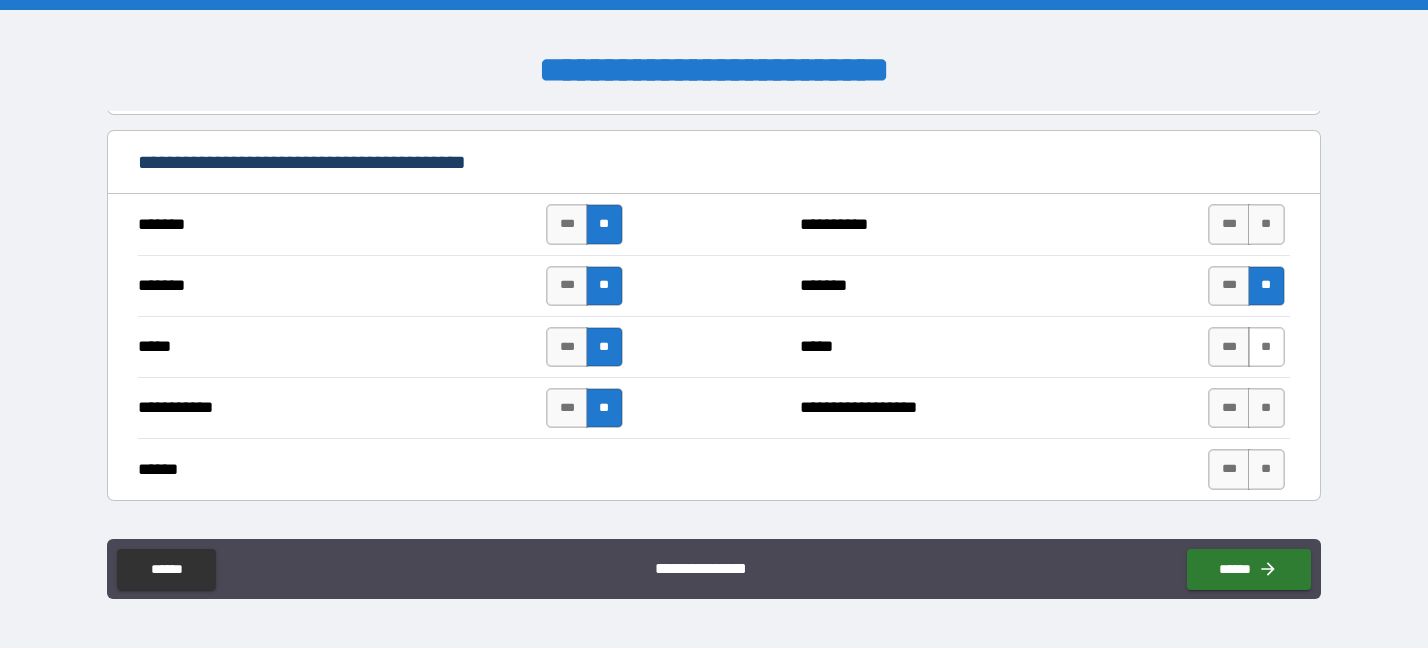 click on "**" at bounding box center (1266, 347) 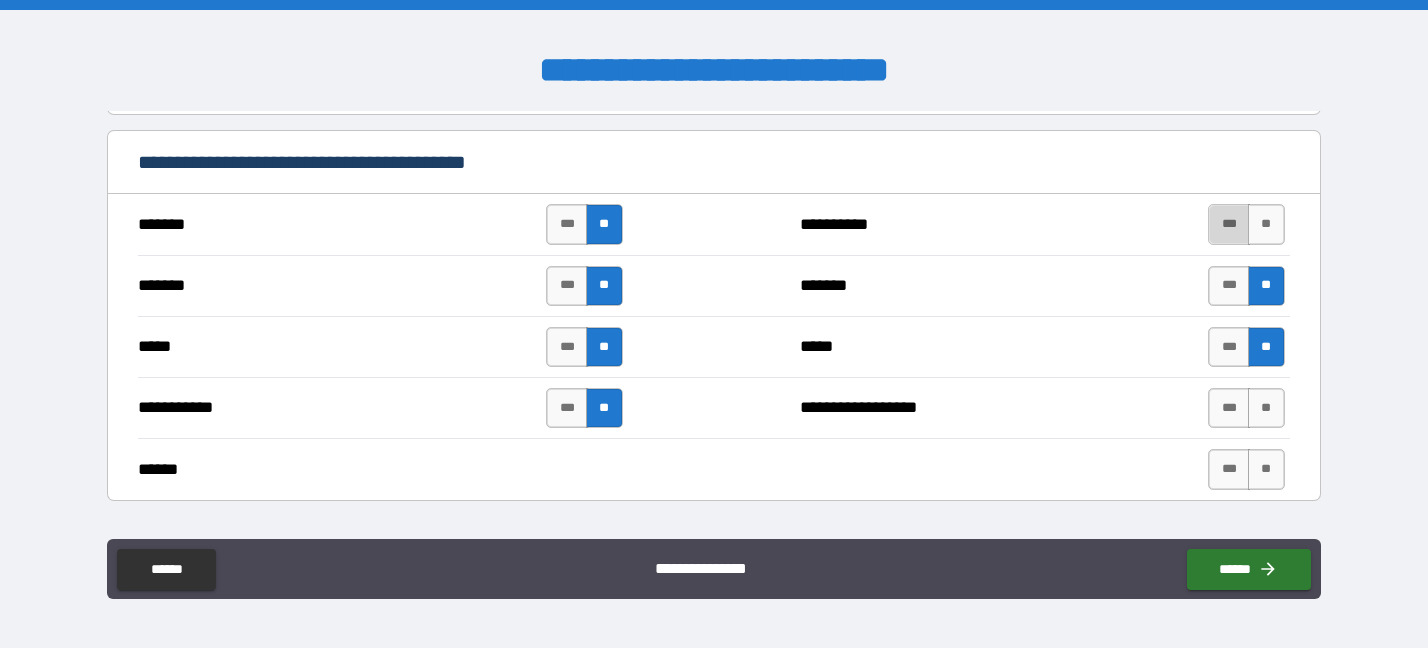 click on "***" at bounding box center (1229, 224) 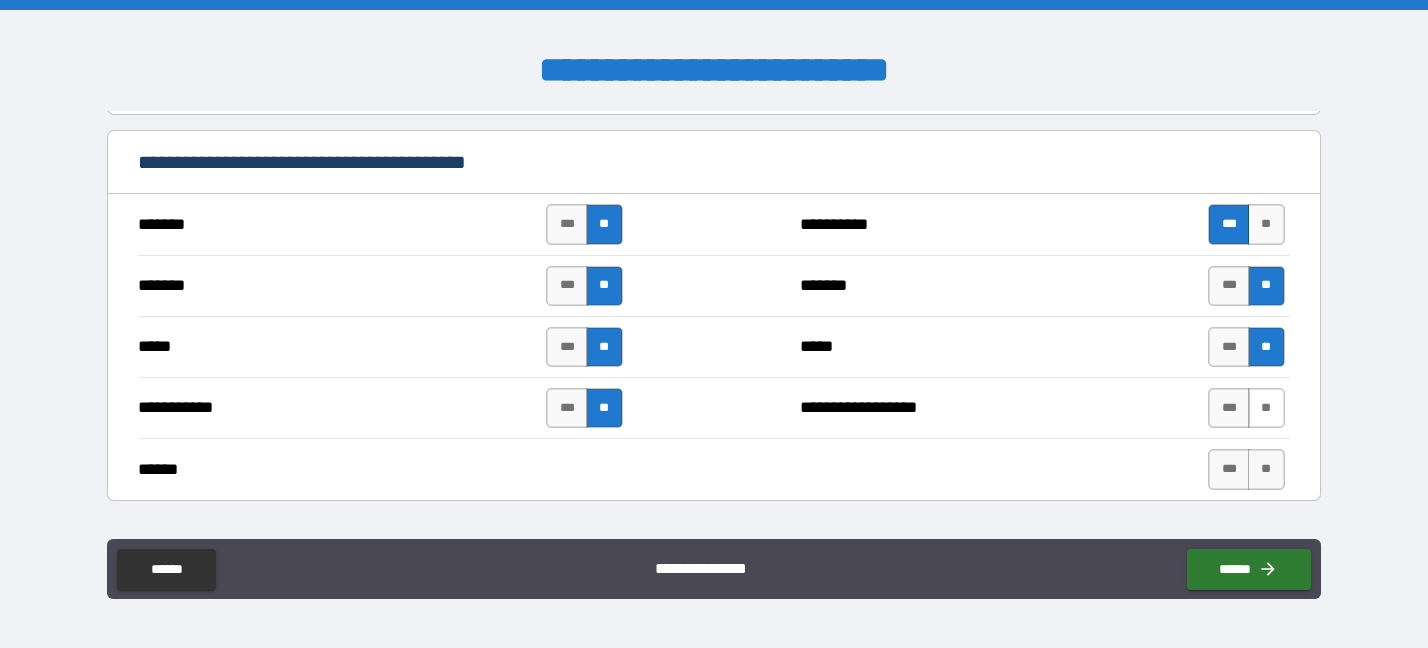 click on "**" at bounding box center [1266, 408] 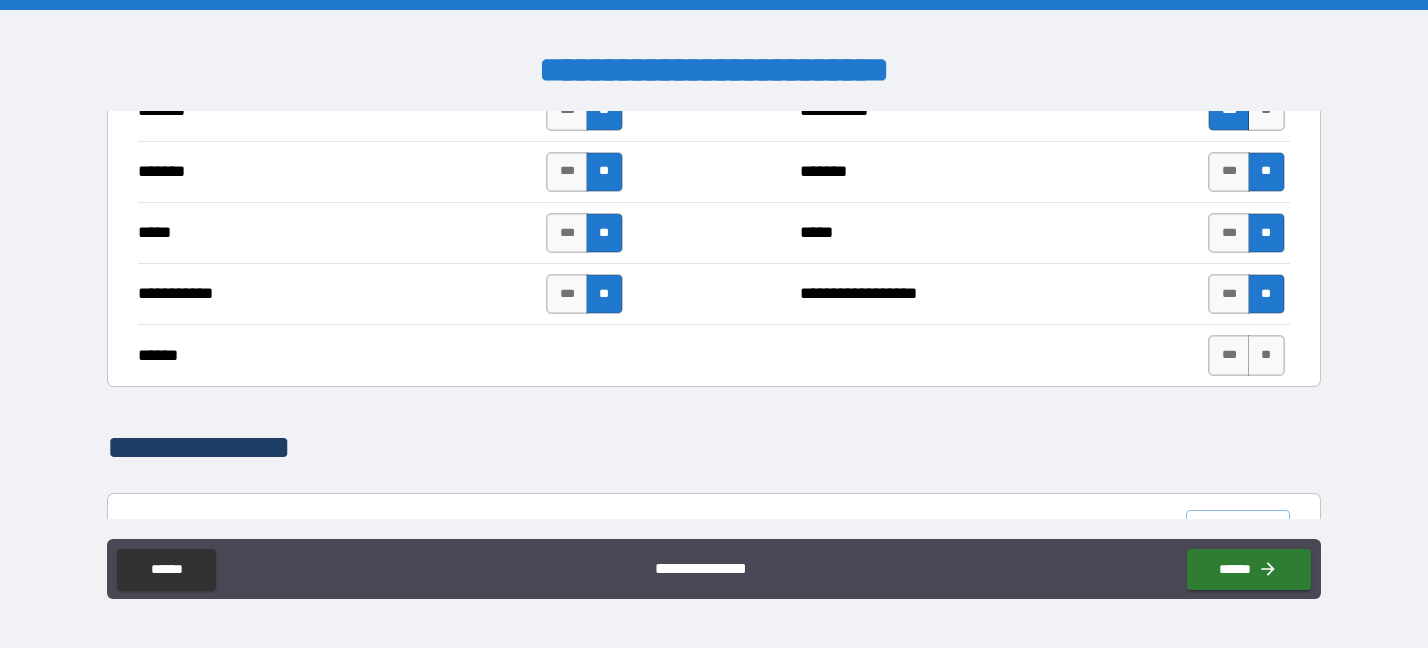 scroll, scrollTop: 1572, scrollLeft: 0, axis: vertical 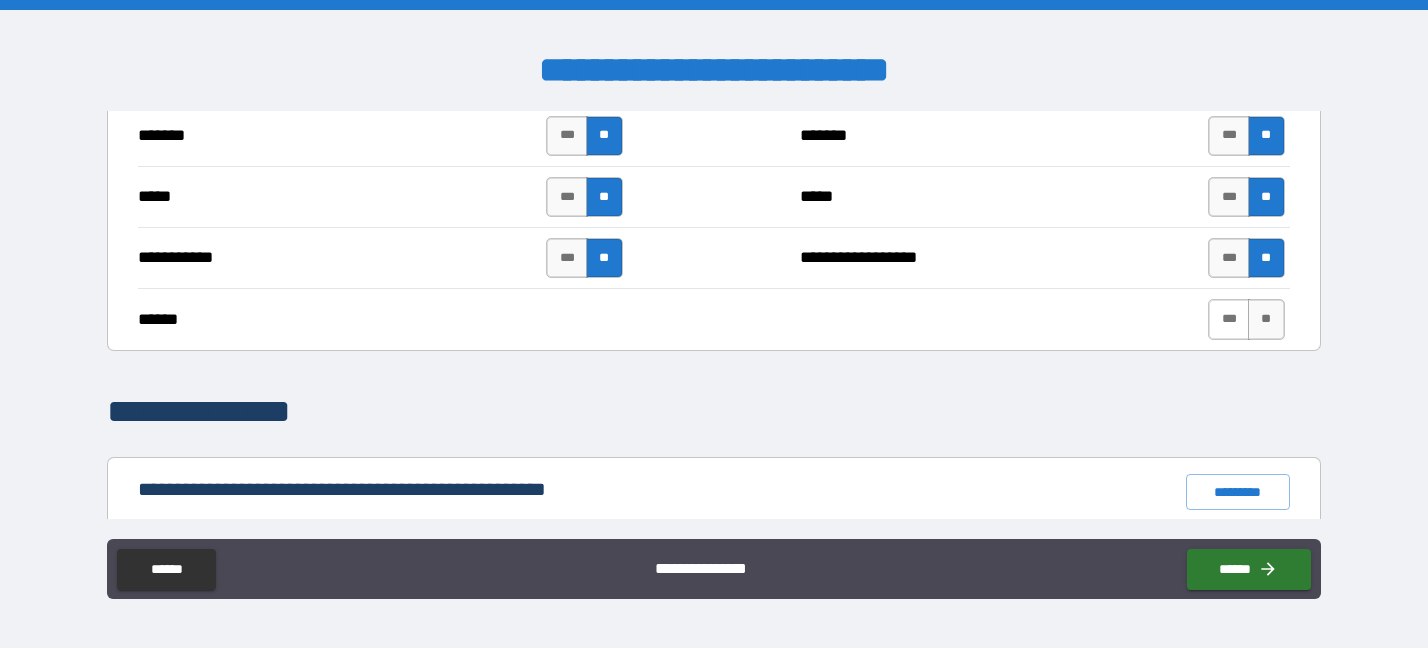 click on "***" at bounding box center (1229, 319) 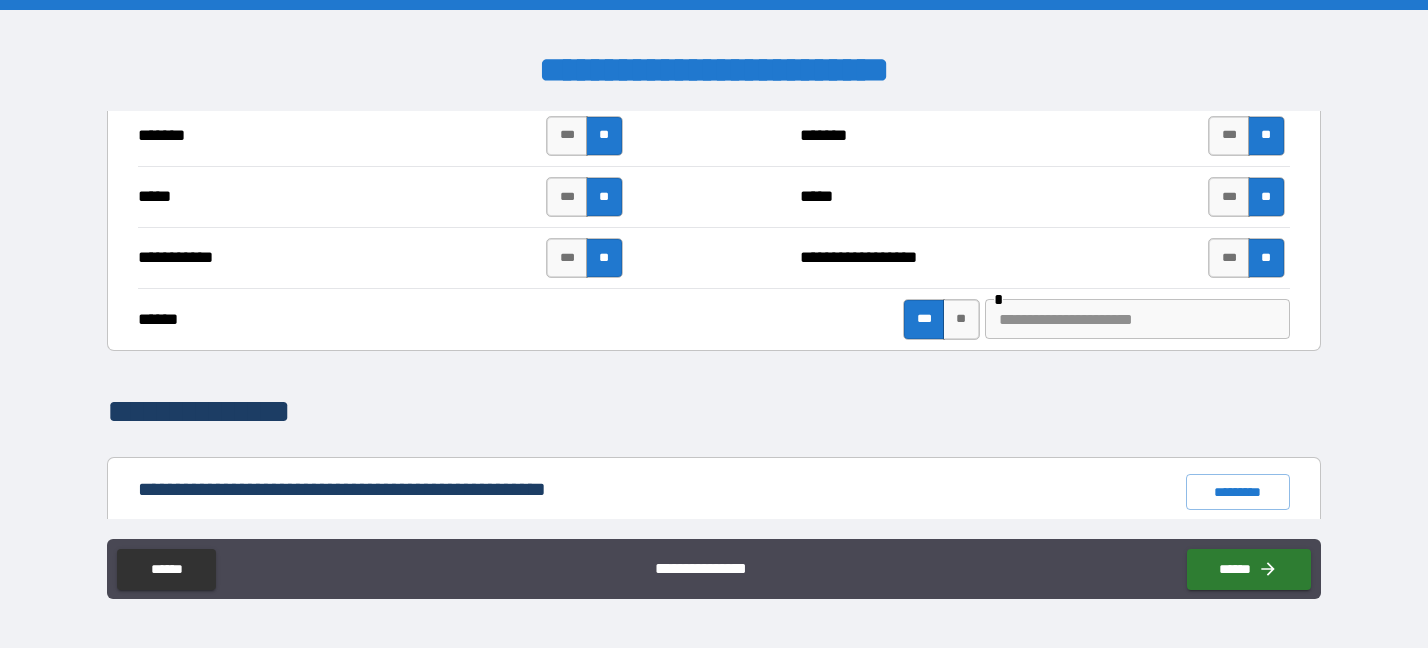 click at bounding box center [1137, 319] 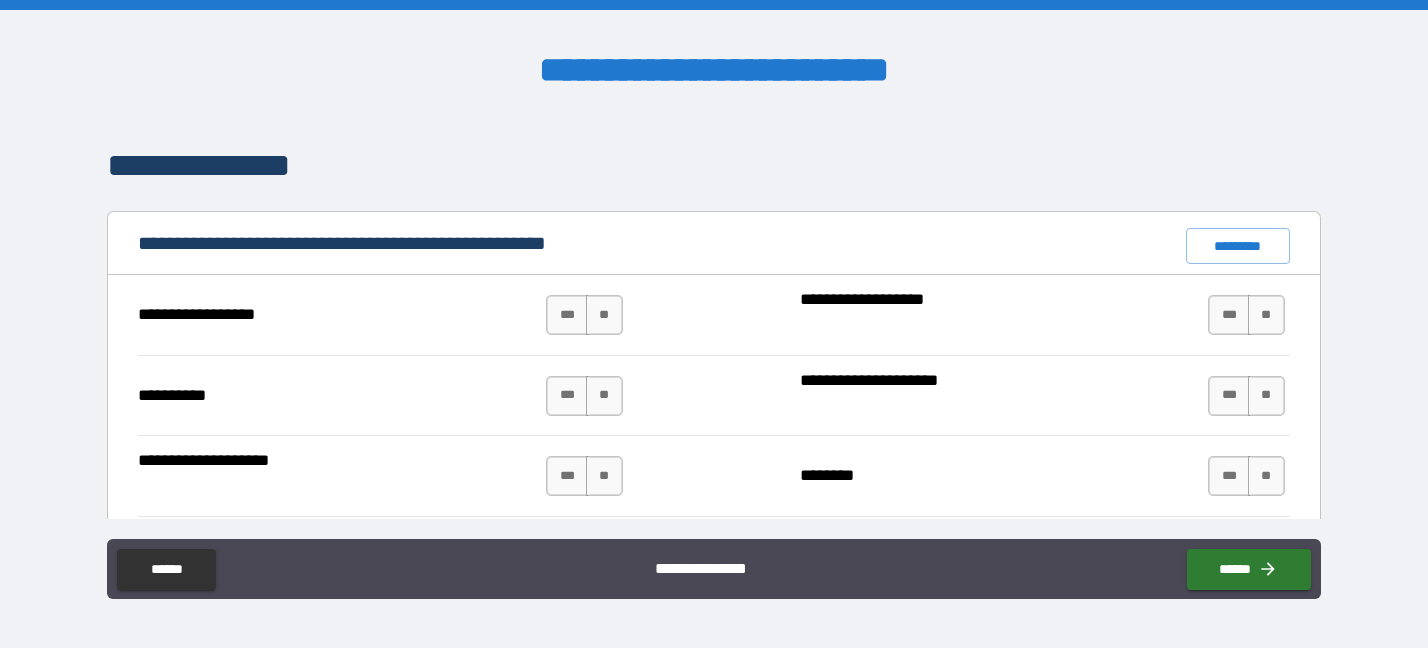 scroll, scrollTop: 1872, scrollLeft: 0, axis: vertical 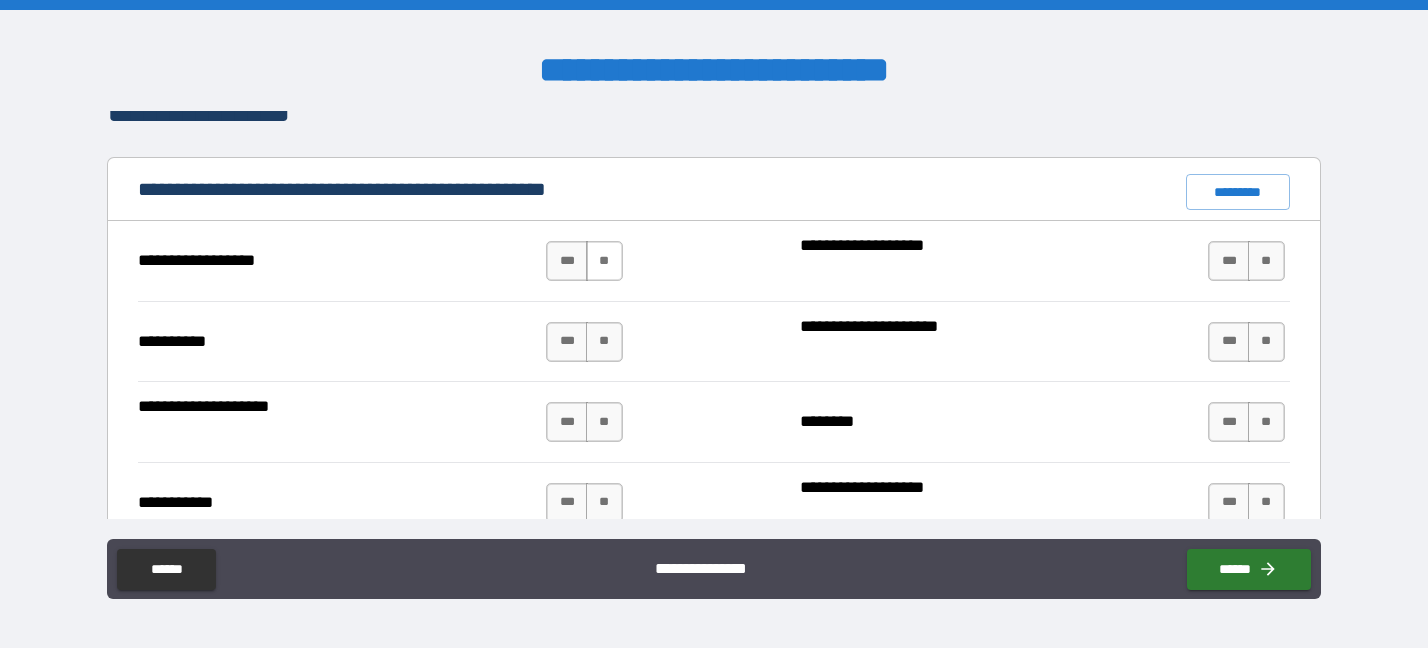 type on "*********" 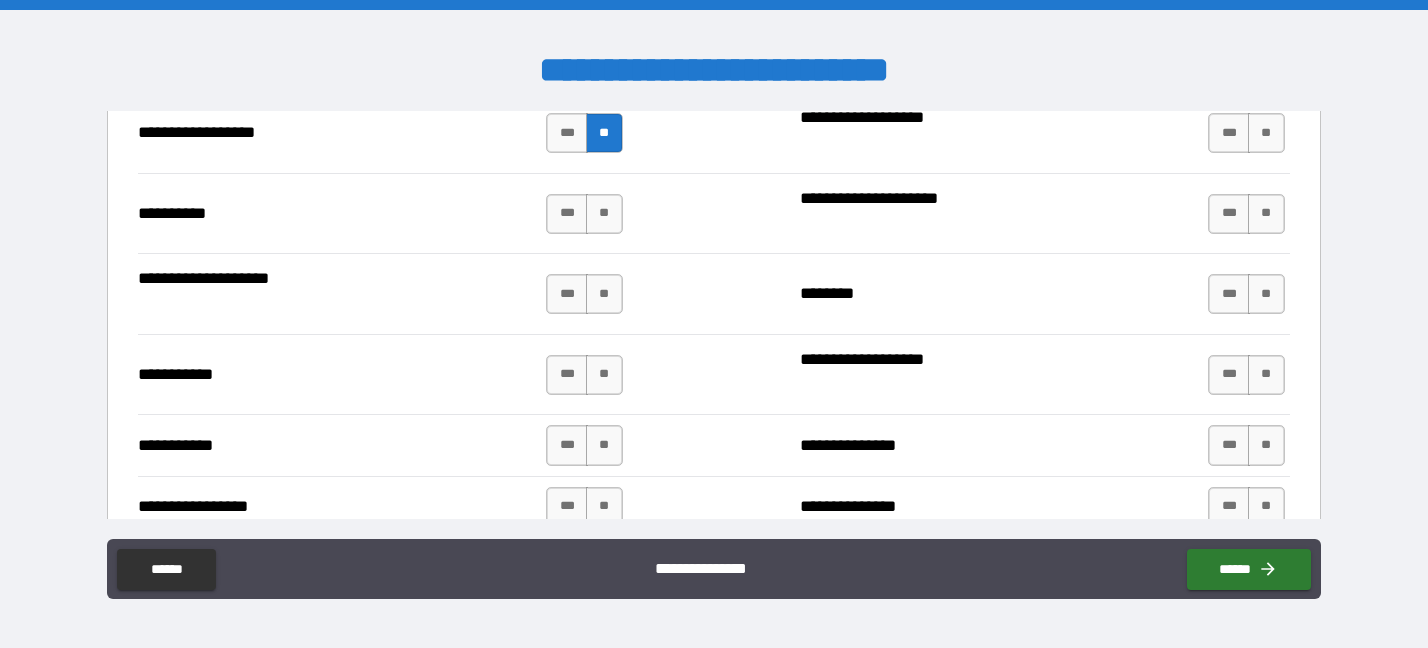 scroll, scrollTop: 1850, scrollLeft: 0, axis: vertical 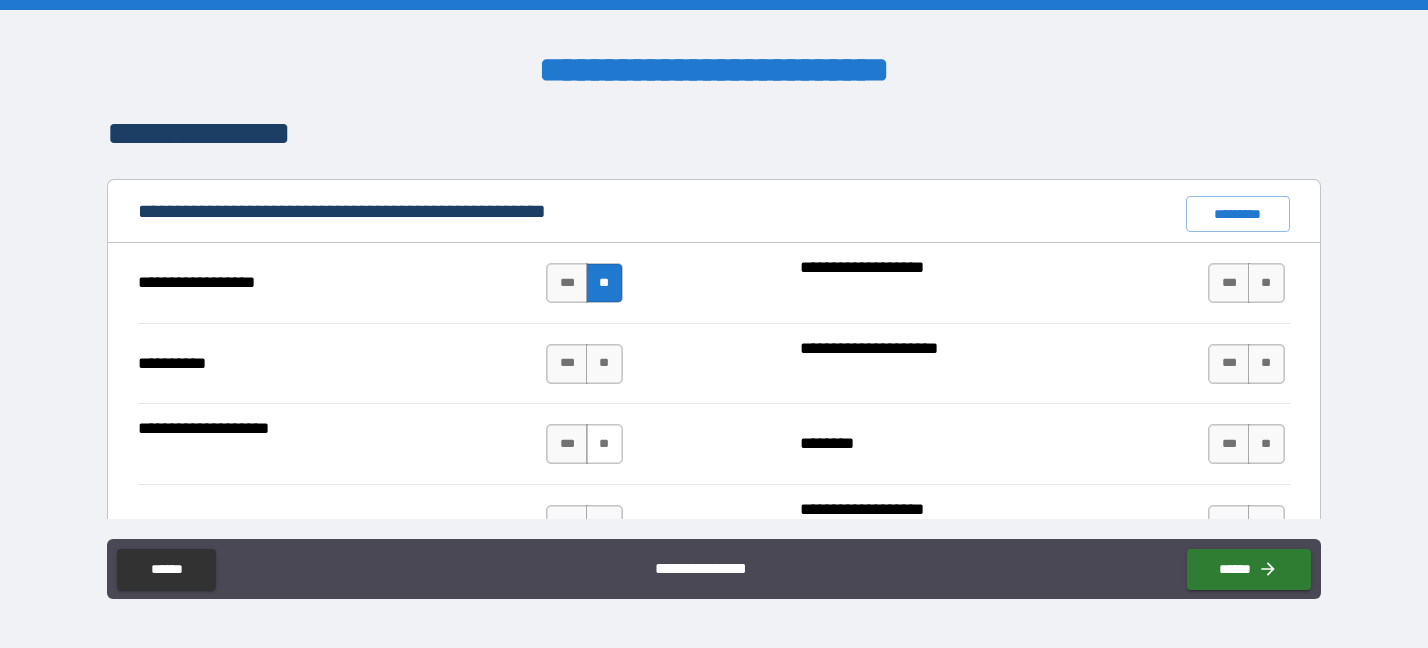 click on "**" at bounding box center [604, 444] 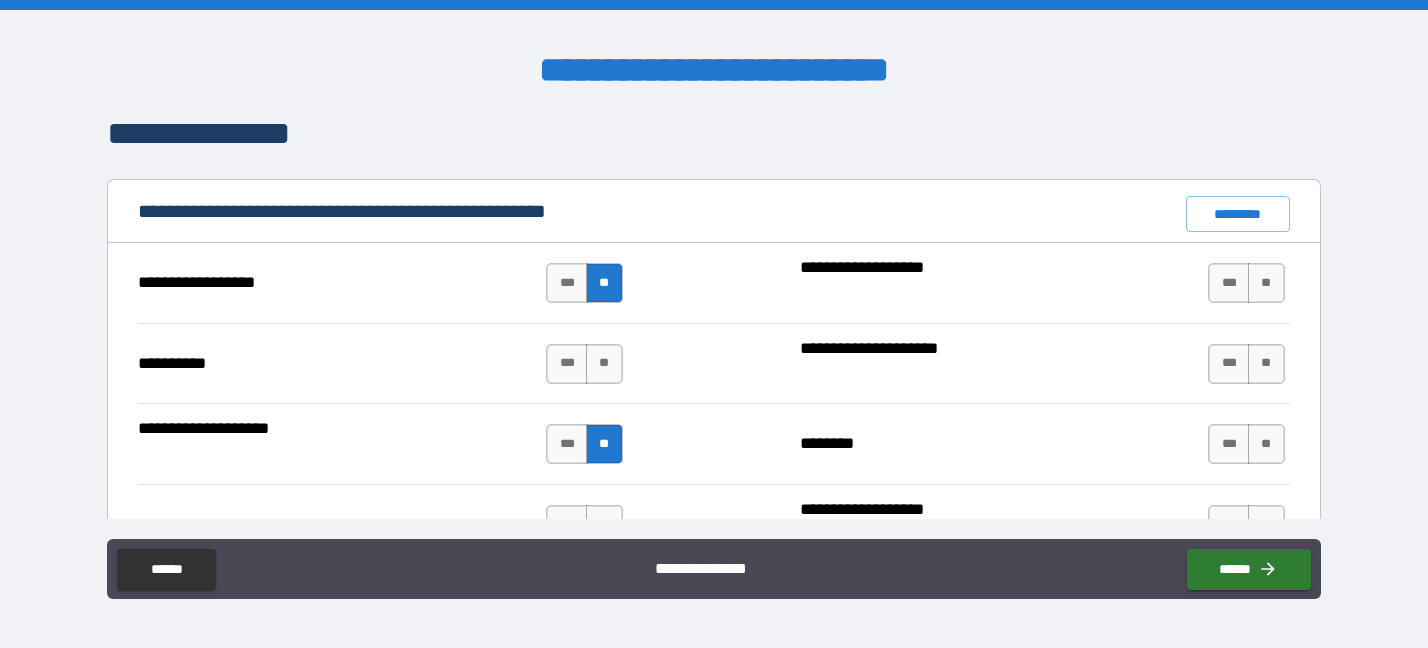scroll, scrollTop: 2150, scrollLeft: 0, axis: vertical 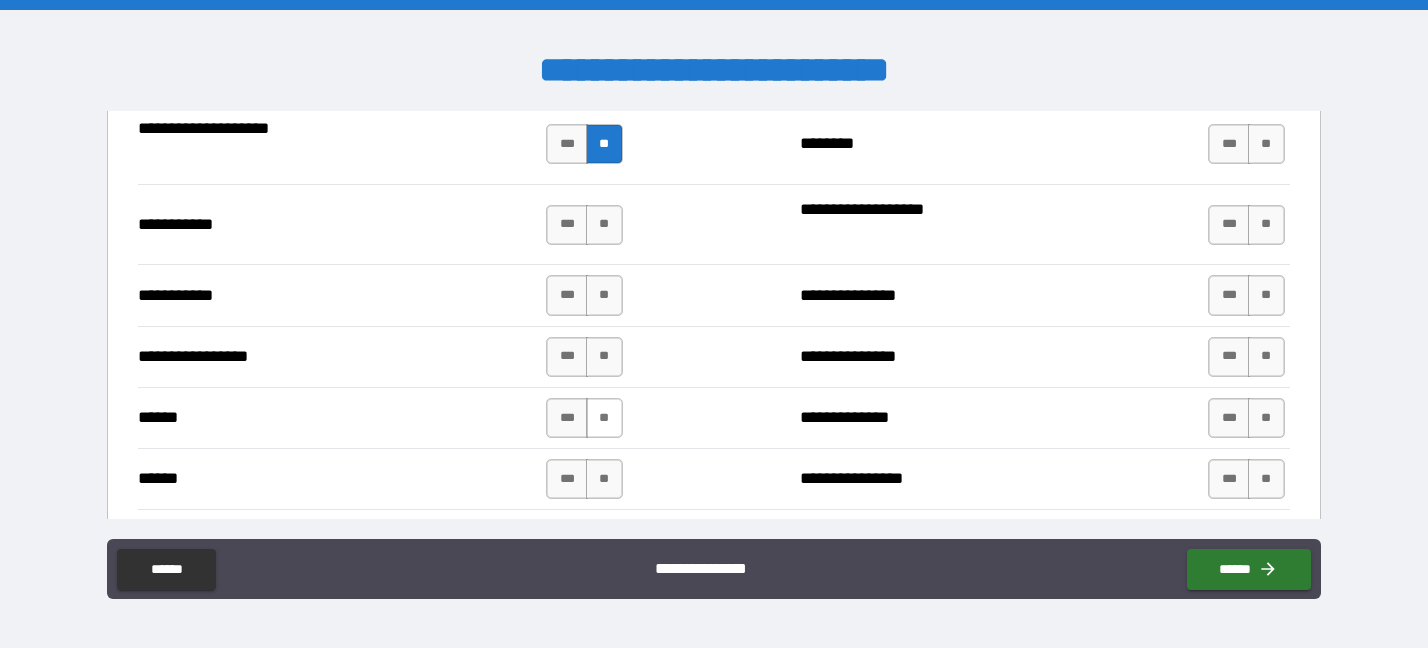 click on "**" at bounding box center [604, 418] 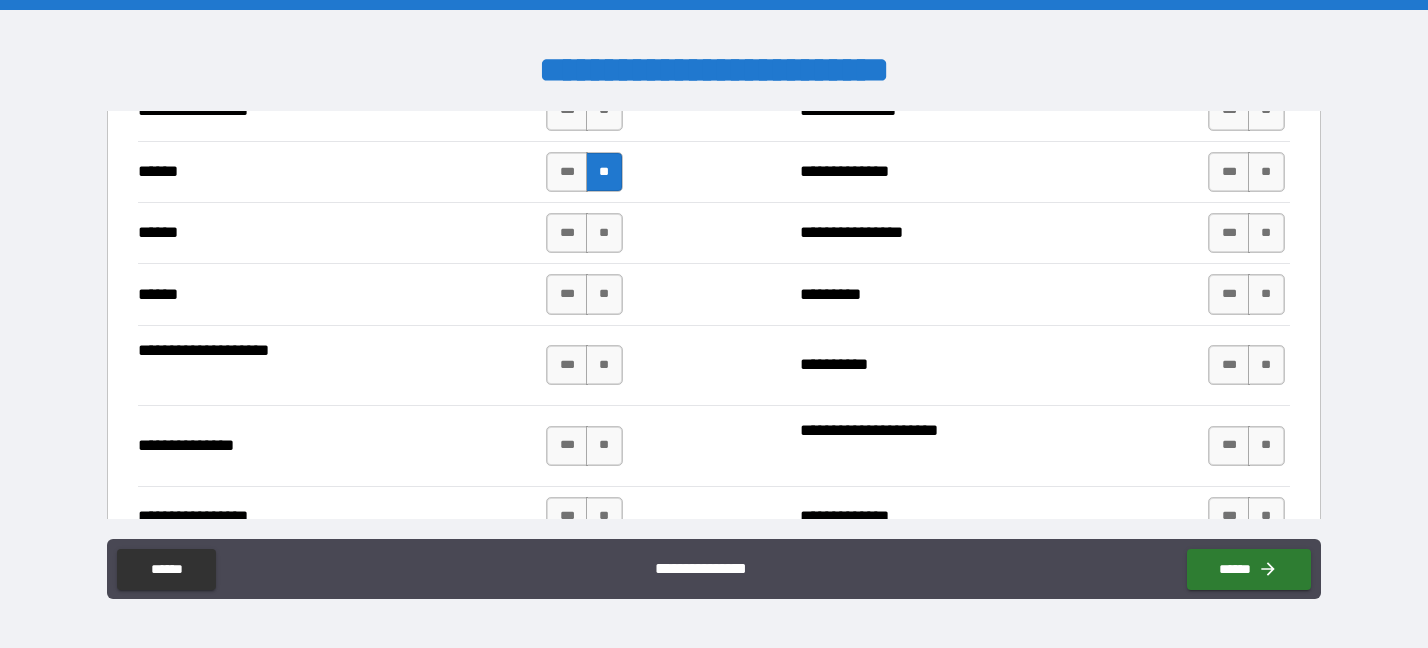 scroll, scrollTop: 2450, scrollLeft: 0, axis: vertical 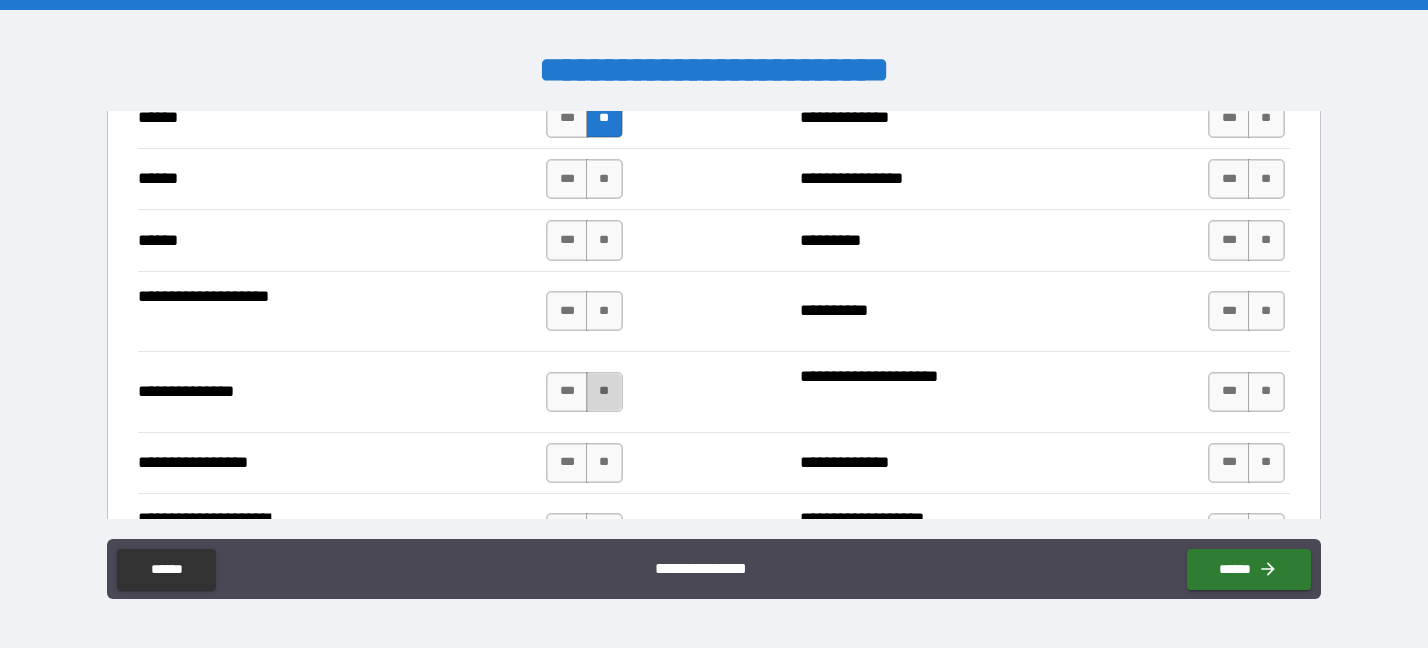 click on "**" at bounding box center (604, 392) 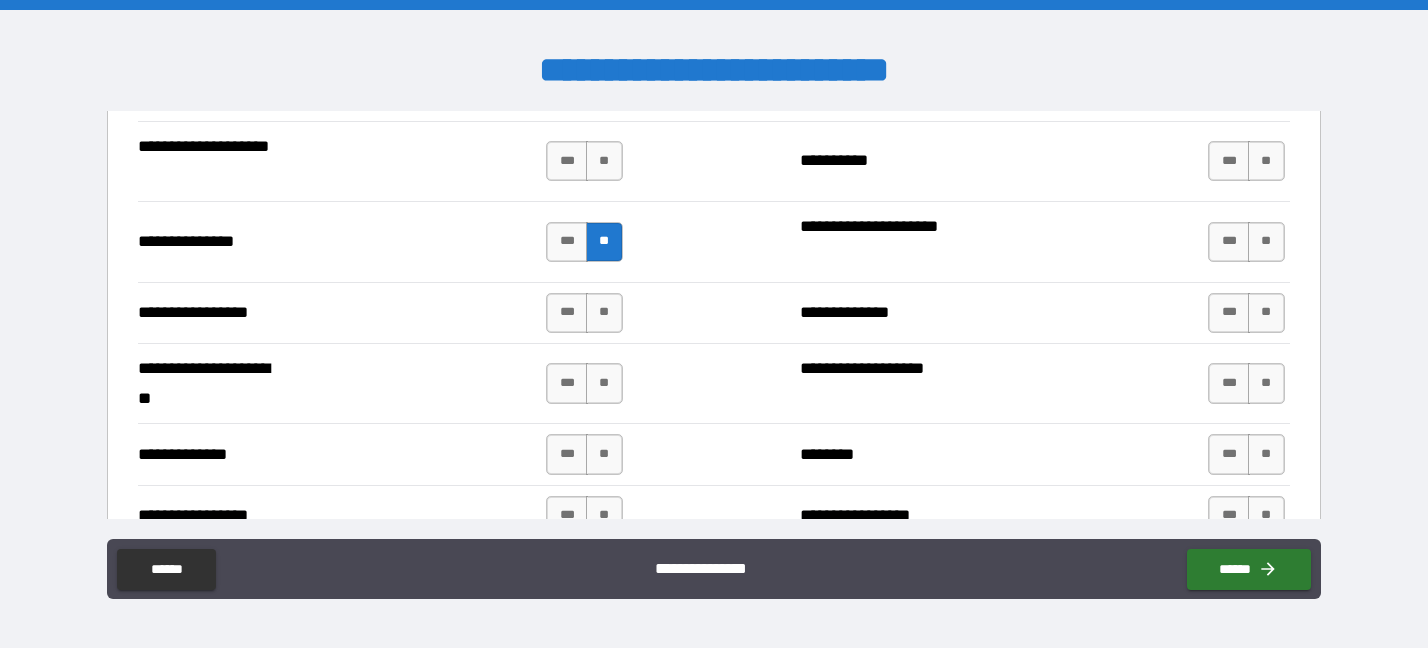 scroll, scrollTop: 2750, scrollLeft: 0, axis: vertical 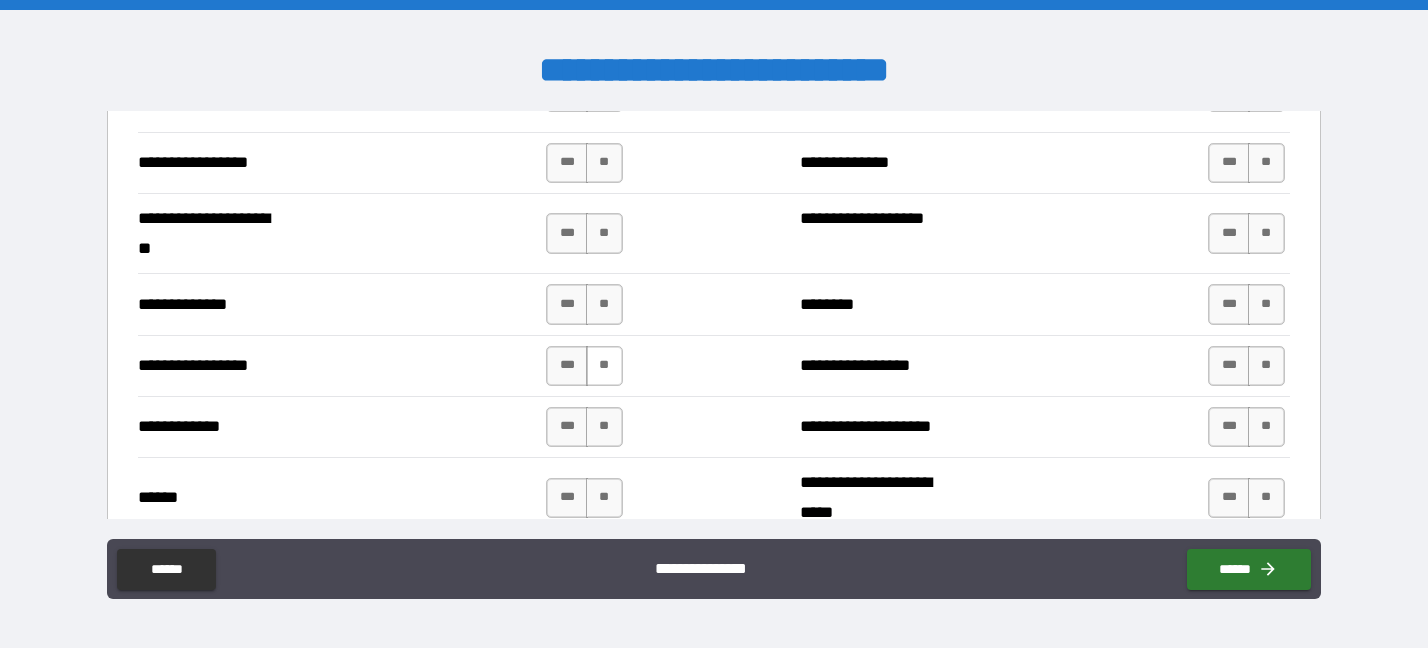 click on "**" at bounding box center [604, 366] 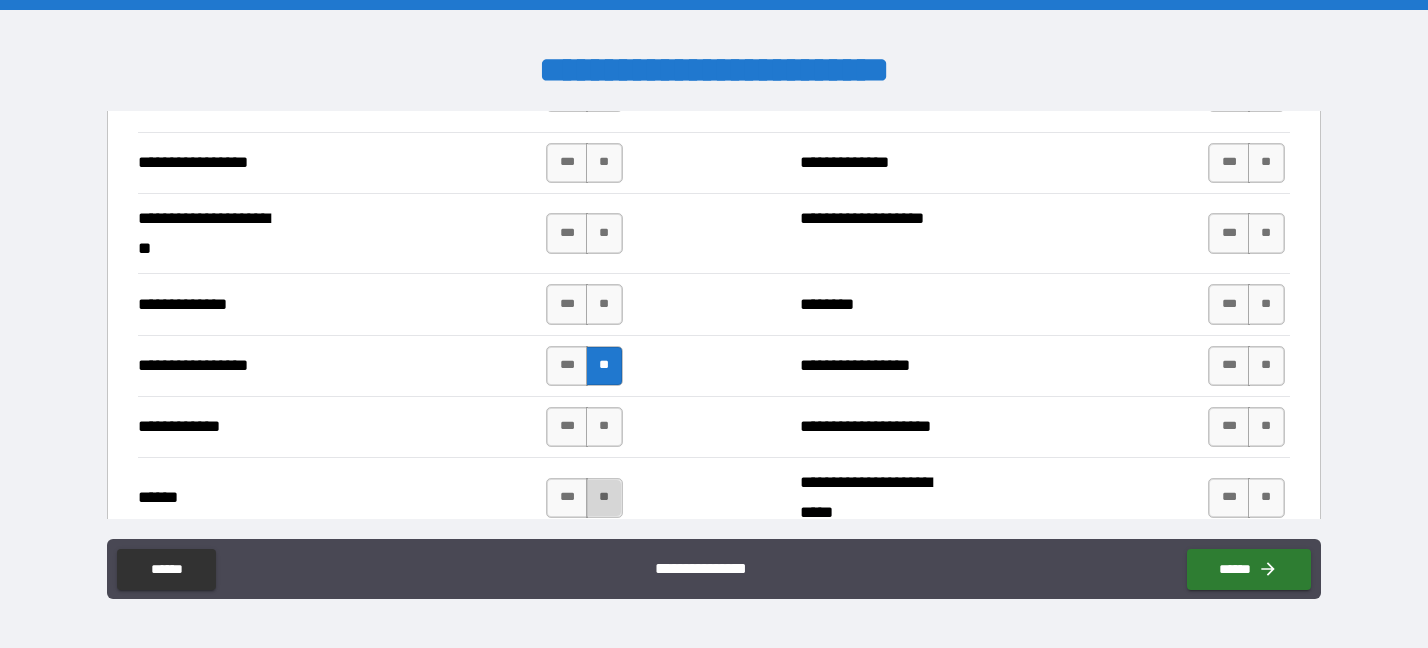click on "**" at bounding box center (604, 498) 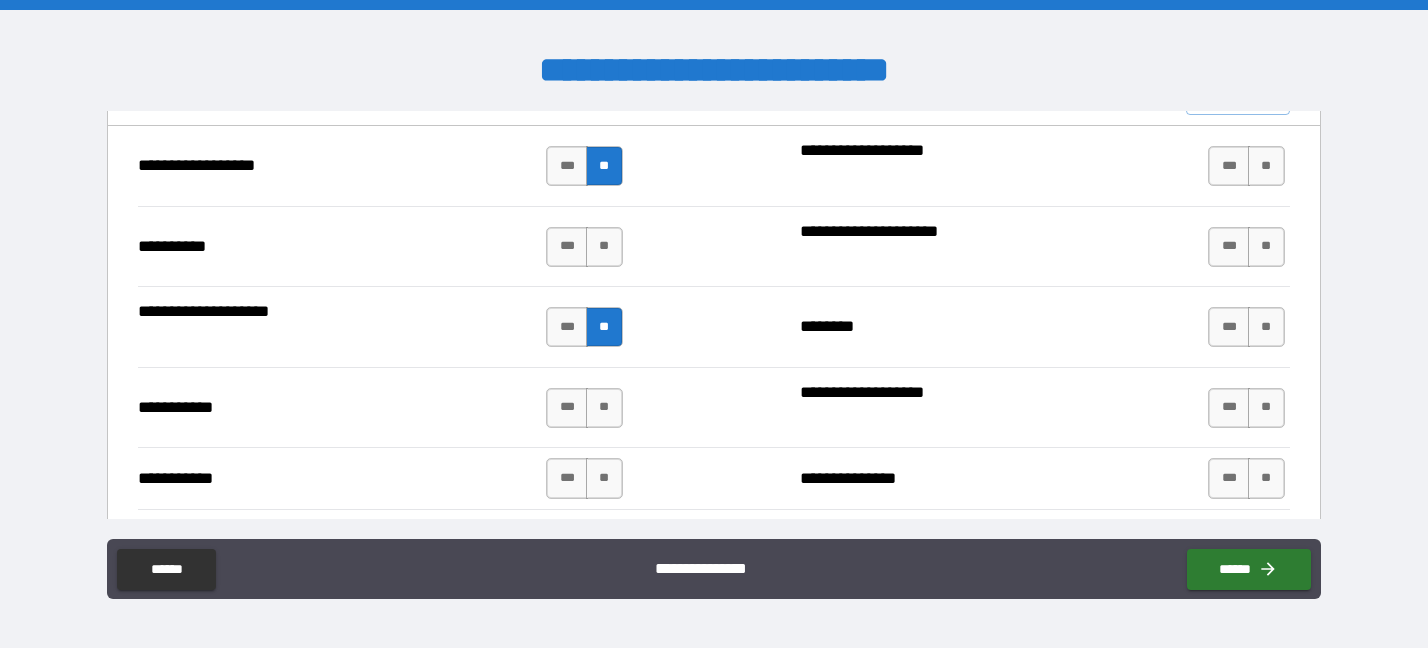 scroll, scrollTop: 2000, scrollLeft: 0, axis: vertical 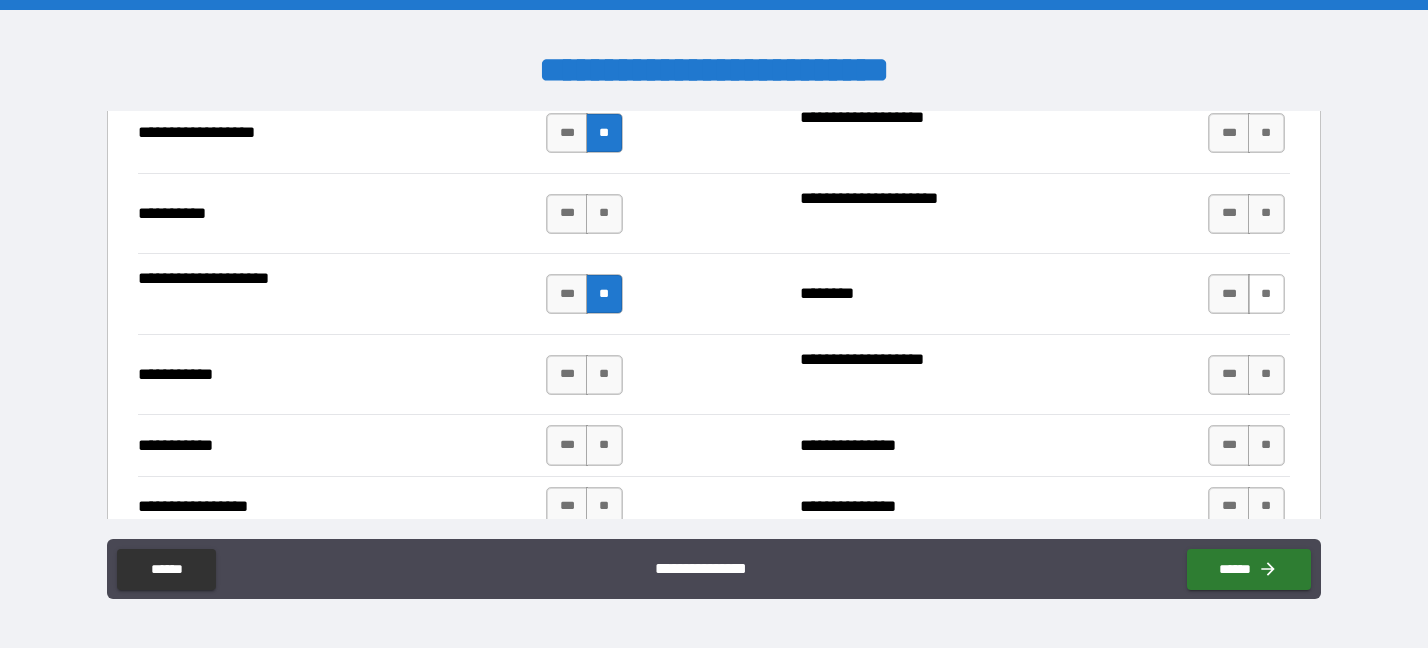 click on "**" at bounding box center [1266, 294] 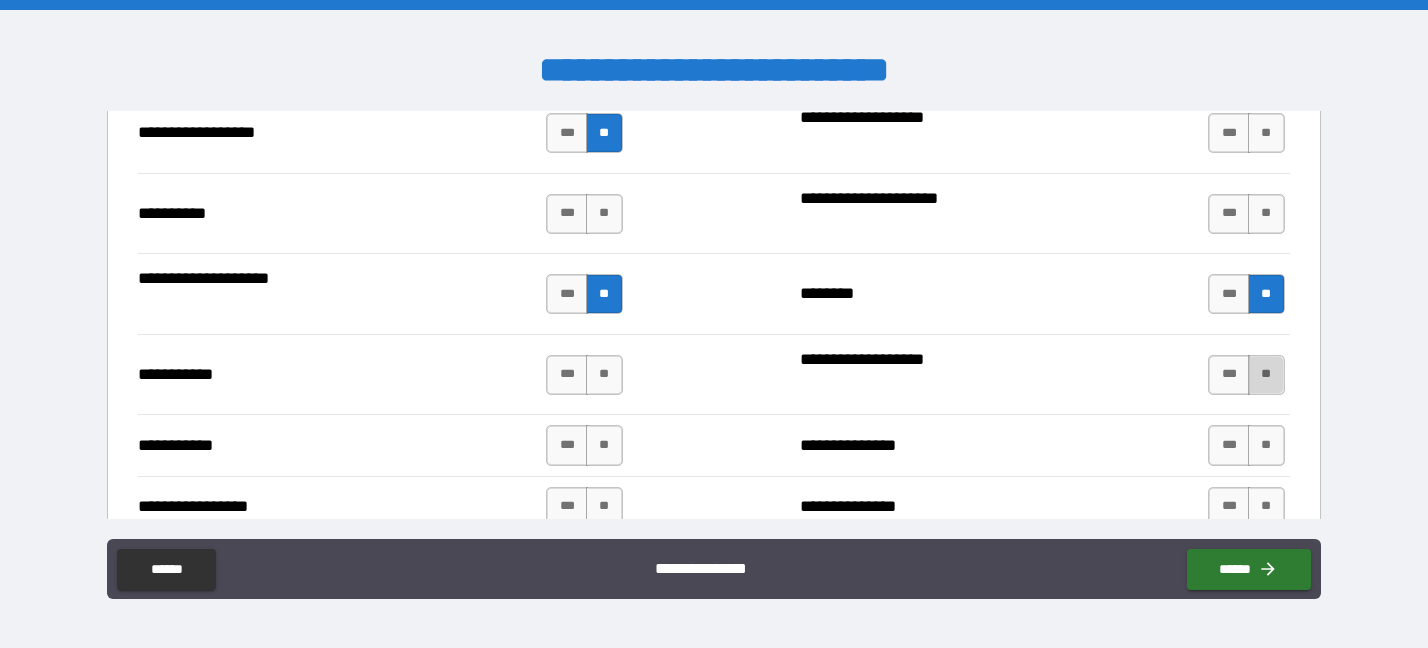 click on "**" at bounding box center (1266, 375) 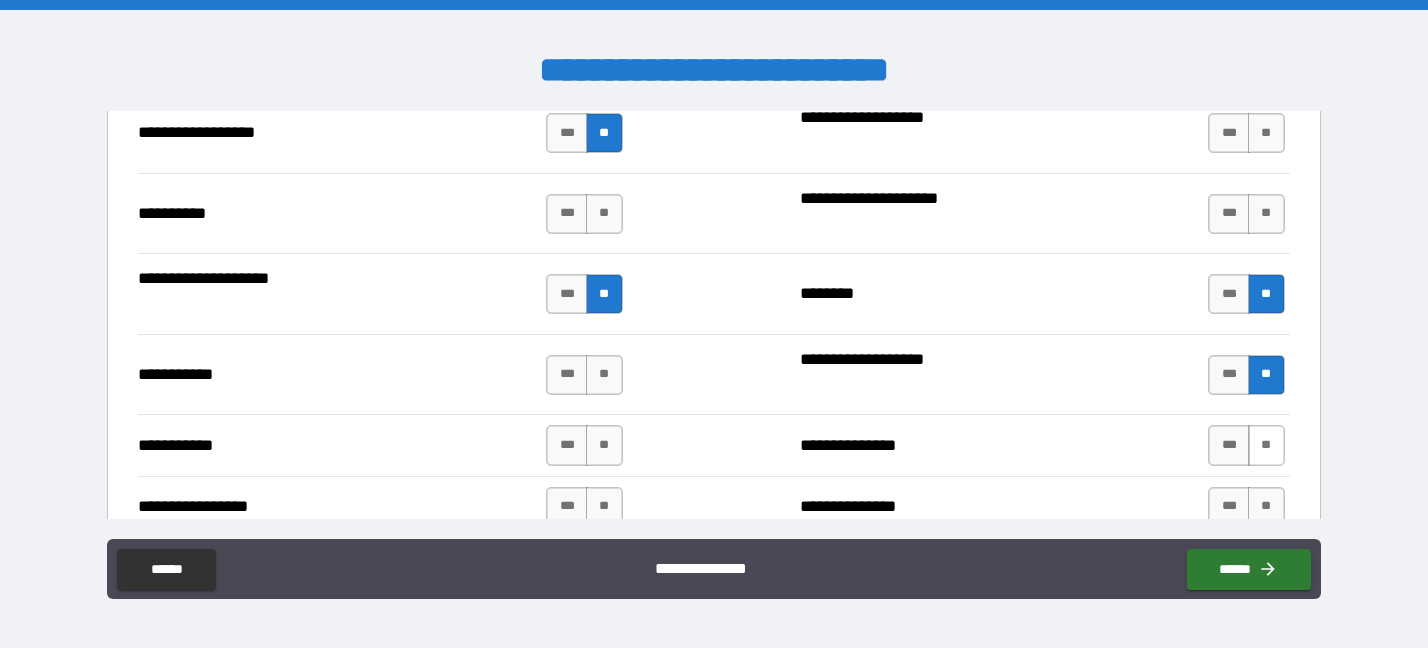 click on "**" at bounding box center (1266, 445) 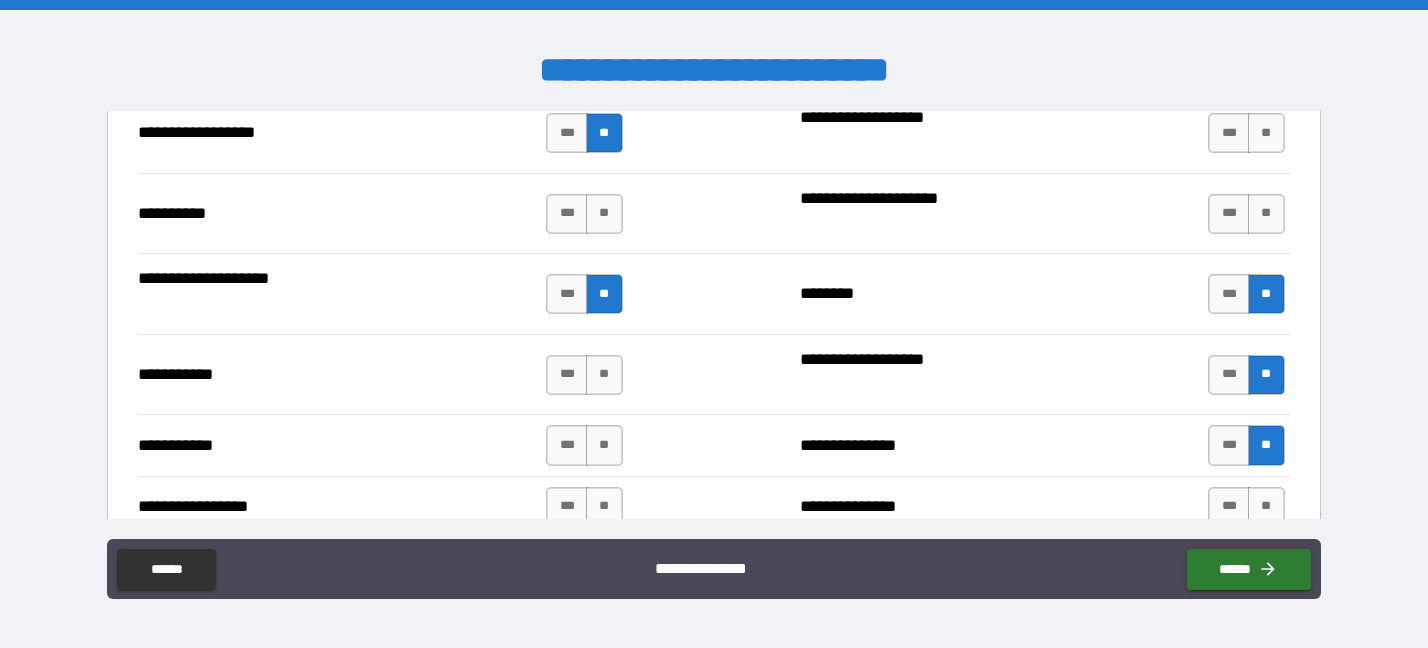 scroll, scrollTop: 1850, scrollLeft: 0, axis: vertical 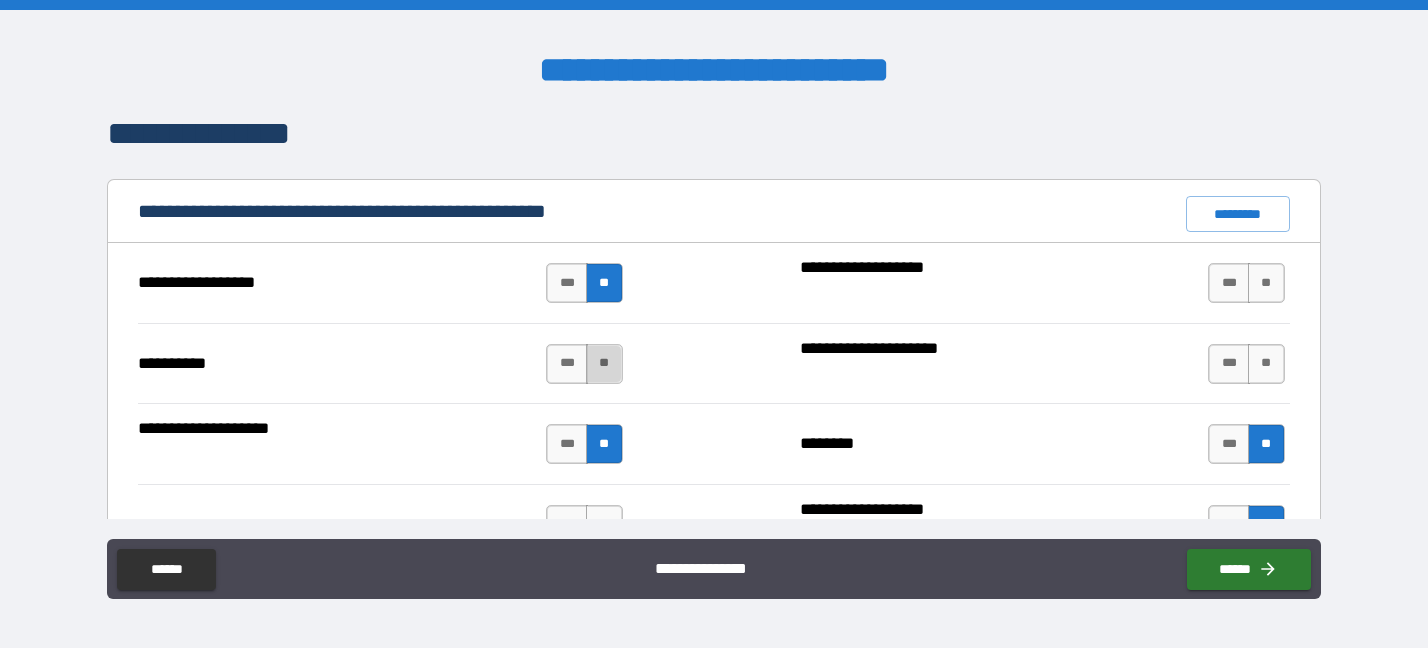 click on "**" at bounding box center (604, 364) 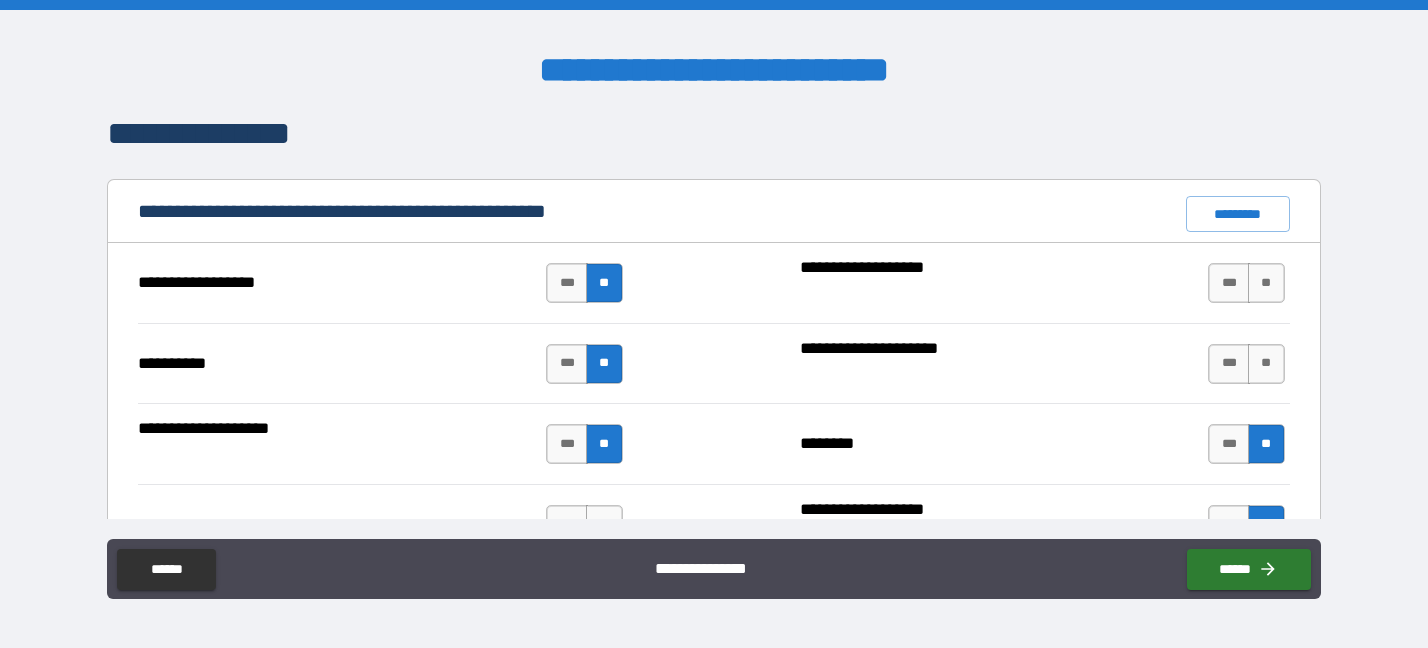 scroll, scrollTop: 2000, scrollLeft: 0, axis: vertical 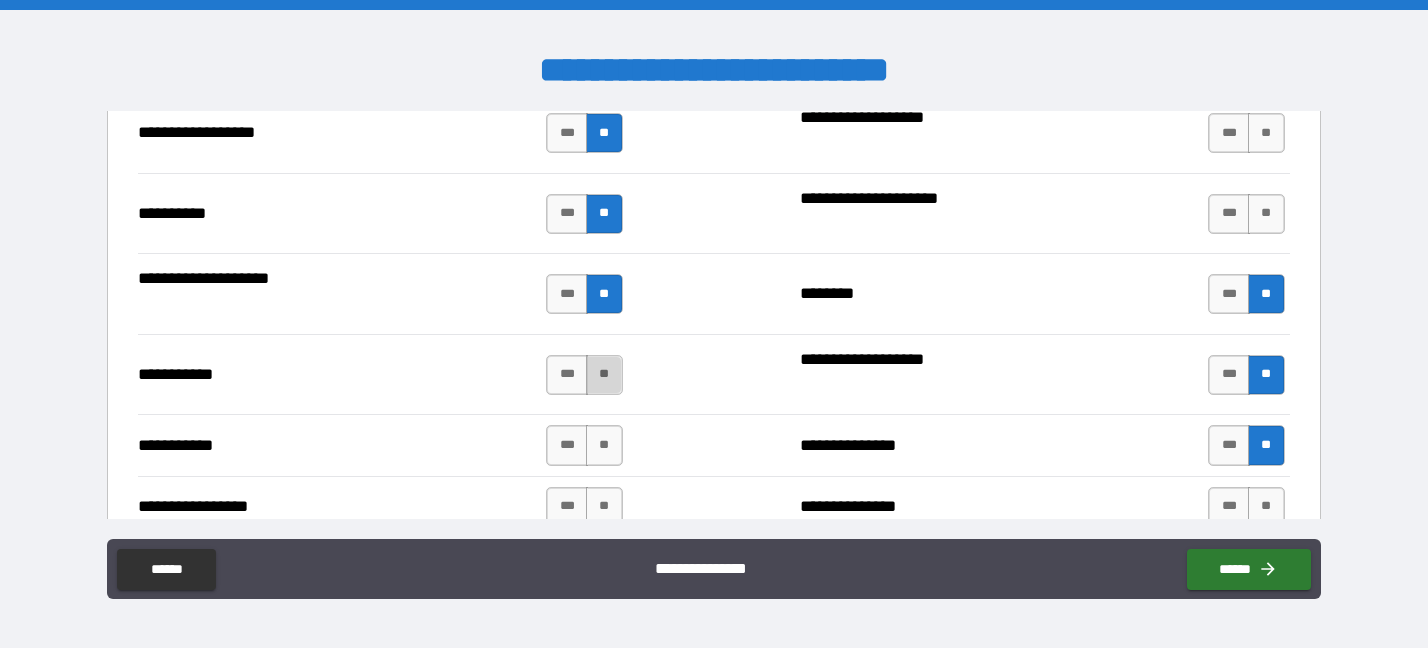 click on "**" at bounding box center (604, 375) 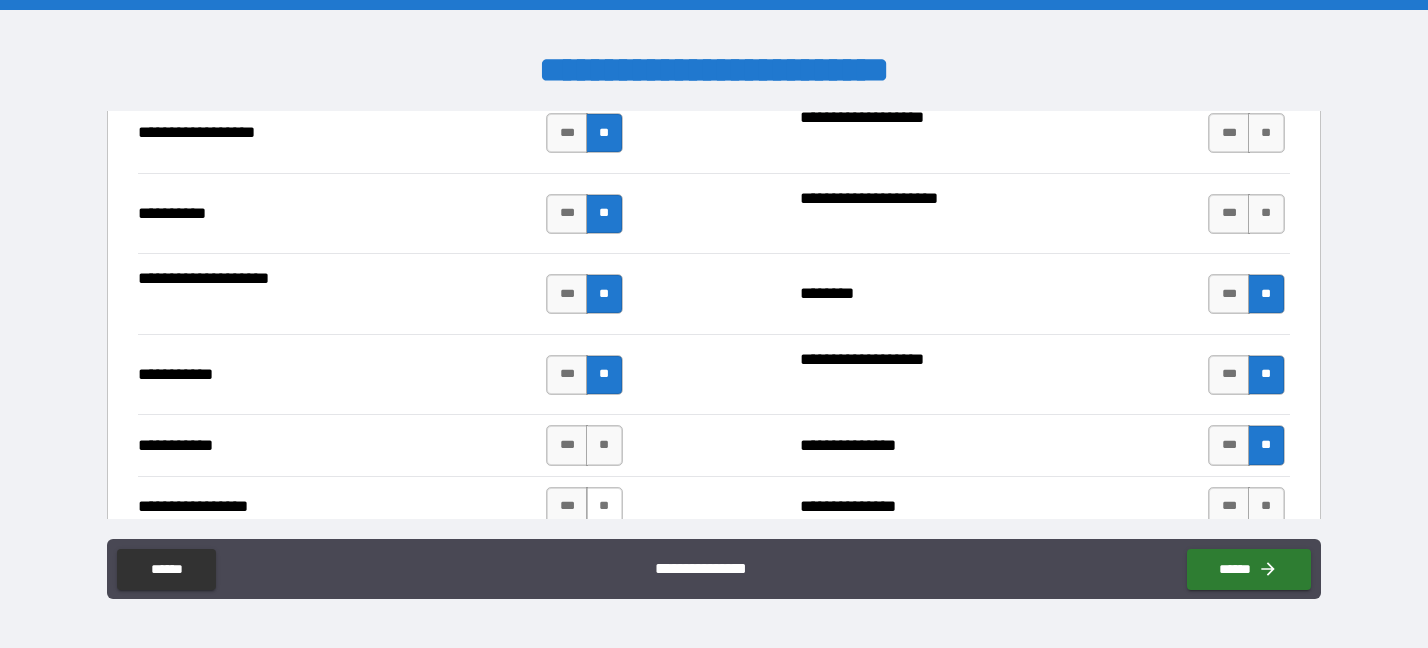 click on "**" at bounding box center [604, 507] 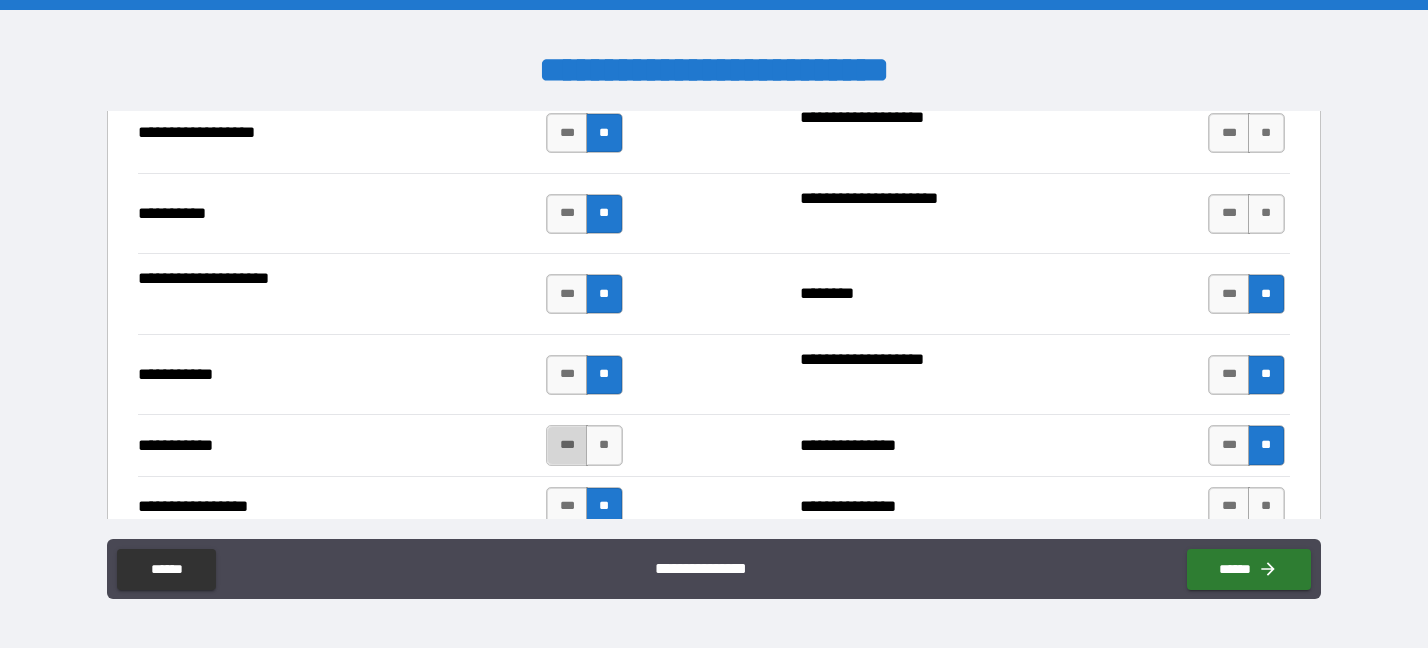 click on "***" at bounding box center (567, 445) 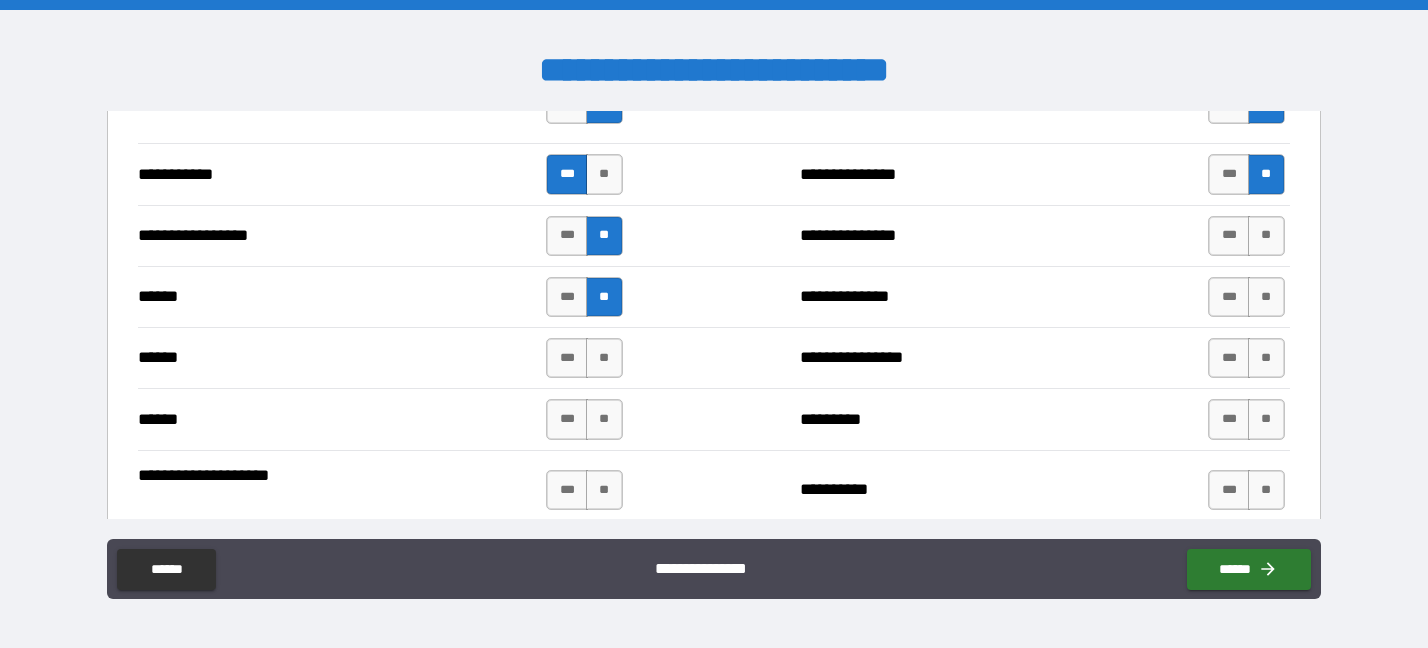 scroll, scrollTop: 2300, scrollLeft: 0, axis: vertical 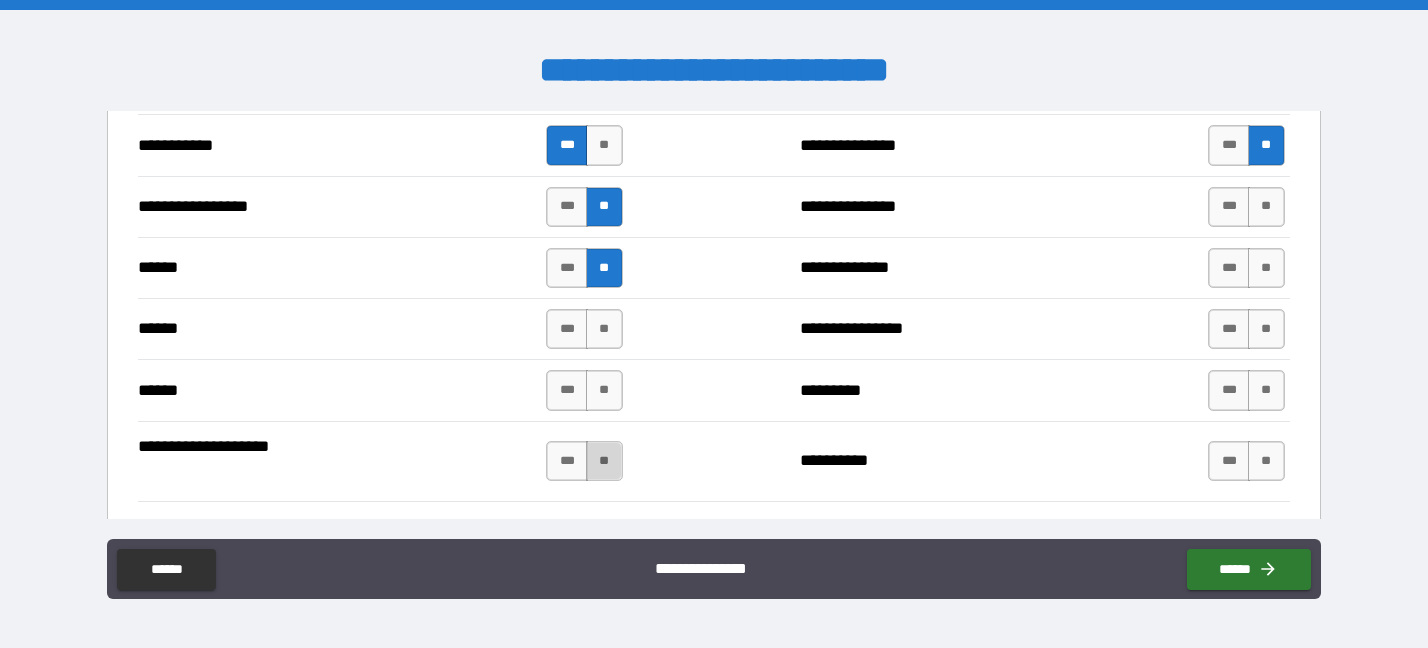 click on "**" at bounding box center (604, 461) 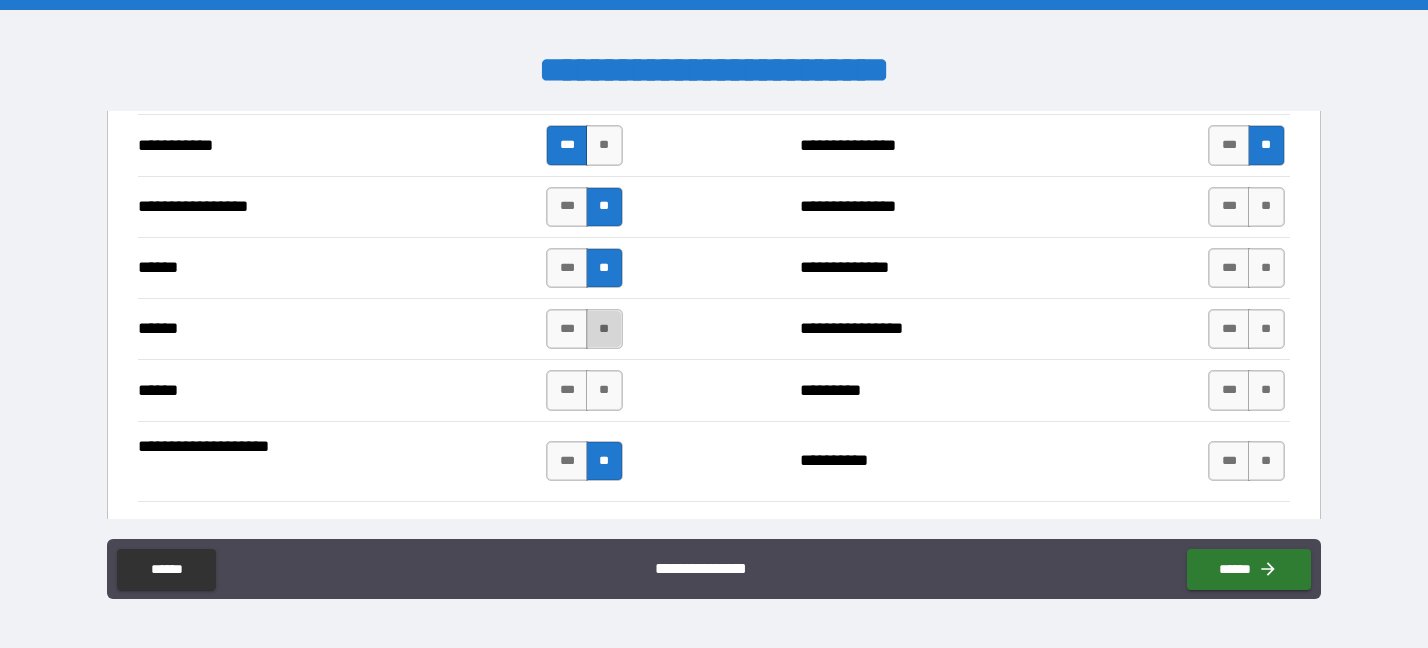 click on "**" at bounding box center [604, 329] 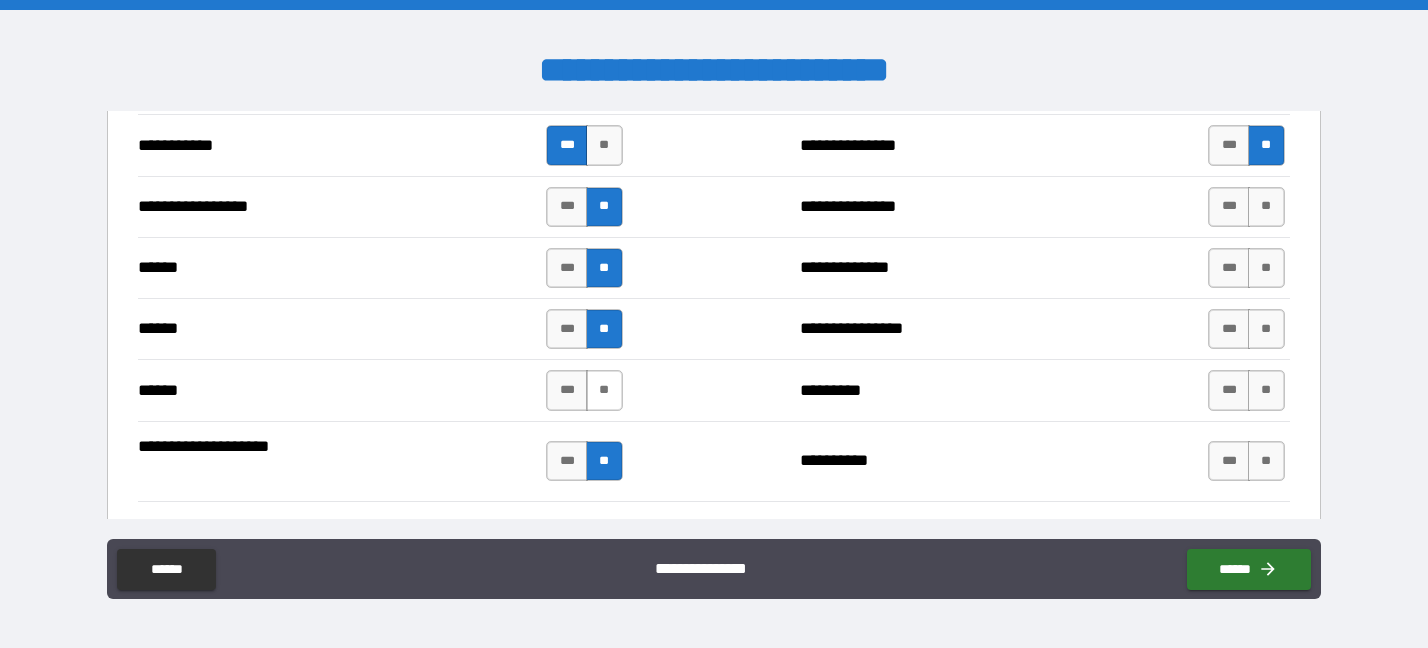 click on "**" at bounding box center (604, 390) 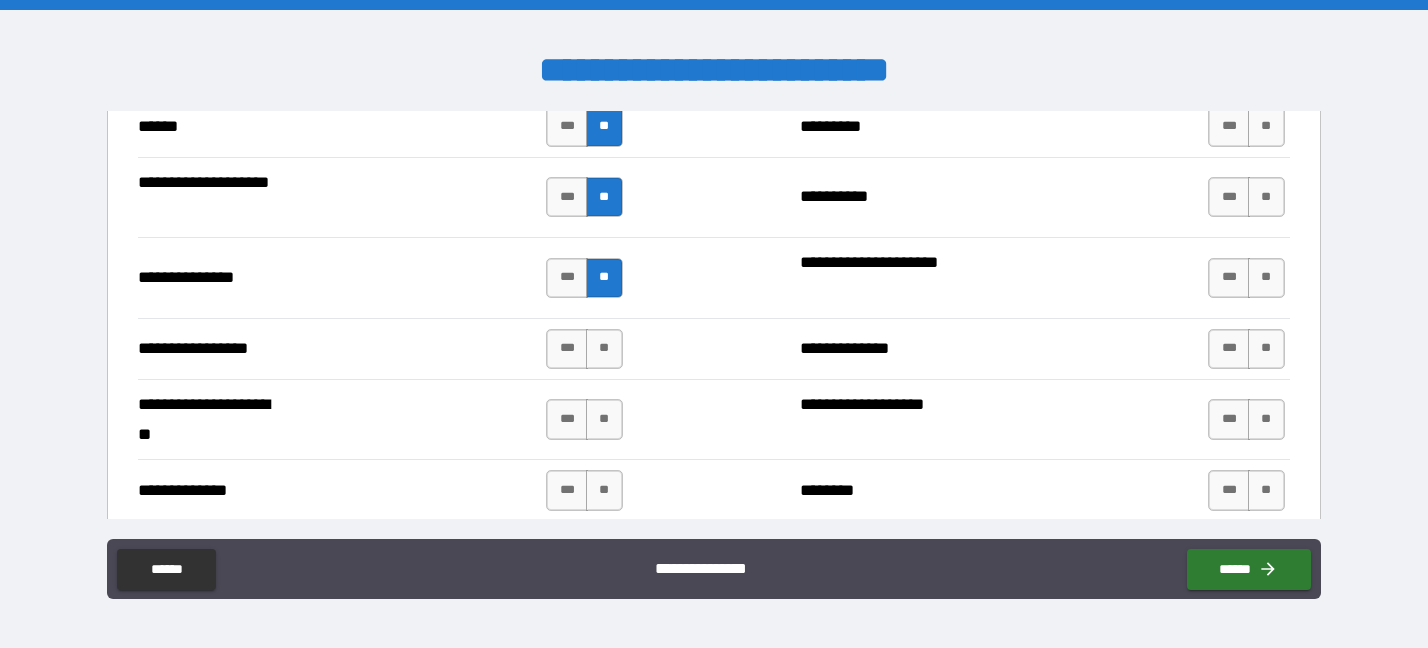 scroll, scrollTop: 2600, scrollLeft: 0, axis: vertical 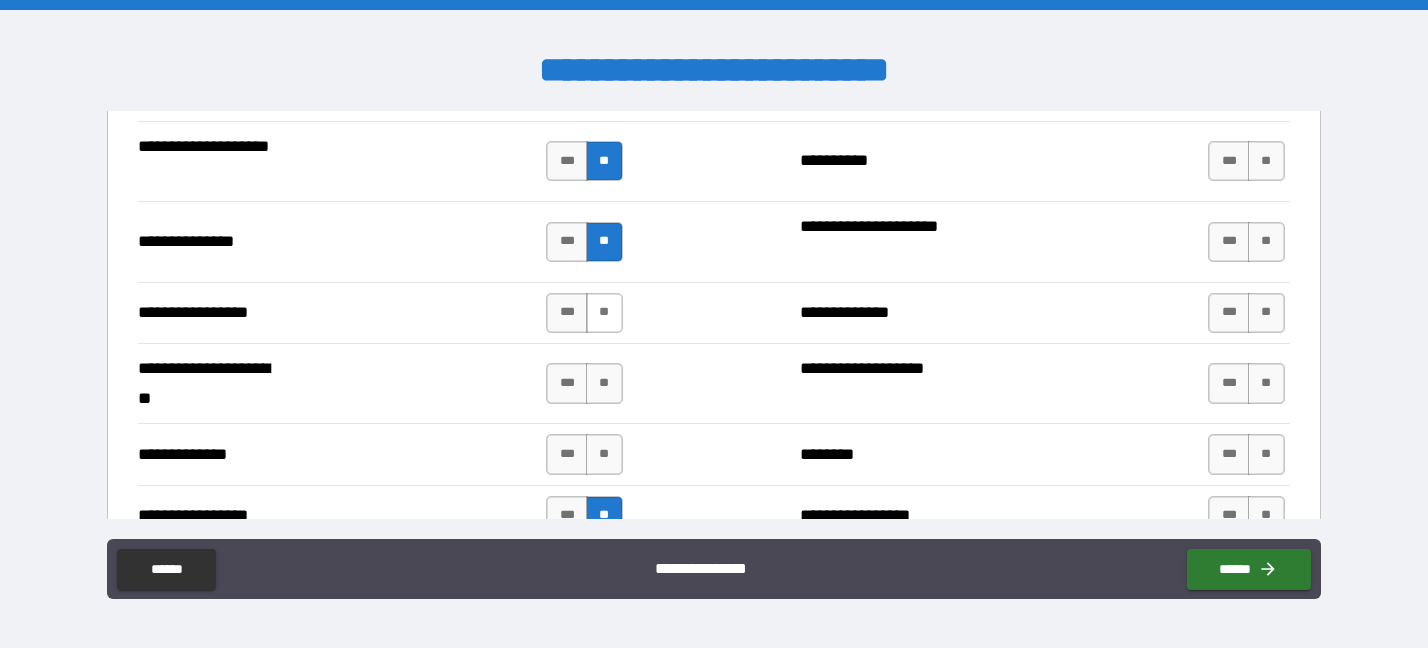 click on "**" at bounding box center [604, 313] 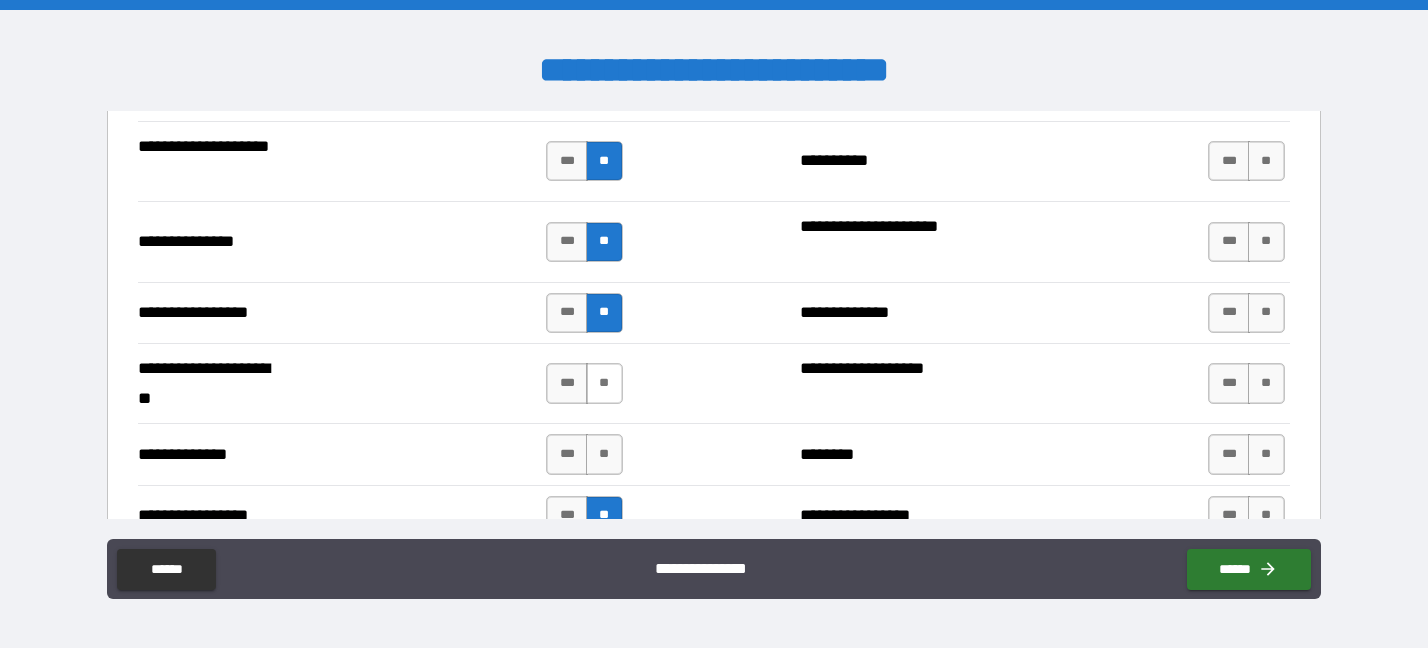 click on "**" at bounding box center (604, 383) 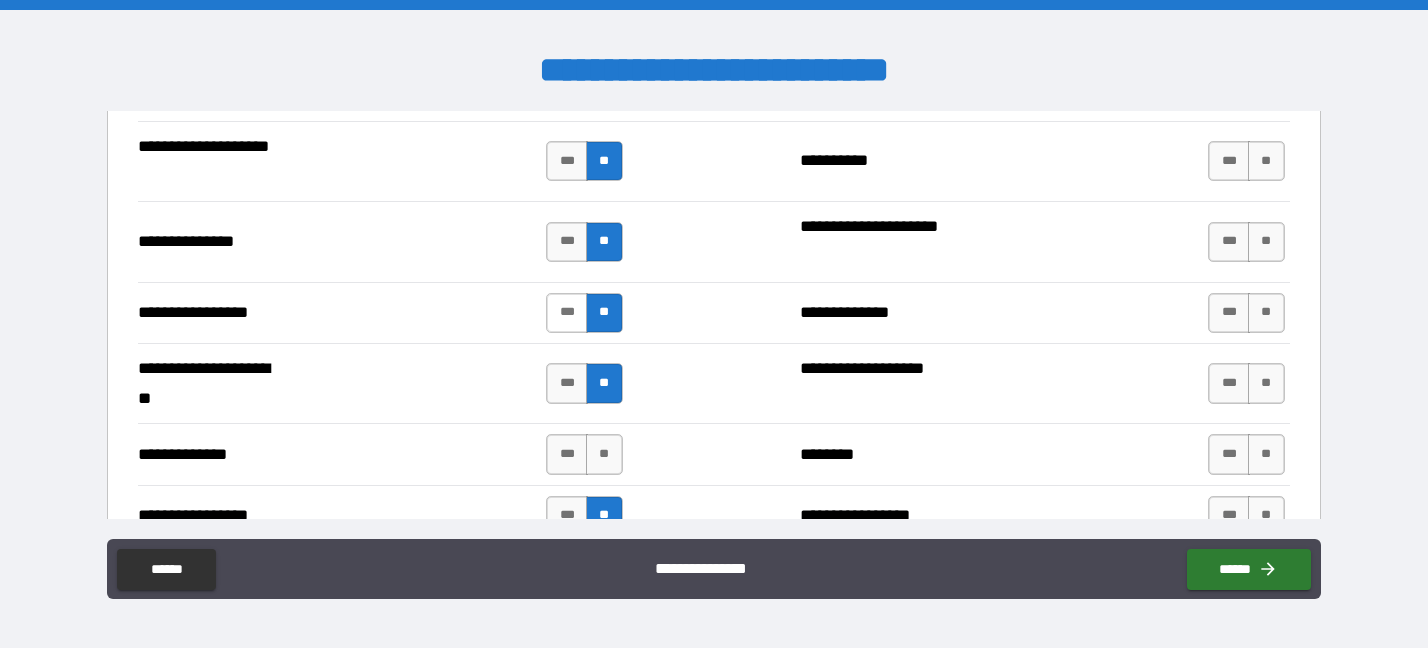 click on "***" at bounding box center [567, 313] 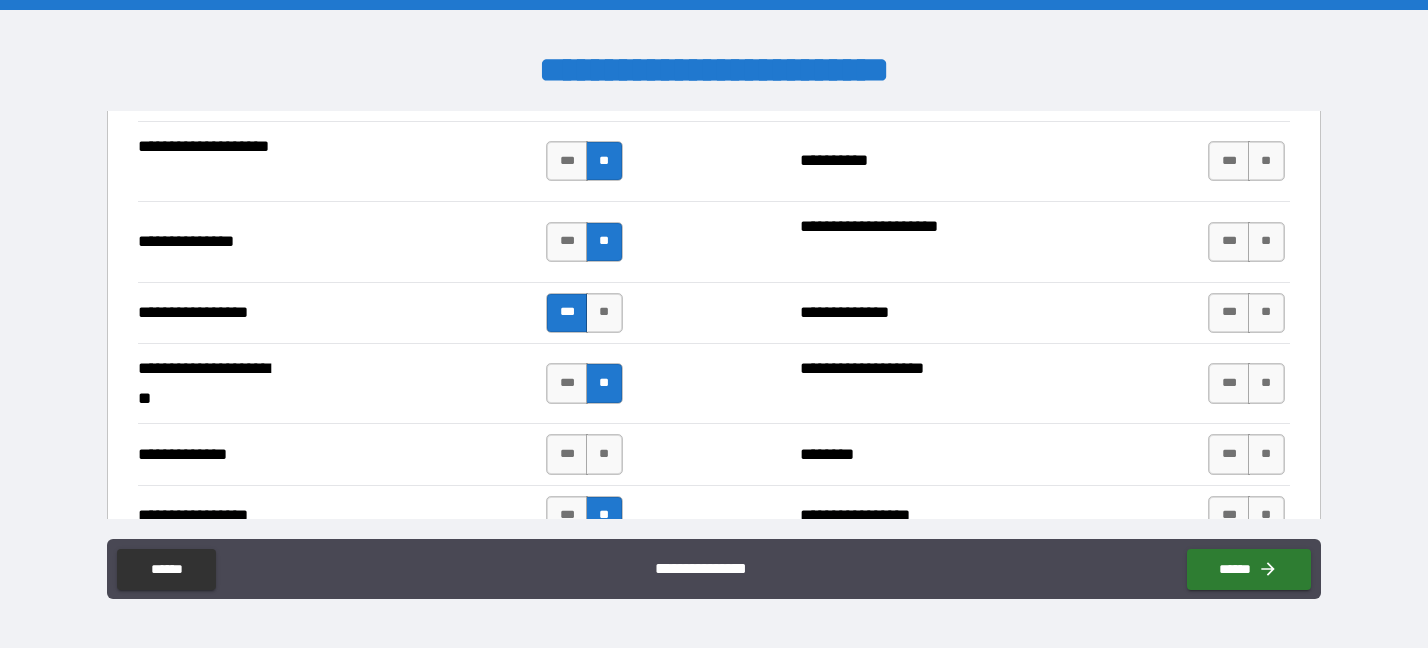 scroll, scrollTop: 2750, scrollLeft: 0, axis: vertical 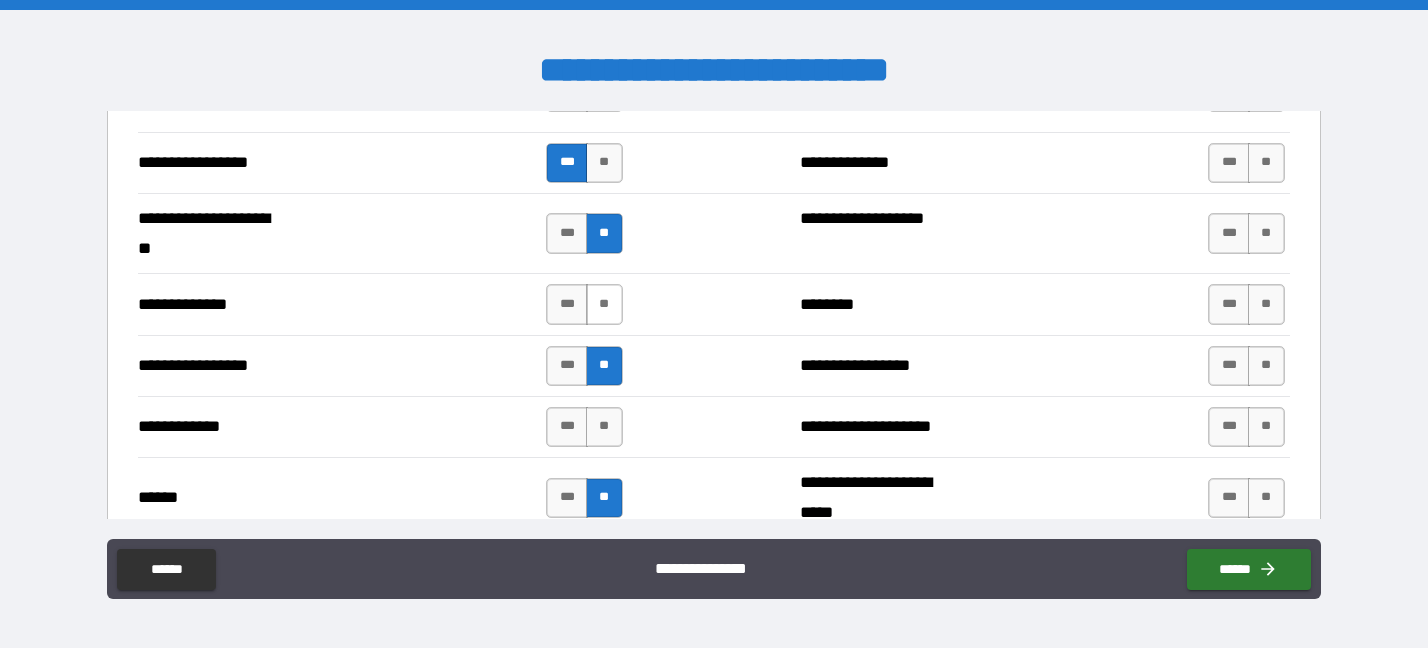 click on "**" at bounding box center (604, 304) 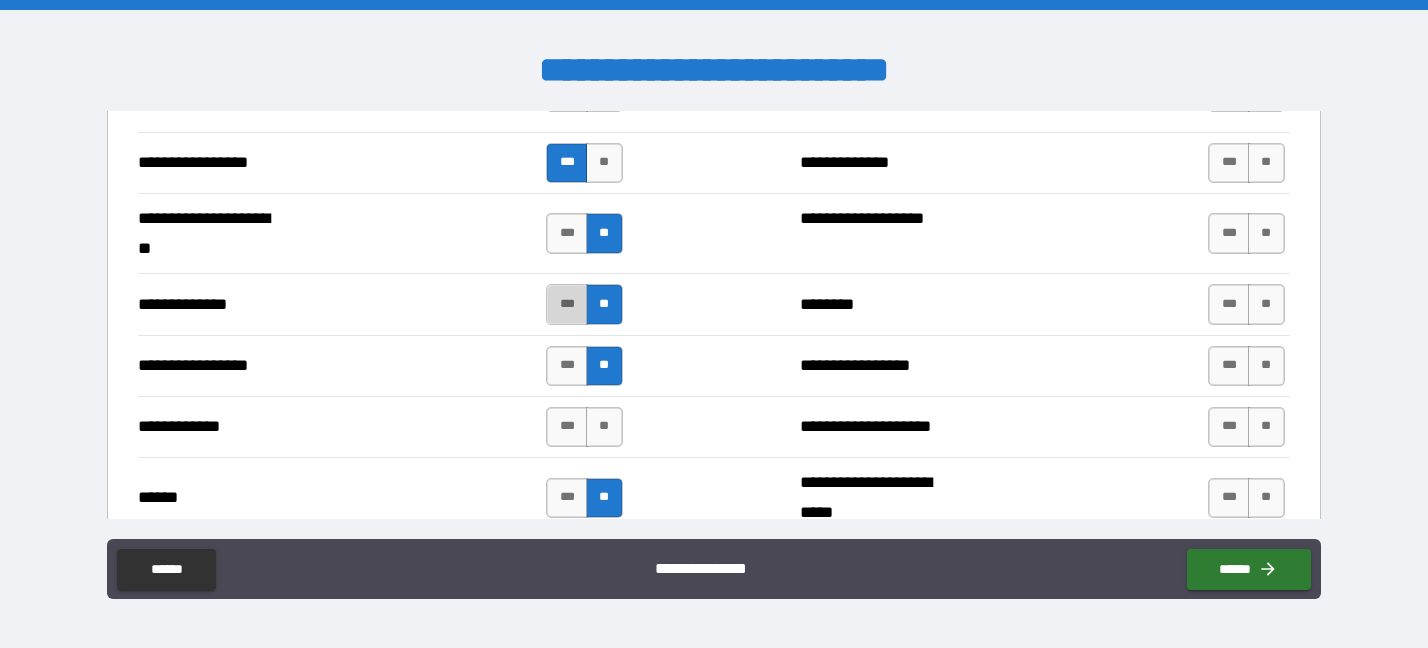 click on "***" at bounding box center (567, 304) 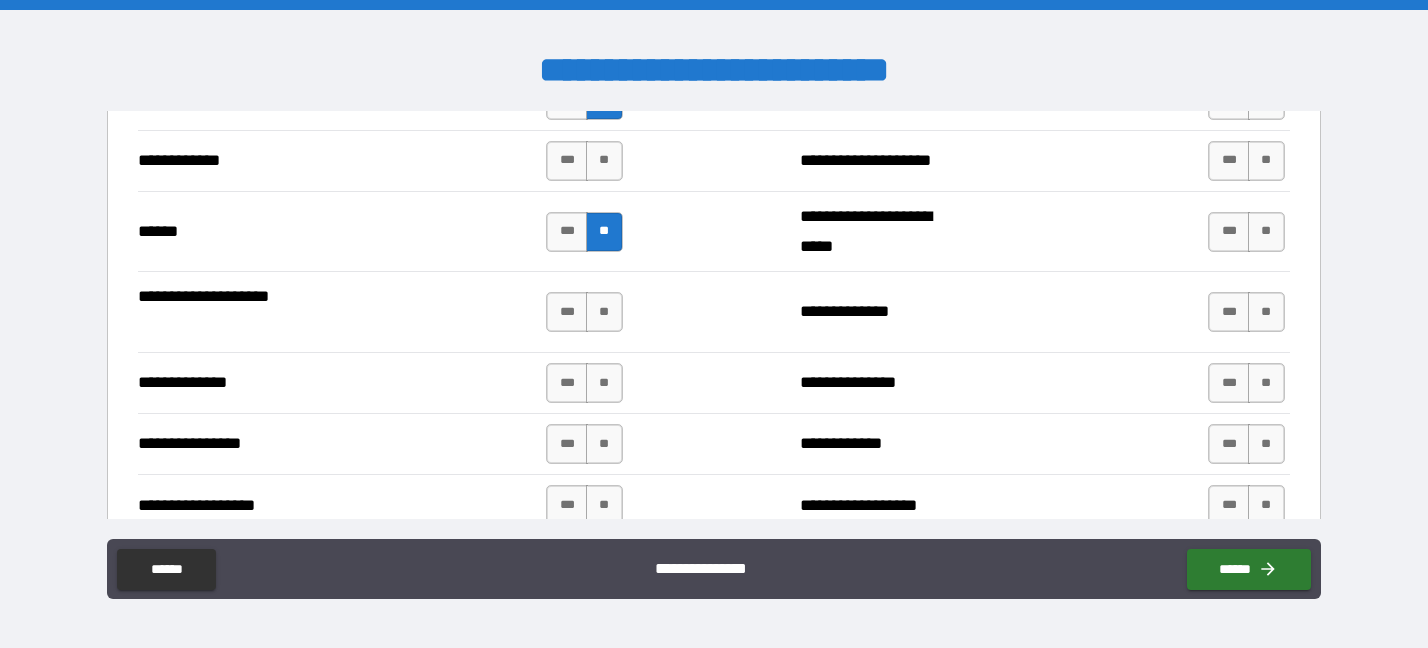 scroll, scrollTop: 3050, scrollLeft: 0, axis: vertical 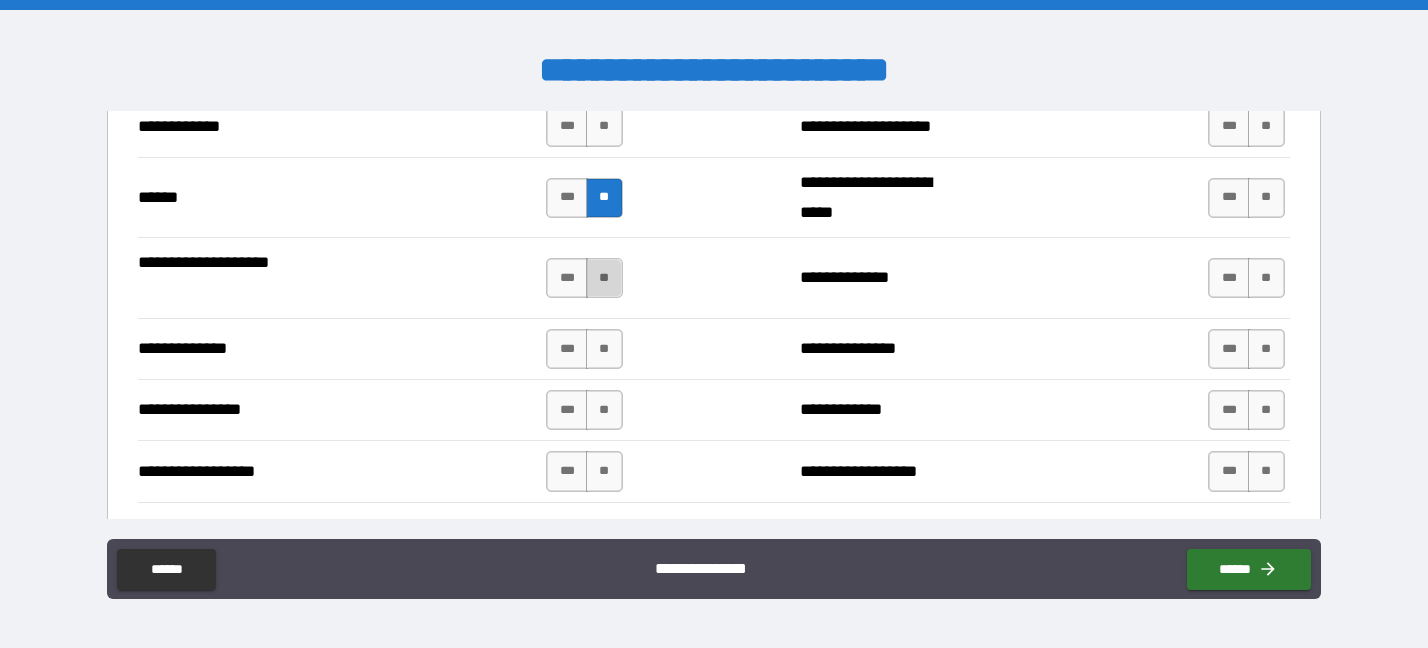 click on "**" at bounding box center [604, 278] 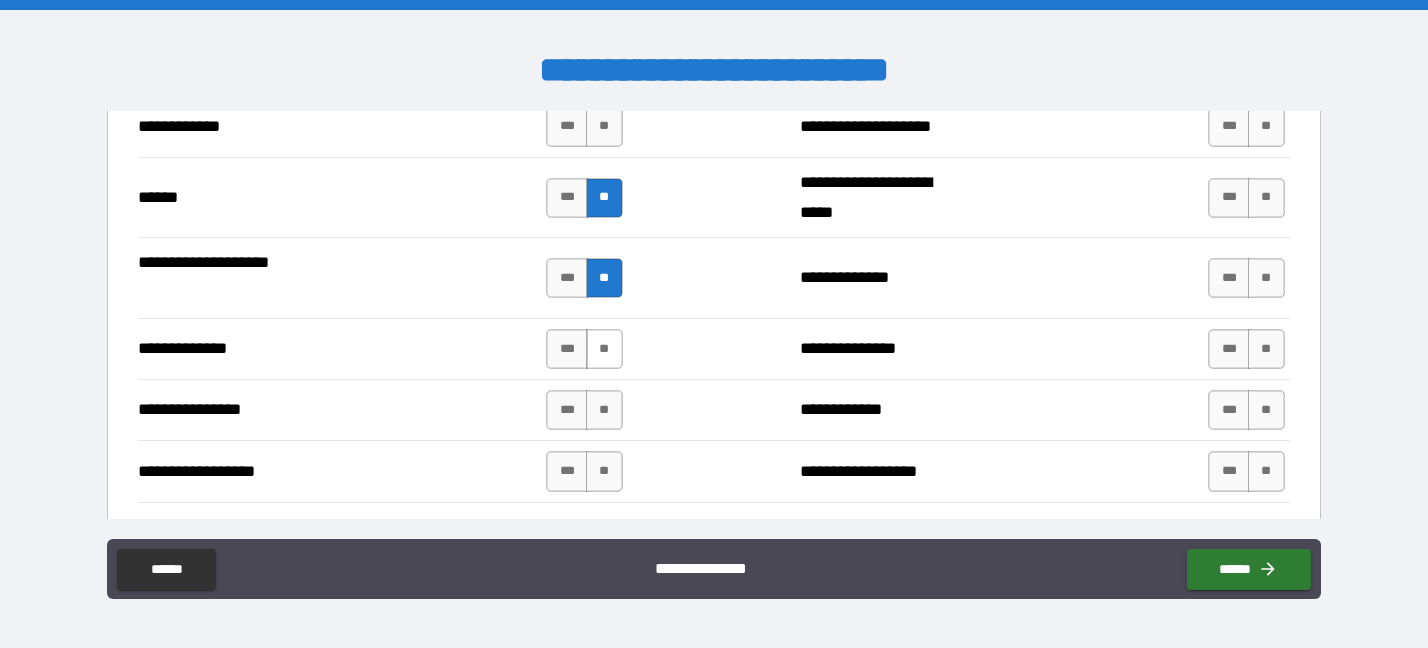 click on "**" at bounding box center (604, 349) 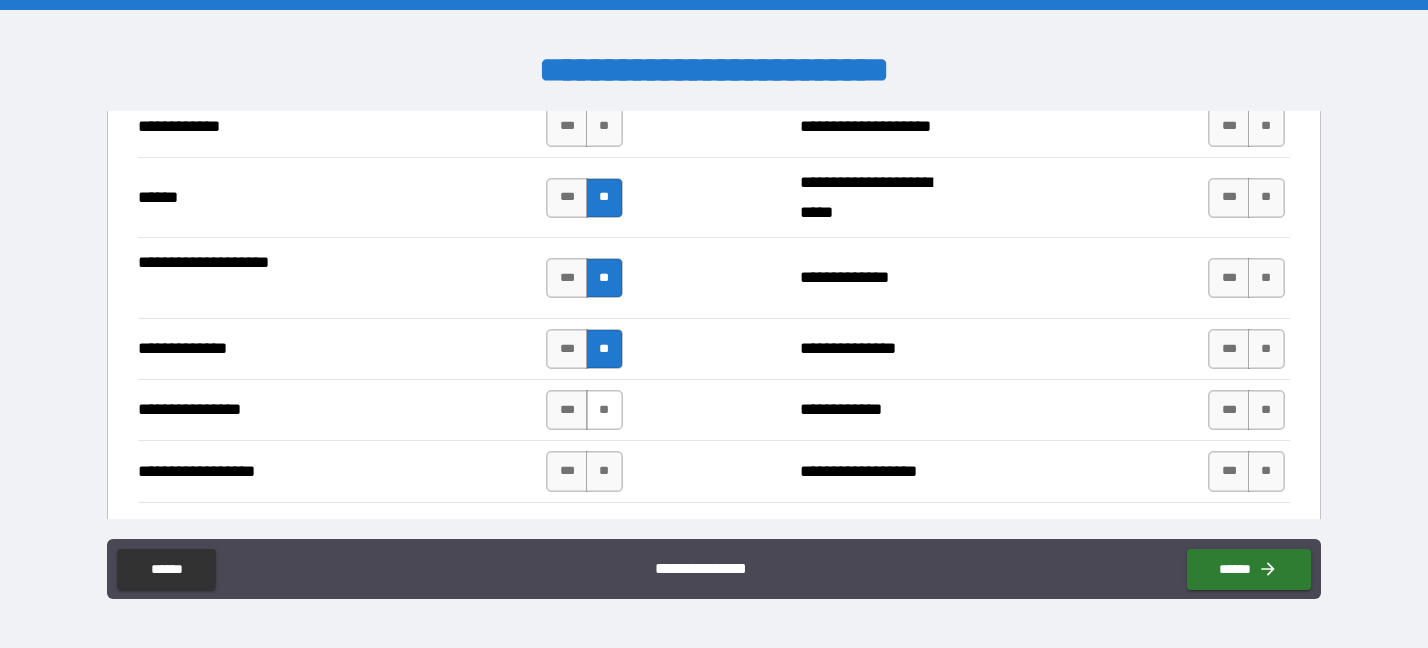 click on "**" at bounding box center [604, 410] 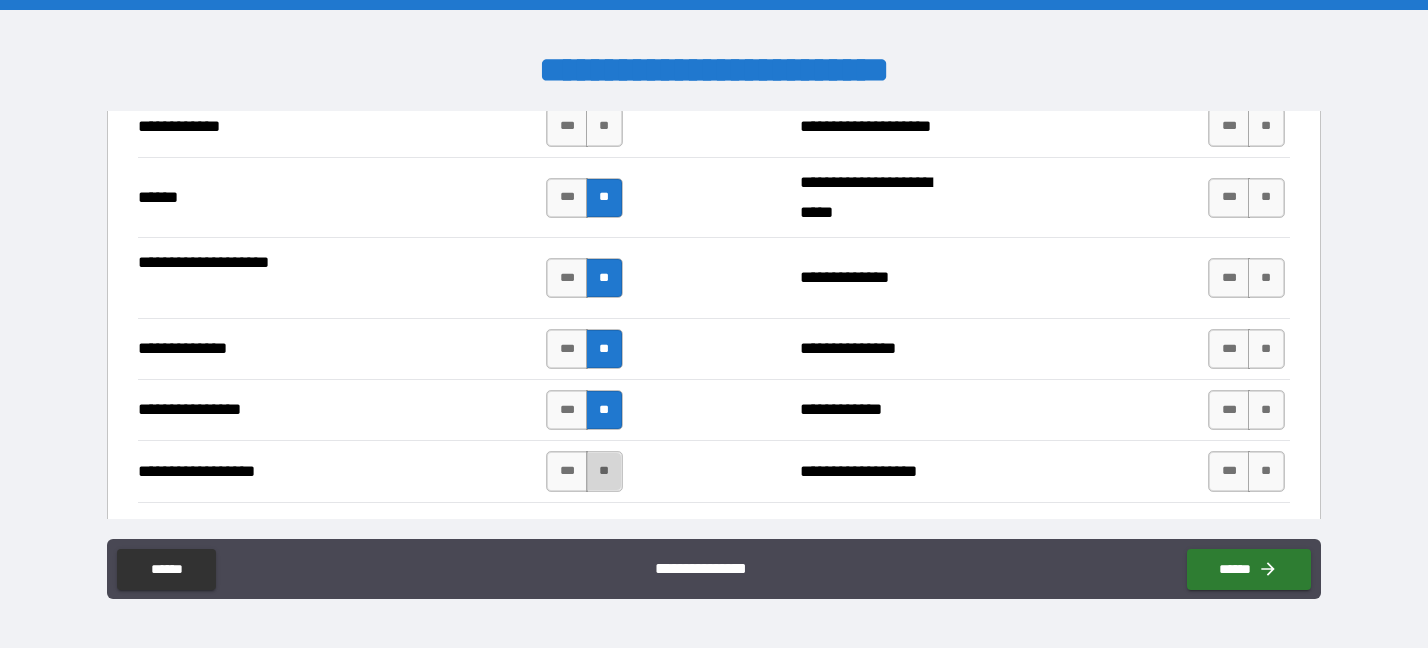 click on "**" at bounding box center (604, 471) 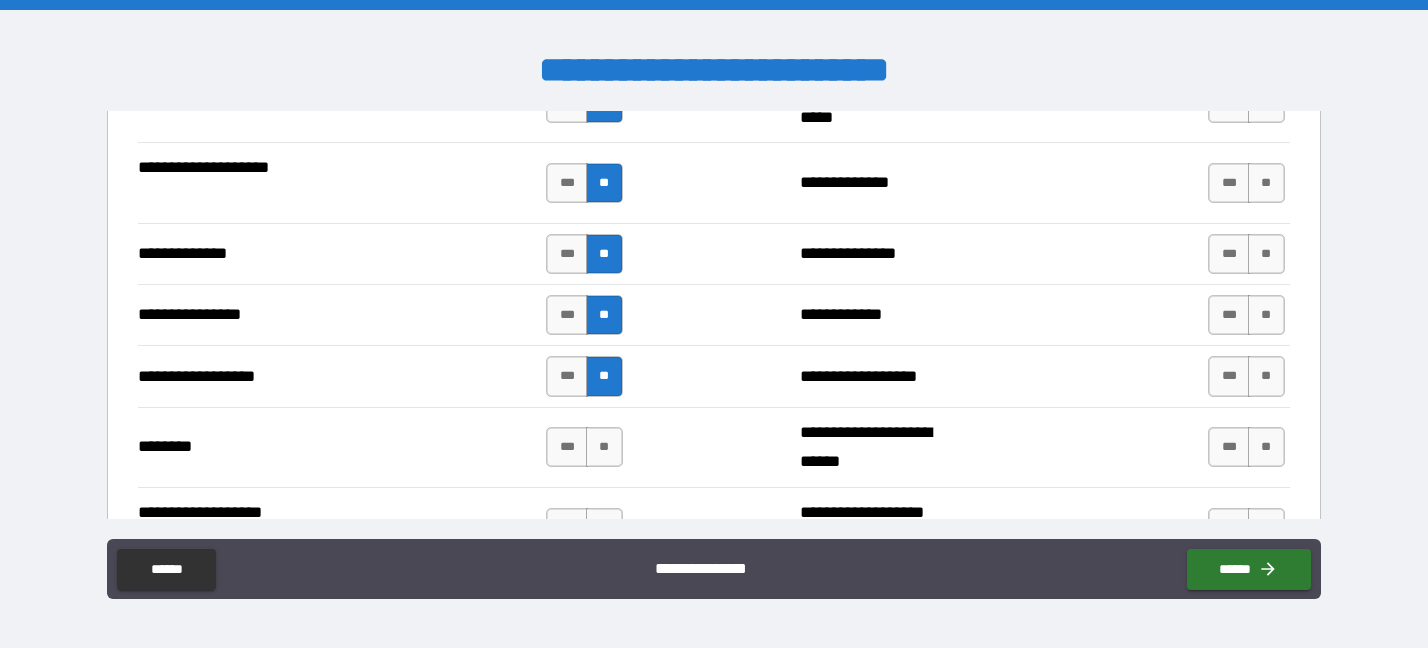 scroll, scrollTop: 3200, scrollLeft: 0, axis: vertical 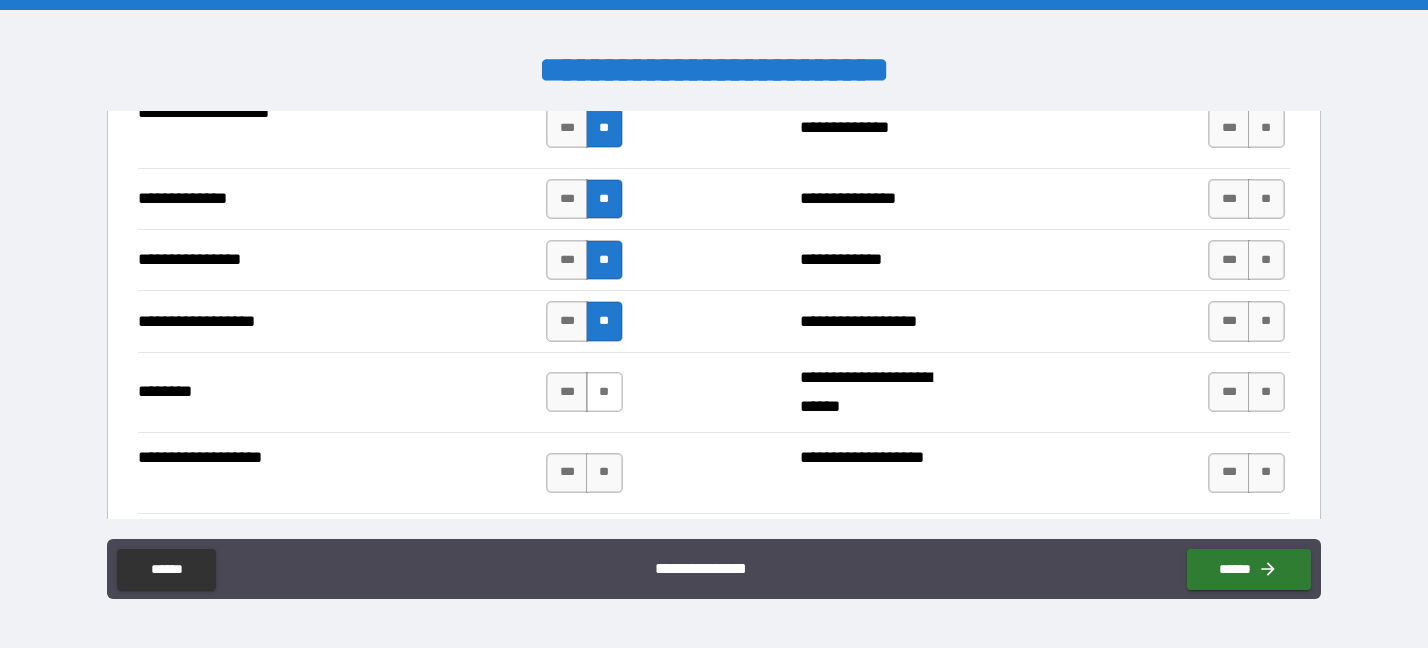 click on "**" at bounding box center [604, 392] 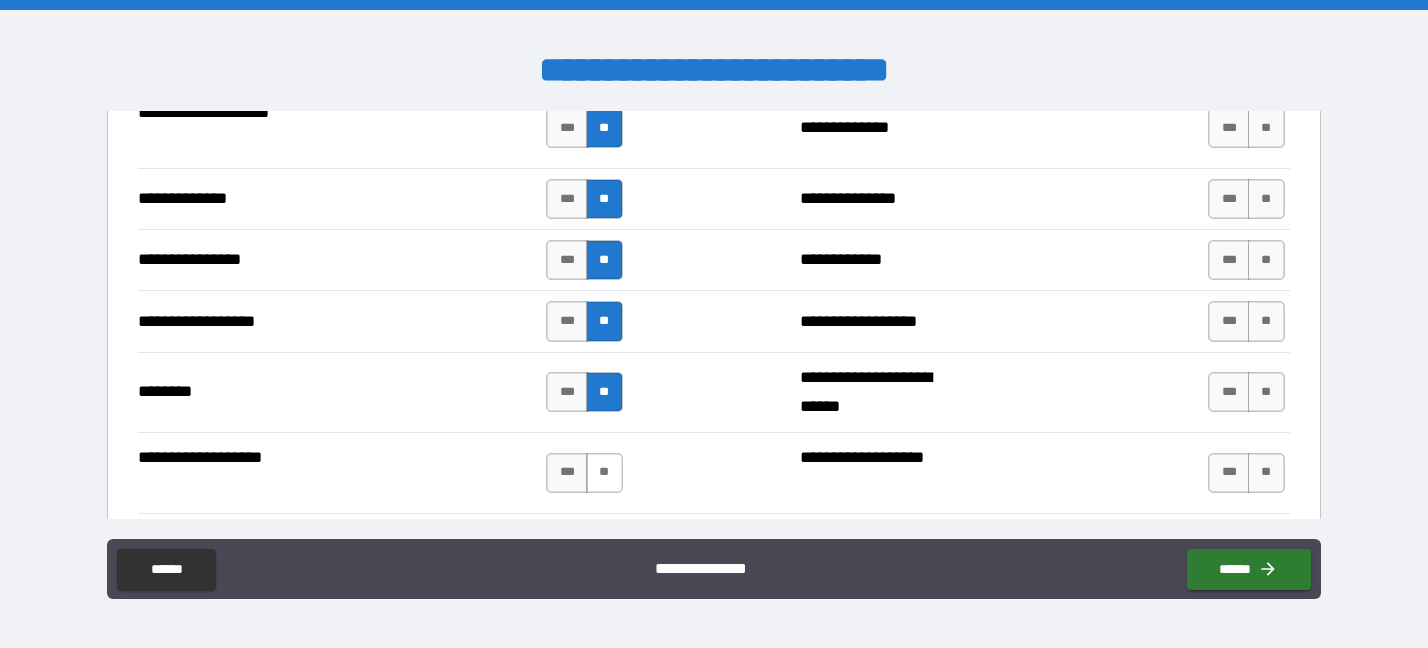 click on "**" at bounding box center [604, 473] 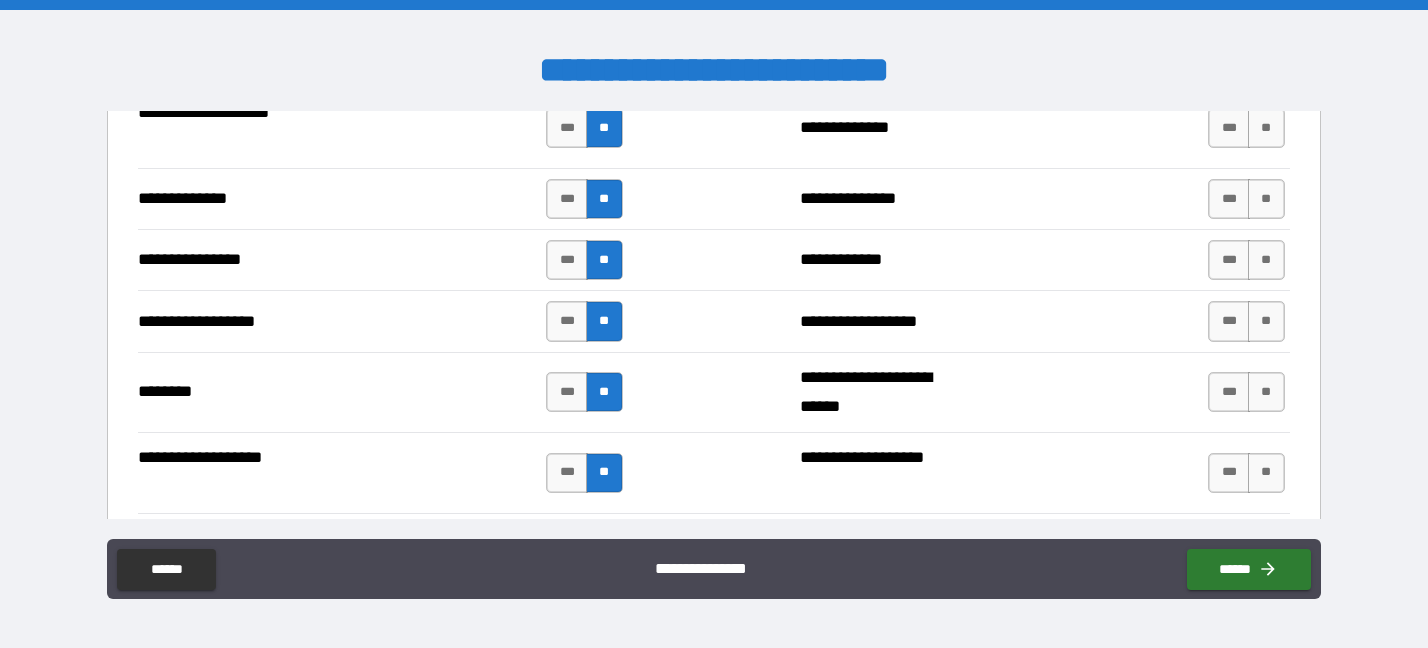 scroll, scrollTop: 3350, scrollLeft: 0, axis: vertical 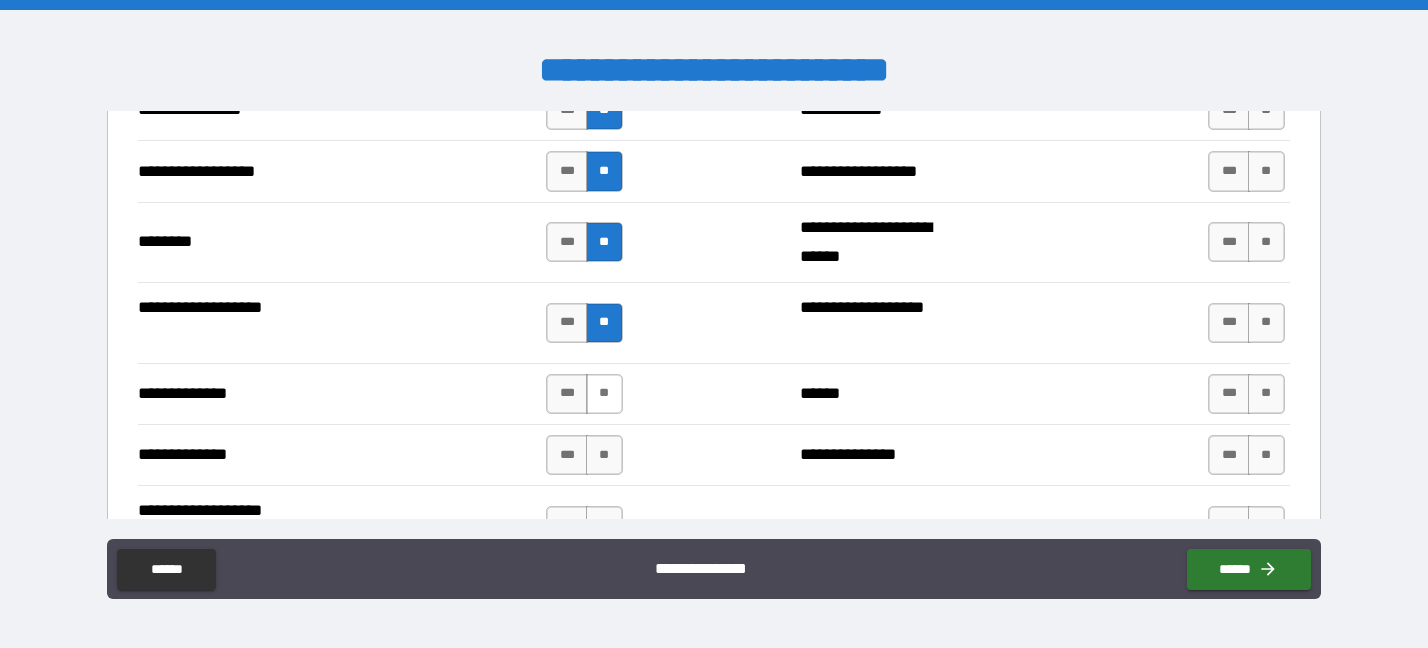 click on "**" at bounding box center (604, 394) 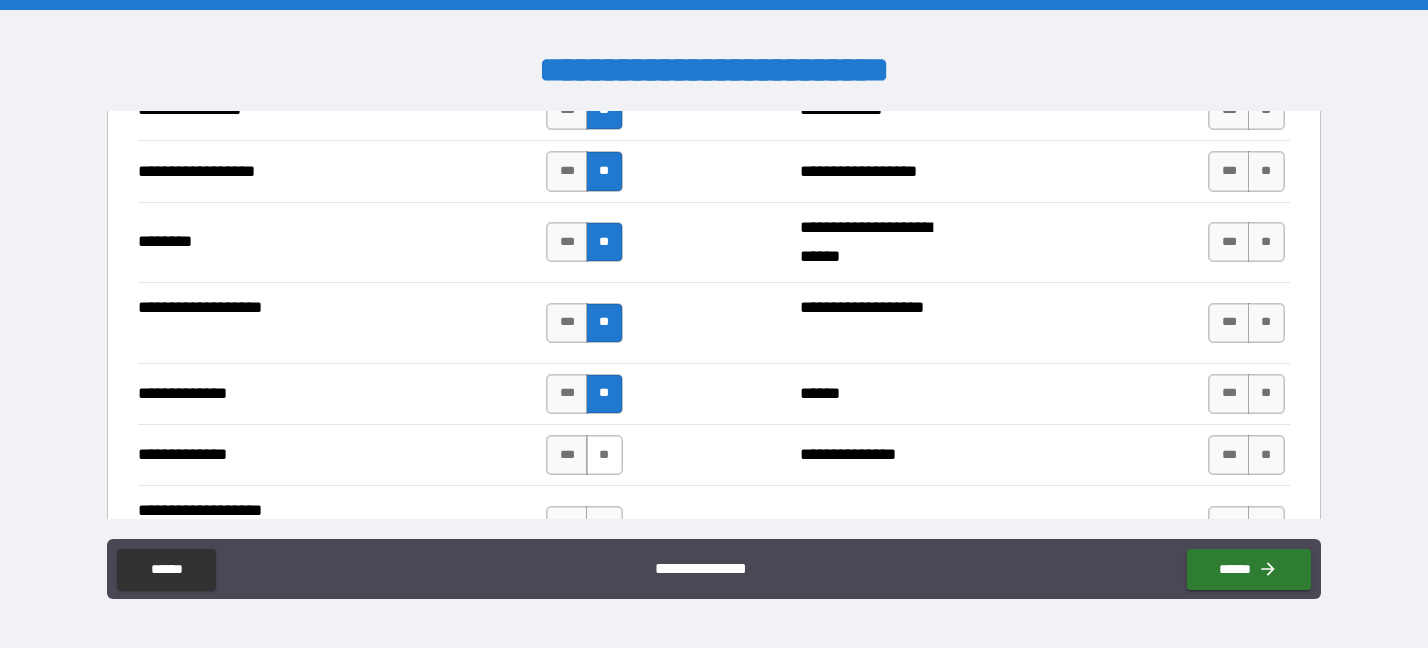 scroll, scrollTop: 3500, scrollLeft: 0, axis: vertical 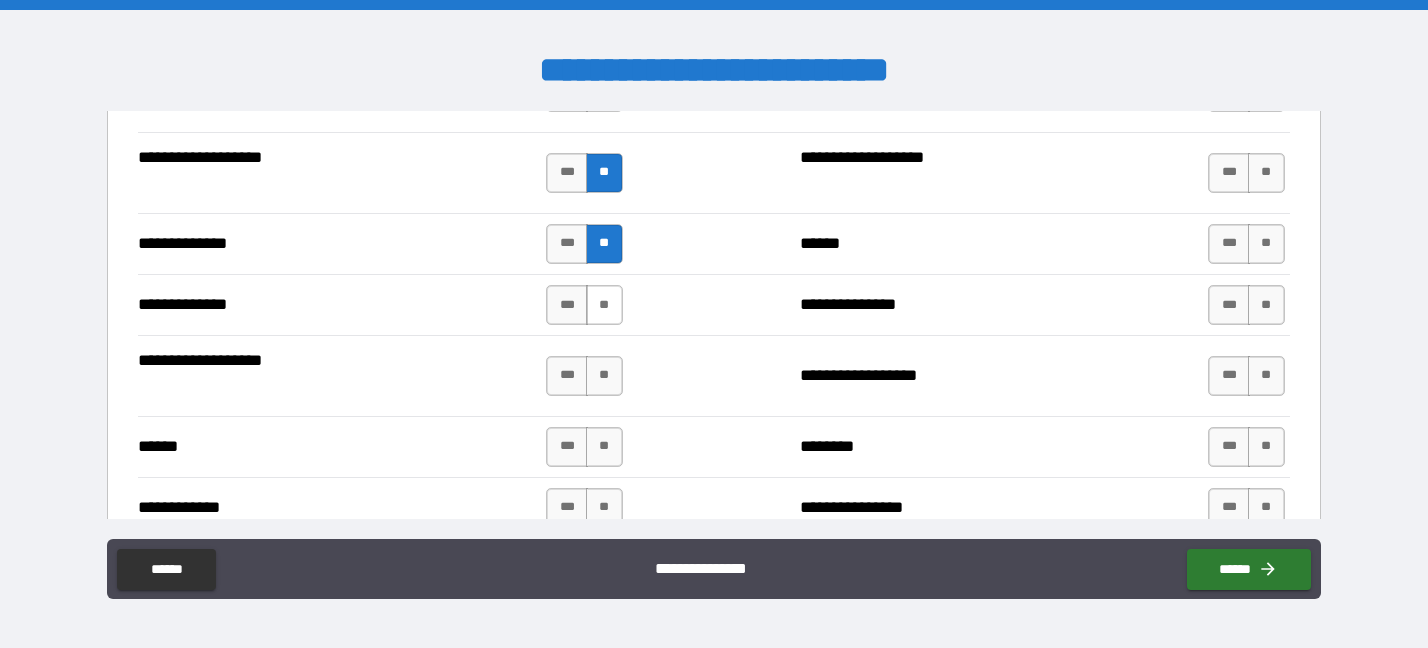 click on "**" at bounding box center (604, 305) 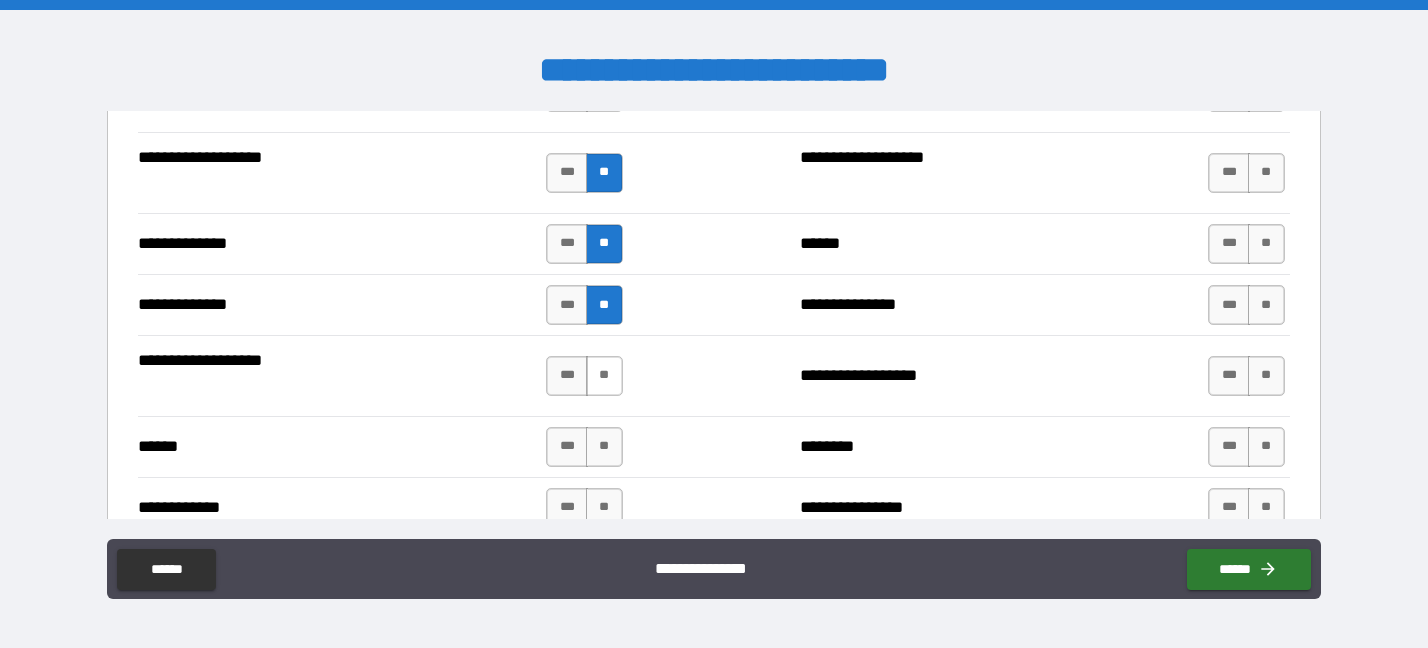 click on "**" at bounding box center (604, 376) 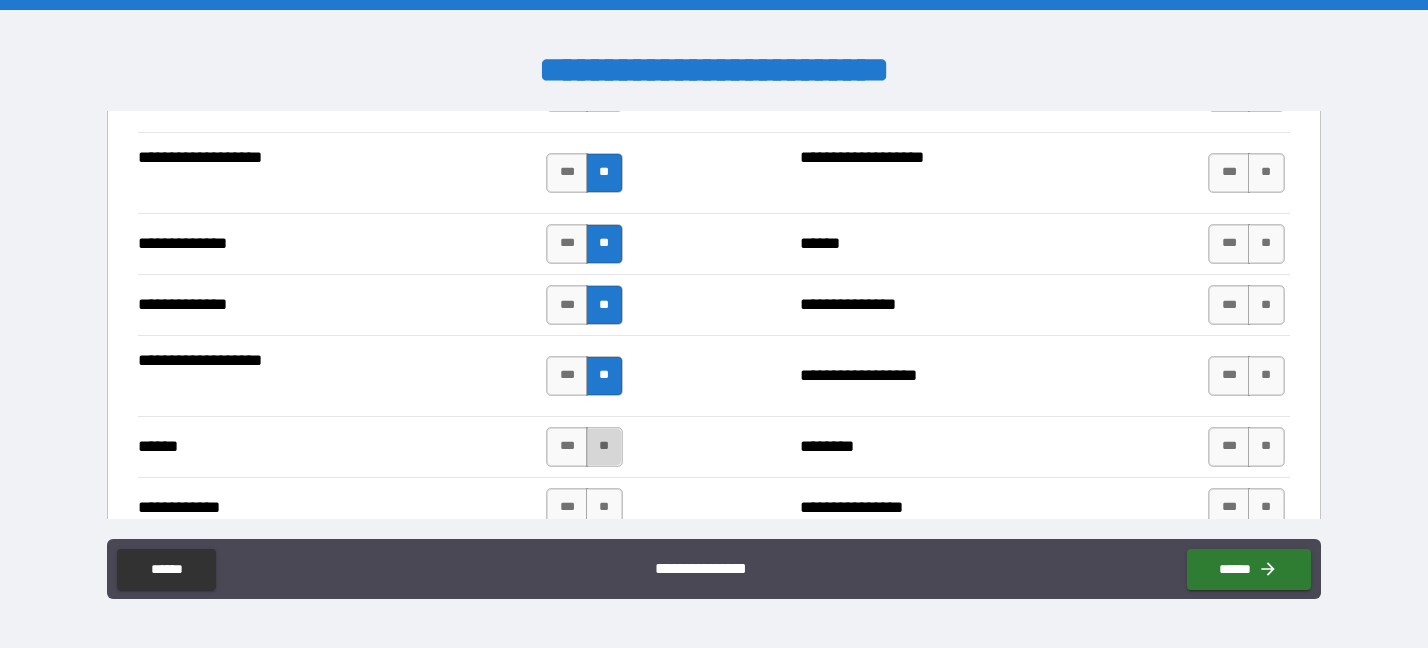 click on "**" at bounding box center (604, 447) 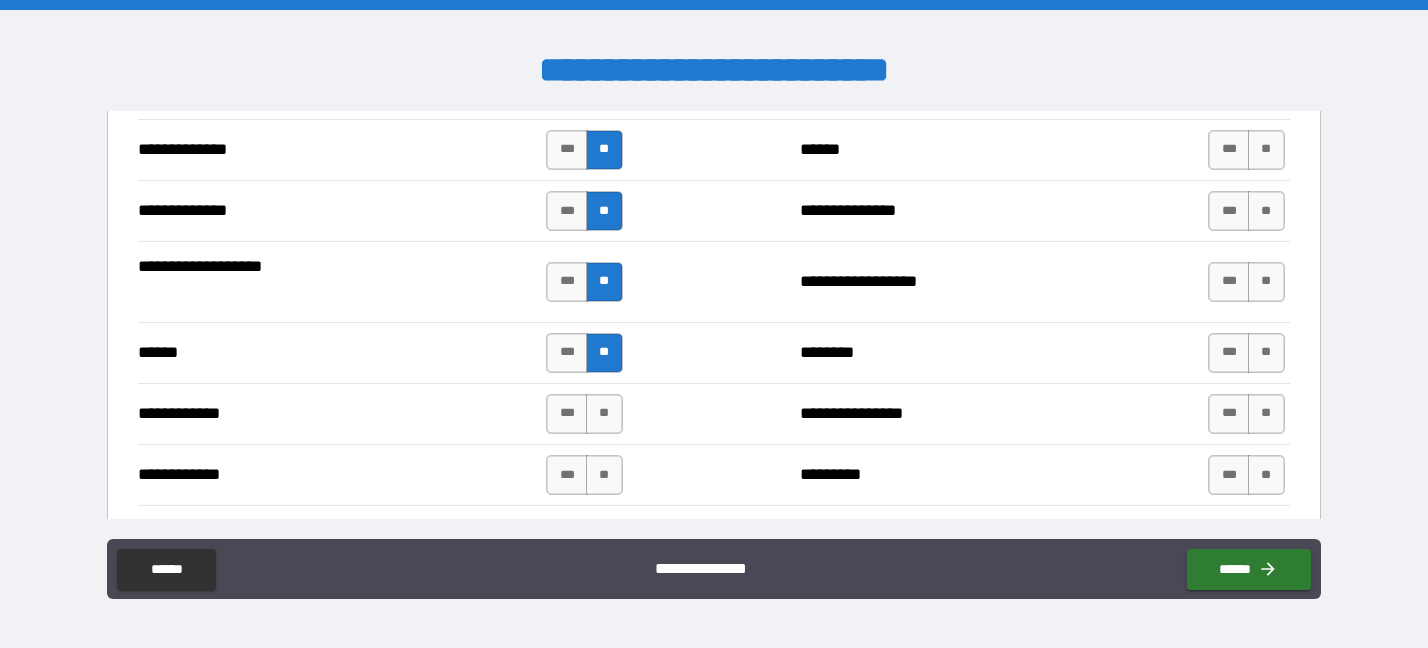 scroll, scrollTop: 3650, scrollLeft: 0, axis: vertical 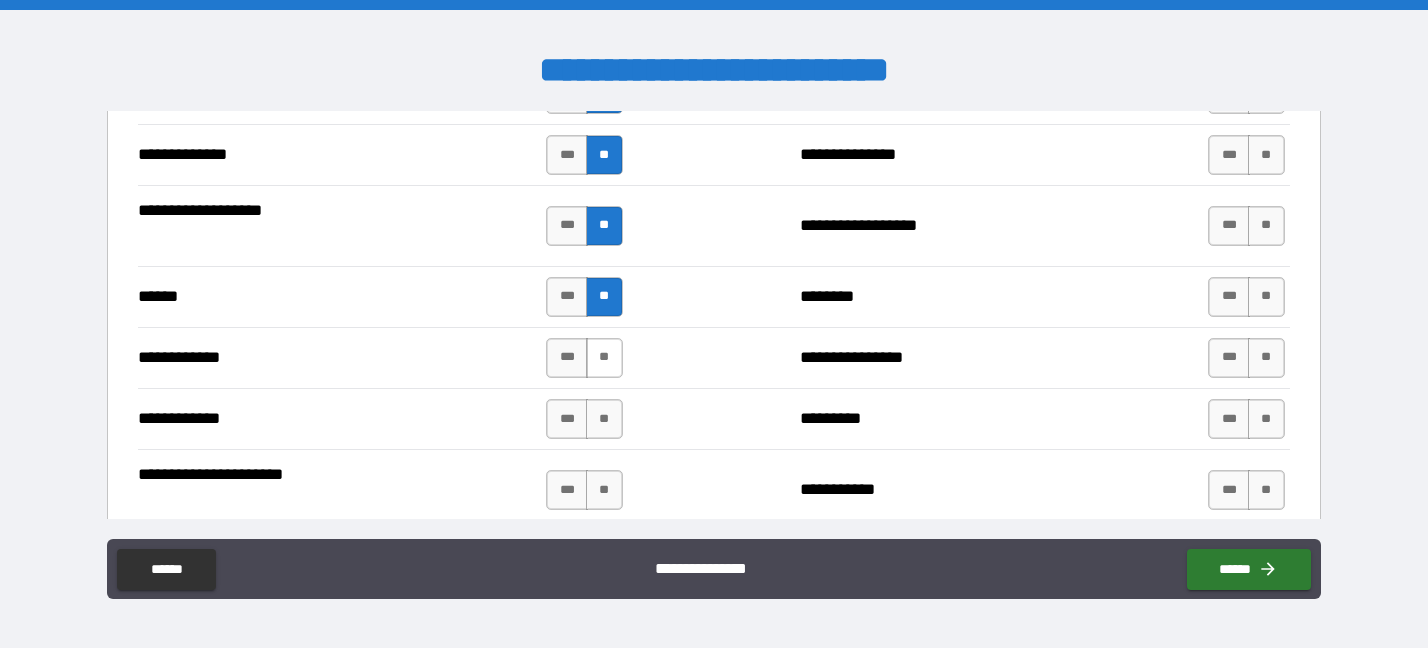 click on "**" at bounding box center [604, 358] 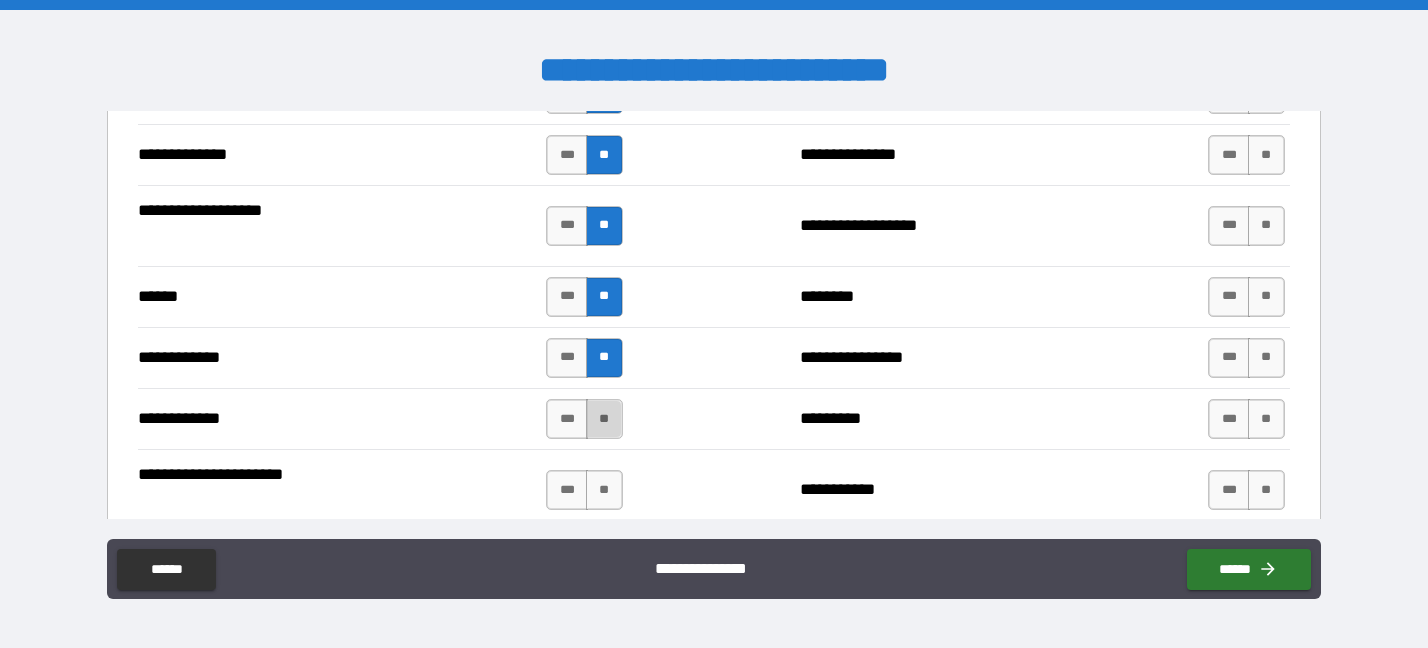 click on "**" at bounding box center [604, 419] 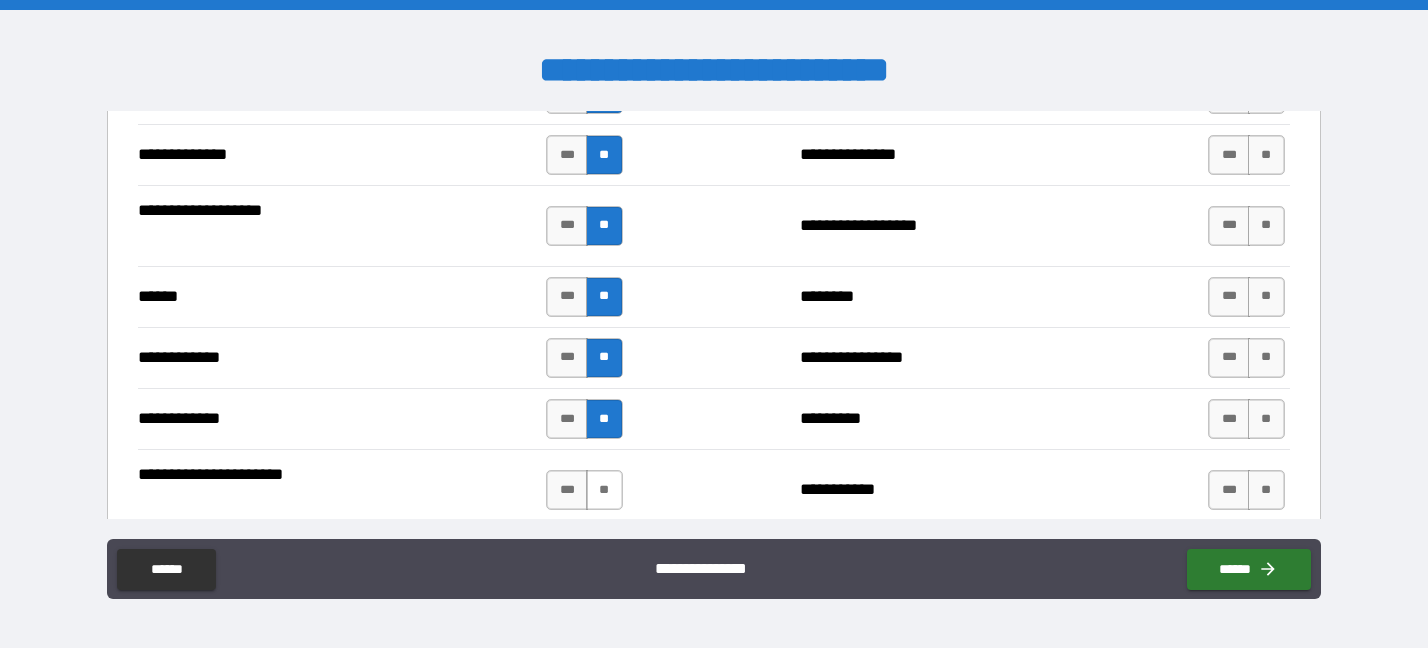 click on "**" at bounding box center [604, 490] 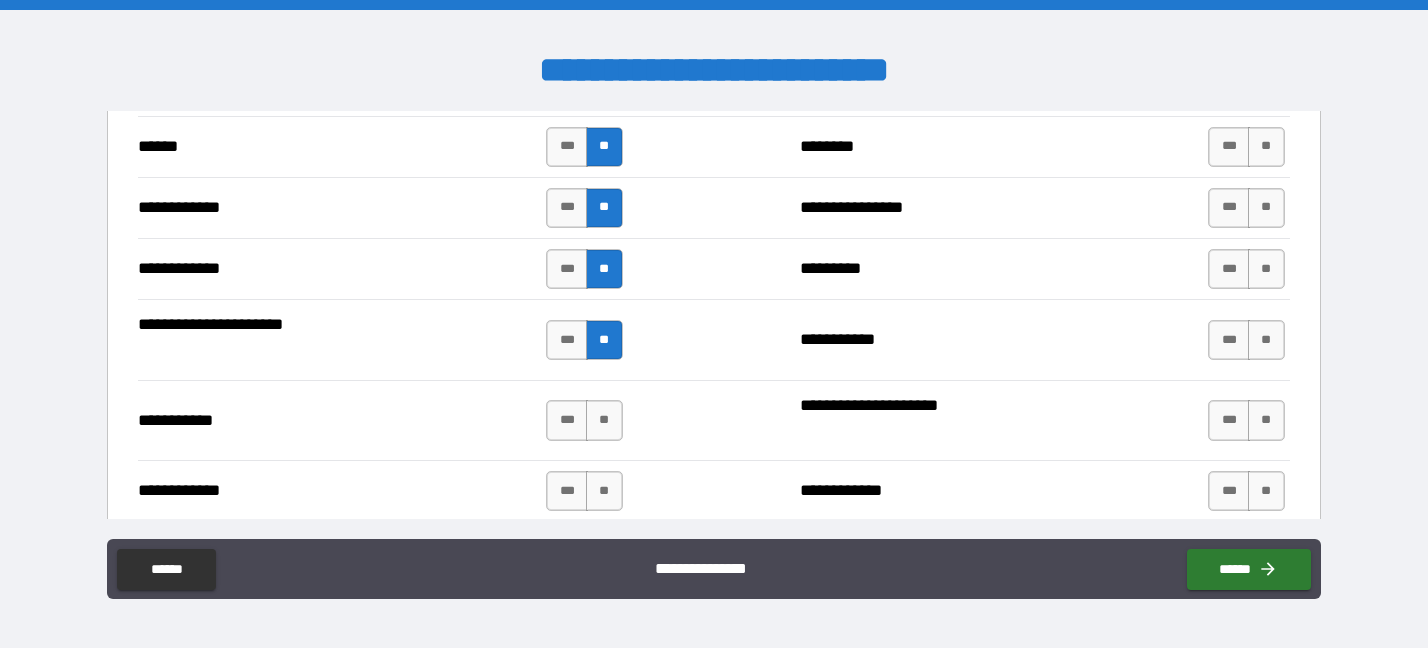 scroll, scrollTop: 3950, scrollLeft: 0, axis: vertical 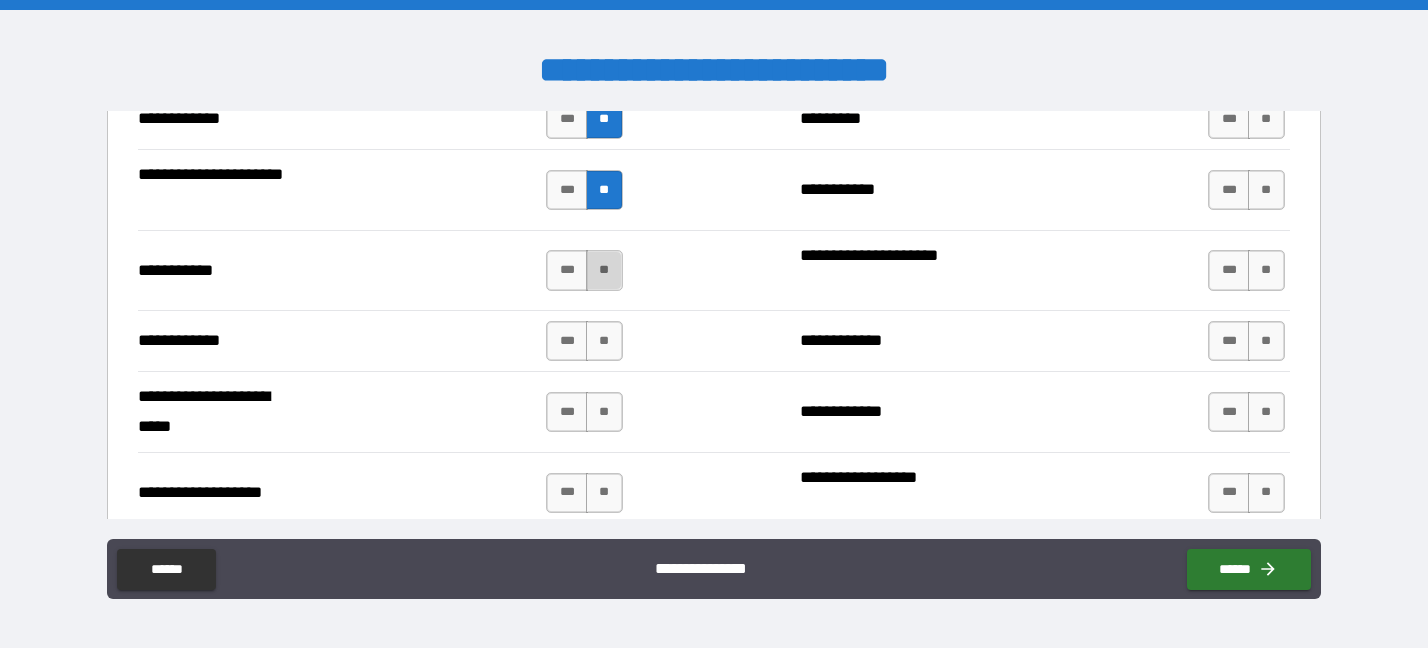 click on "**" at bounding box center (604, 270) 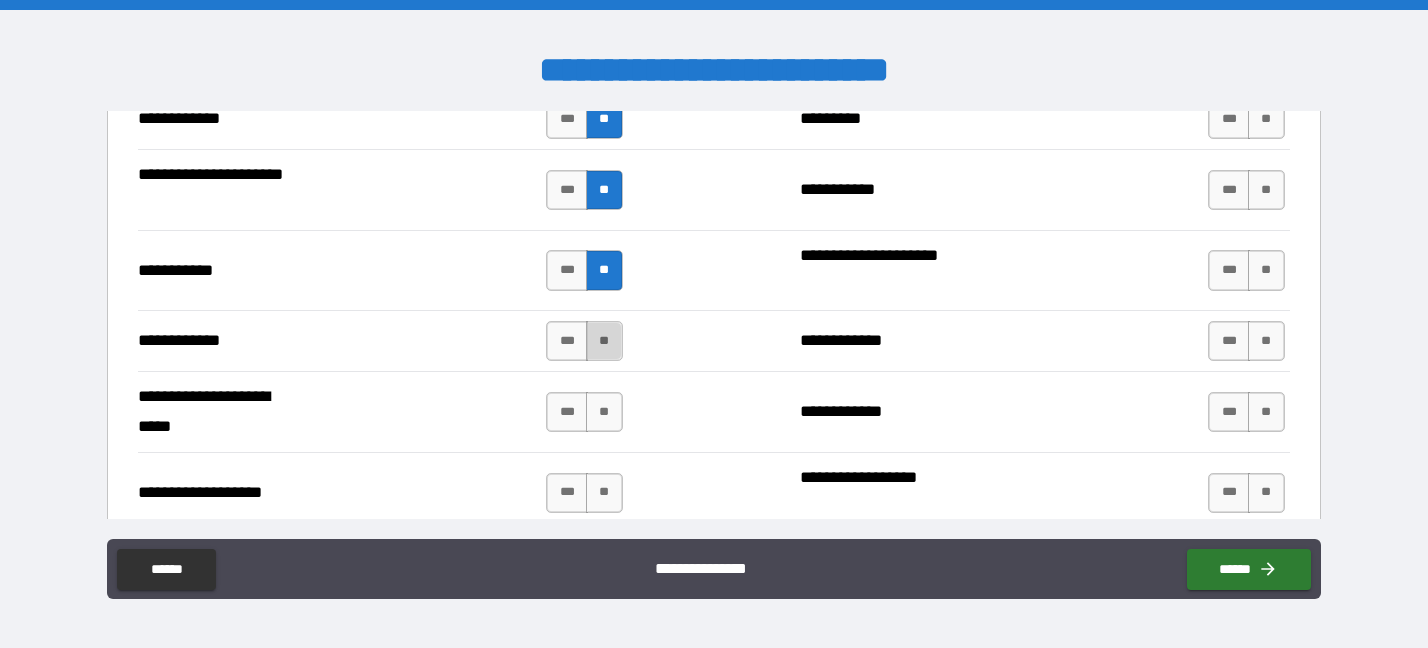 click on "**" at bounding box center (604, 341) 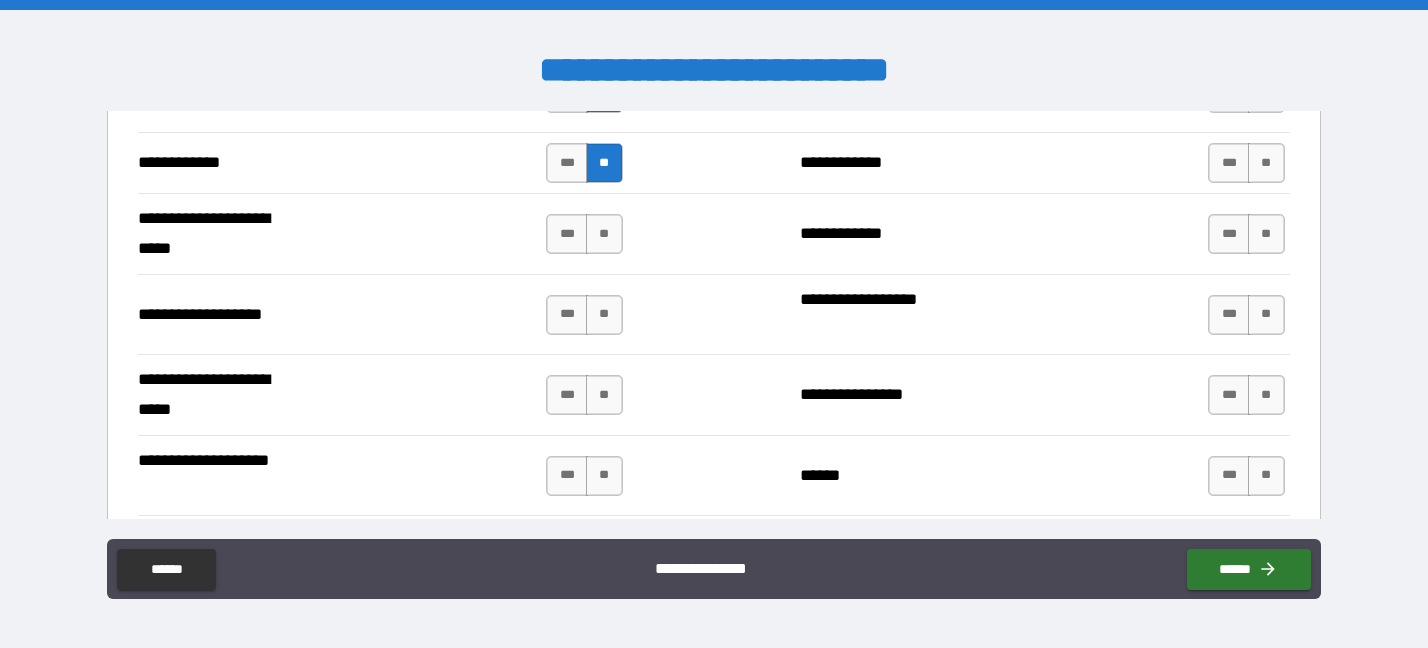 scroll, scrollTop: 4100, scrollLeft: 0, axis: vertical 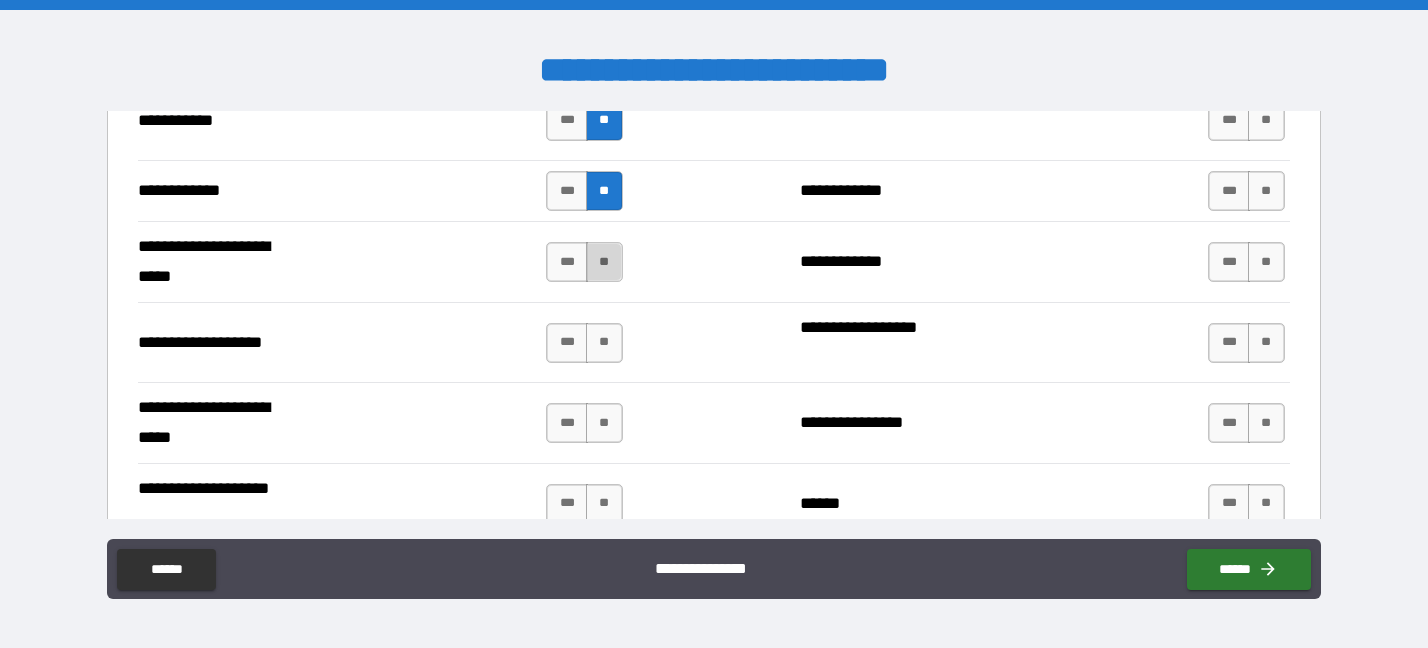 click on "**" at bounding box center (604, 262) 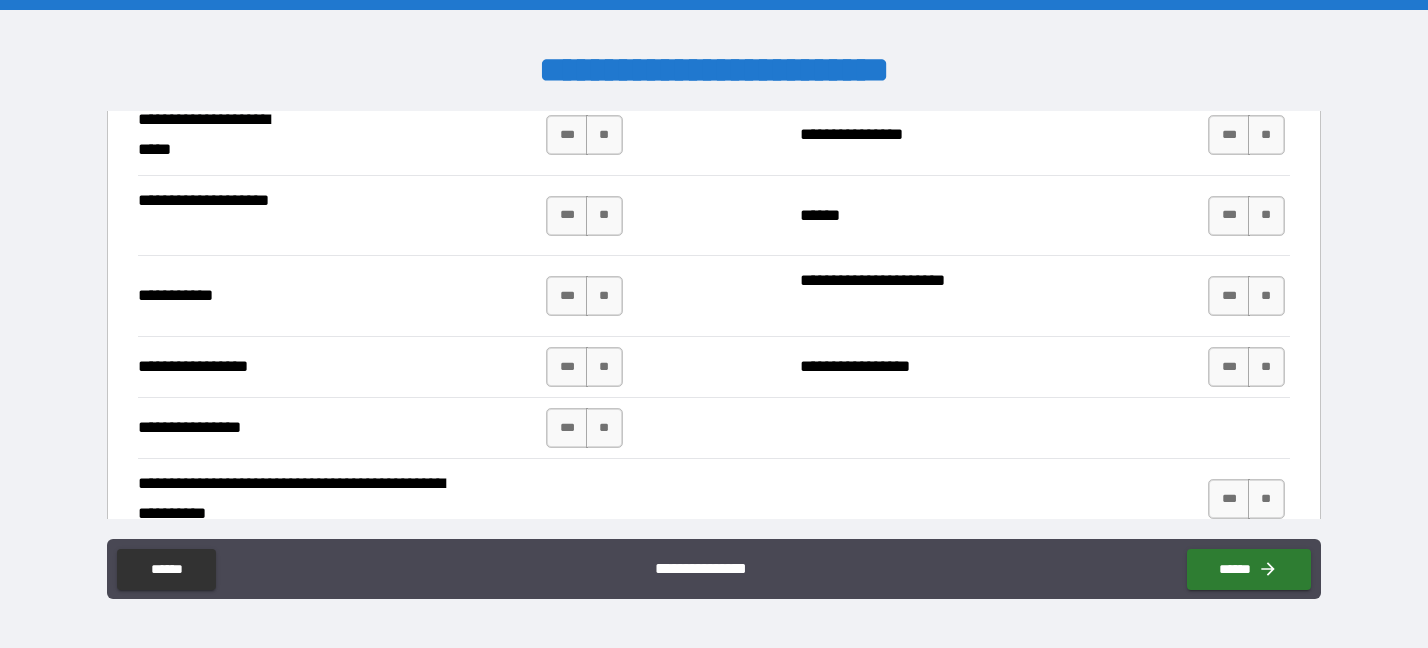 scroll, scrollTop: 4250, scrollLeft: 0, axis: vertical 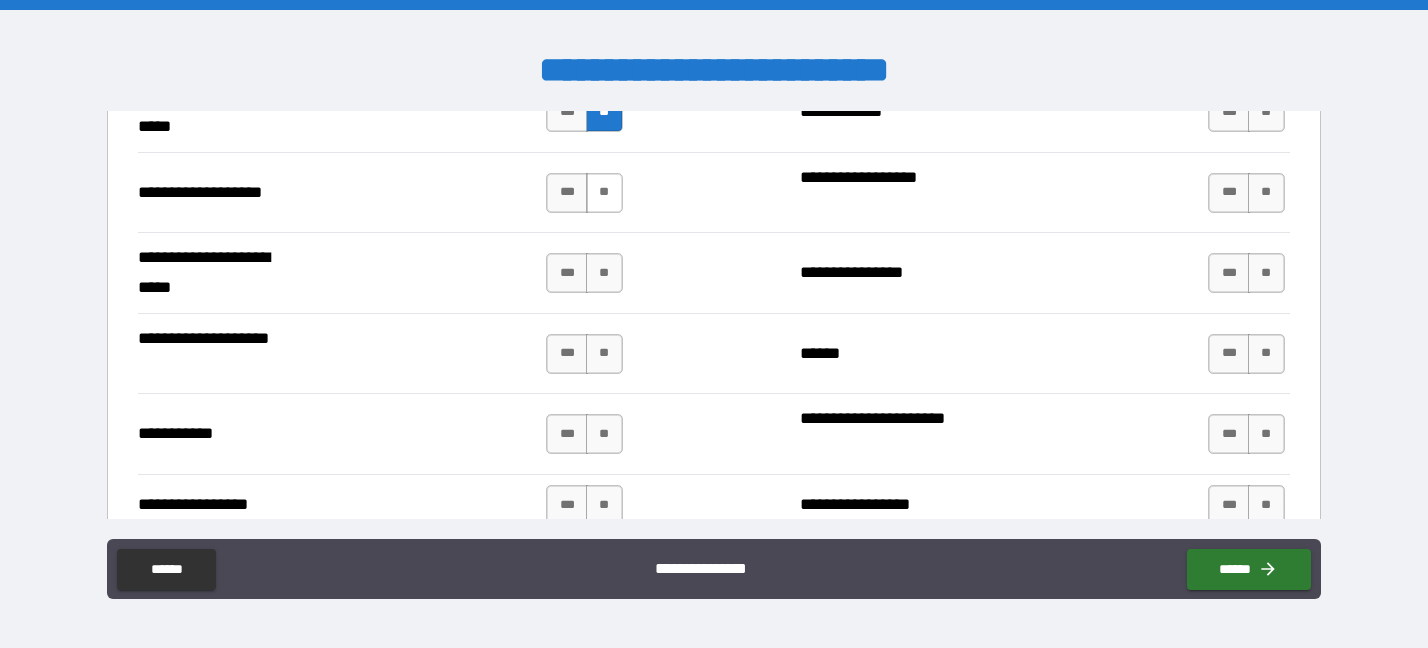 click on "**" at bounding box center [604, 193] 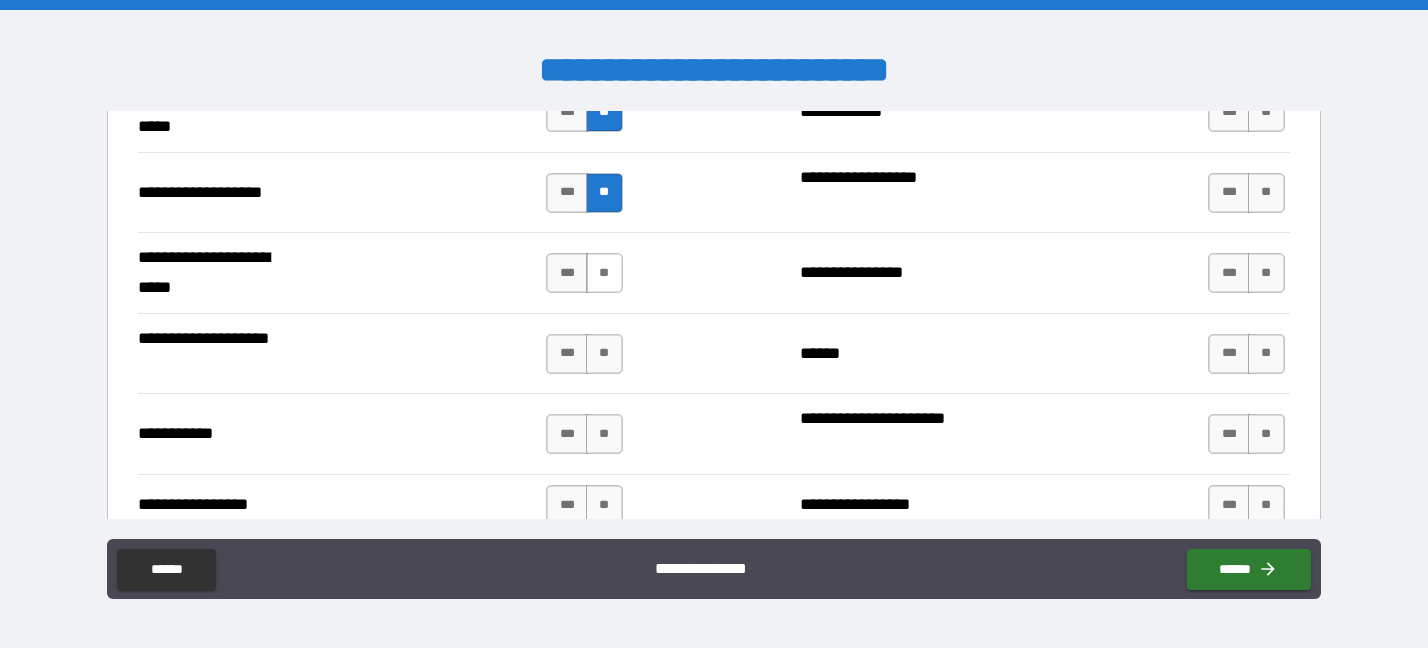 click on "**" at bounding box center [604, 273] 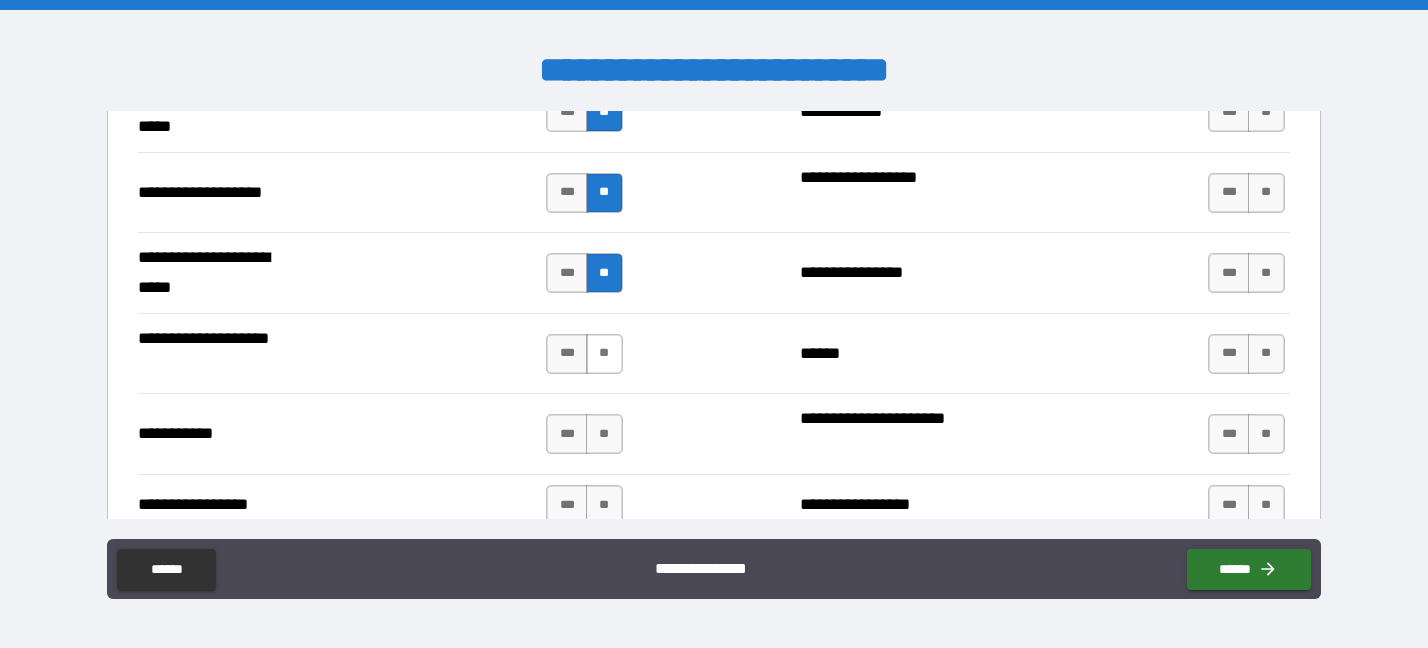 click on "**" at bounding box center [604, 354] 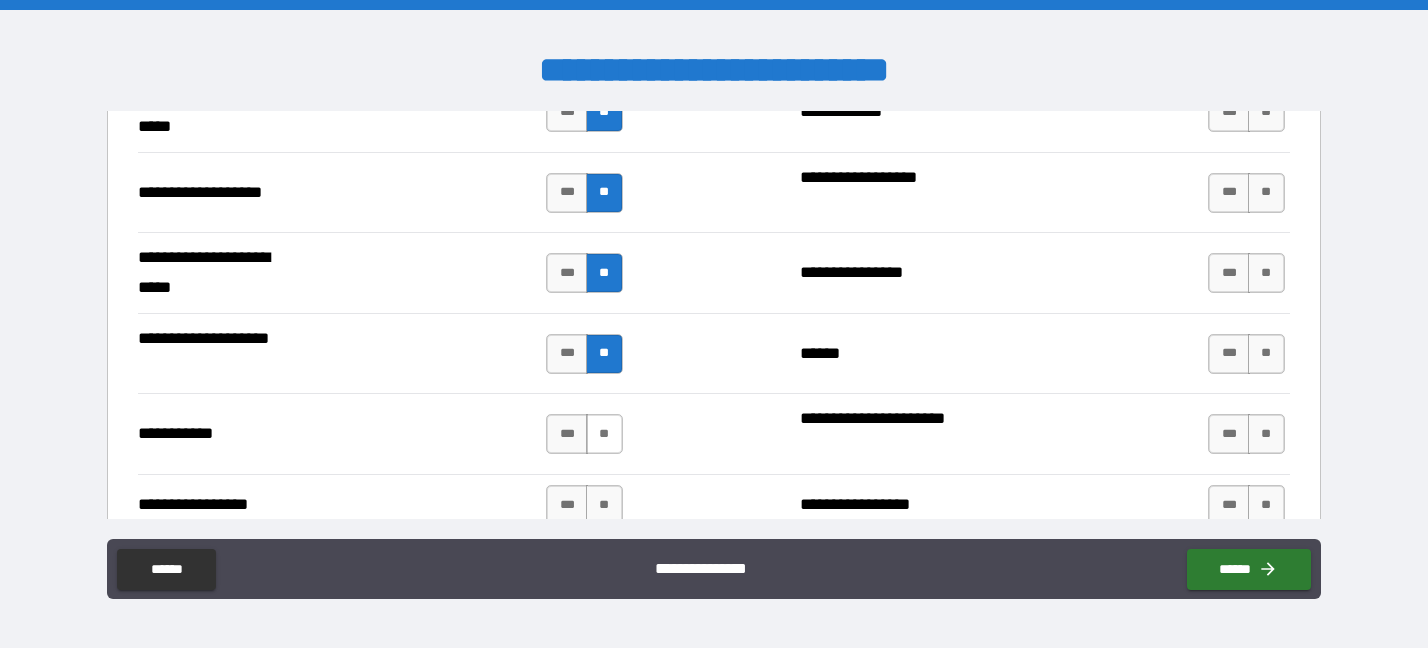 click on "**" at bounding box center (604, 434) 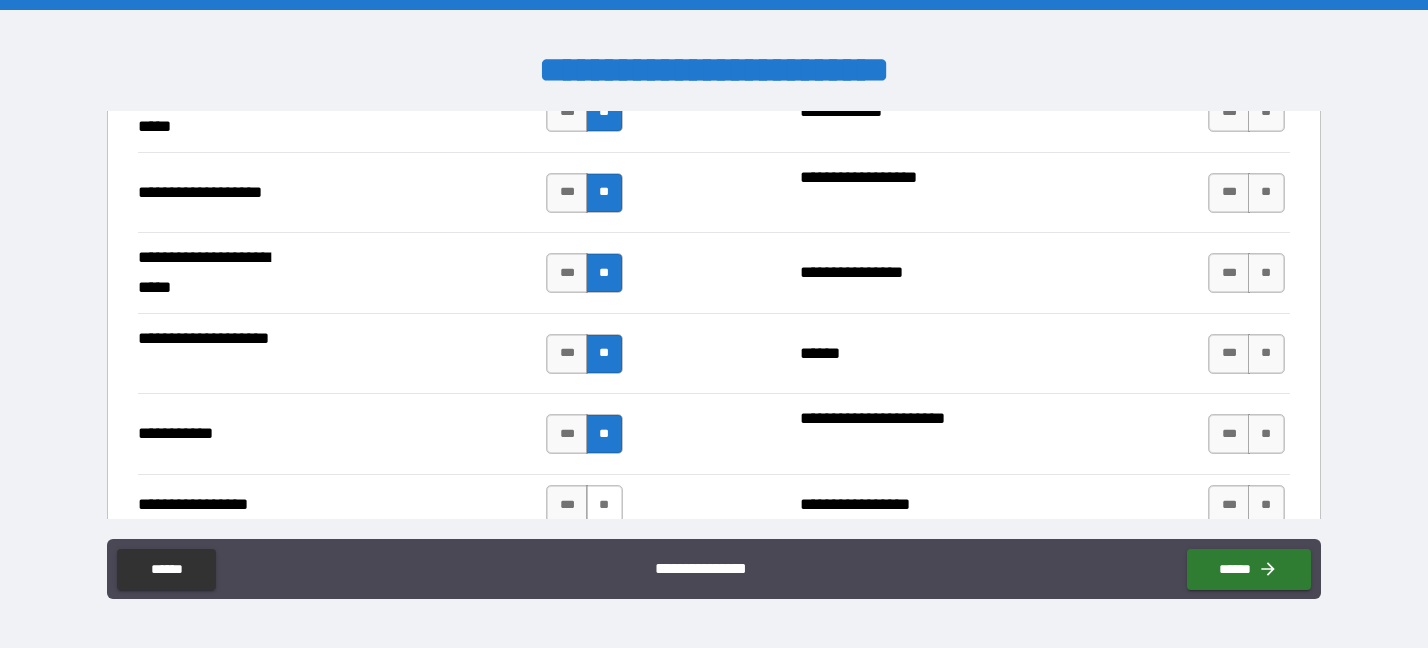 click on "**" at bounding box center (604, 505) 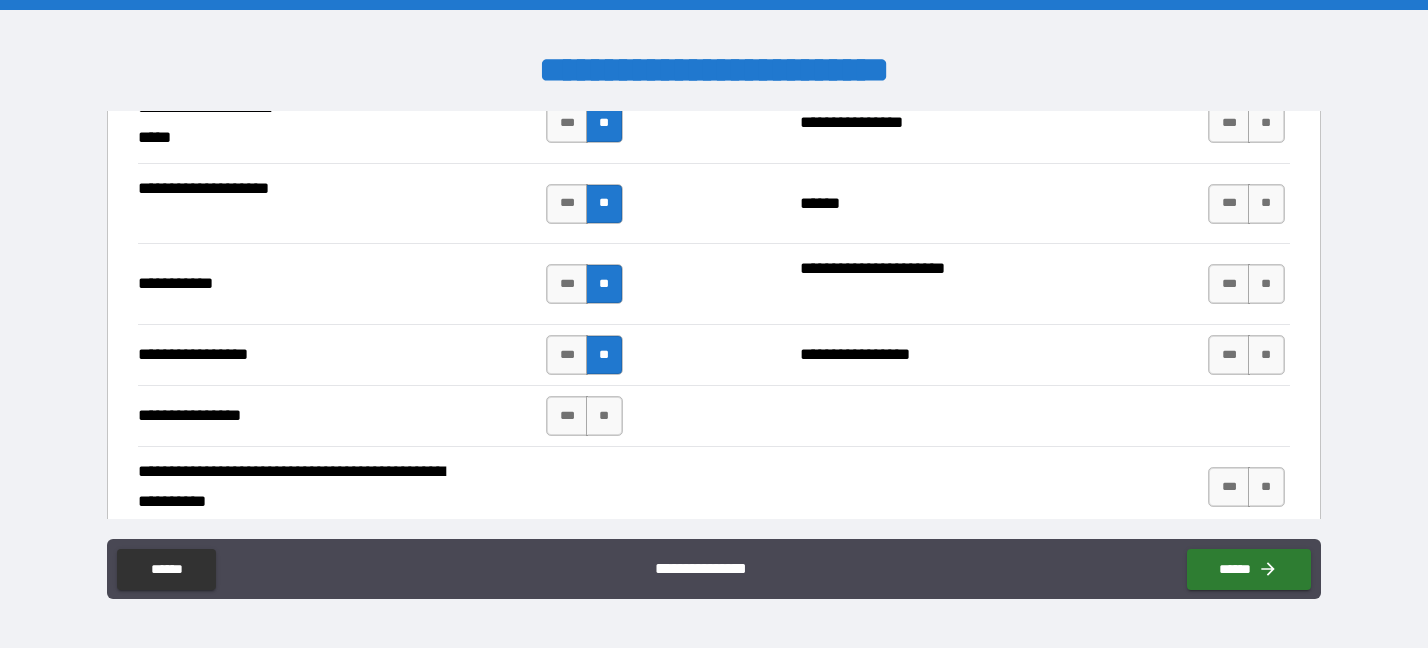 scroll, scrollTop: 4550, scrollLeft: 0, axis: vertical 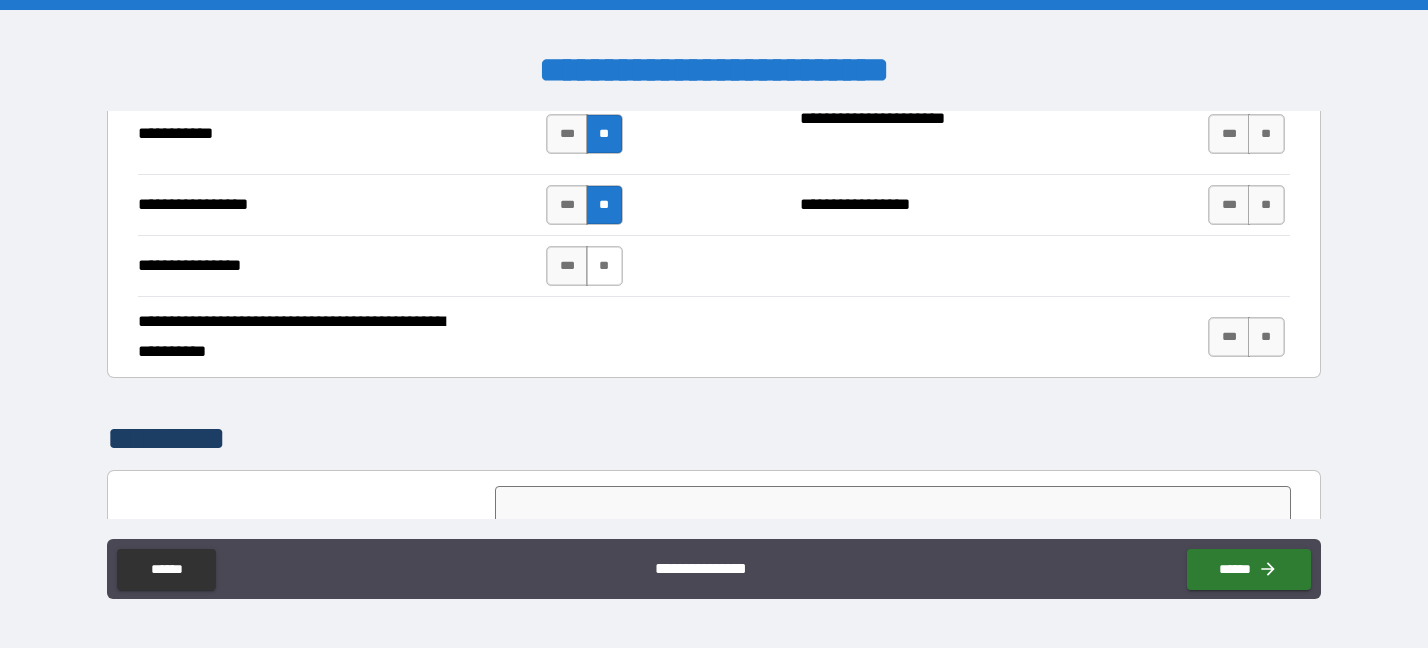 click on "**" at bounding box center [604, 266] 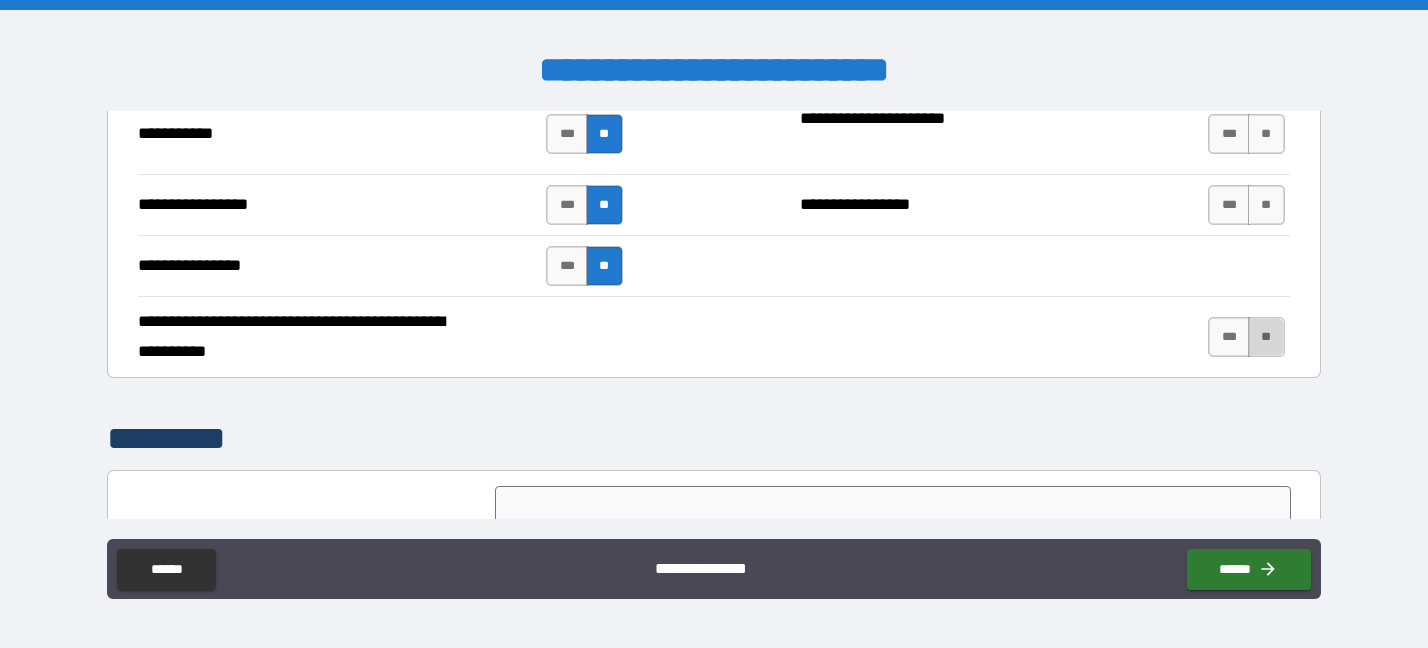 click on "**" at bounding box center (1266, 337) 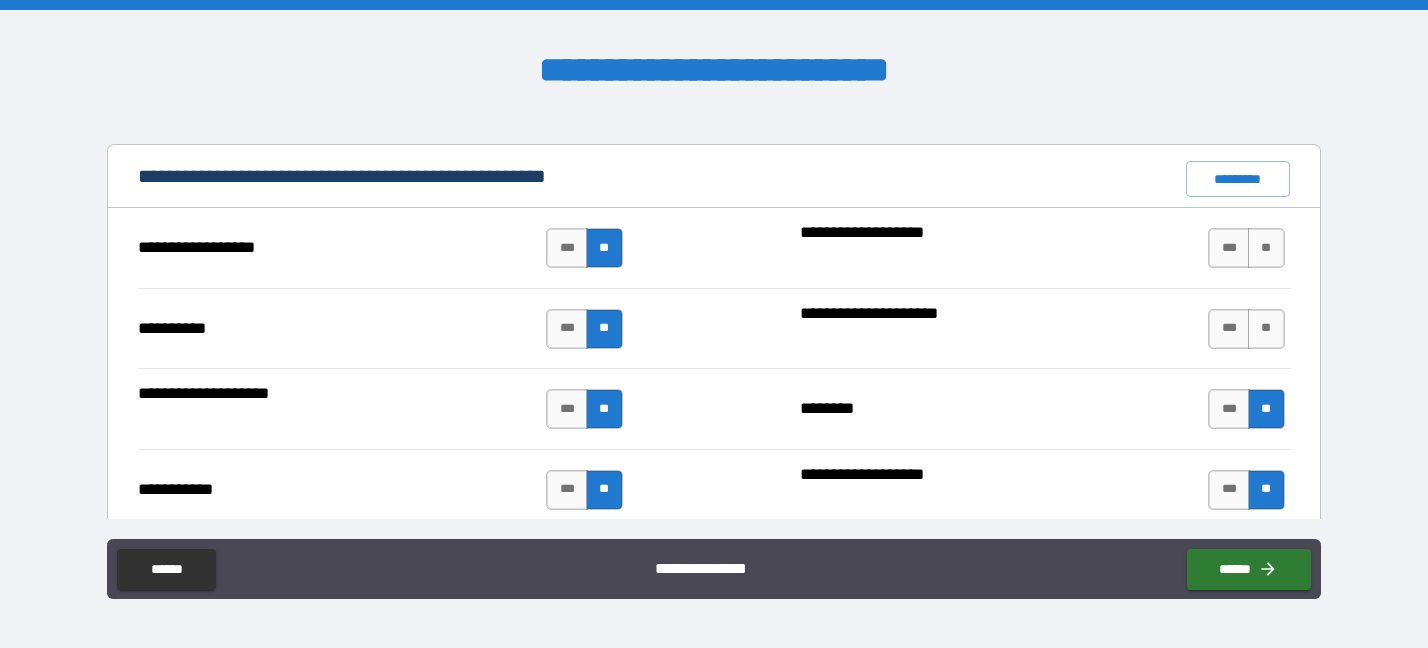 scroll, scrollTop: 1850, scrollLeft: 0, axis: vertical 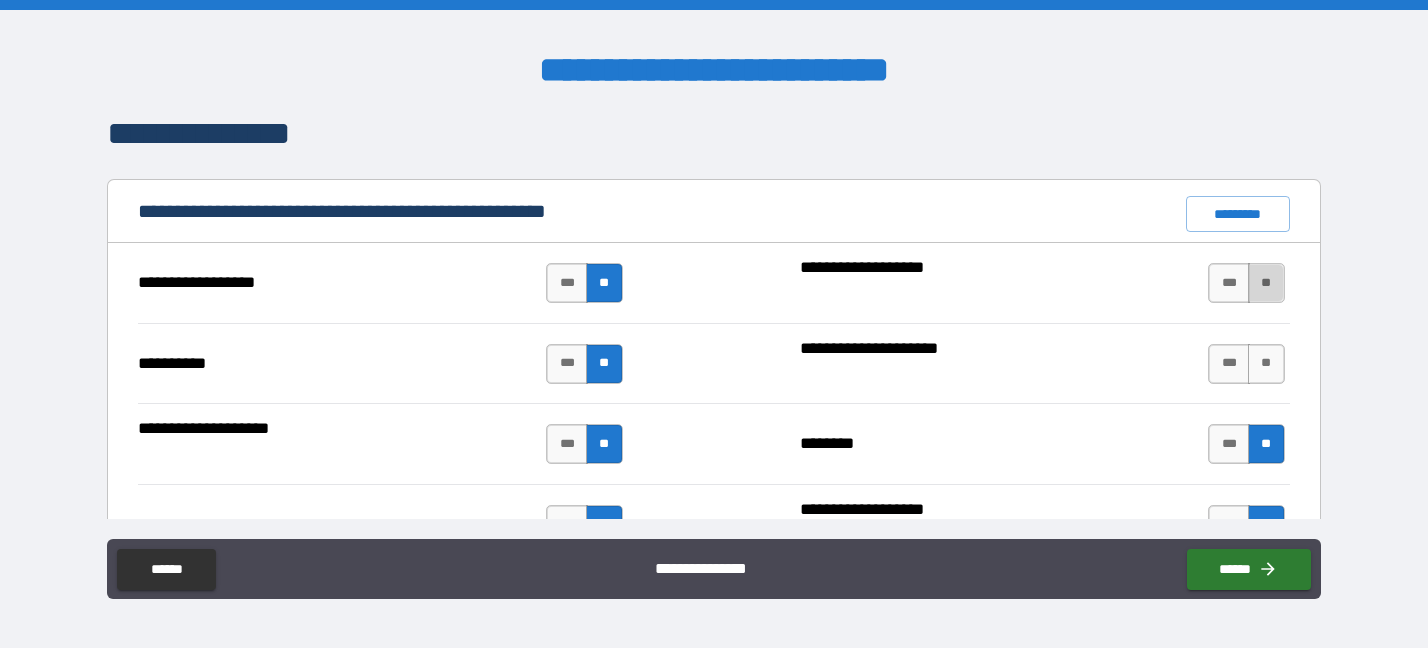 click on "**" at bounding box center [1266, 283] 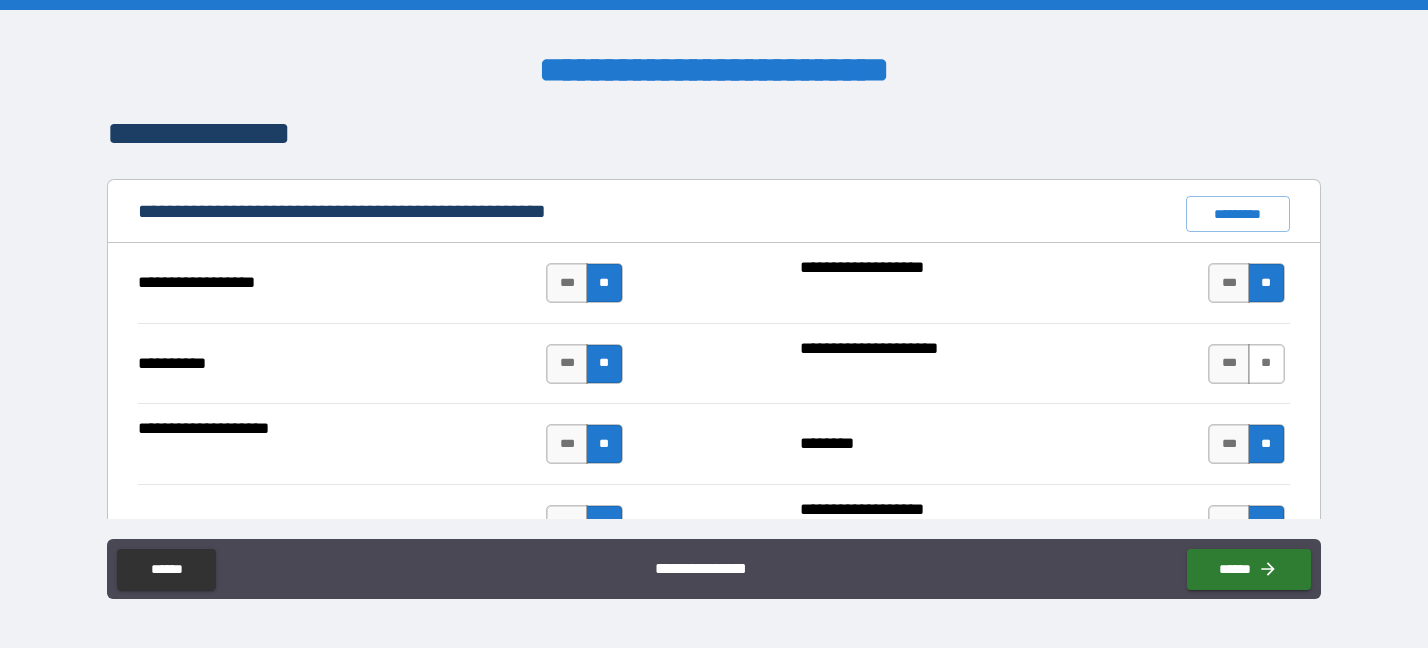 click on "**" at bounding box center (1266, 364) 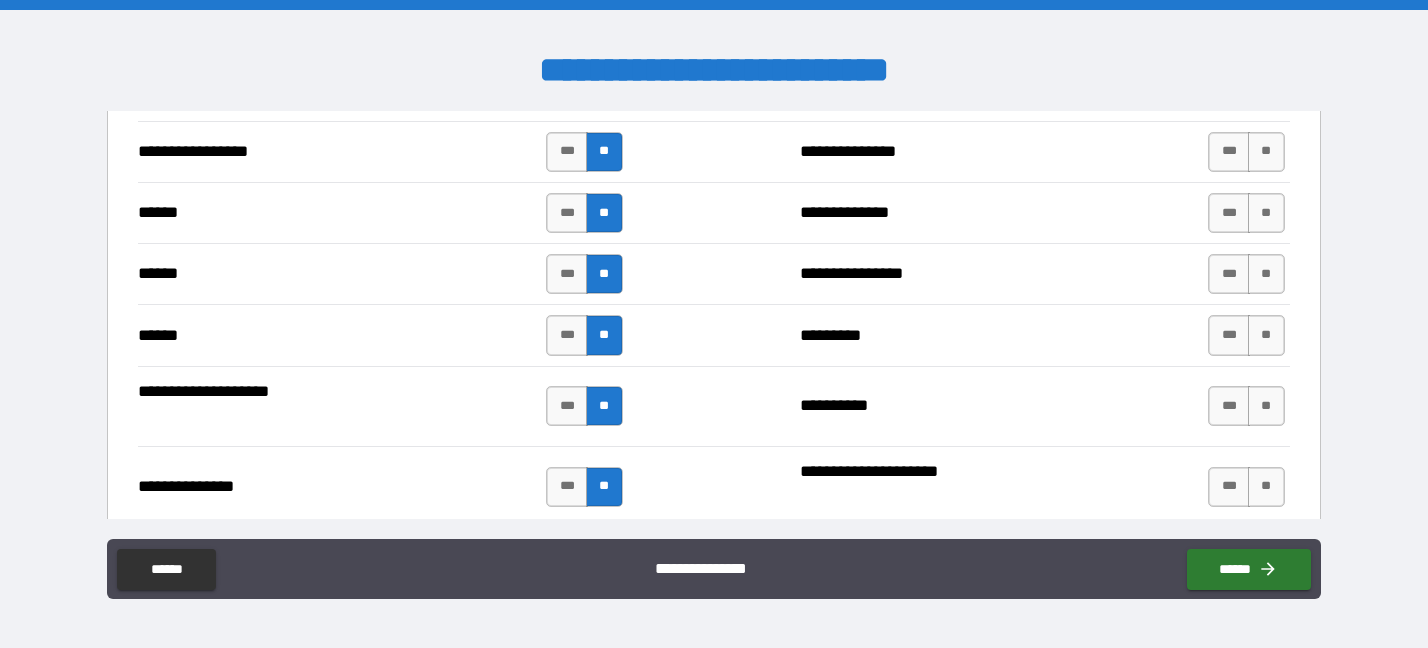 scroll, scrollTop: 2300, scrollLeft: 0, axis: vertical 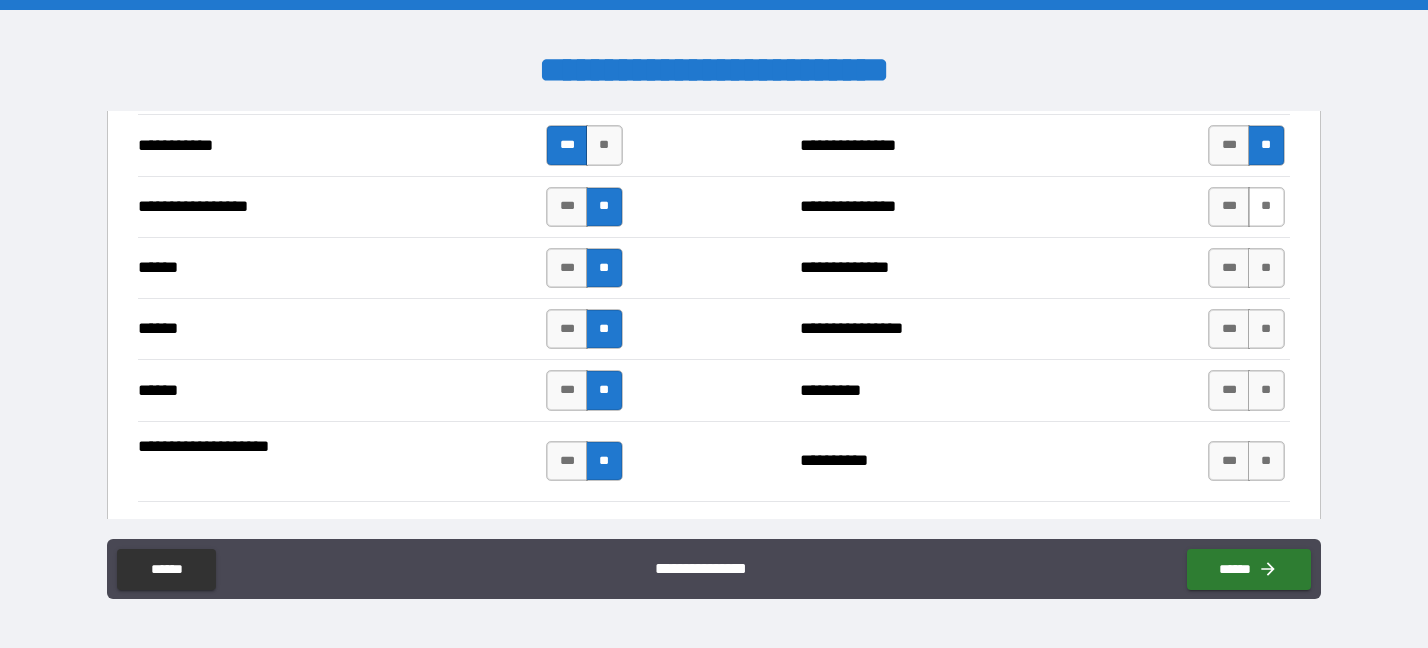 click on "**" at bounding box center [1266, 207] 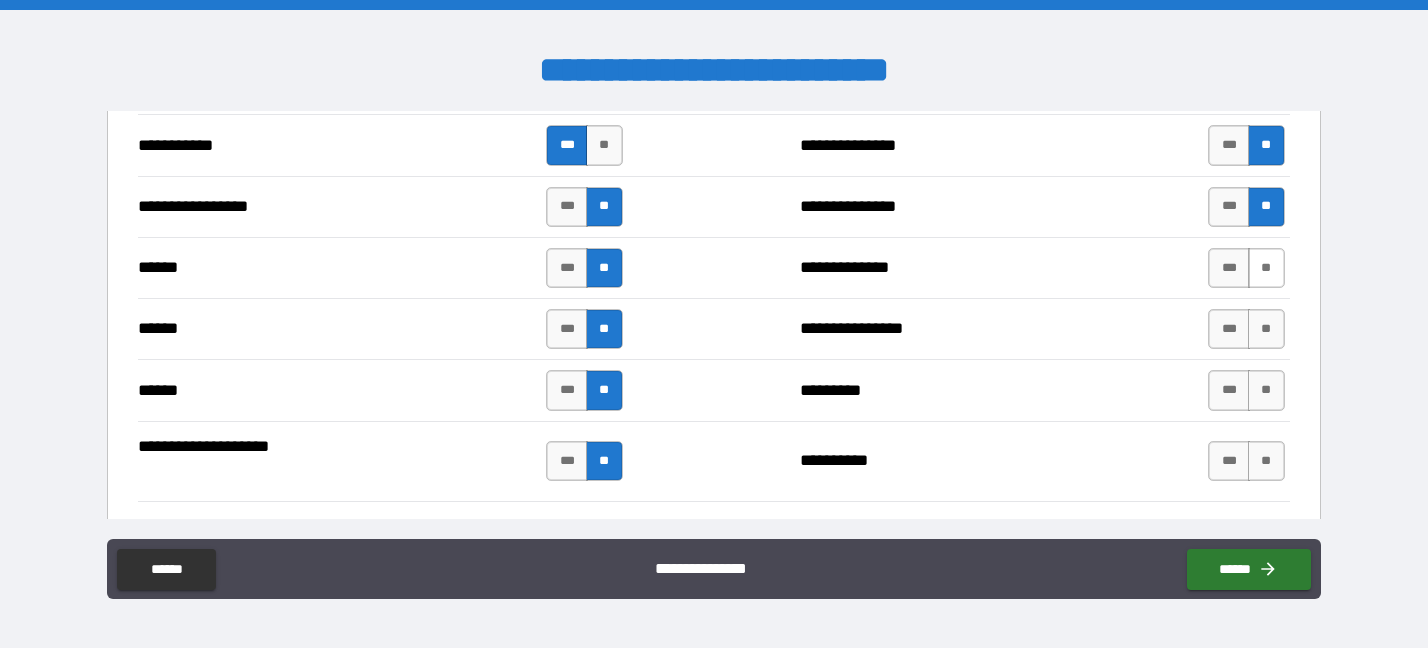 click on "**" at bounding box center [1266, 268] 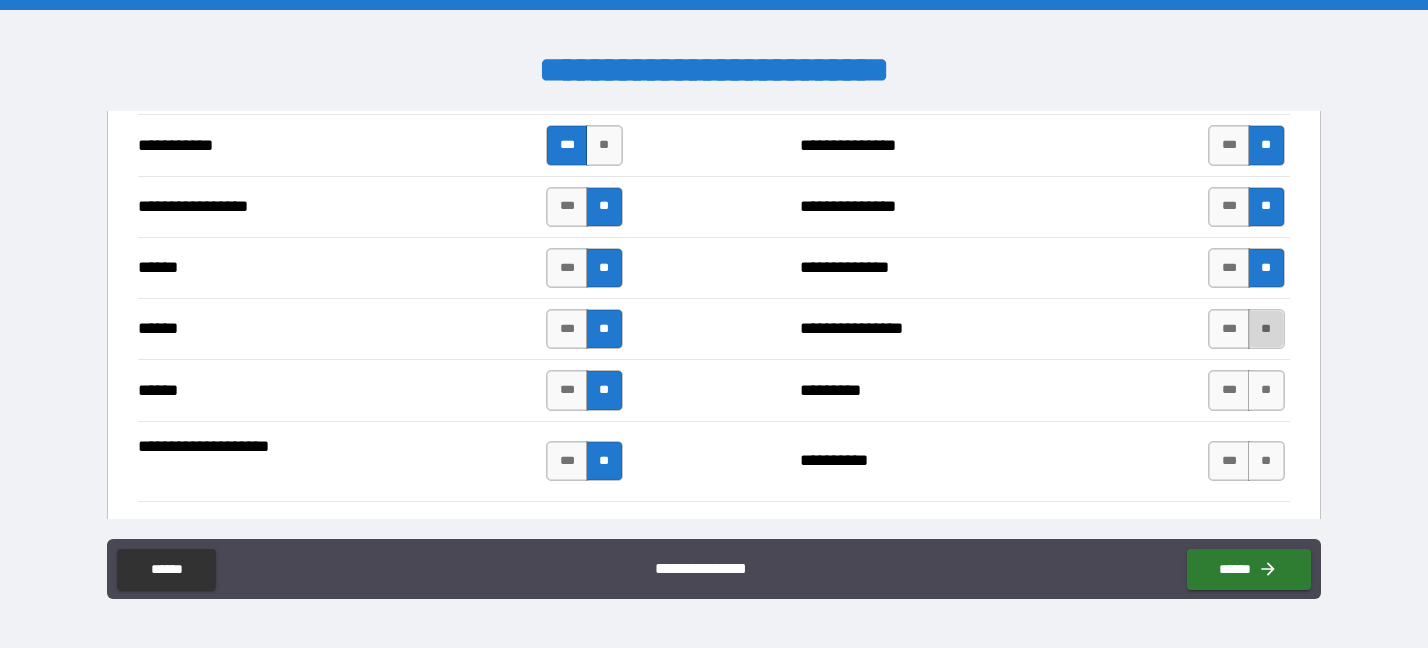 click on "**" at bounding box center (1266, 329) 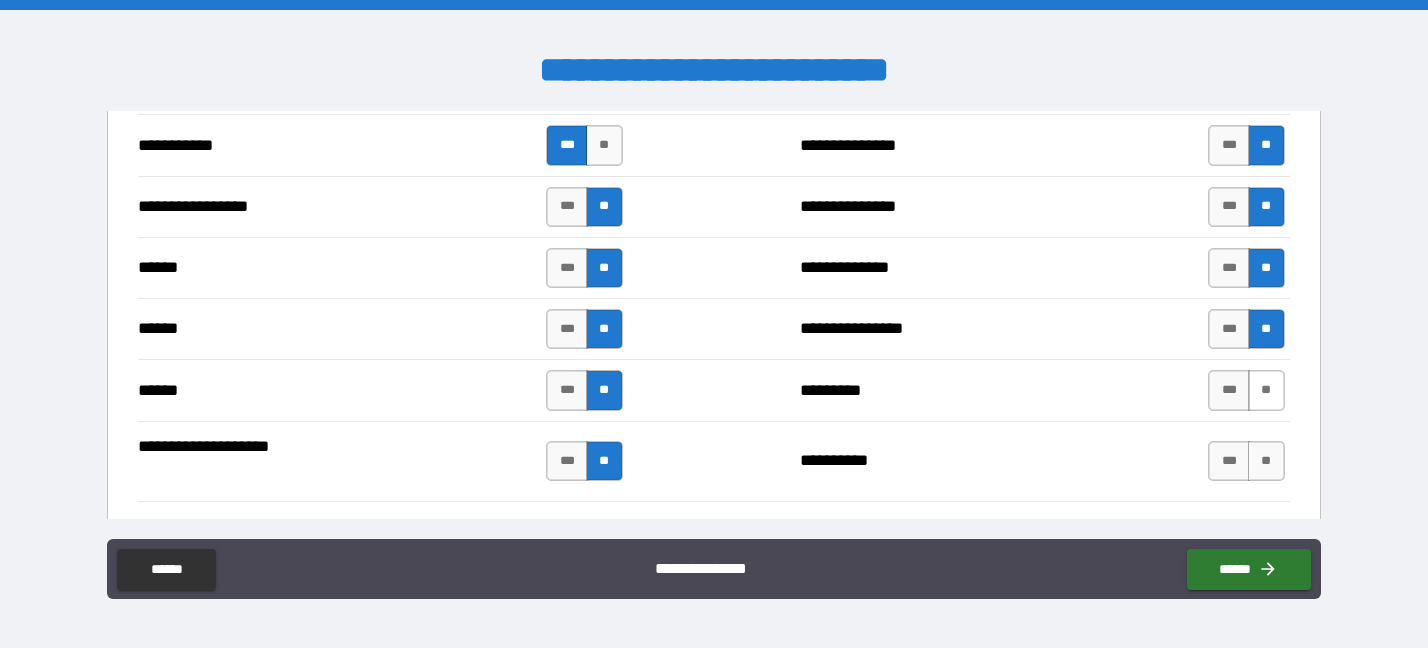 click on "**" at bounding box center [1266, 390] 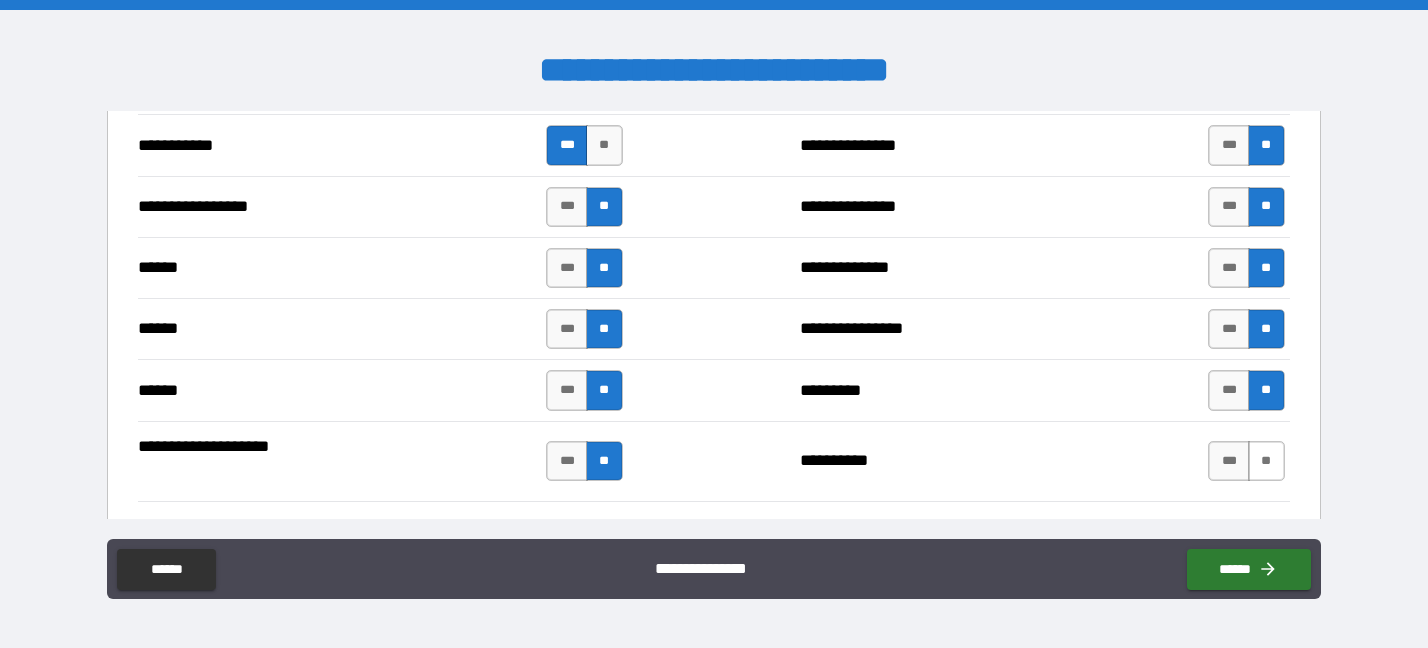 click on "**" at bounding box center (1266, 461) 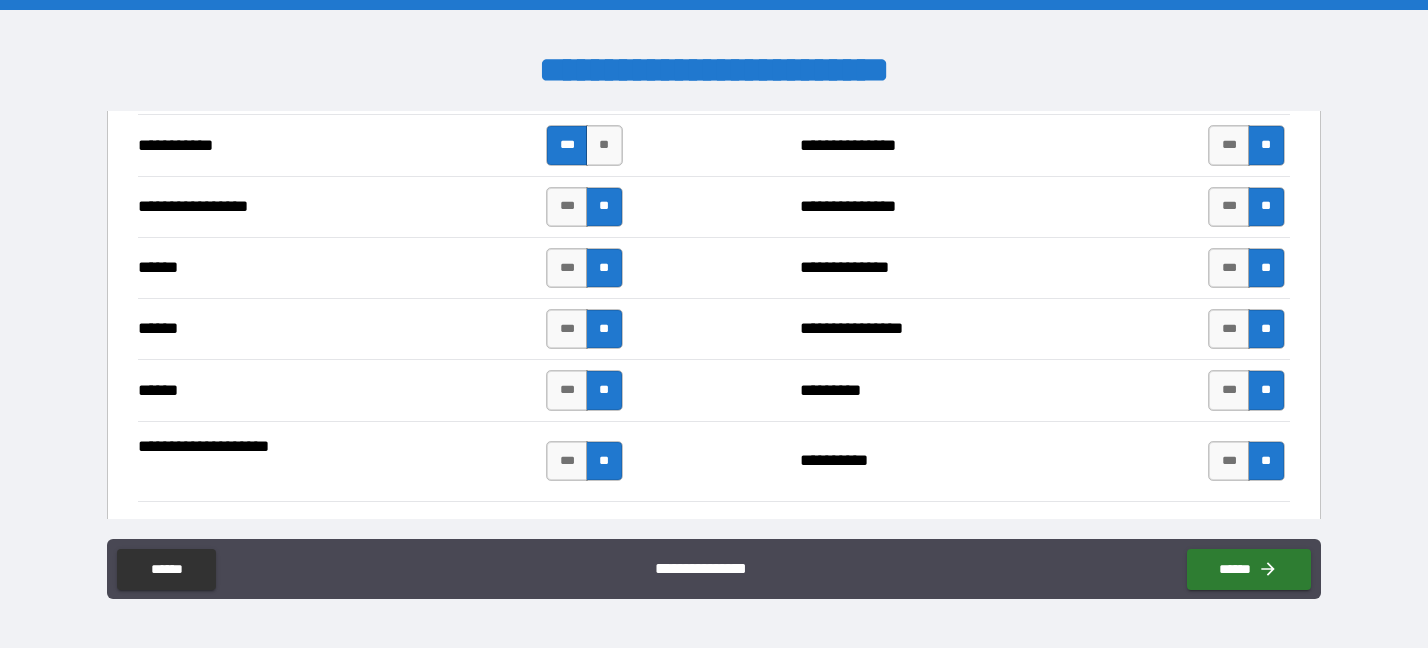 scroll, scrollTop: 2450, scrollLeft: 0, axis: vertical 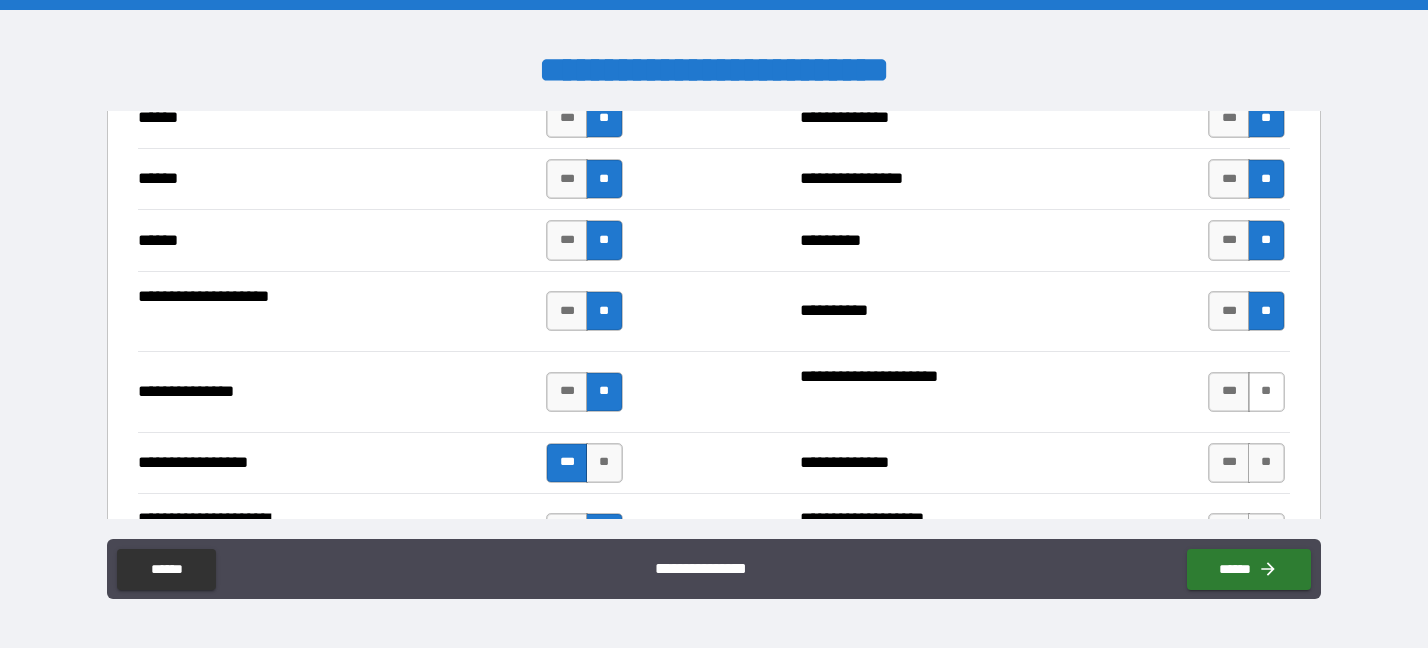 click on "**" at bounding box center (1266, 392) 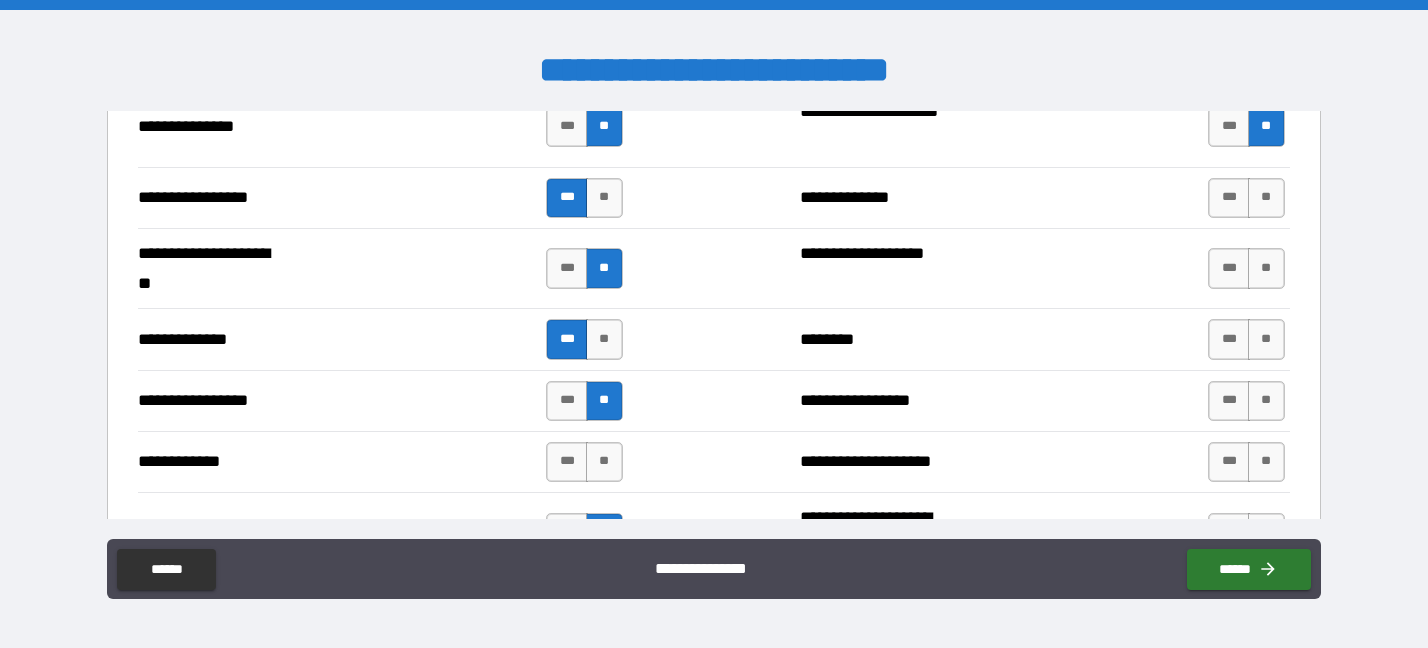 scroll, scrollTop: 2750, scrollLeft: 0, axis: vertical 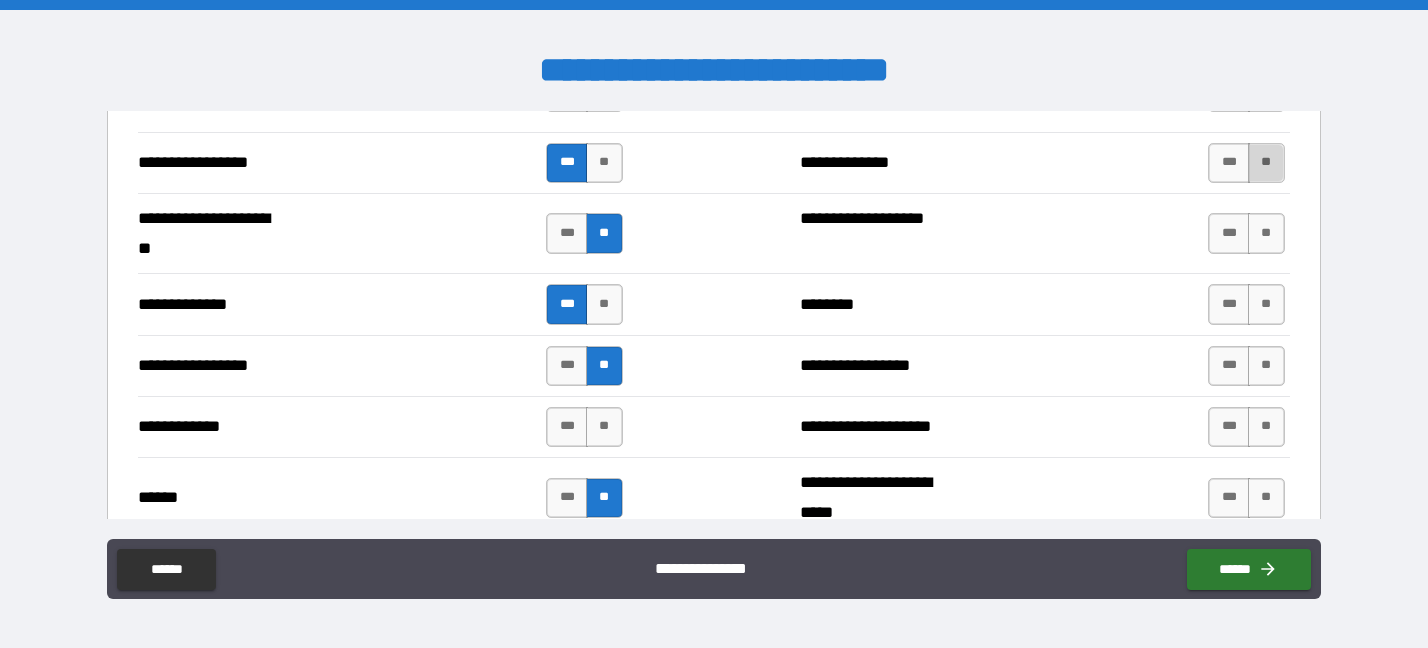 click on "**" at bounding box center (1266, 163) 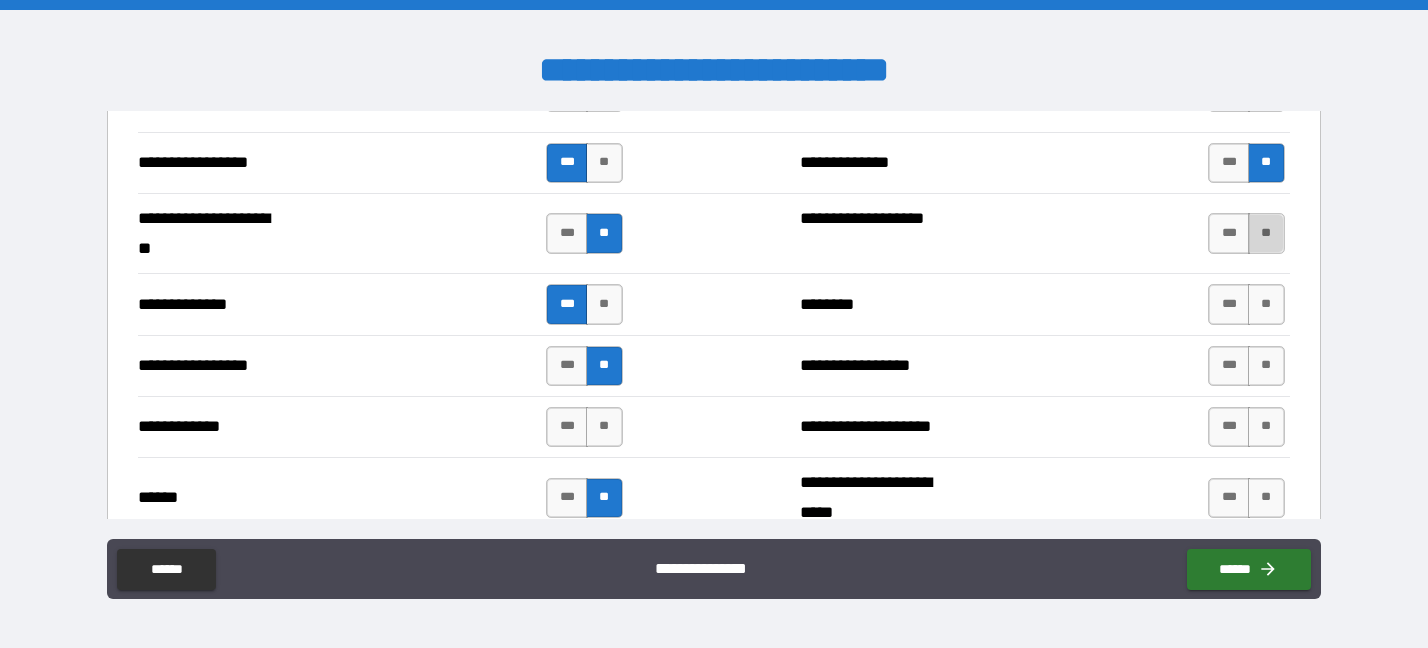 click on "**" at bounding box center [1266, 233] 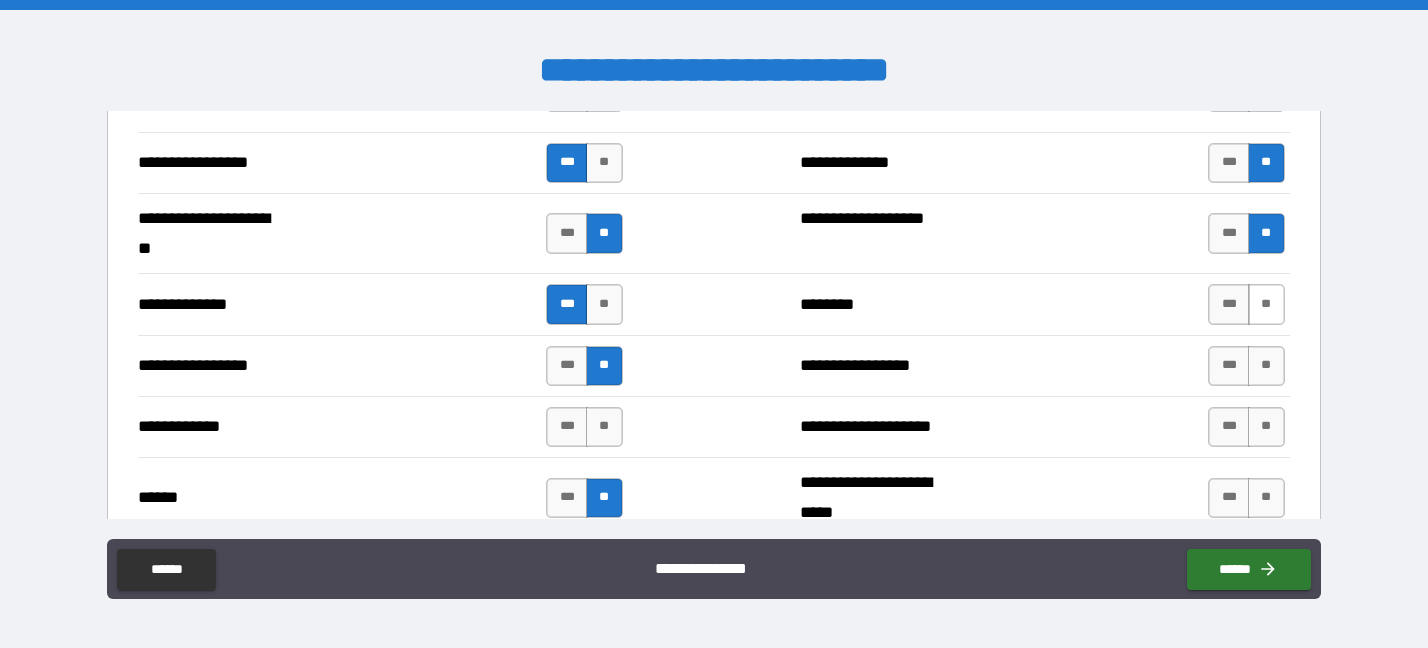 click on "**" at bounding box center [1266, 304] 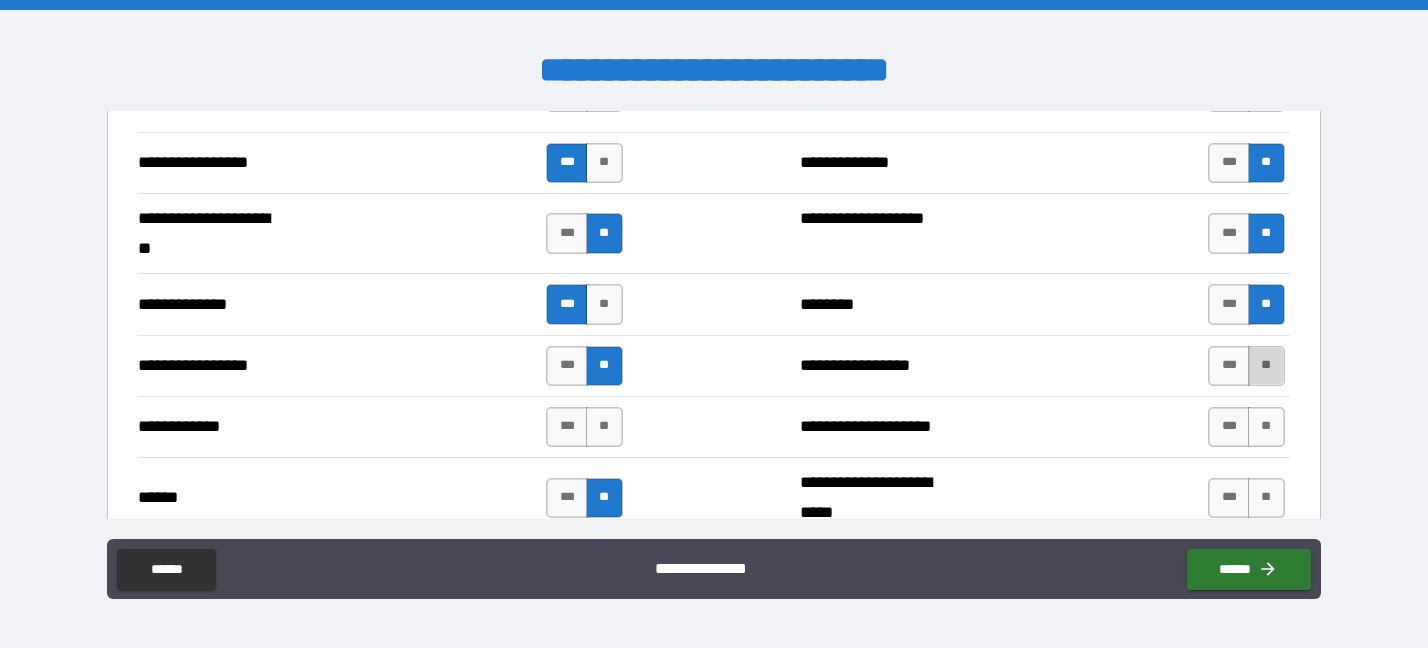 click on "**" at bounding box center (1266, 366) 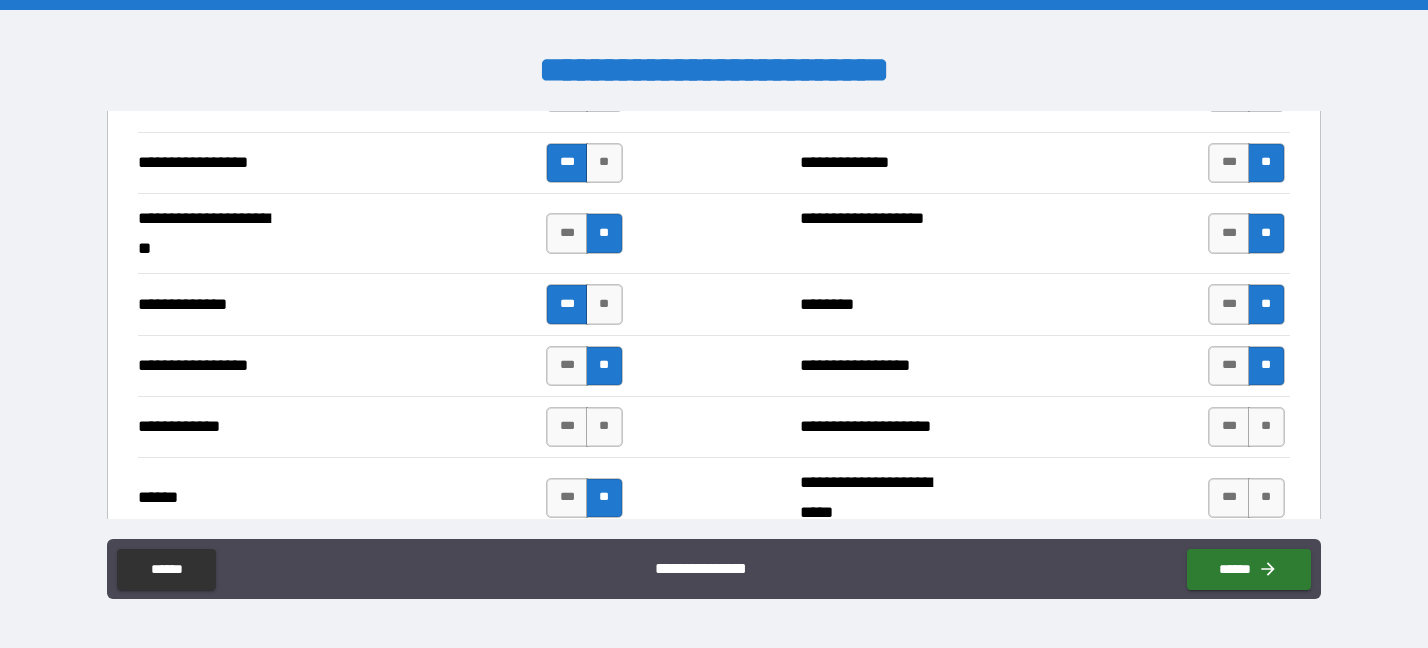 scroll, scrollTop: 2900, scrollLeft: 0, axis: vertical 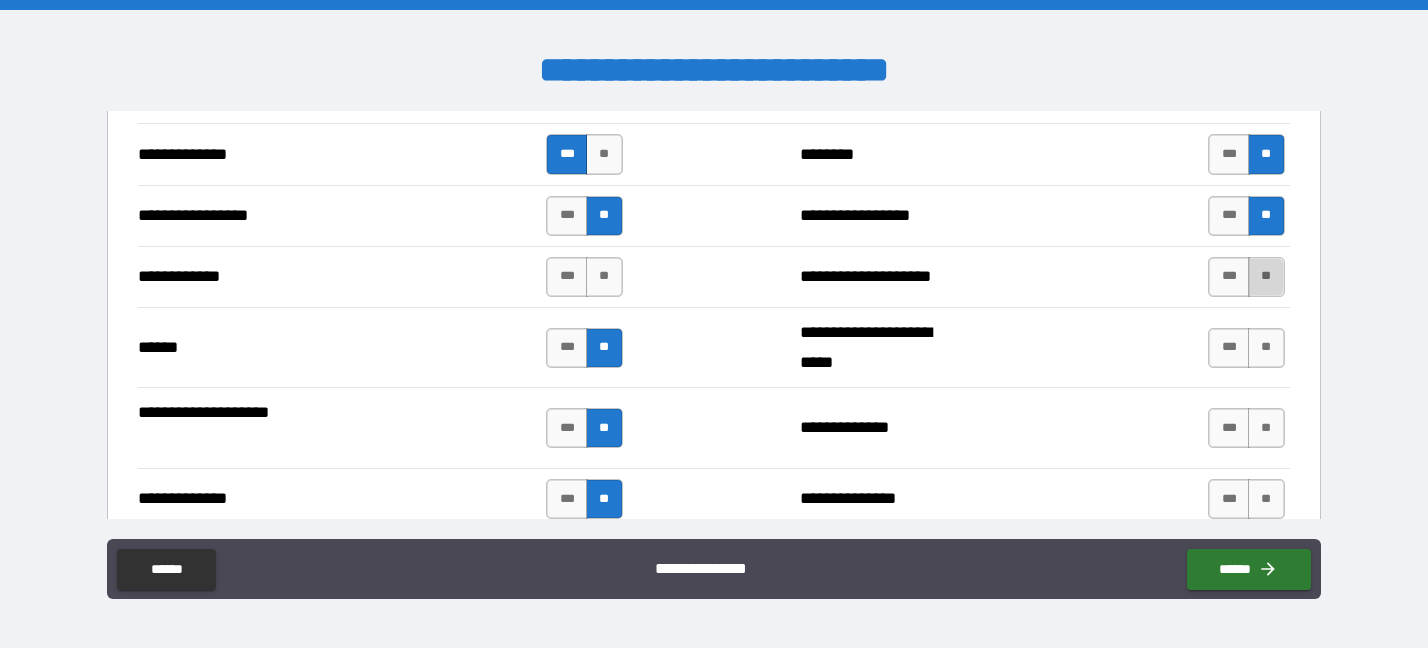 click on "**" at bounding box center [1266, 277] 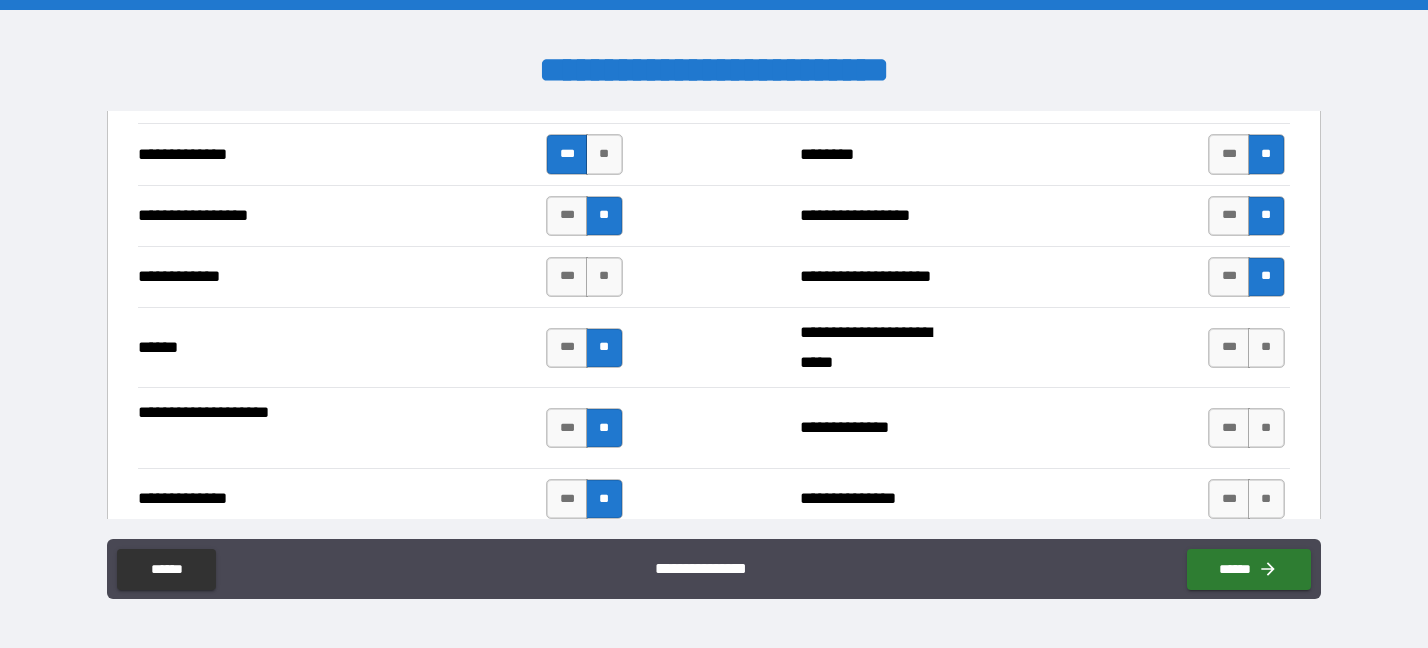 scroll, scrollTop: 3050, scrollLeft: 0, axis: vertical 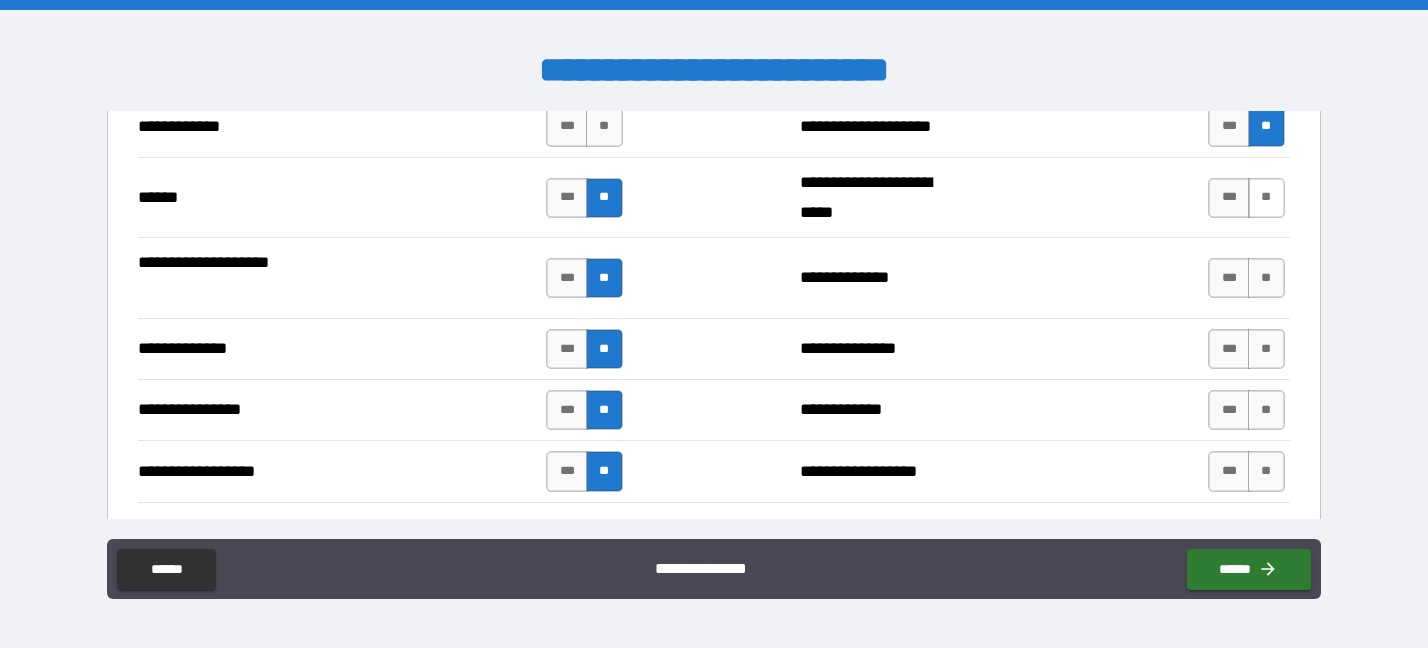 click on "**" at bounding box center [1266, 198] 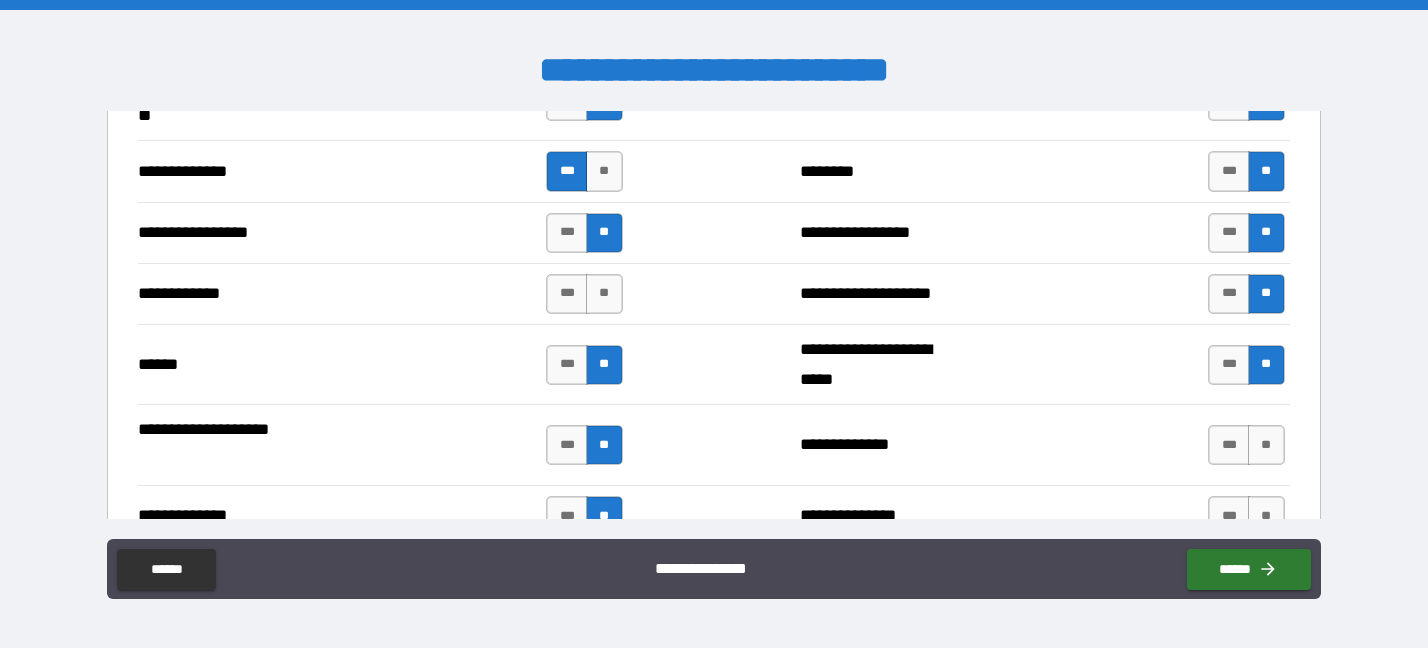 scroll, scrollTop: 2900, scrollLeft: 0, axis: vertical 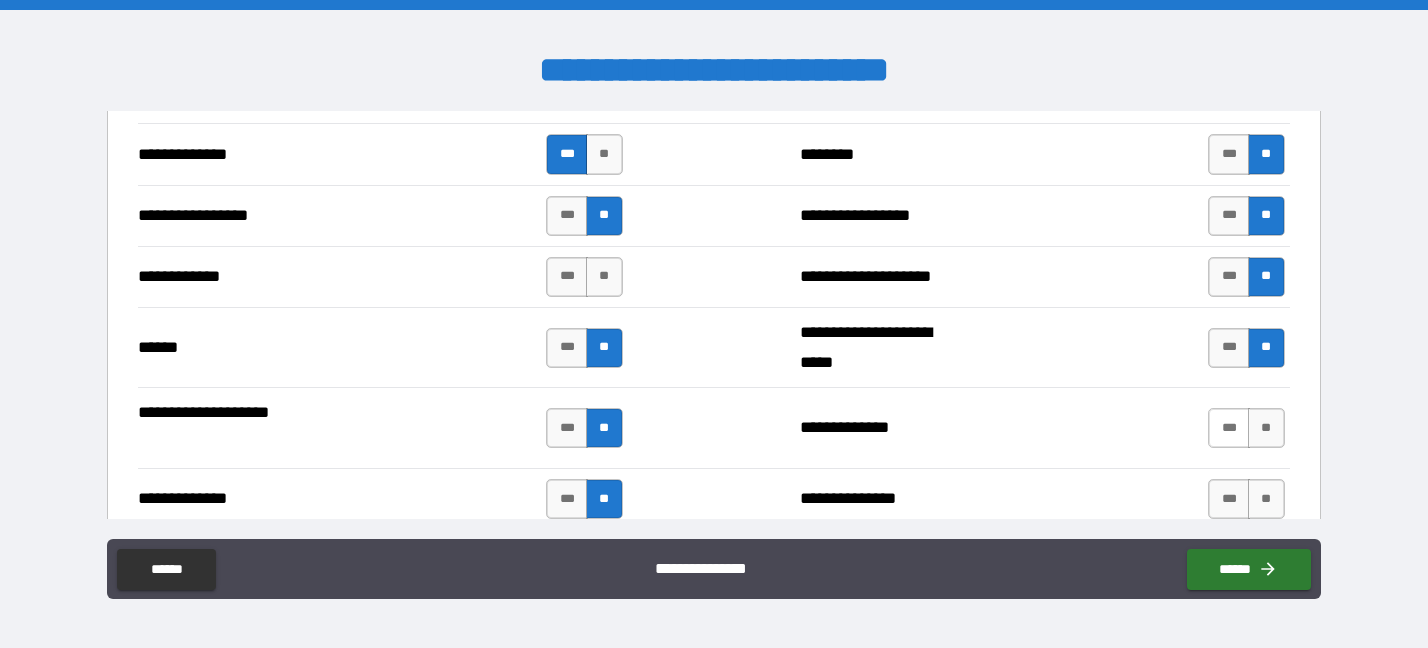 click on "***" at bounding box center [1229, 428] 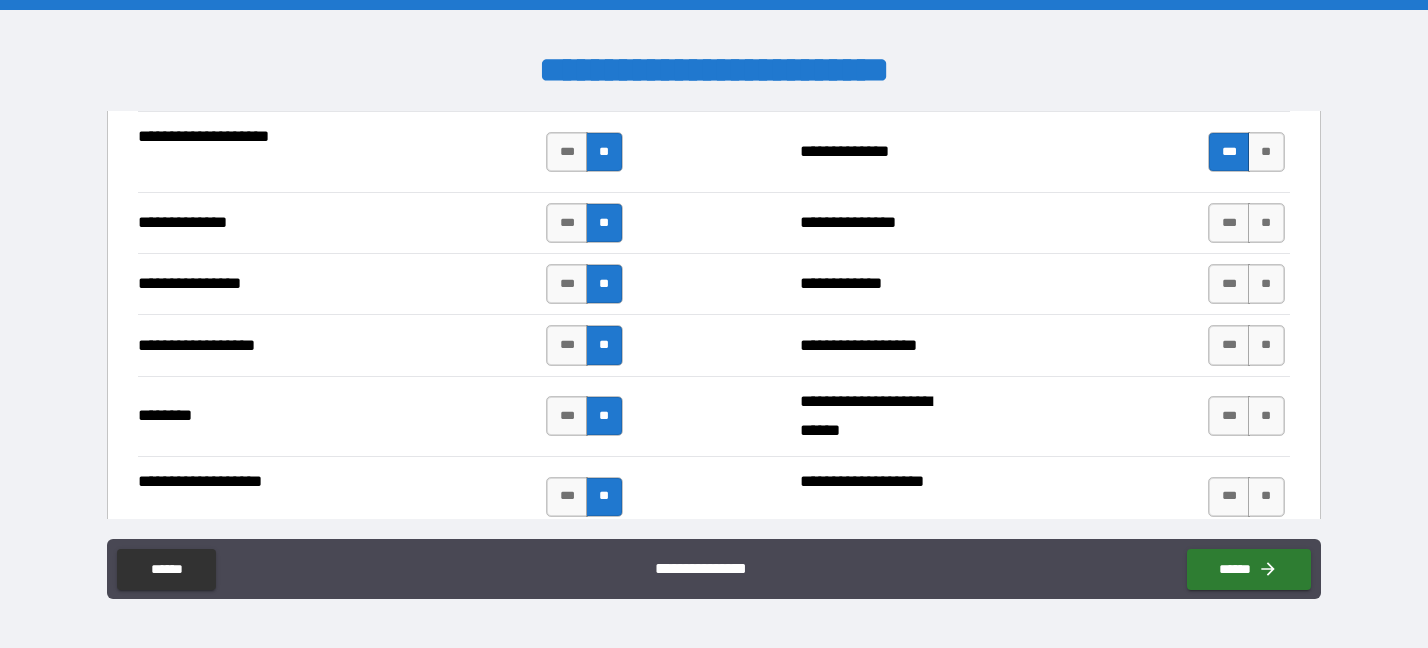 scroll, scrollTop: 3200, scrollLeft: 0, axis: vertical 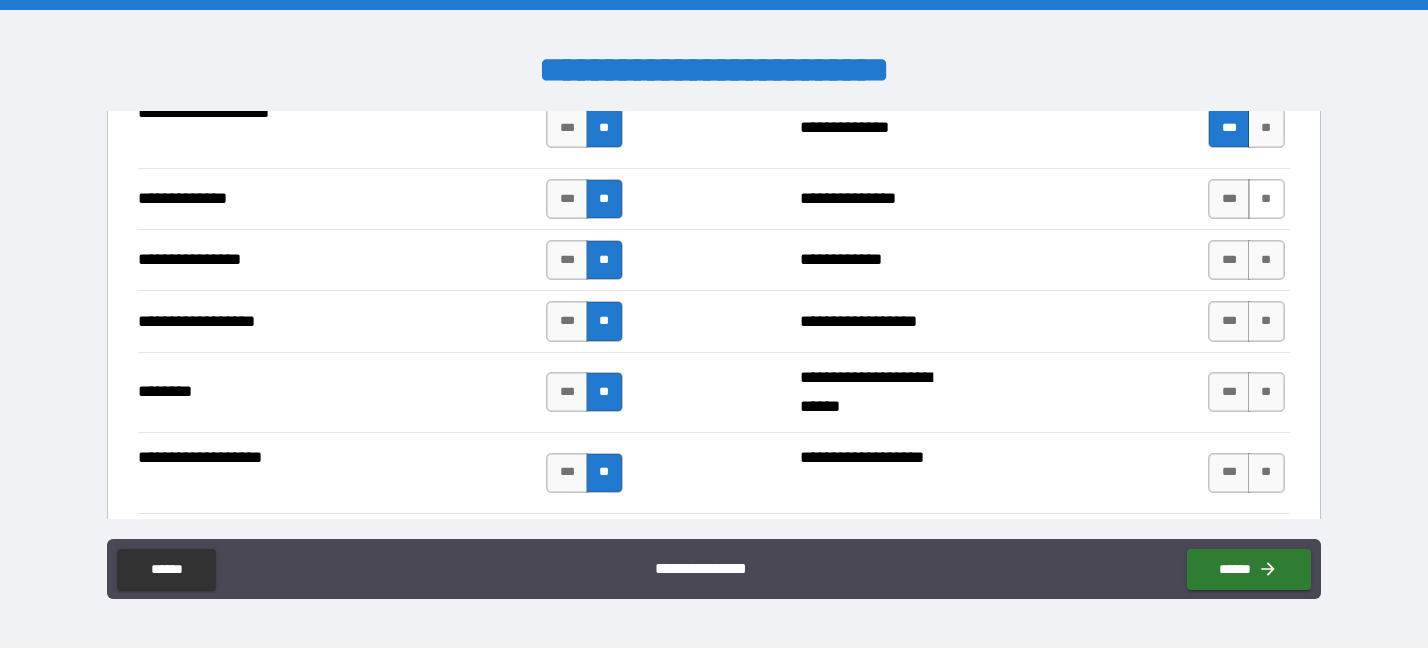 click on "**" at bounding box center (1266, 199) 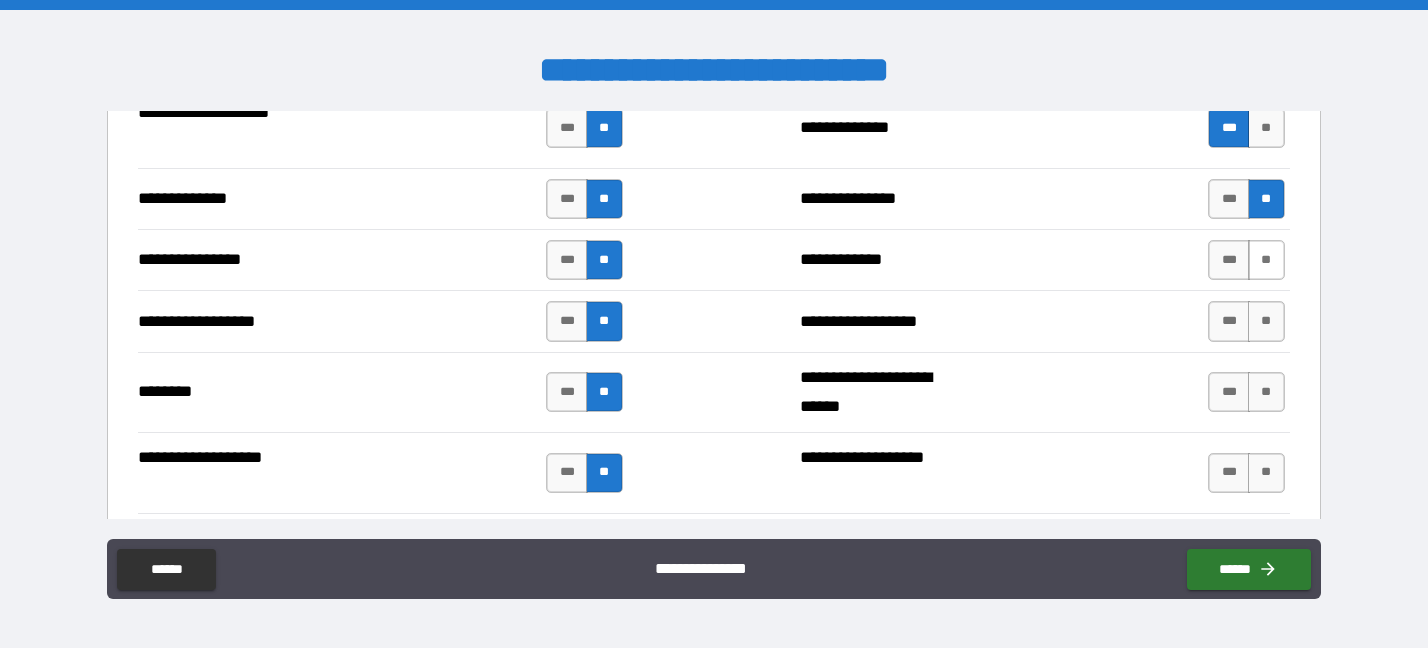 click on "**" at bounding box center (1266, 260) 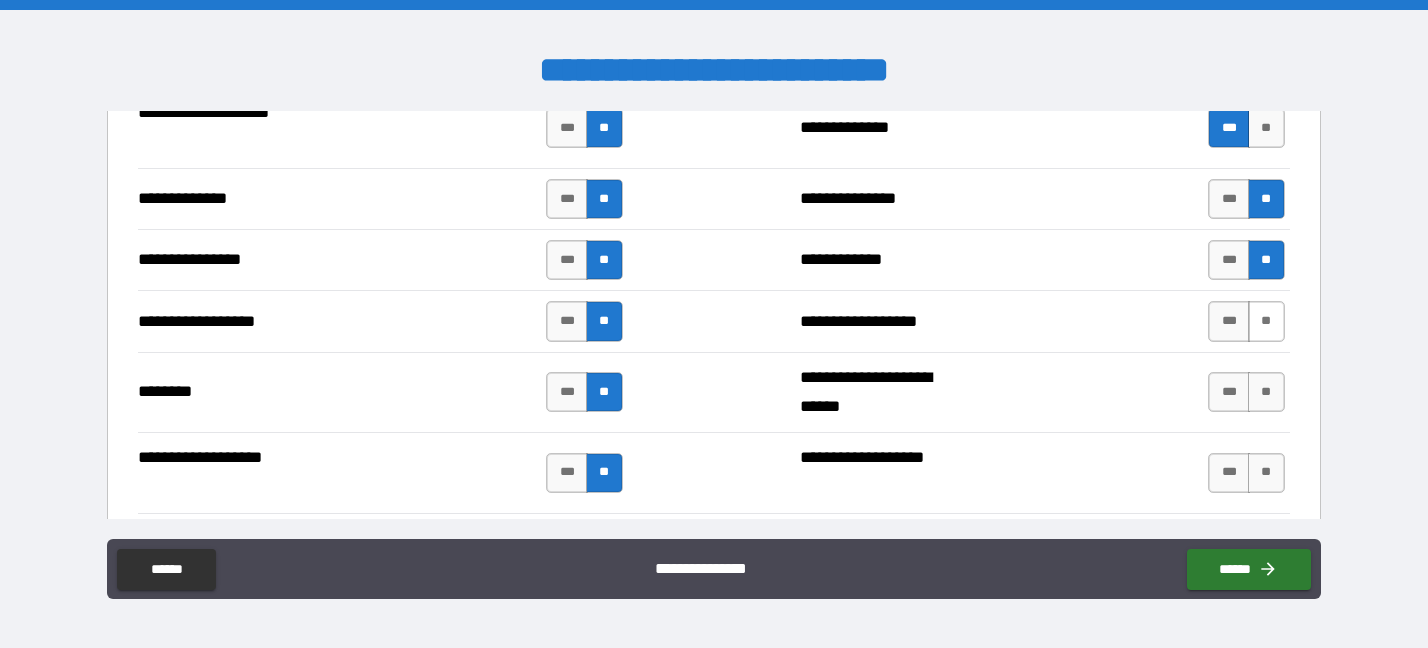 click on "**" at bounding box center [1266, 321] 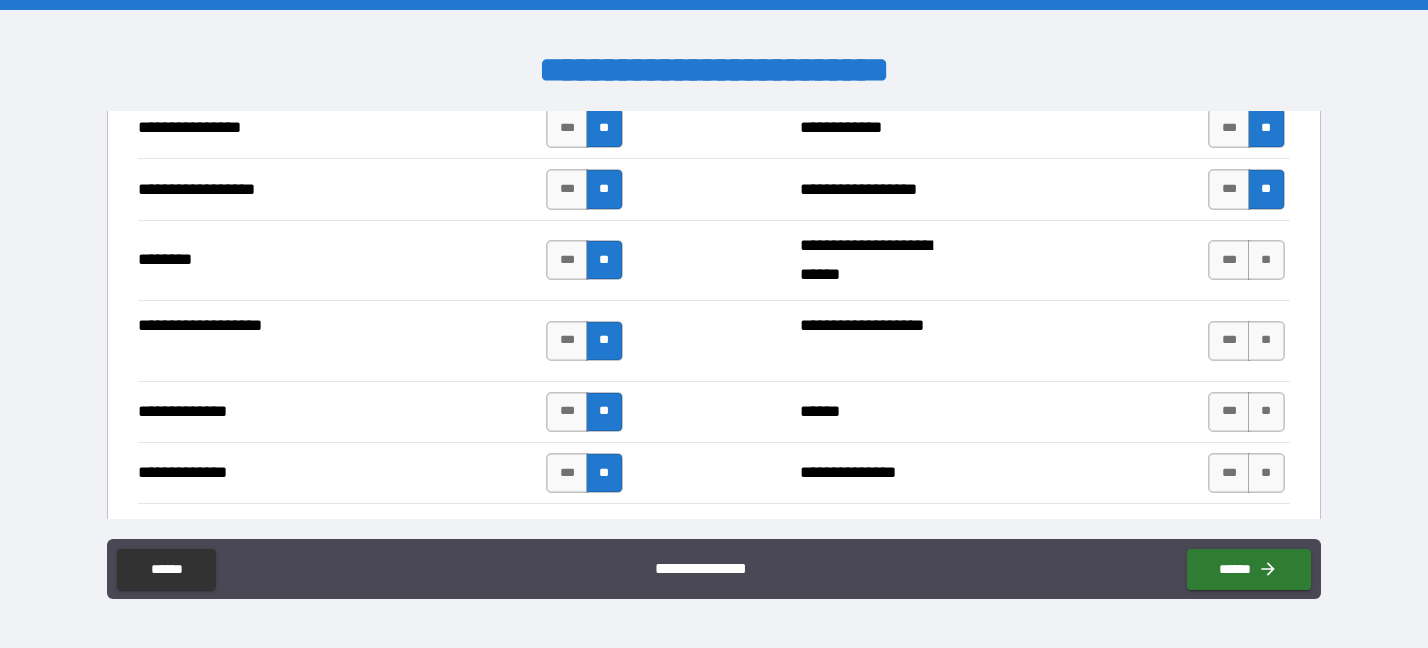 scroll, scrollTop: 3350, scrollLeft: 0, axis: vertical 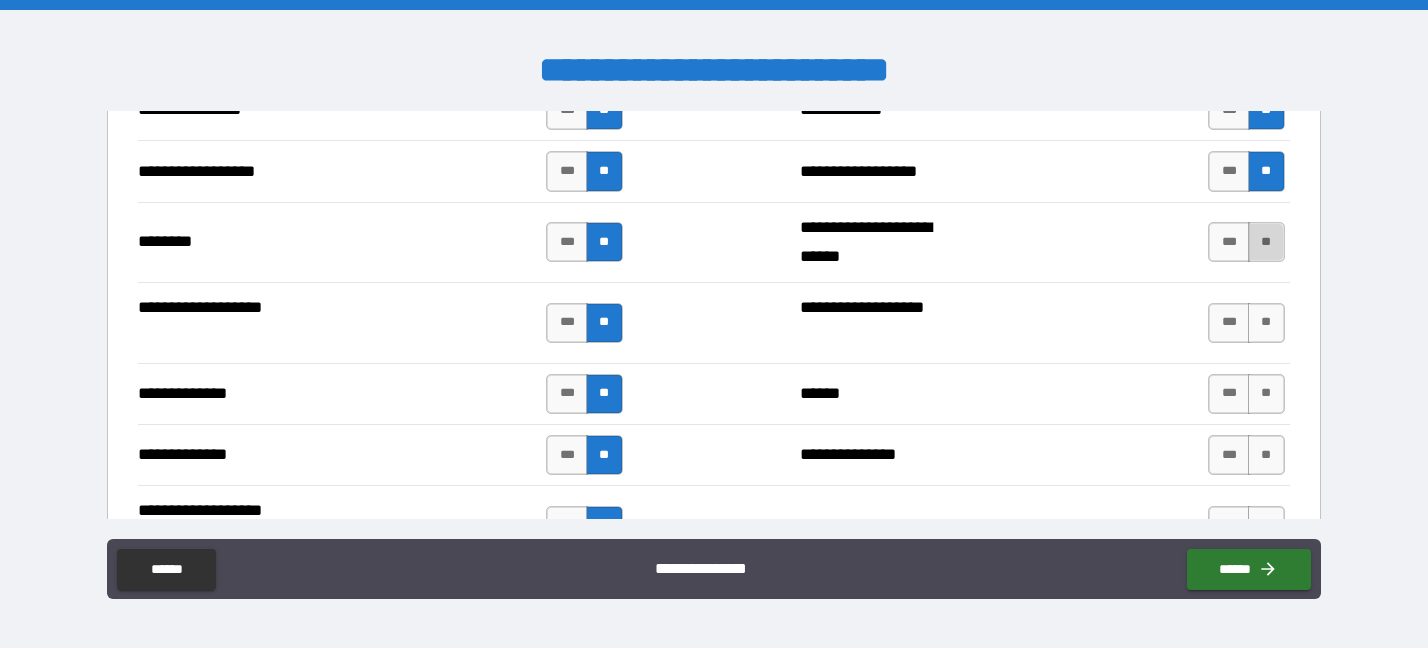 click on "**" at bounding box center [1266, 242] 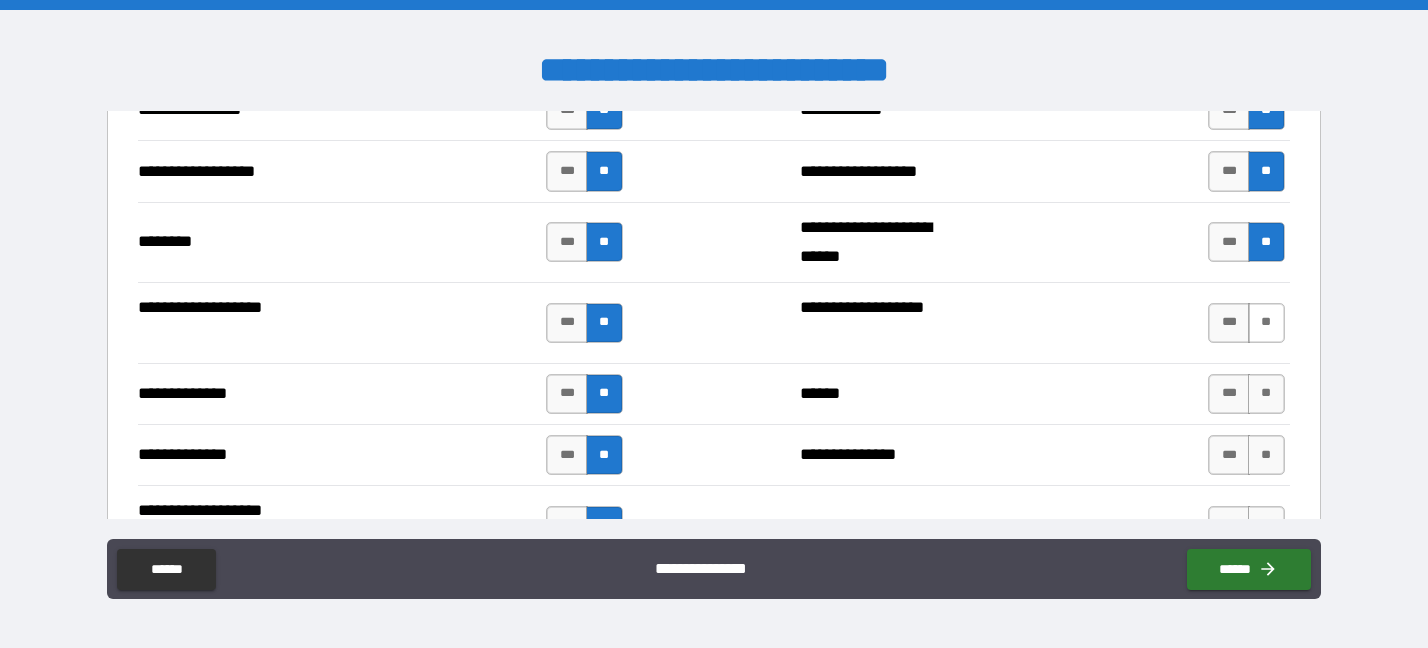 click on "**" at bounding box center (1266, 323) 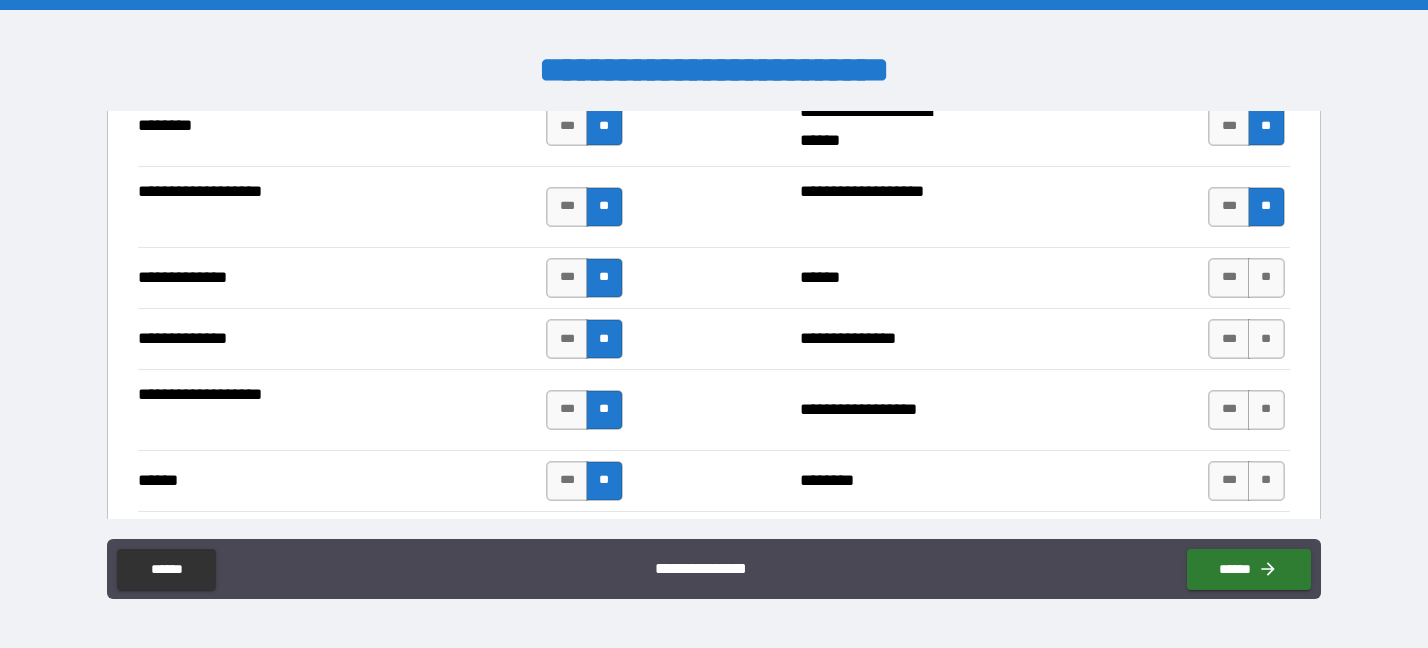 scroll, scrollTop: 3500, scrollLeft: 0, axis: vertical 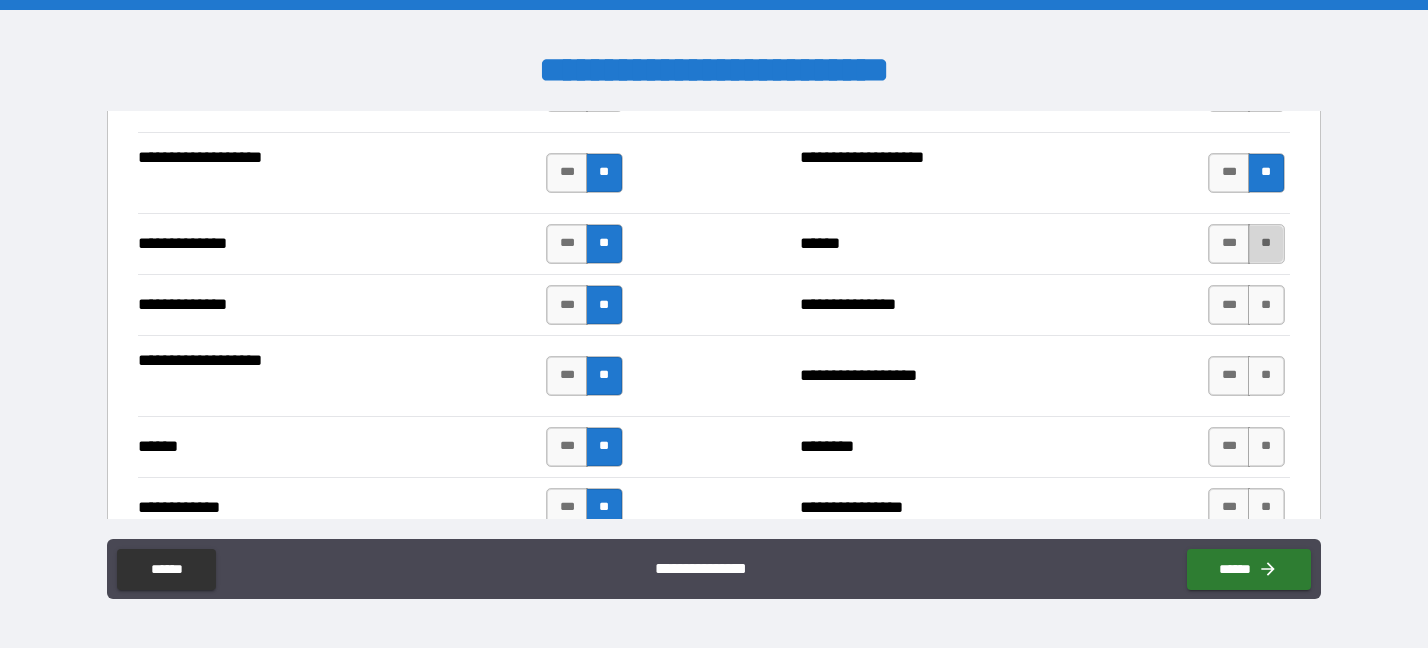 click on "**" at bounding box center [1266, 244] 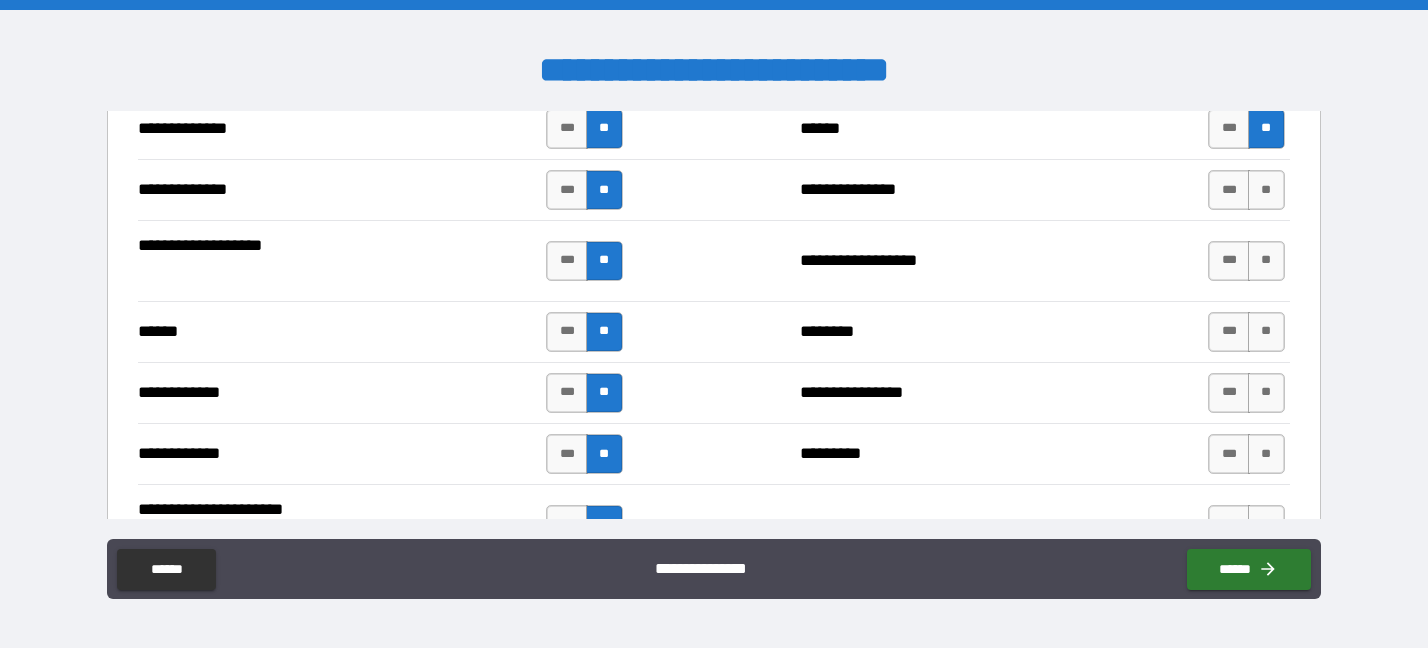 scroll, scrollTop: 3650, scrollLeft: 0, axis: vertical 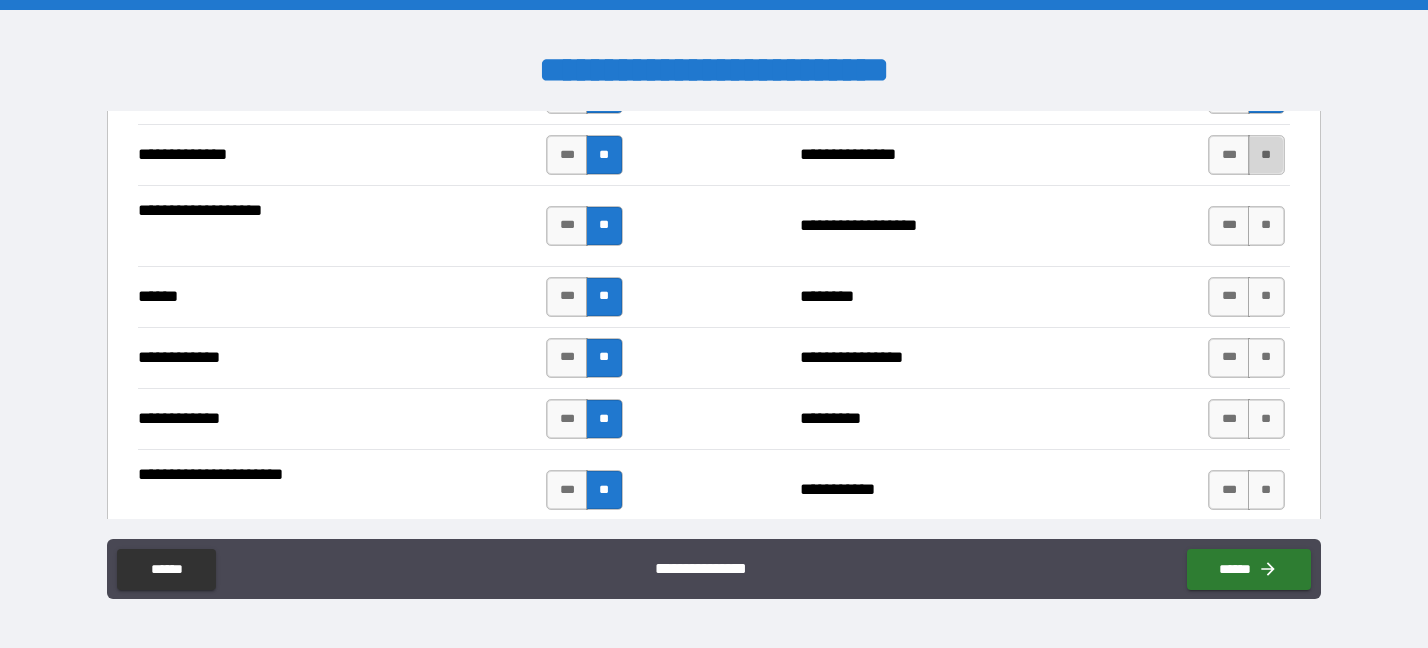 click on "**" at bounding box center (1266, 155) 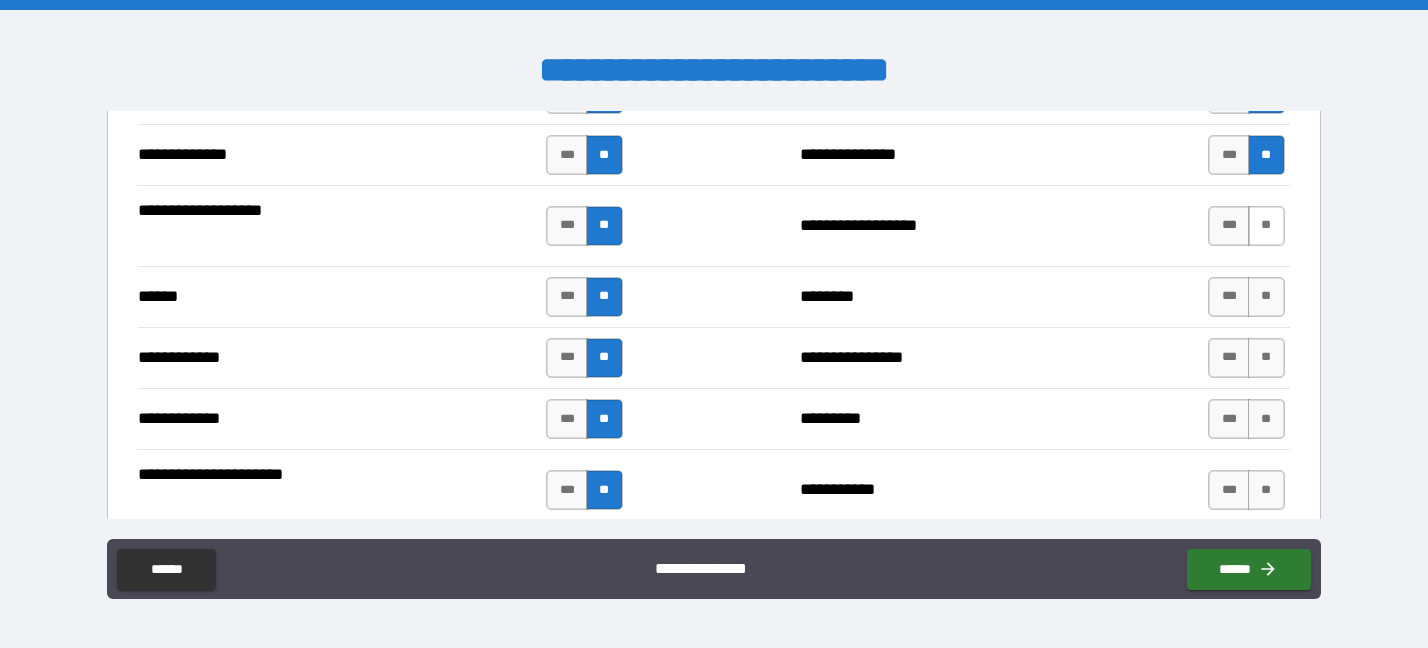 click on "**" at bounding box center (1266, 226) 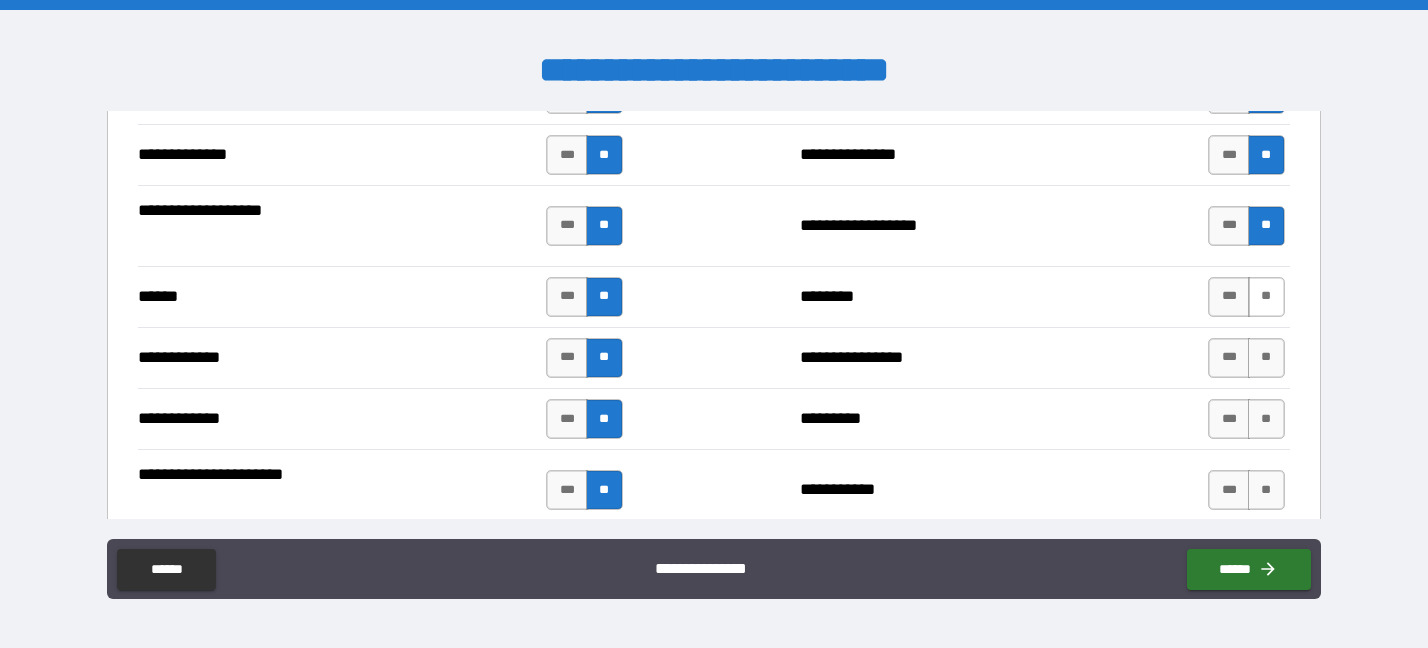 click on "**" at bounding box center (1266, 297) 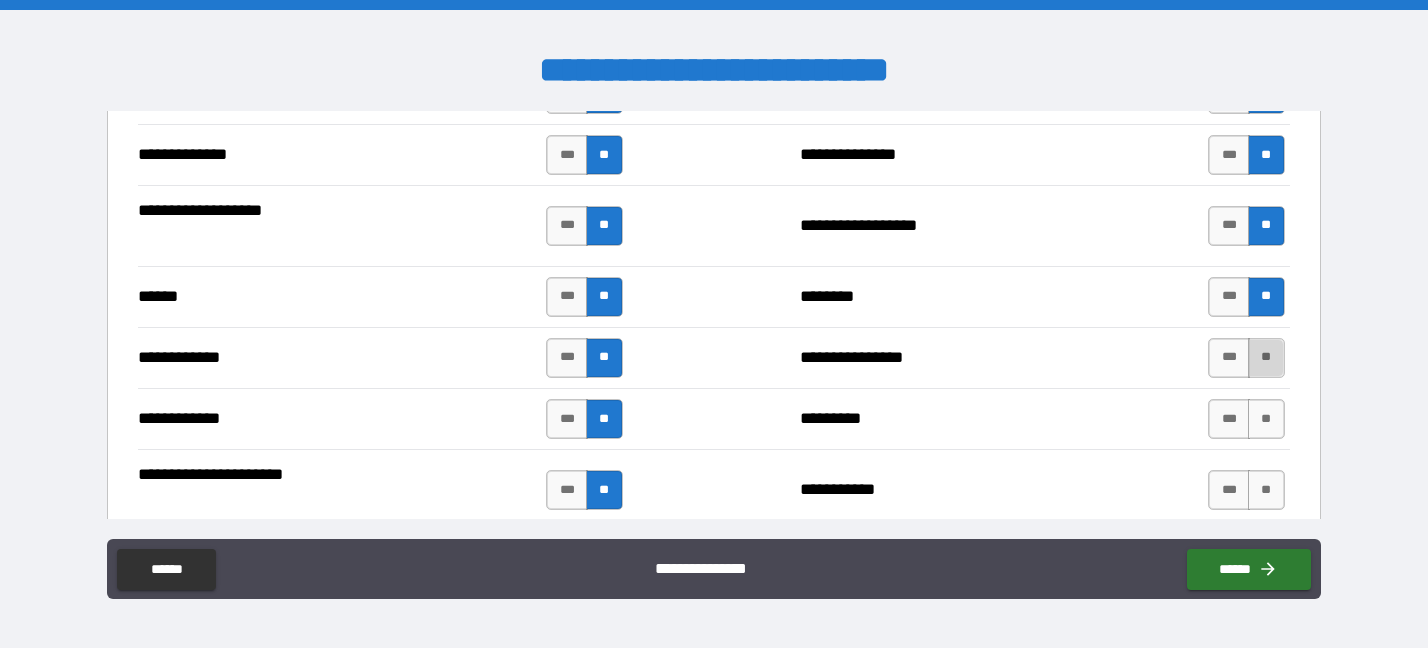 click on "**" at bounding box center (1266, 358) 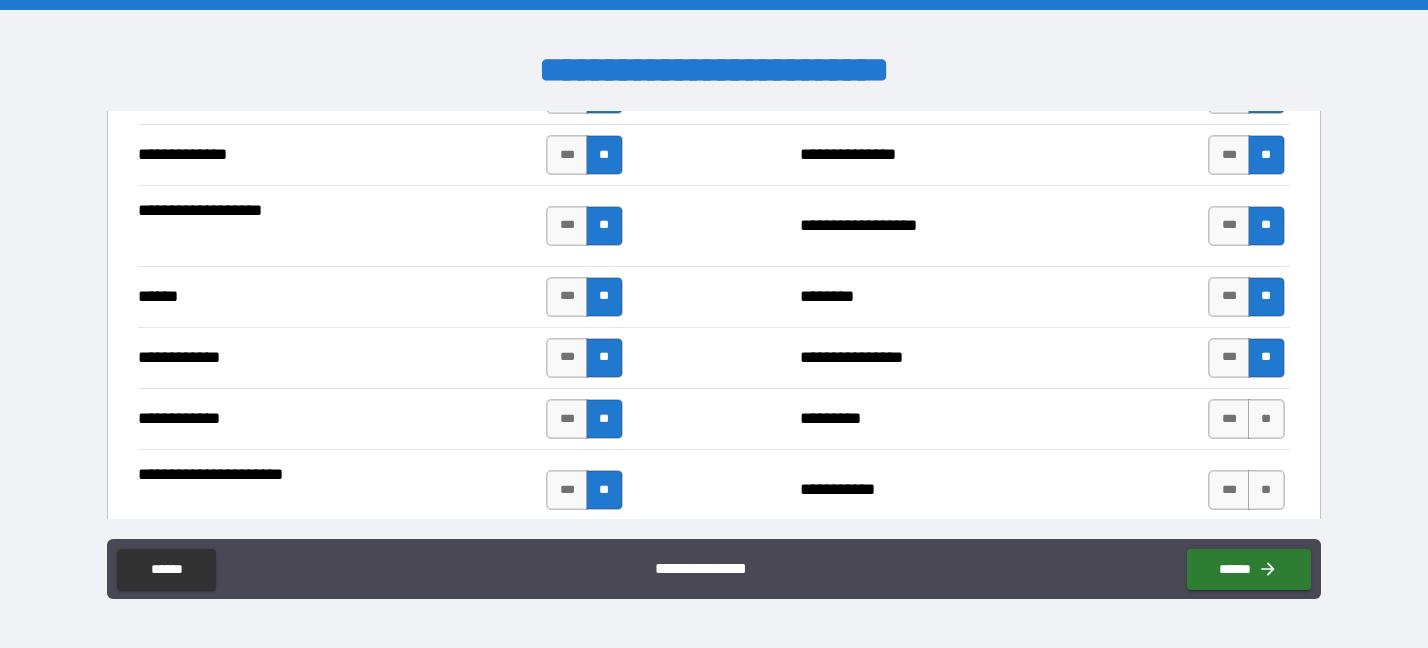 scroll, scrollTop: 3800, scrollLeft: 0, axis: vertical 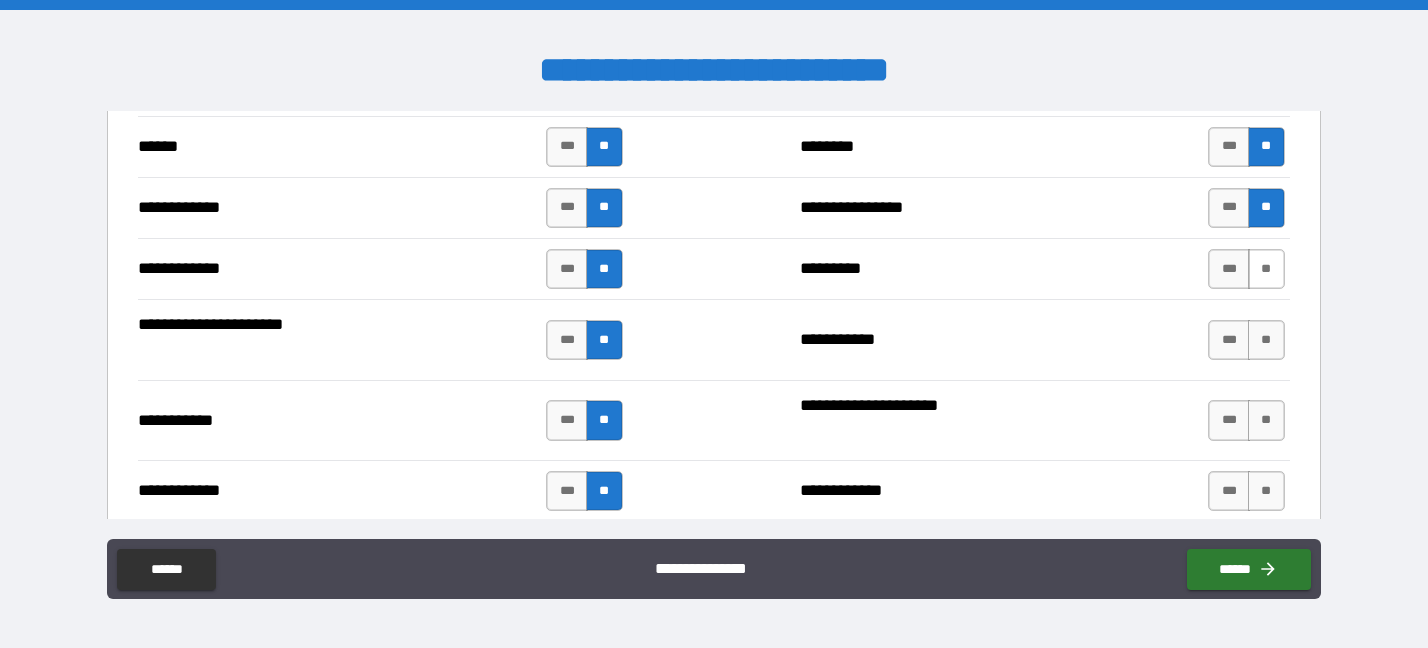 click on "**" at bounding box center [1266, 269] 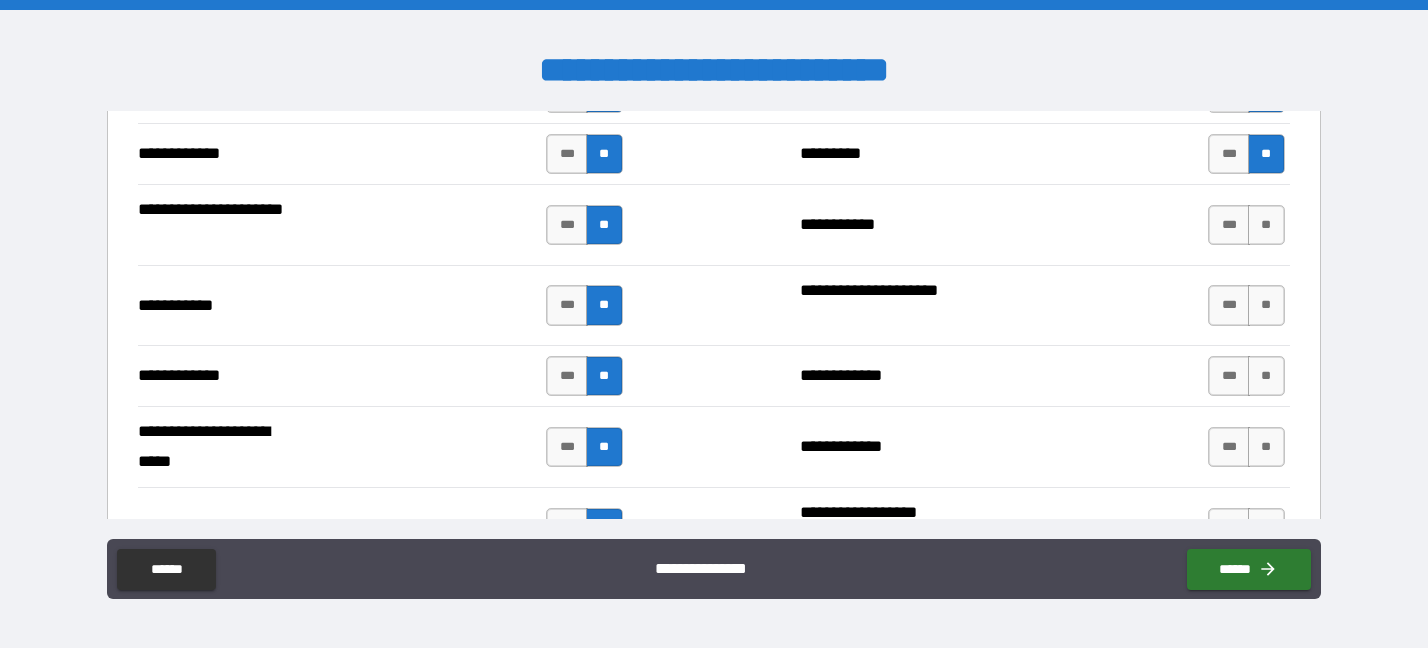 scroll, scrollTop: 3950, scrollLeft: 0, axis: vertical 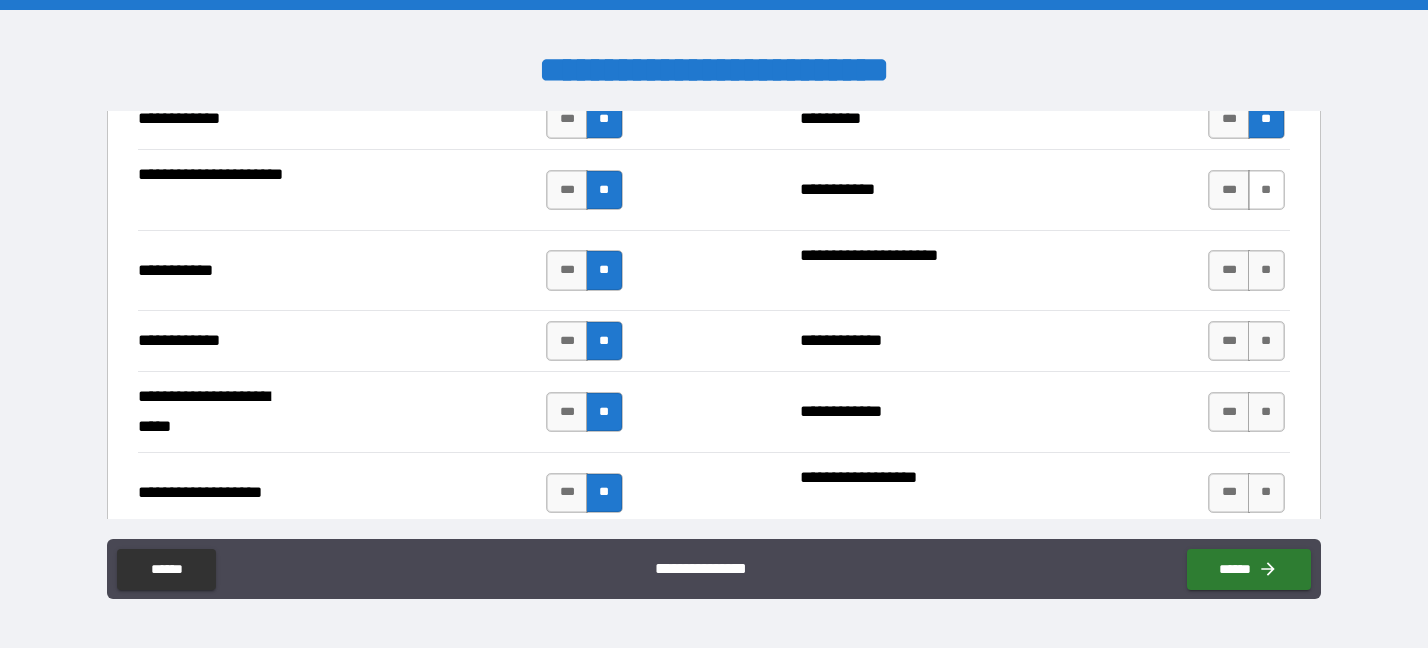 click on "**" at bounding box center (1266, 190) 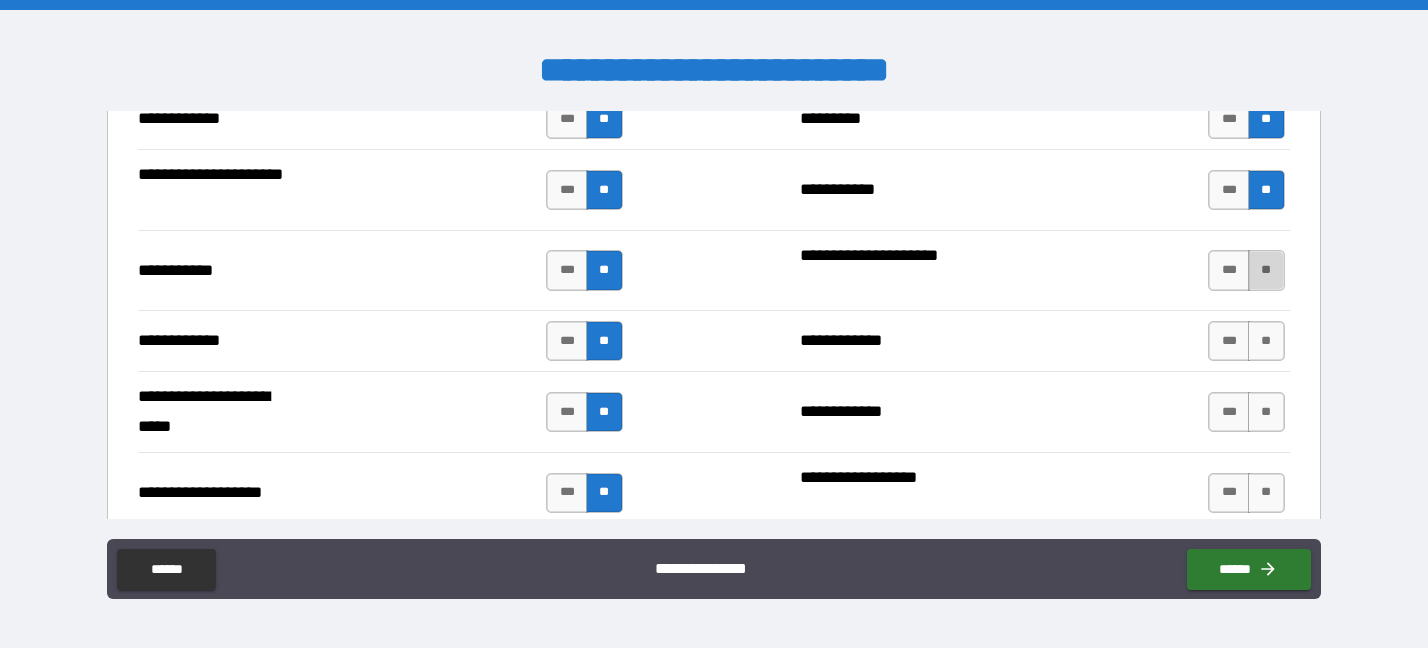 click on "**" at bounding box center (1266, 270) 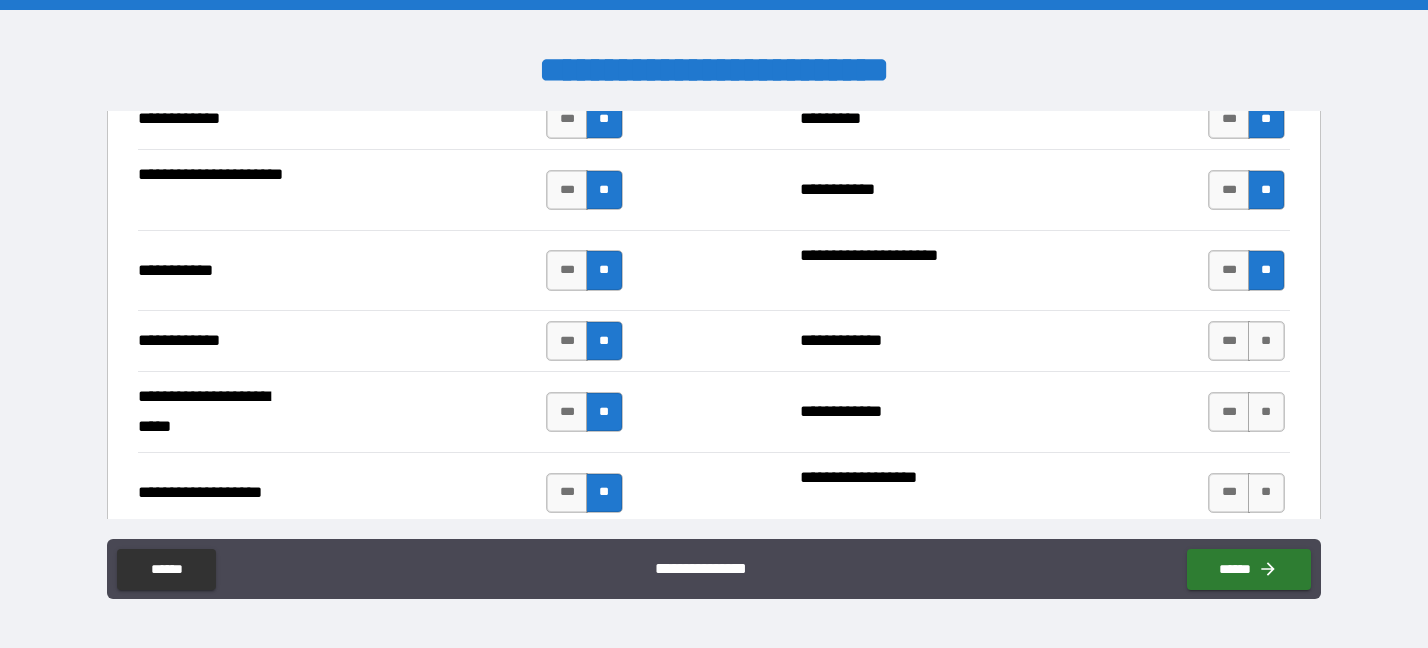 scroll, scrollTop: 4100, scrollLeft: 0, axis: vertical 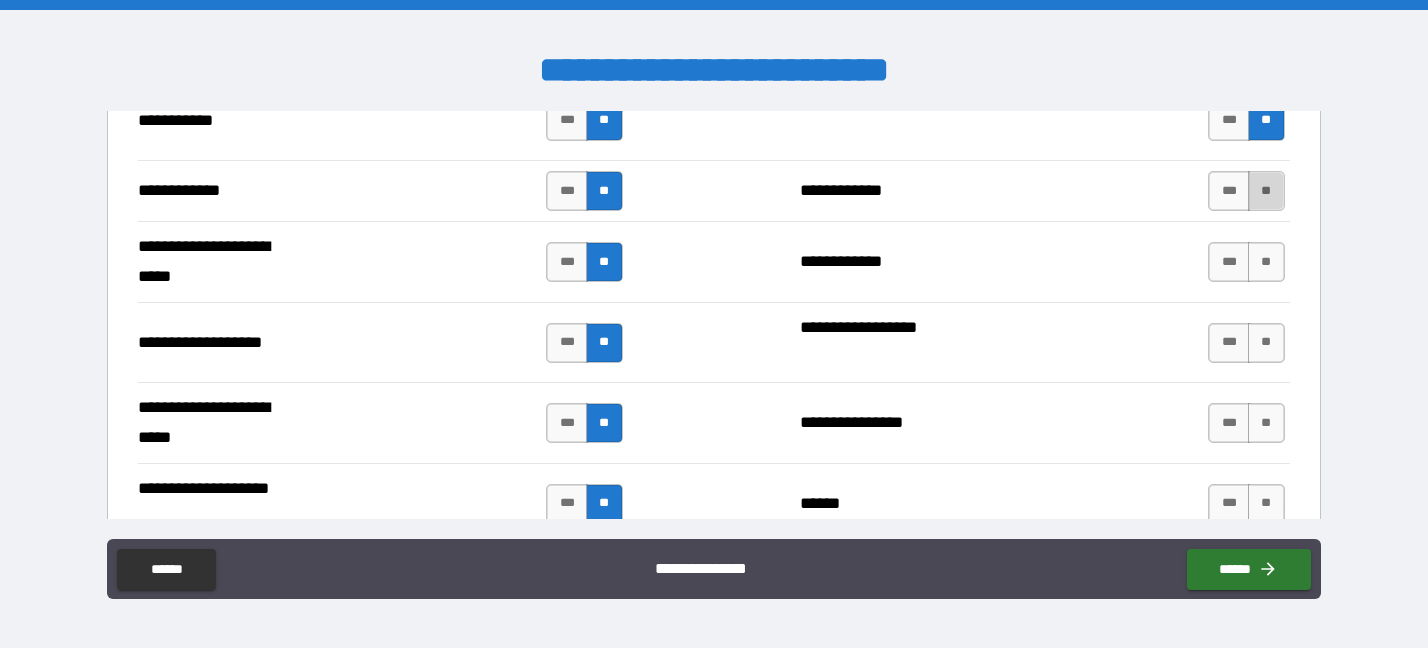 click on "**" at bounding box center (1266, 191) 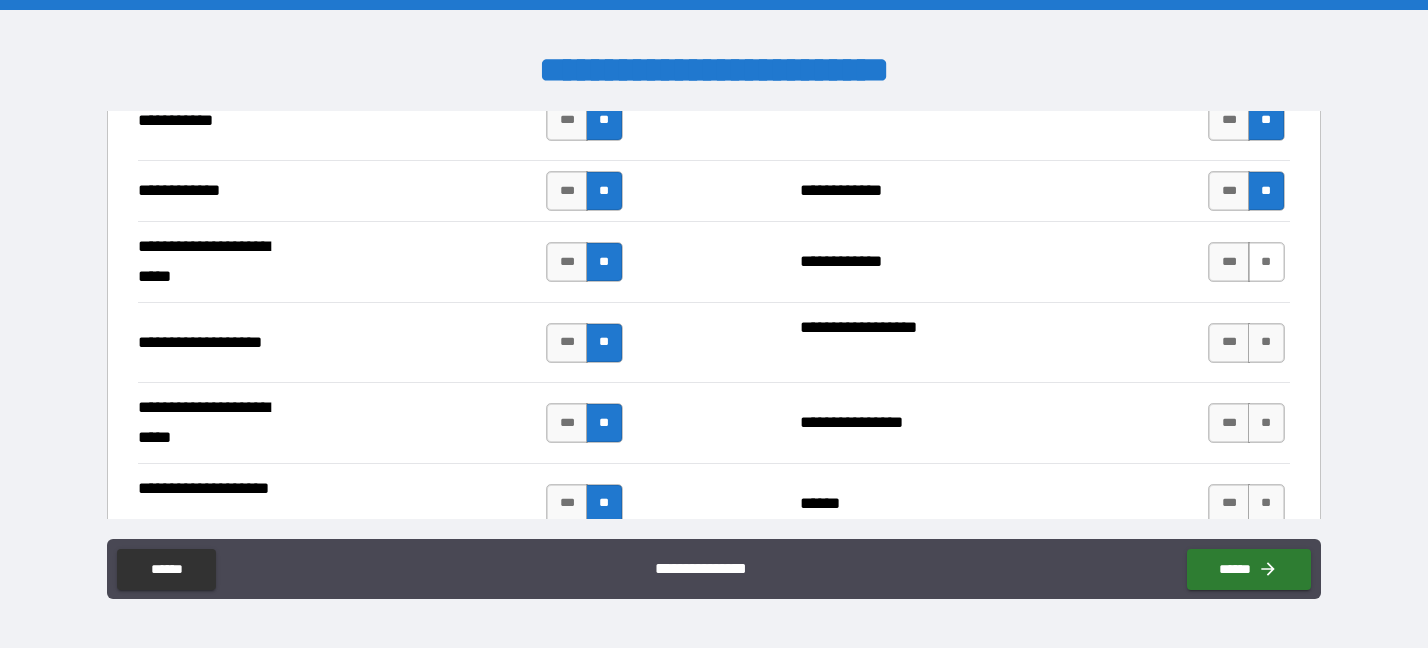 click on "**" at bounding box center [1266, 262] 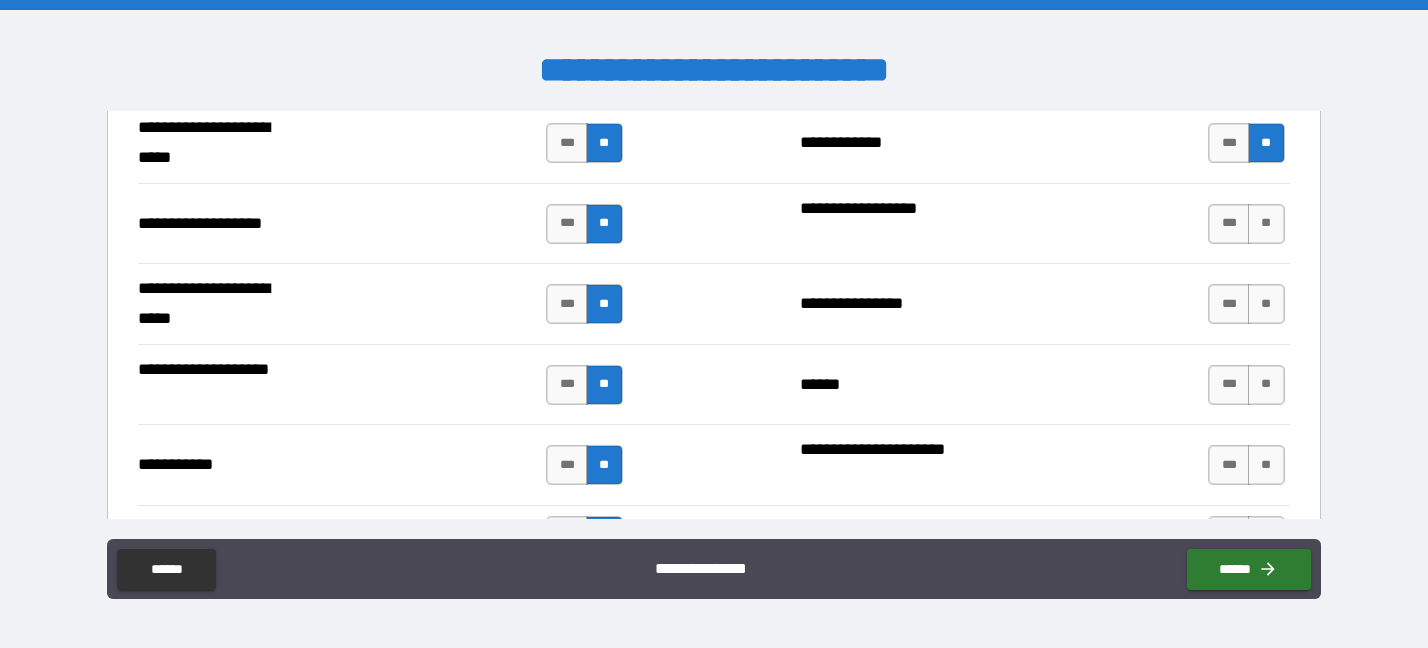 scroll, scrollTop: 4250, scrollLeft: 0, axis: vertical 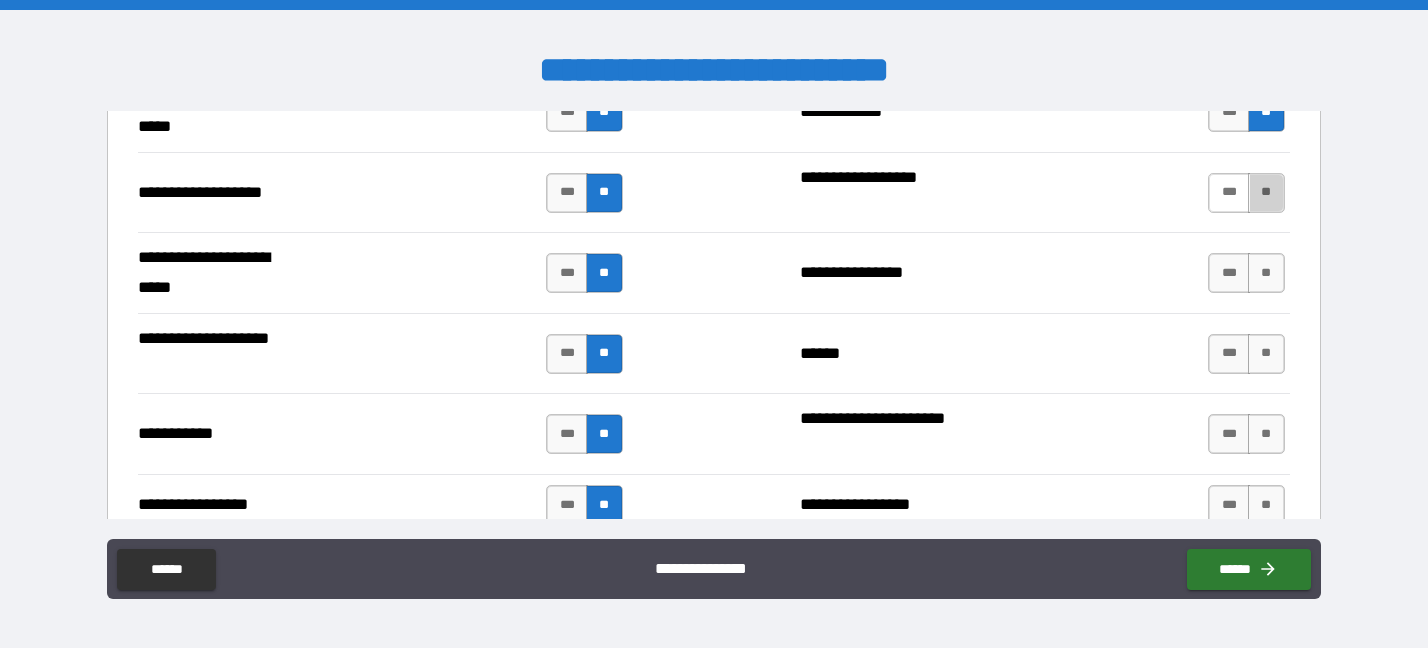 drag, startPoint x: 1245, startPoint y: 174, endPoint x: 1235, endPoint y: 177, distance: 10.440307 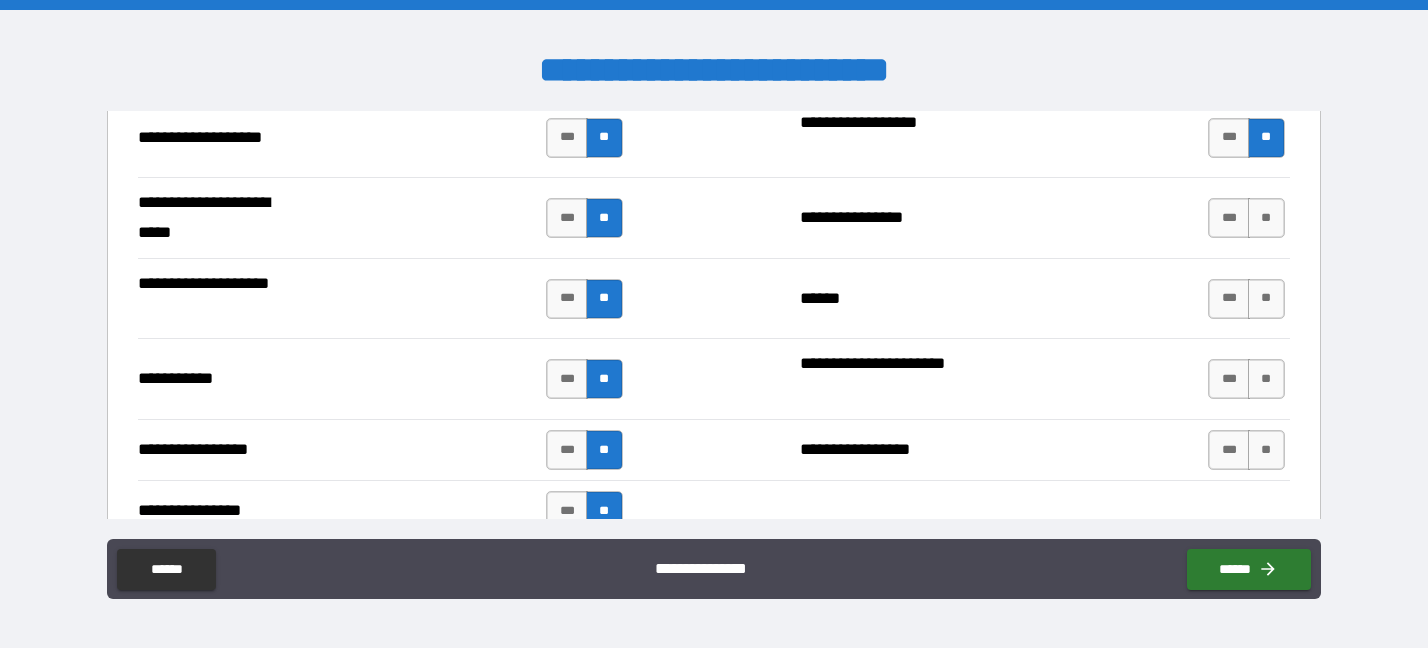 scroll, scrollTop: 4250, scrollLeft: 0, axis: vertical 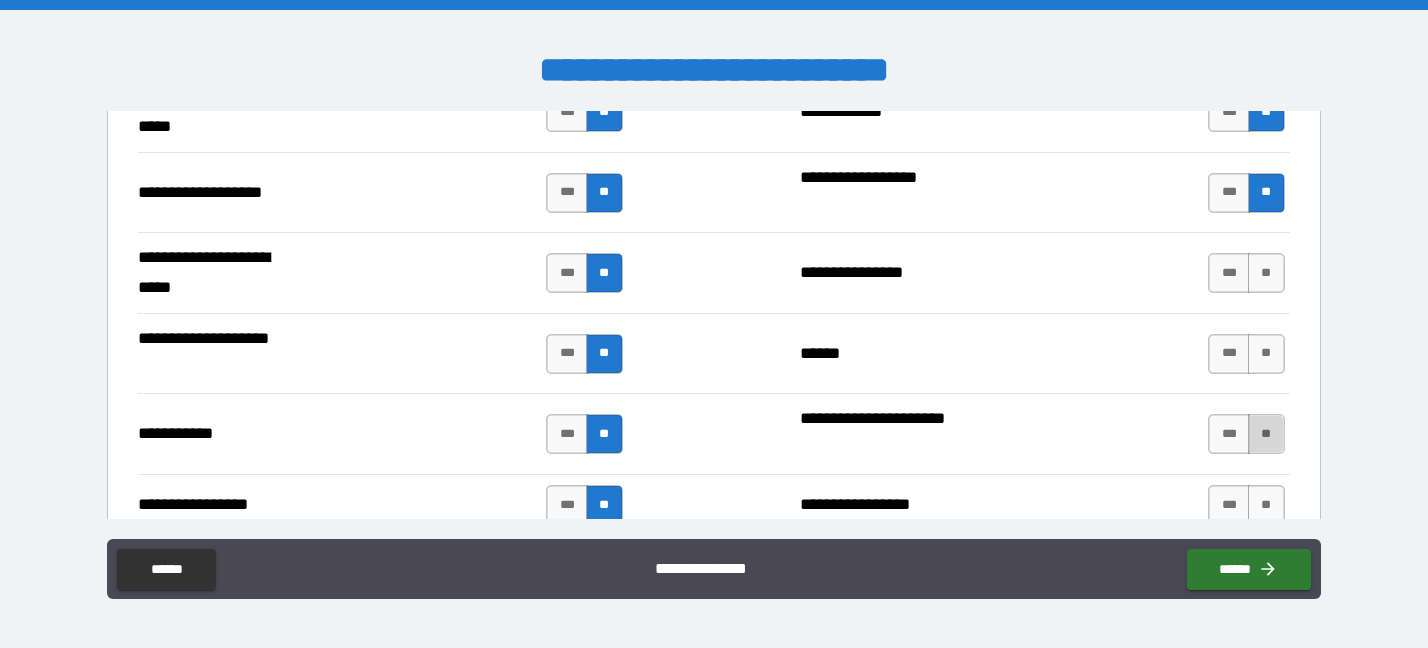 click on "**" at bounding box center [1266, 434] 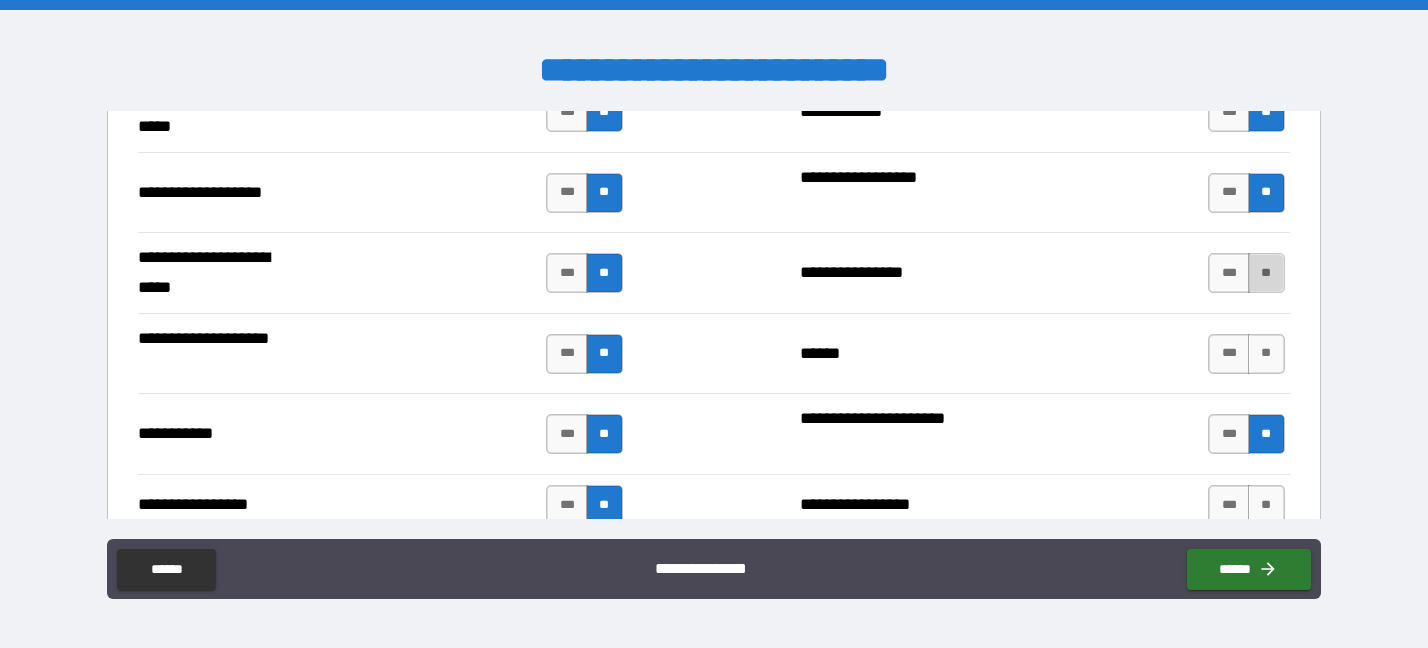 click on "**" at bounding box center [1266, 273] 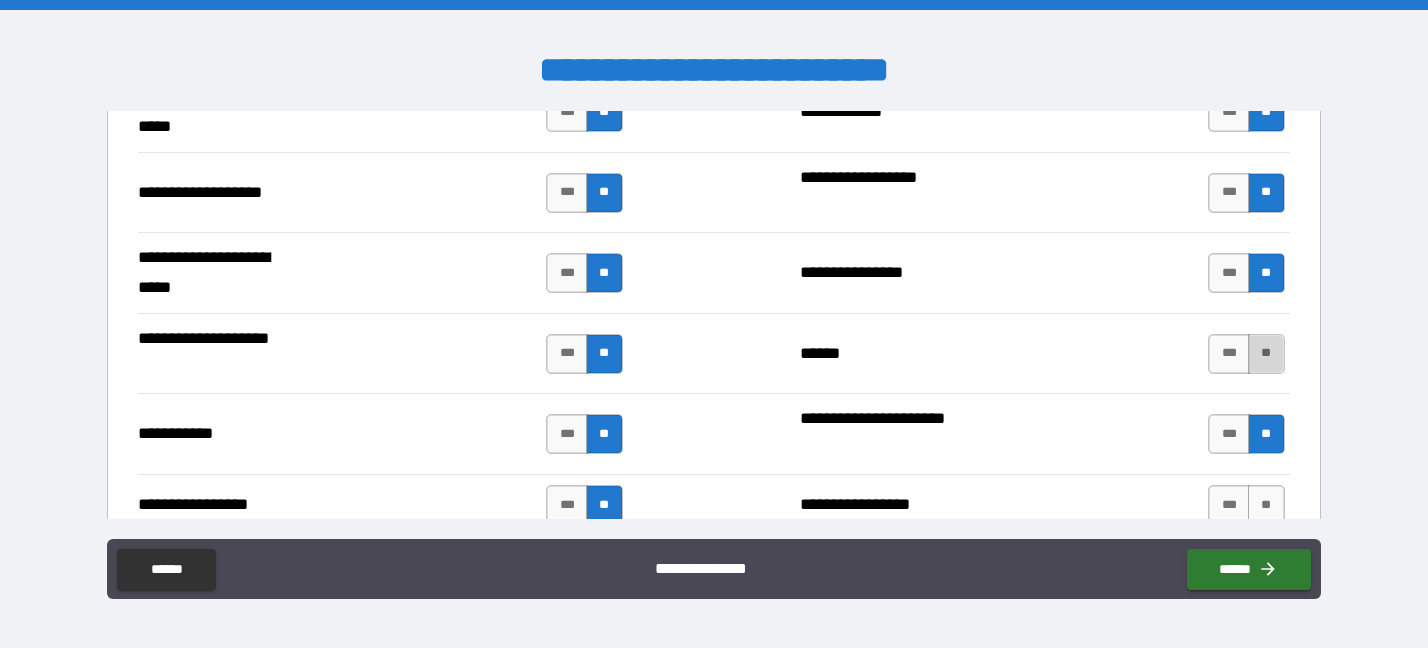 click on "**" at bounding box center [1266, 354] 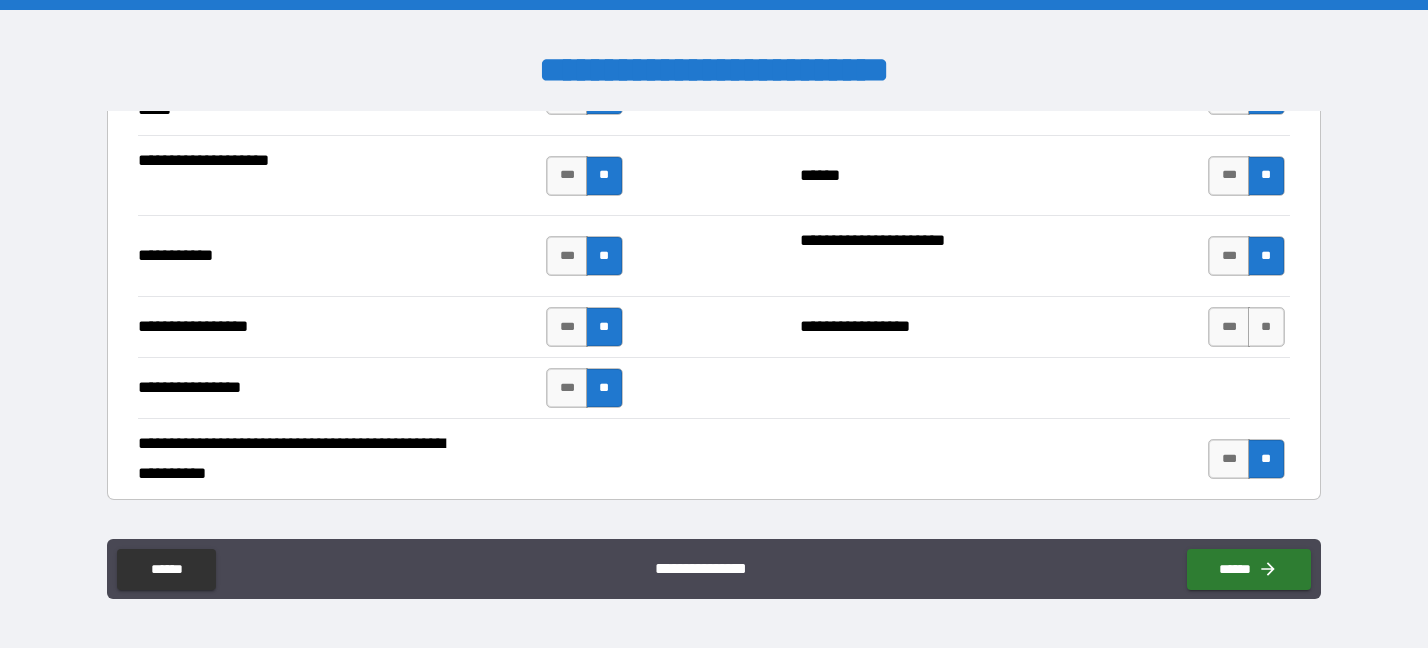 scroll, scrollTop: 4400, scrollLeft: 0, axis: vertical 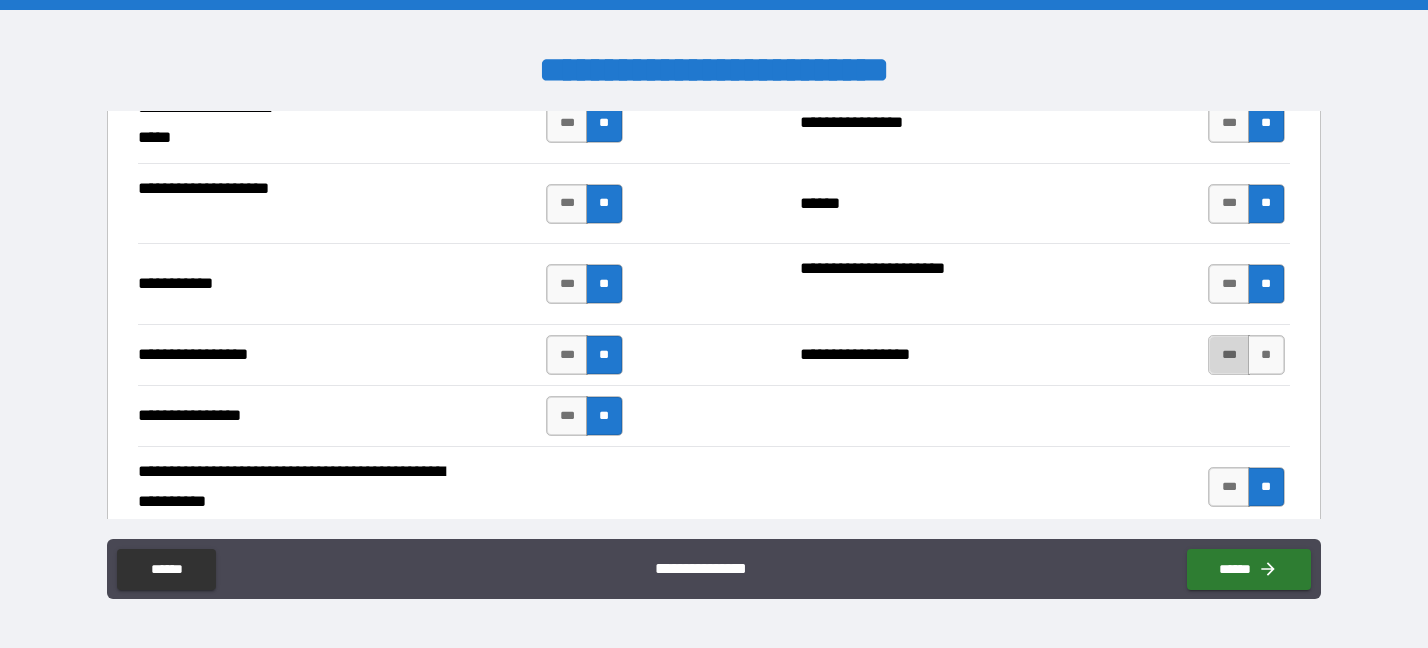 click on "***" at bounding box center (1229, 355) 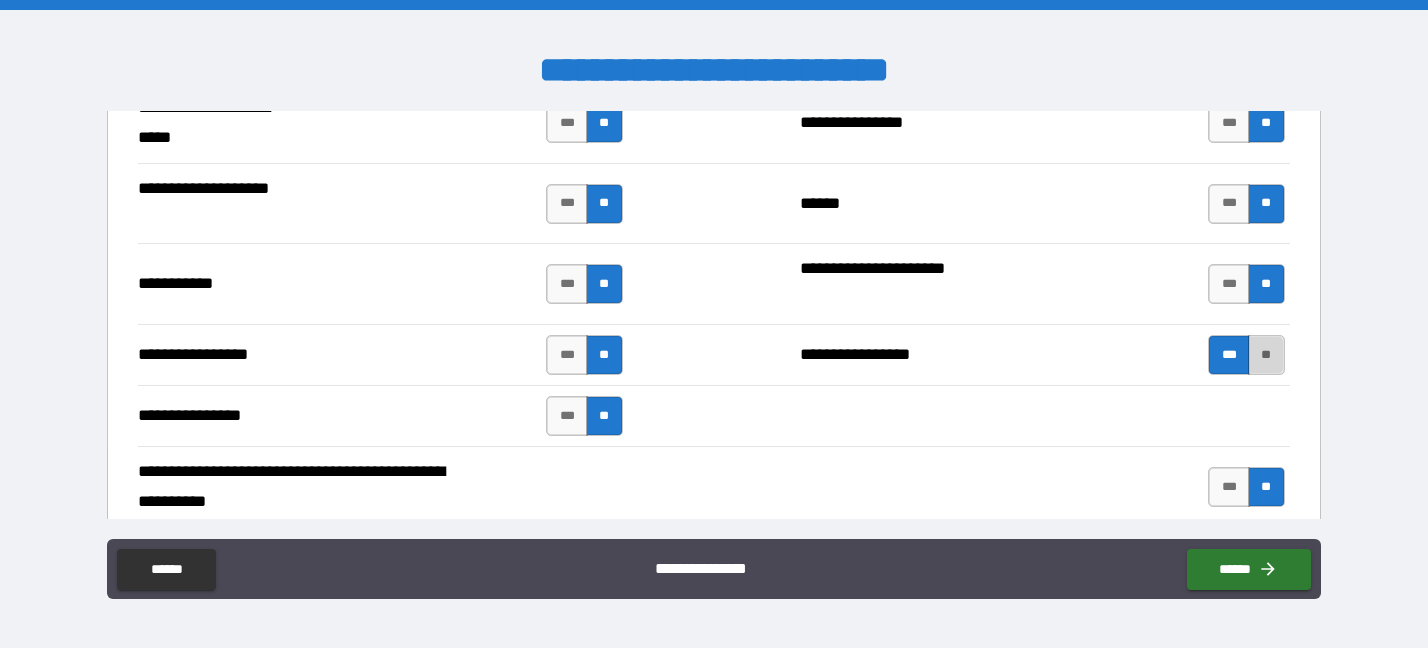 click on "**" at bounding box center (1266, 355) 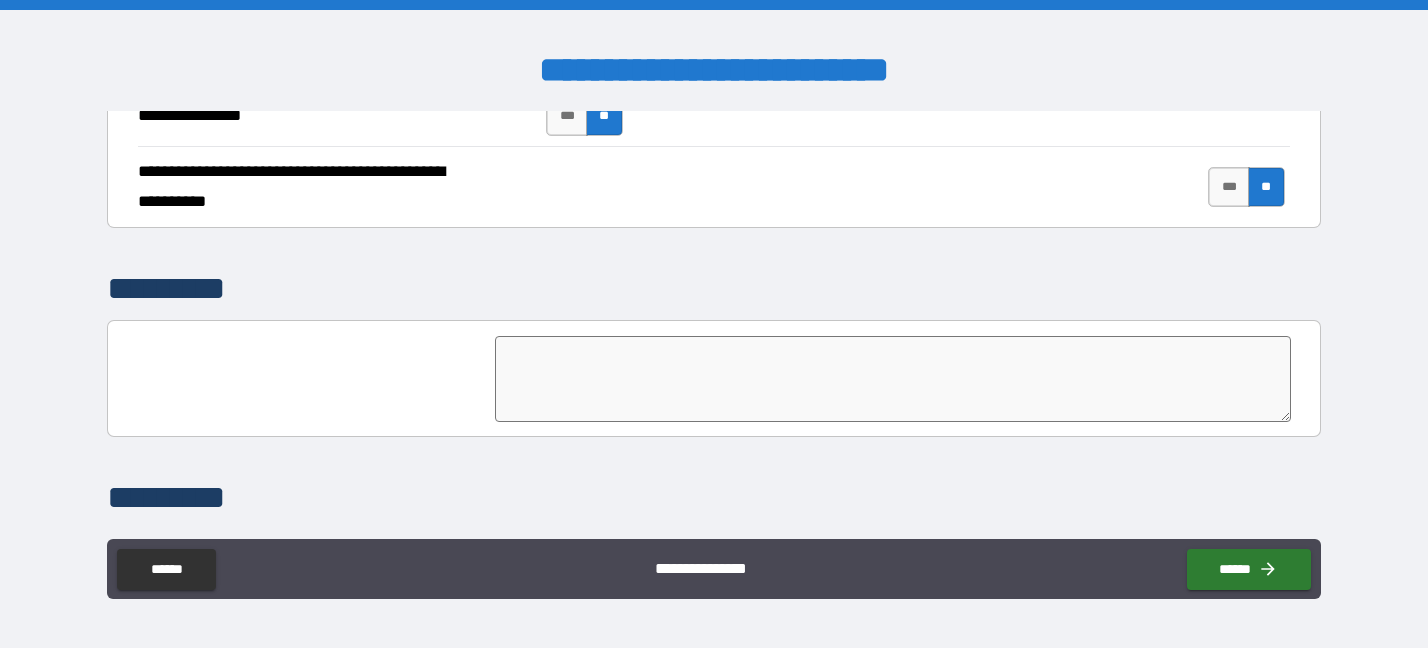 scroll, scrollTop: 4849, scrollLeft: 0, axis: vertical 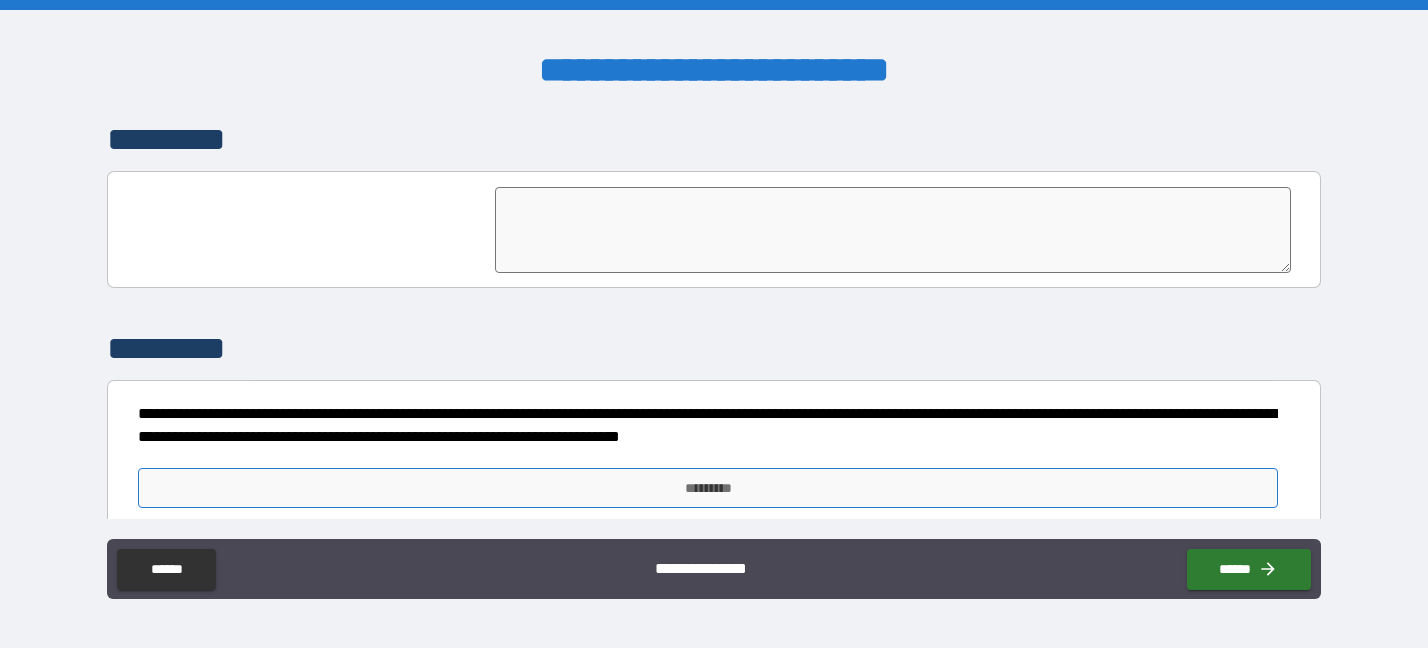 click on "*********" at bounding box center [708, 488] 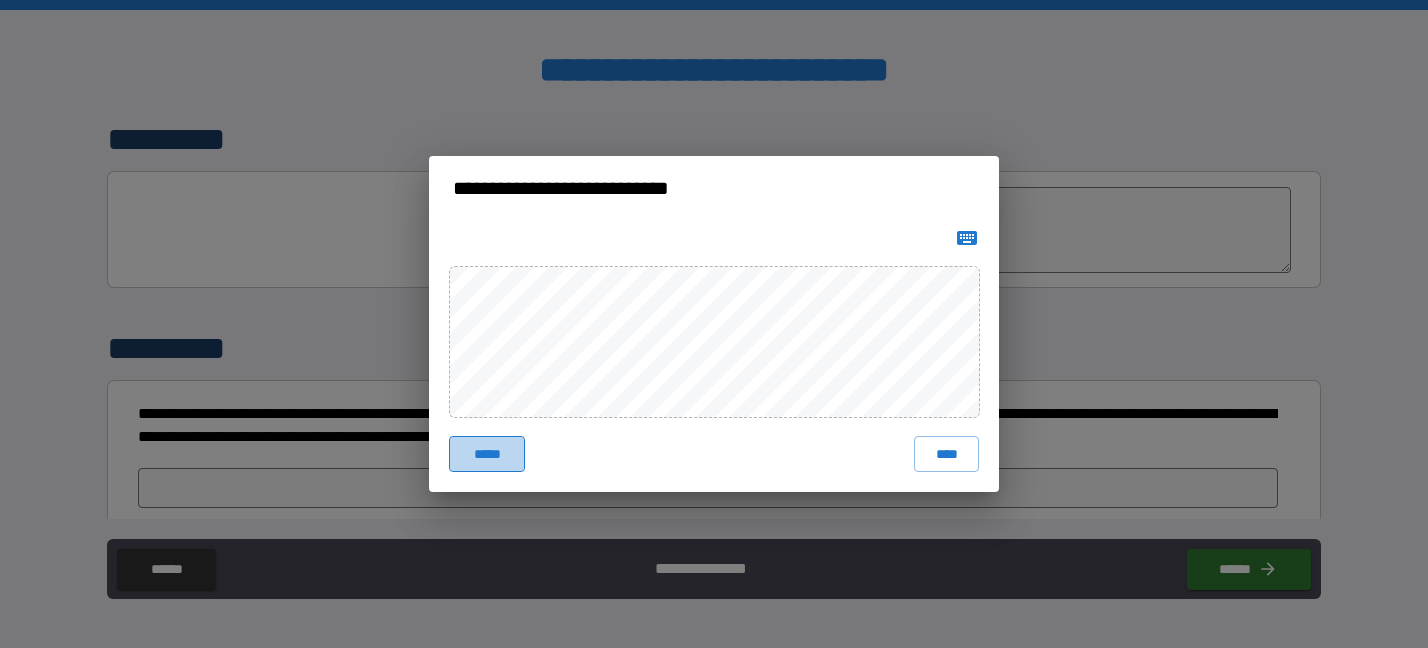 click on "*****" at bounding box center (487, 454) 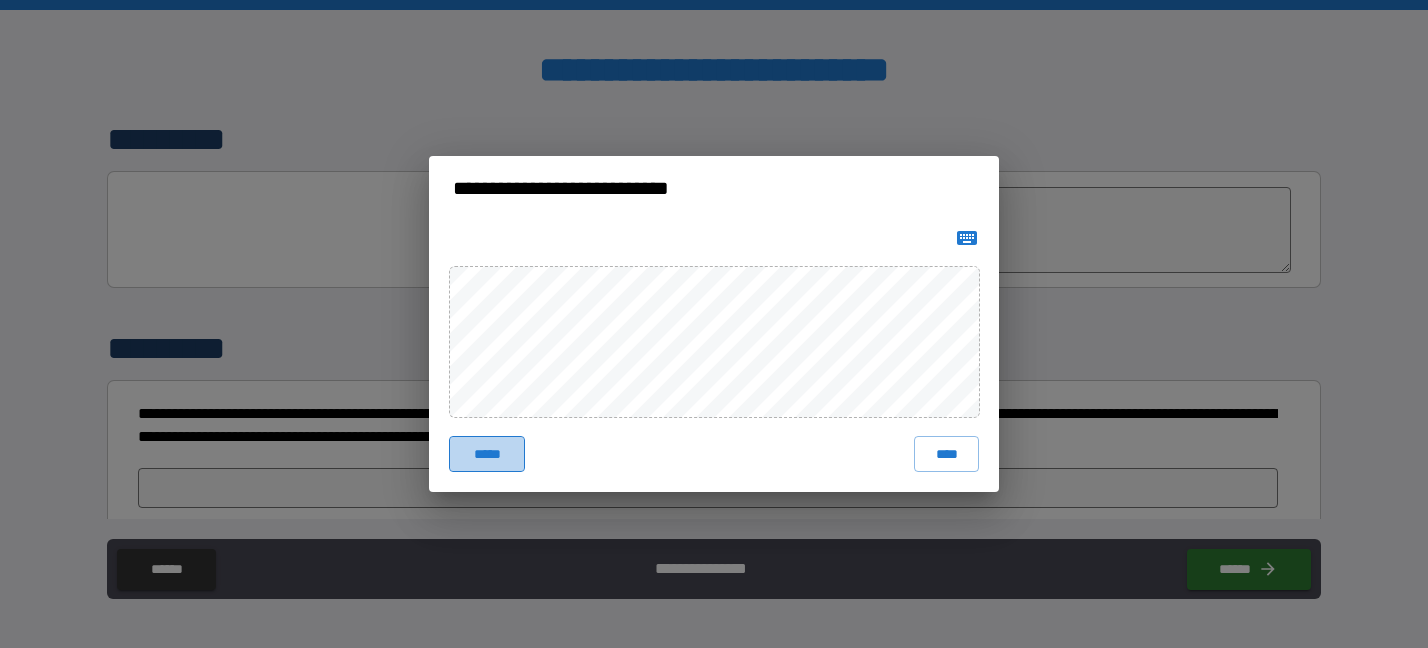 click on "*****" at bounding box center [487, 454] 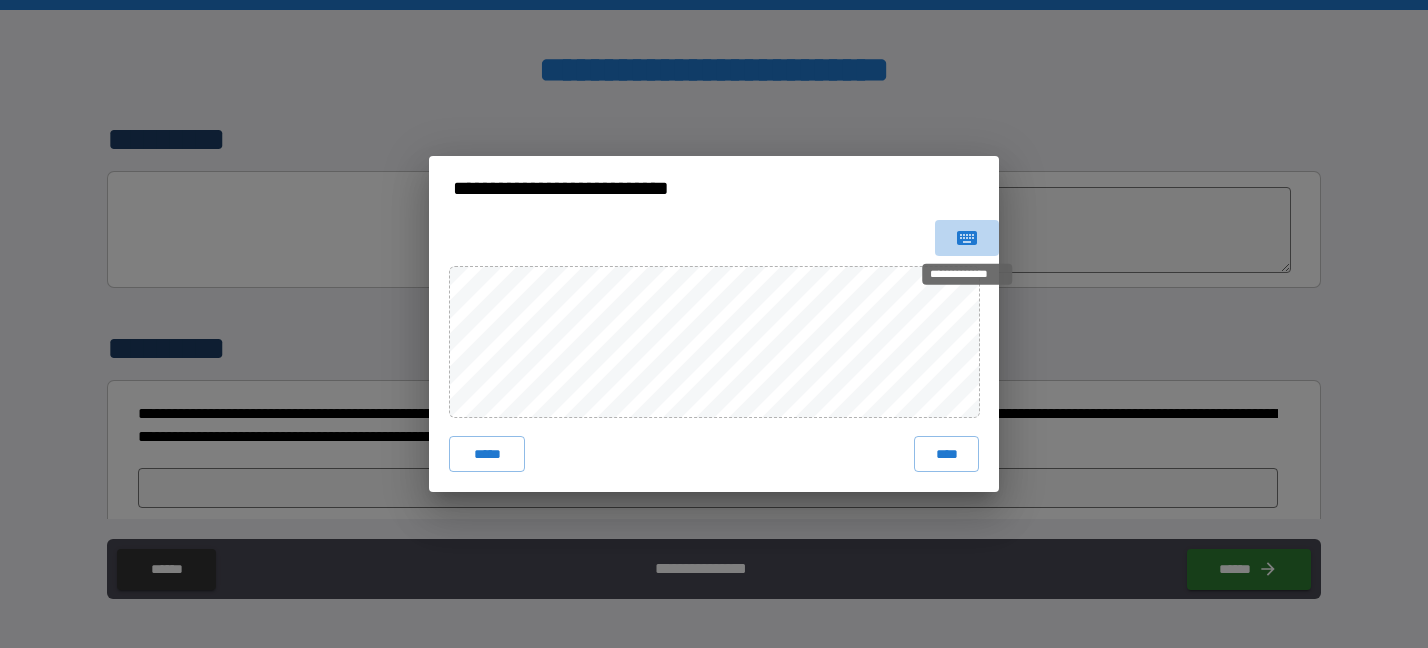 click 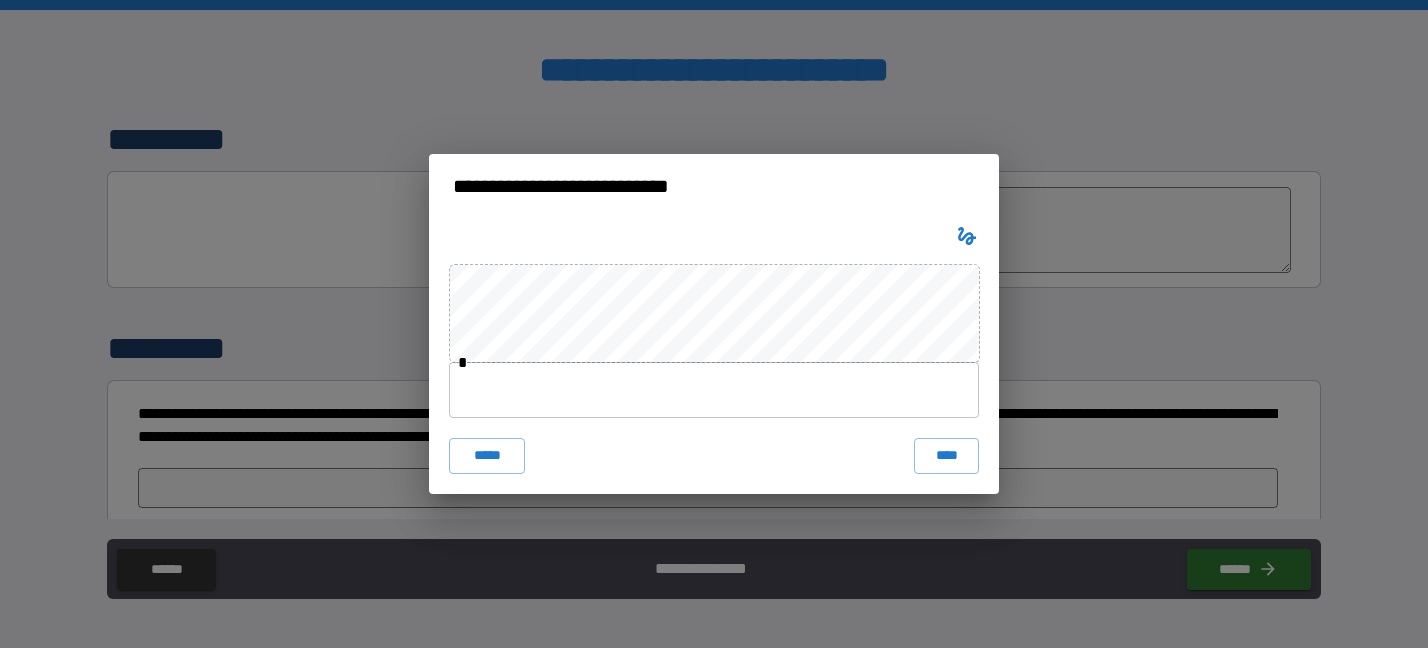 click on "* ***** ****" at bounding box center (714, 355) 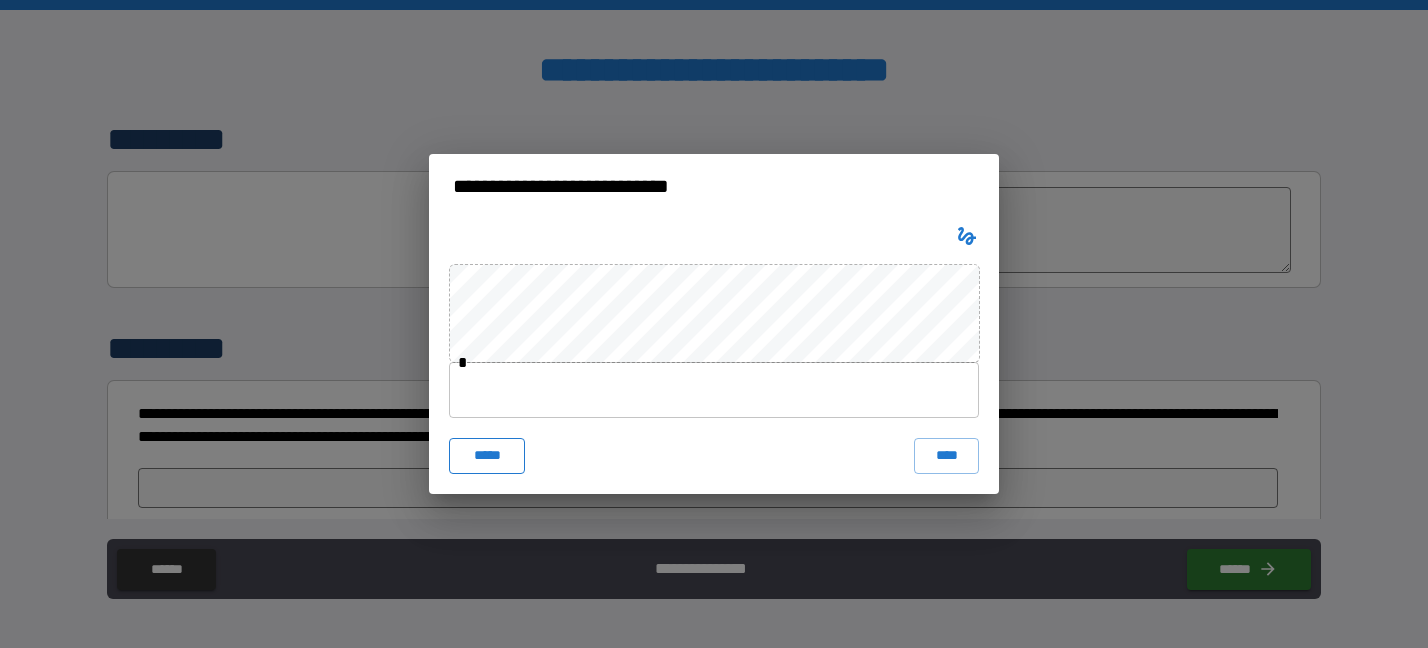click on "*****" at bounding box center (487, 456) 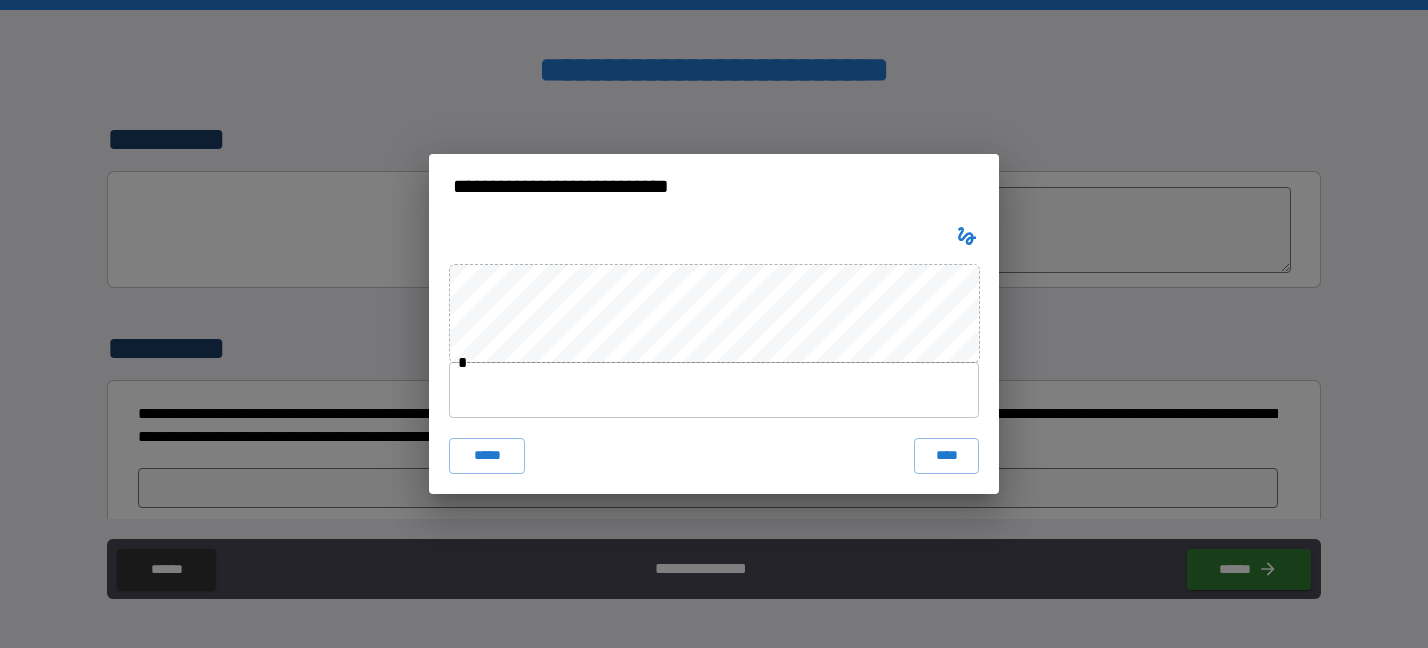 click at bounding box center (967, 236) 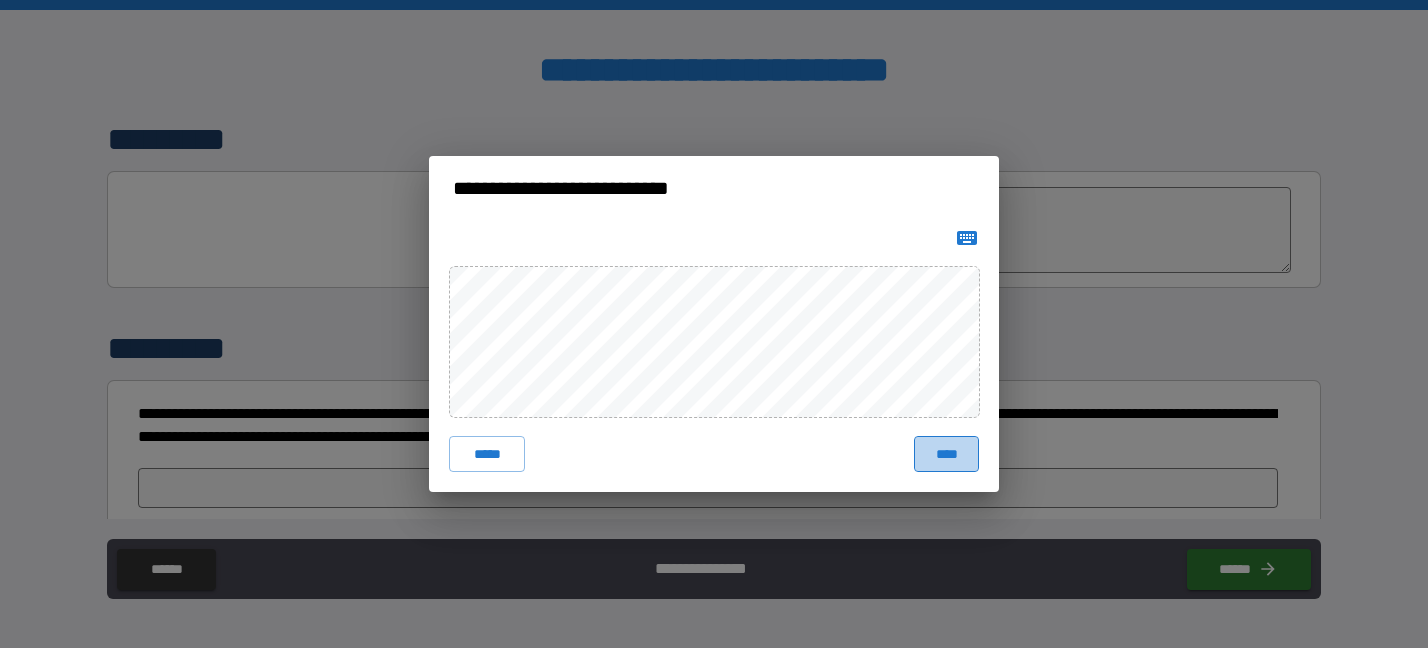 click on "****" at bounding box center [946, 454] 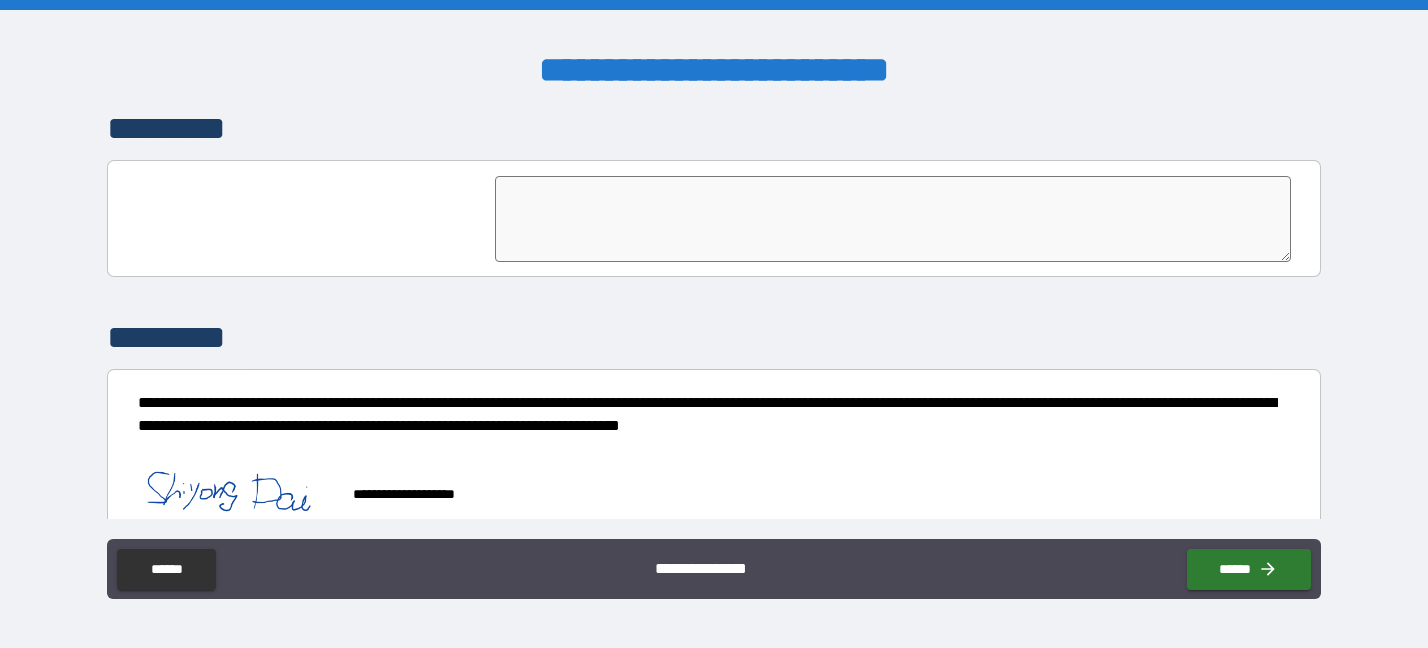 scroll, scrollTop: 4866, scrollLeft: 0, axis: vertical 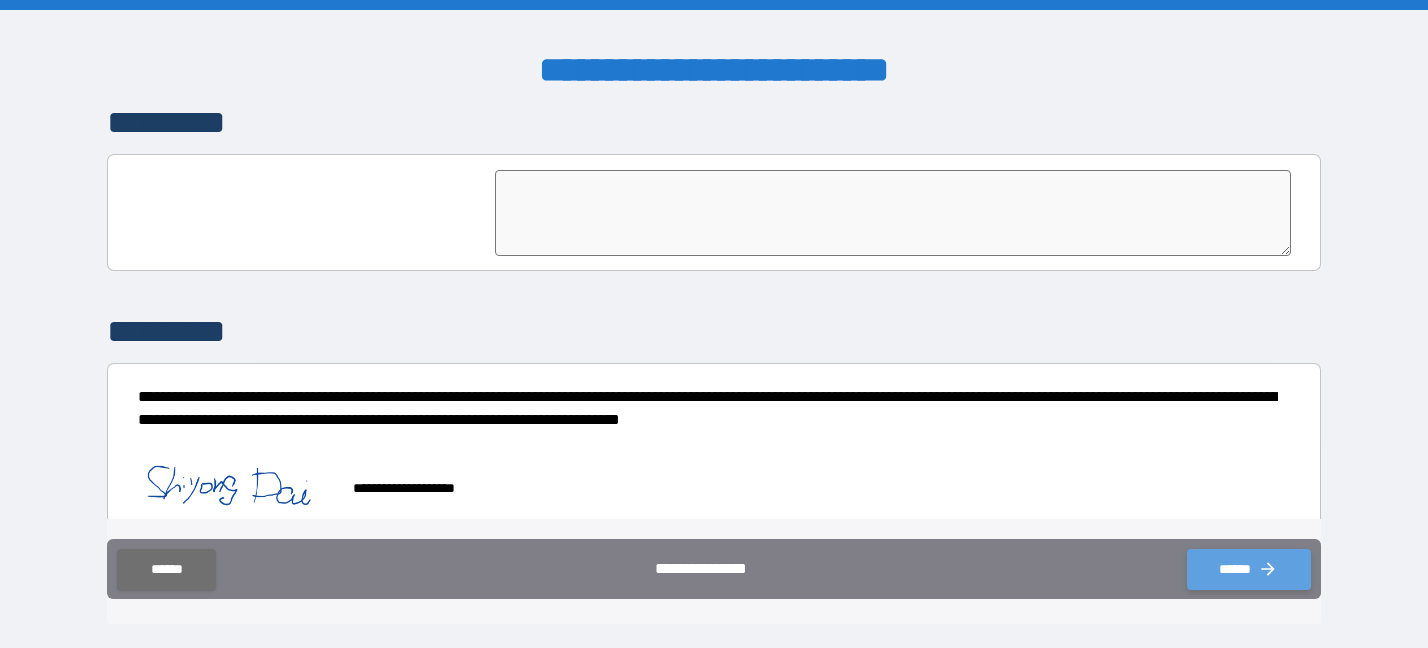 click on "******" at bounding box center [1249, 569] 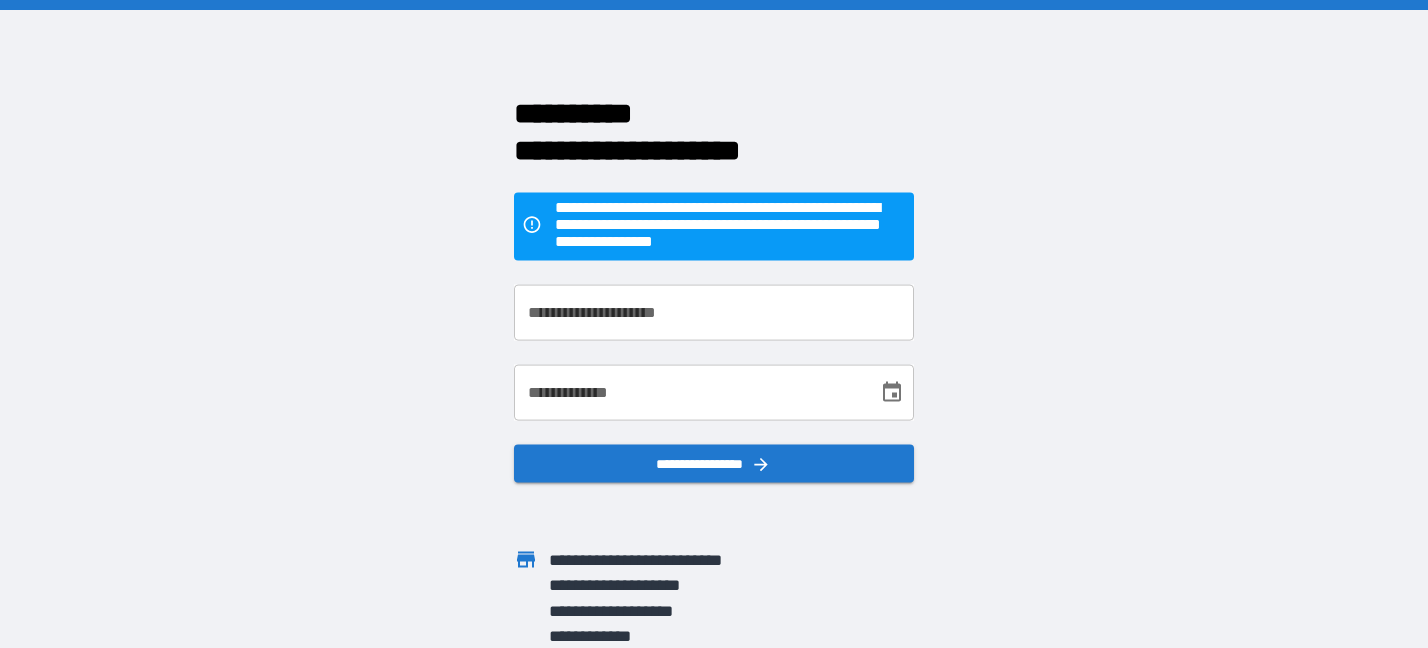 click on "**********" at bounding box center [714, 313] 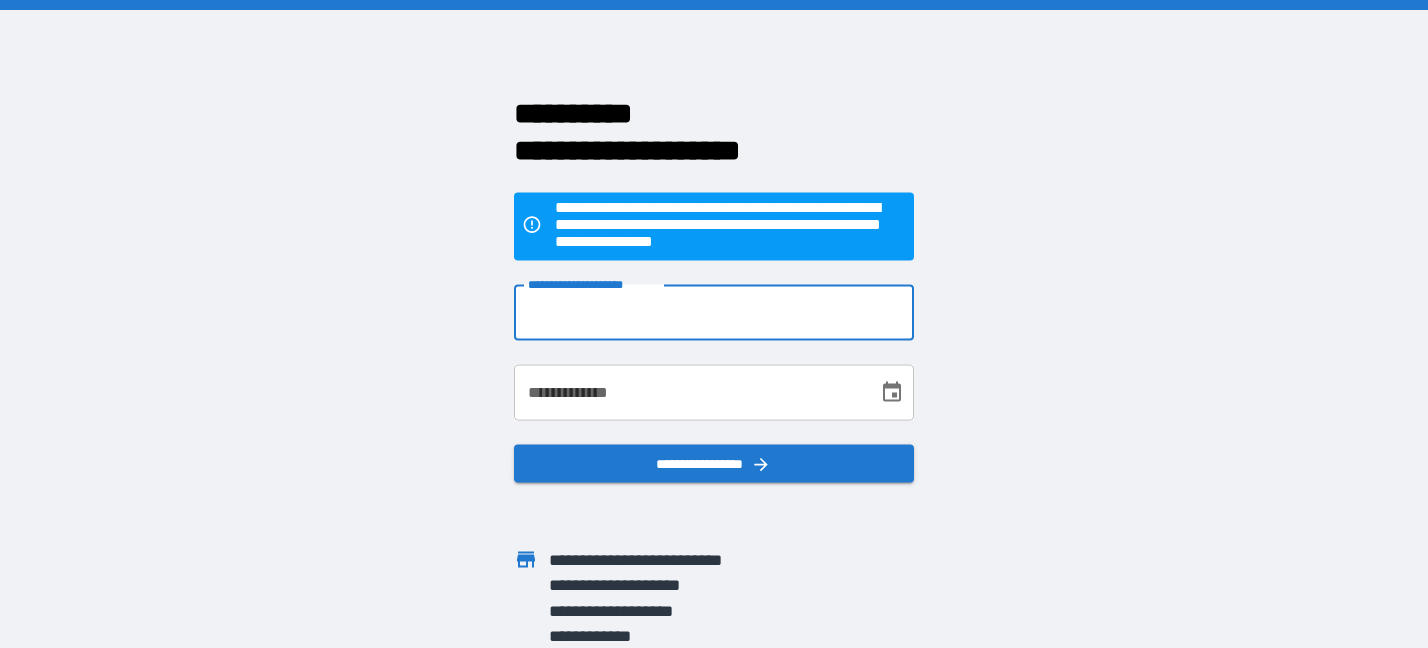 type on "**********" 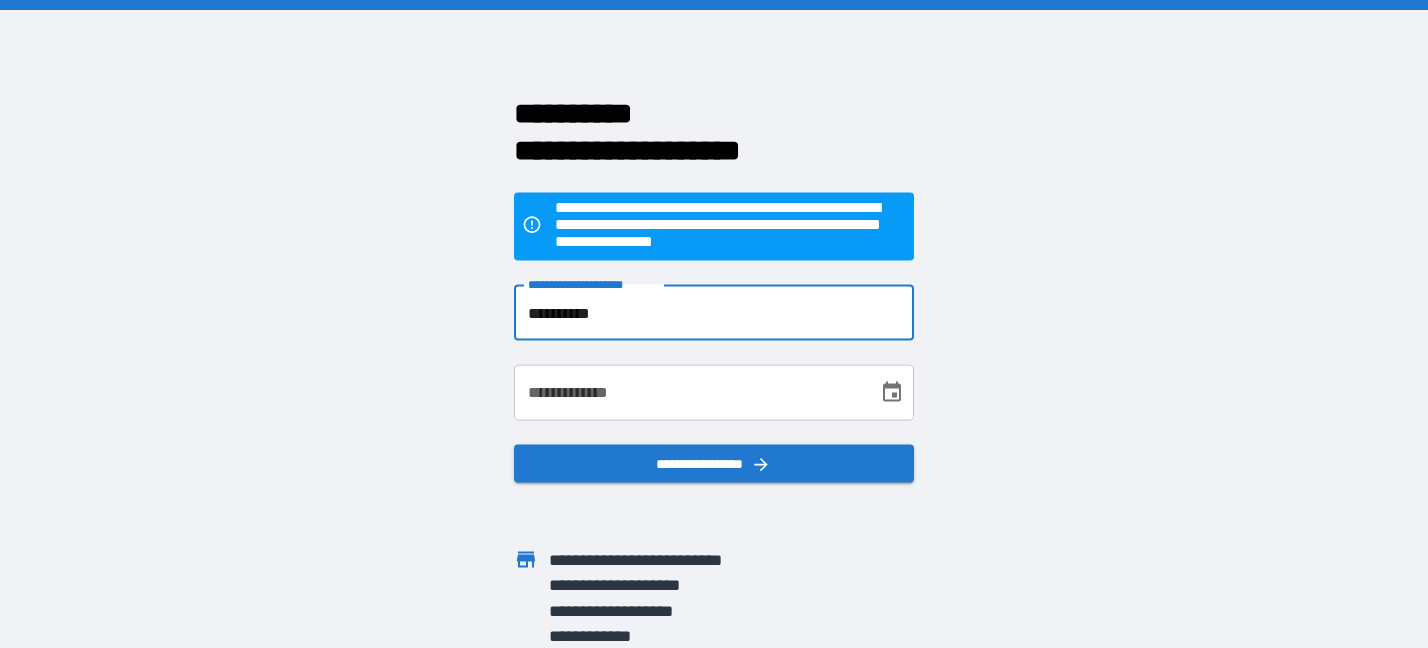 type on "**********" 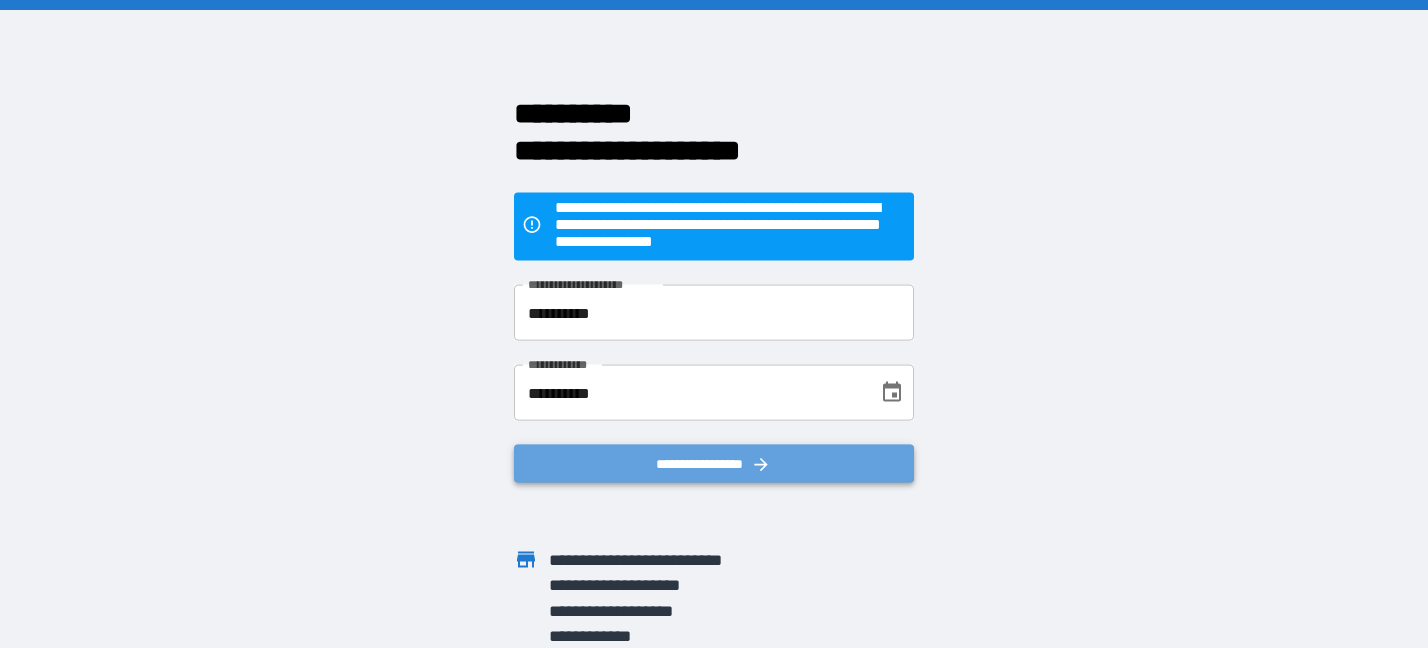 click on "**********" at bounding box center (714, 464) 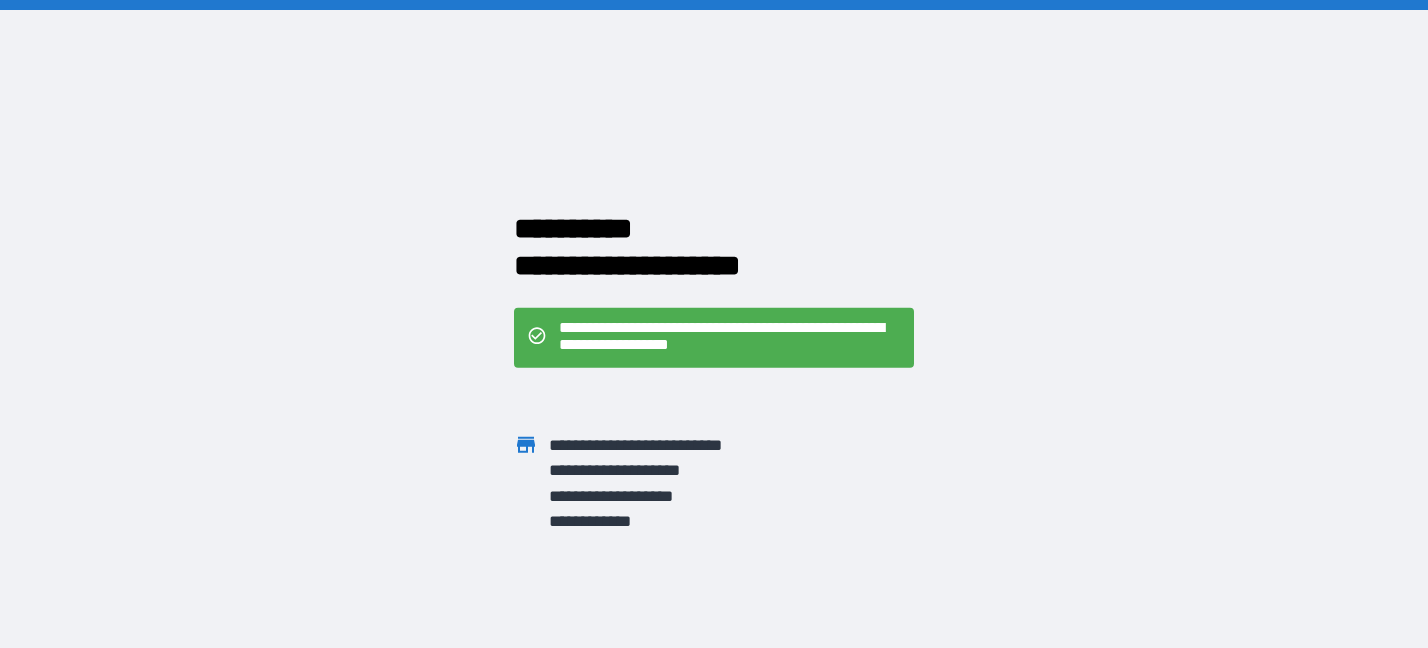 click at bounding box center (878, 471) 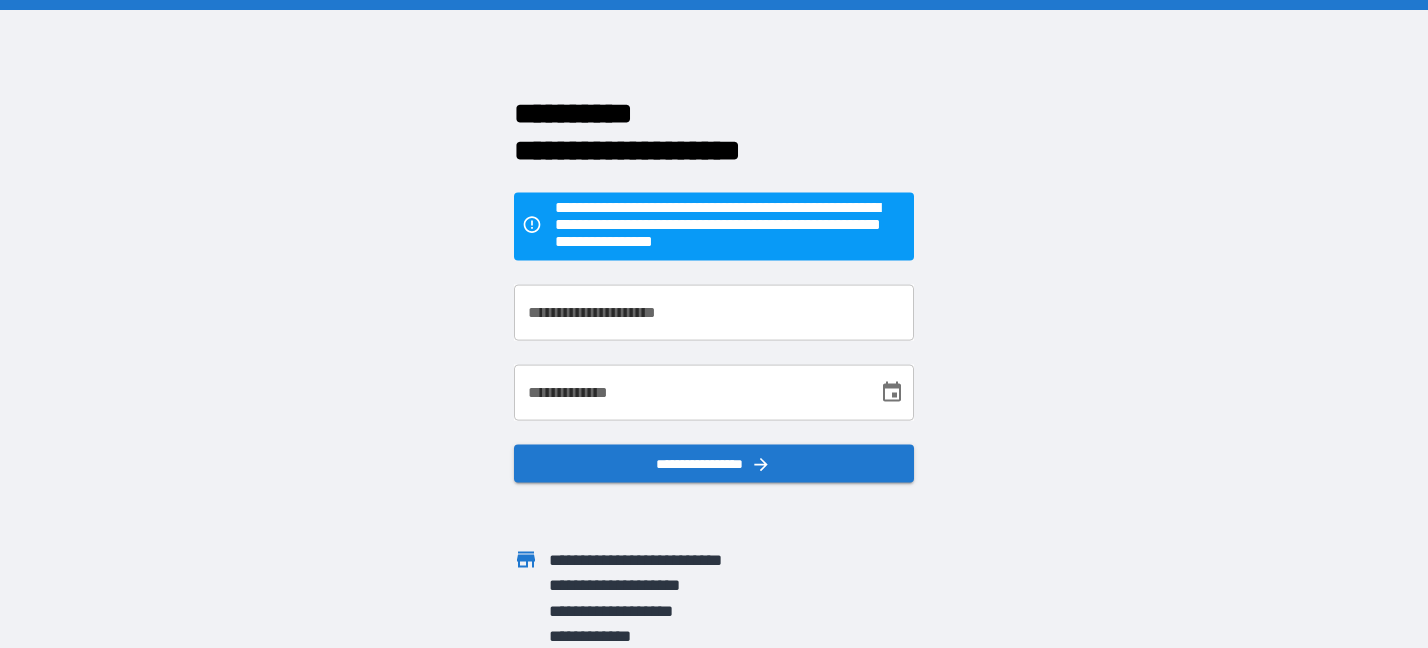 scroll, scrollTop: 0, scrollLeft: 0, axis: both 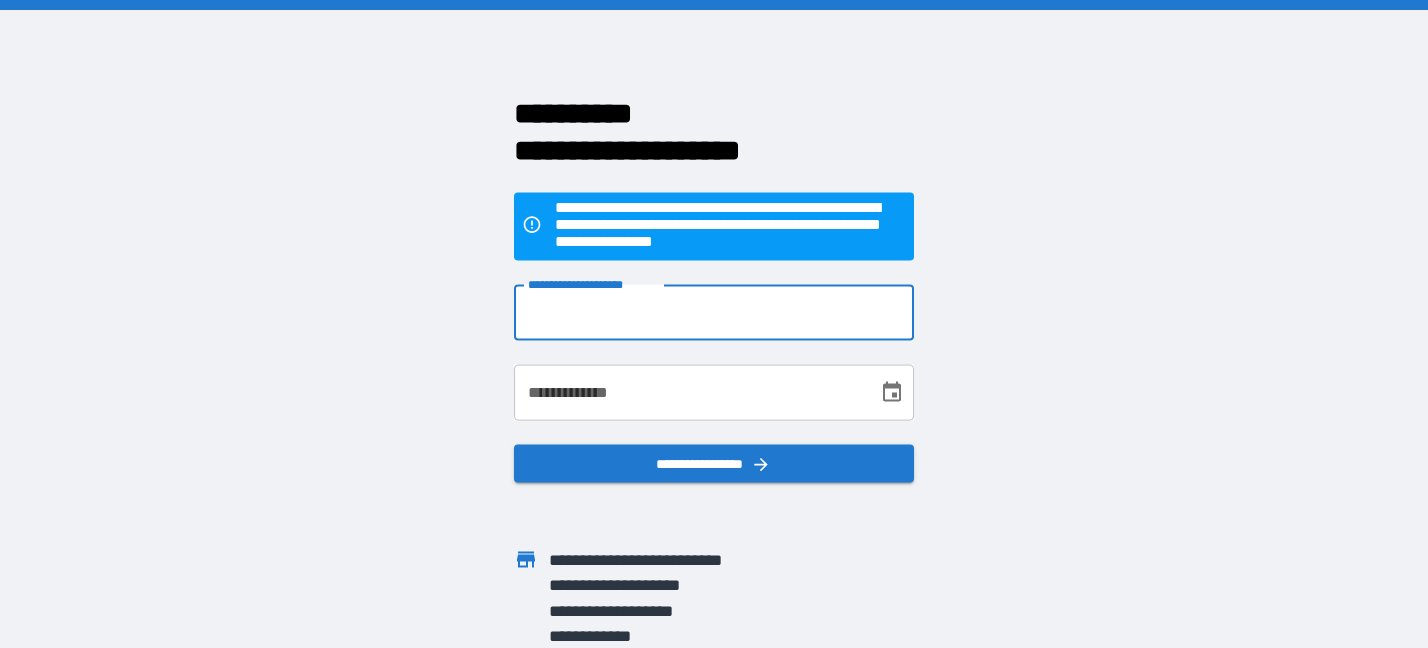 click on "**********" at bounding box center [714, 313] 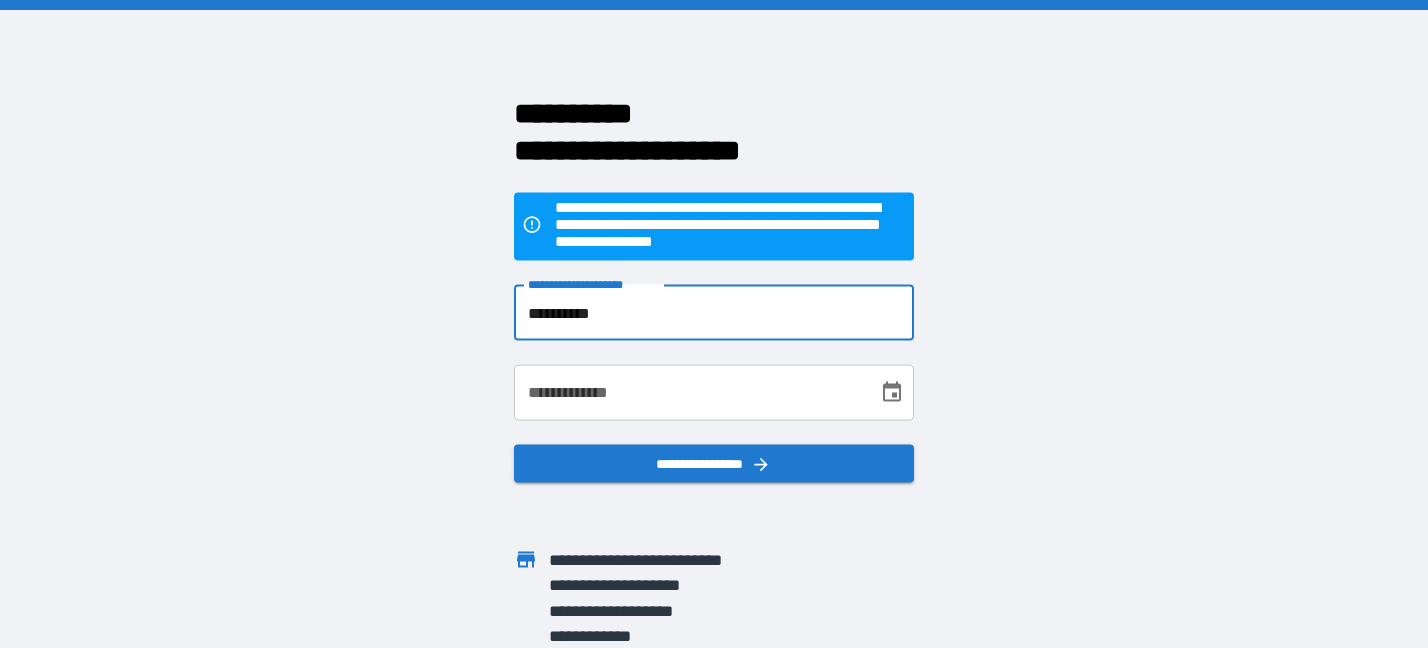 type on "**********" 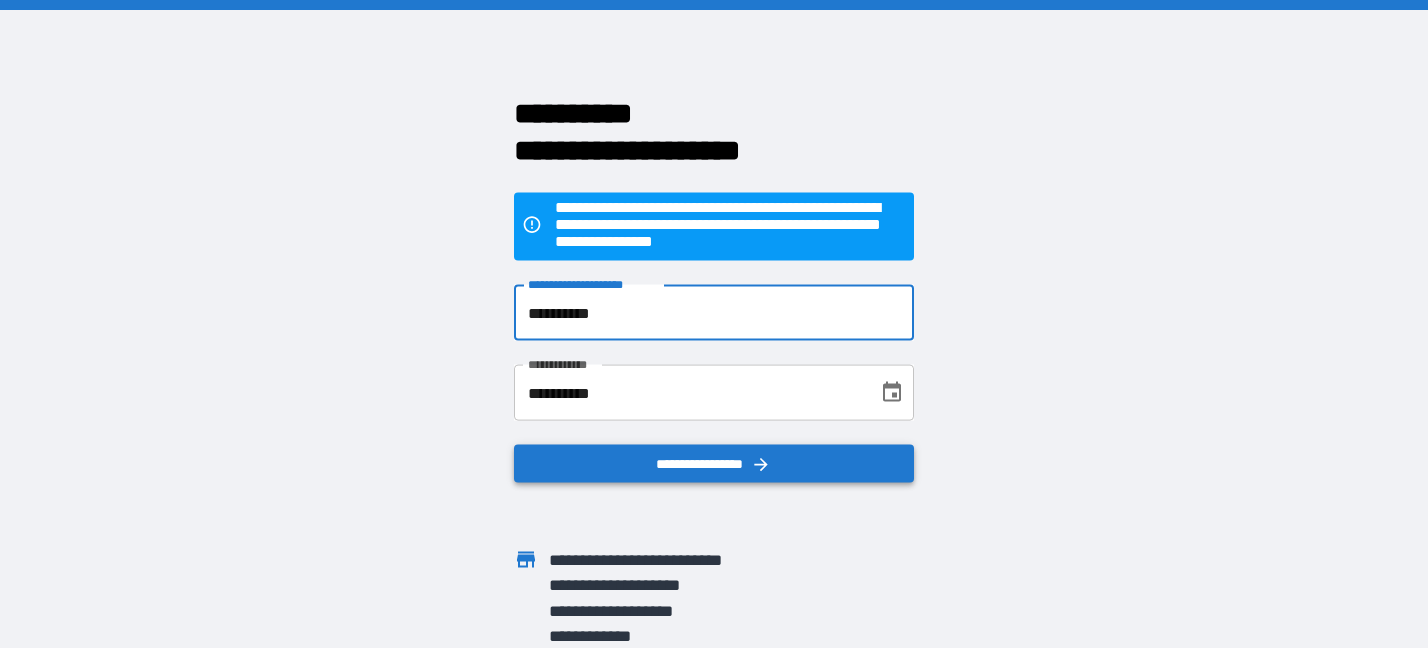 click on "**********" at bounding box center (714, 464) 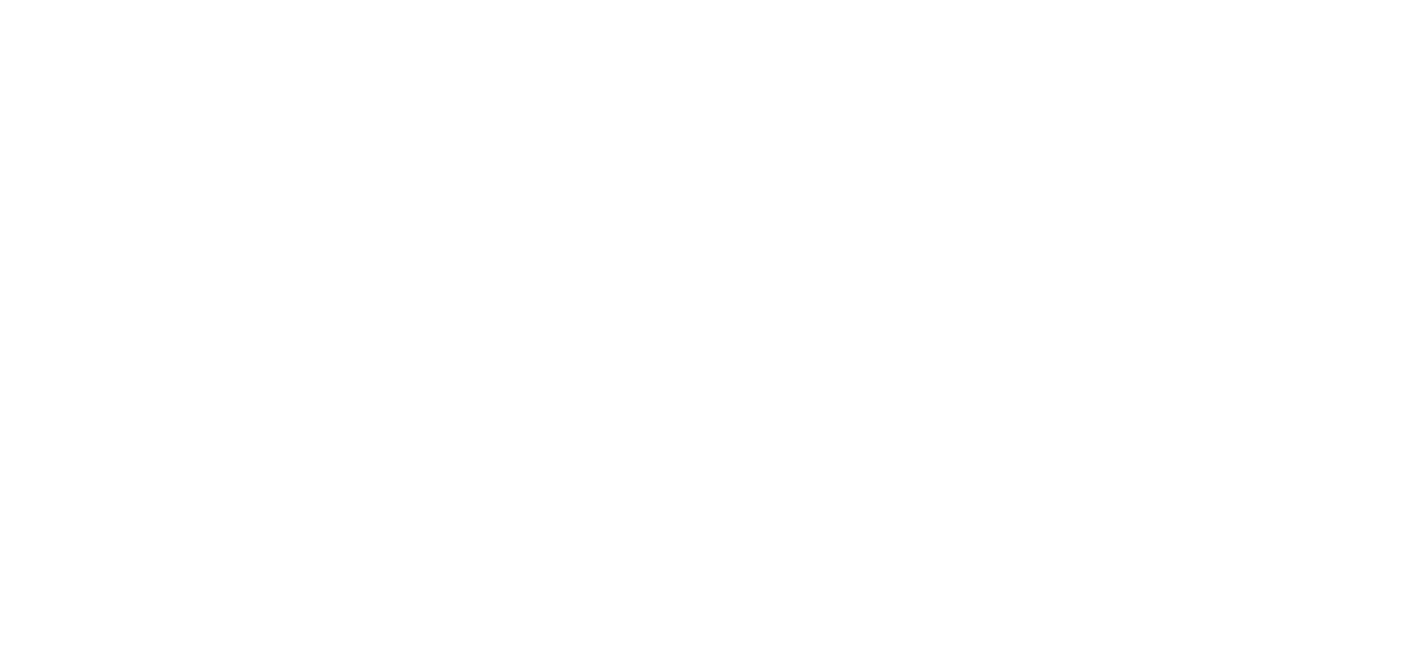 scroll, scrollTop: 0, scrollLeft: 0, axis: both 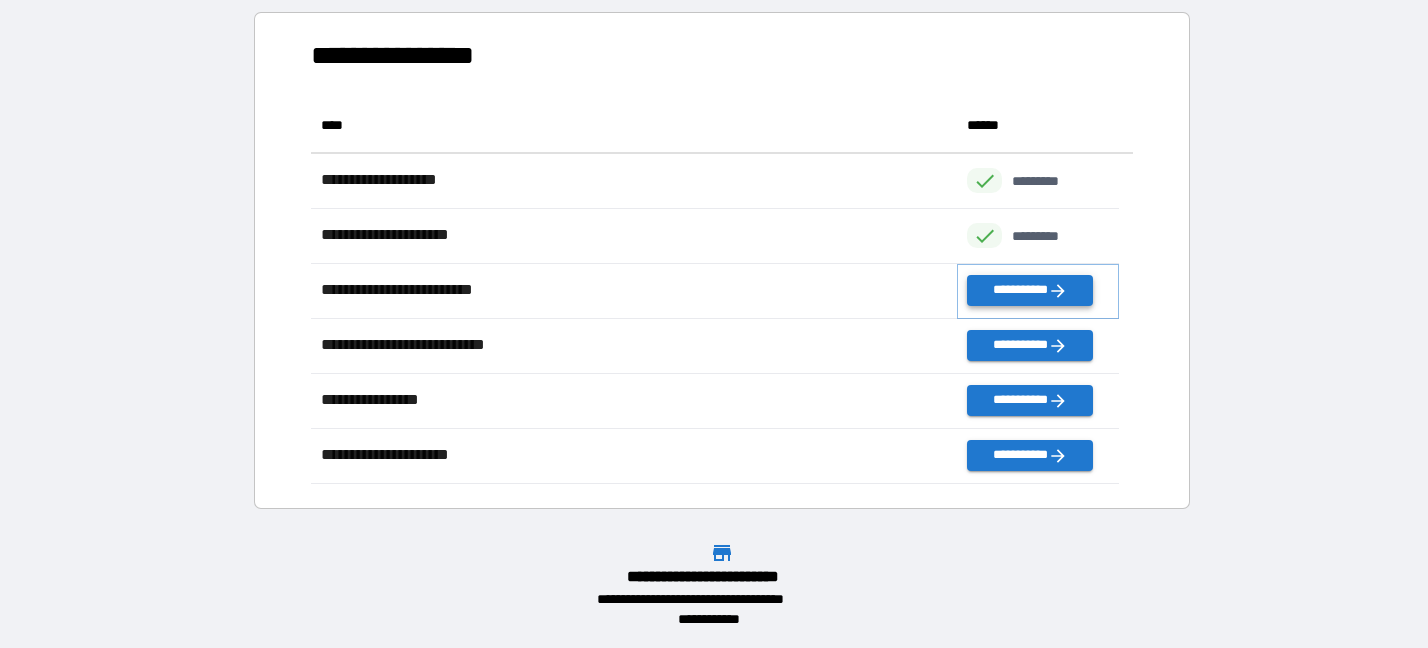 click on "**********" at bounding box center (1029, 290) 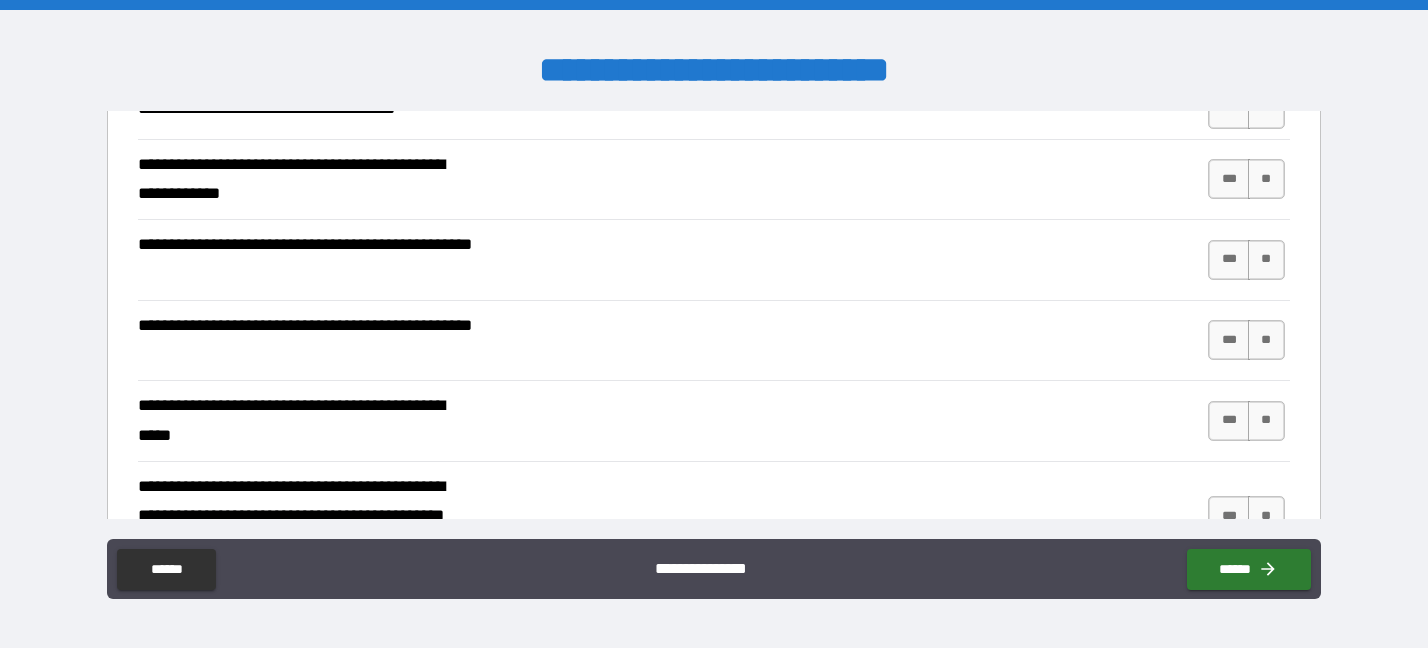 scroll, scrollTop: 300, scrollLeft: 0, axis: vertical 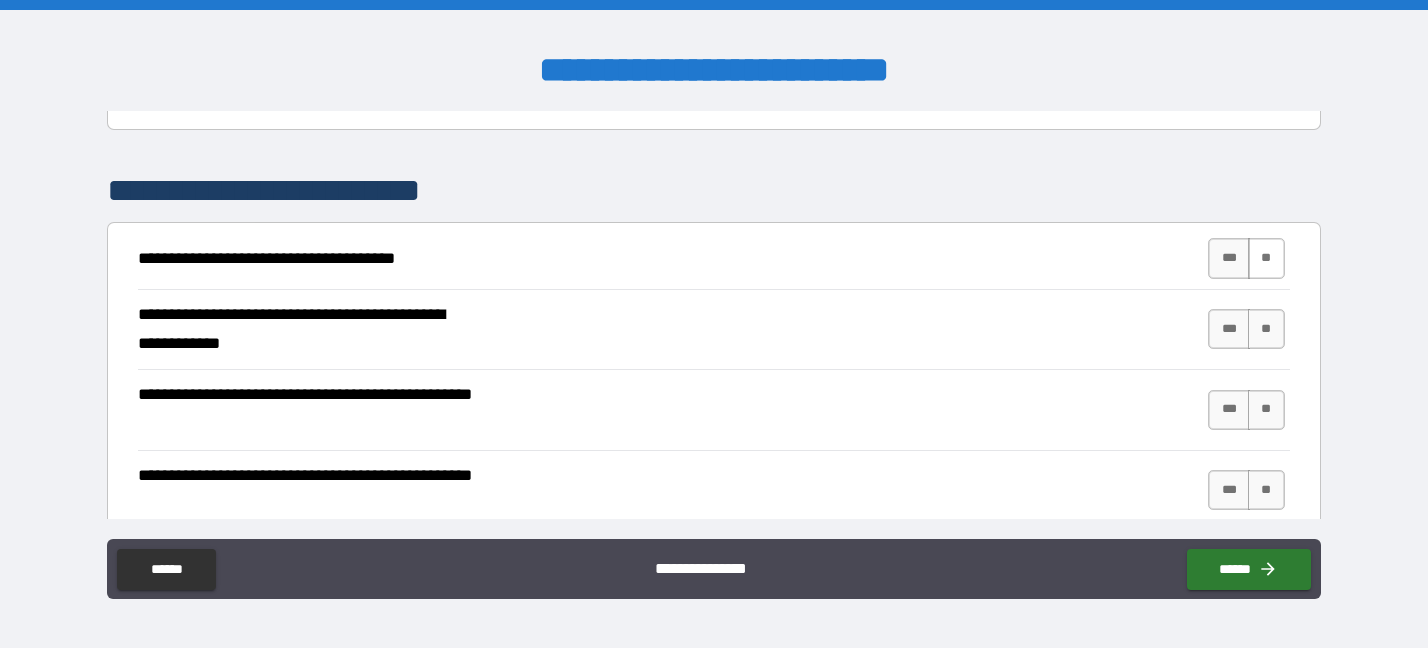 click on "**" at bounding box center (1266, 258) 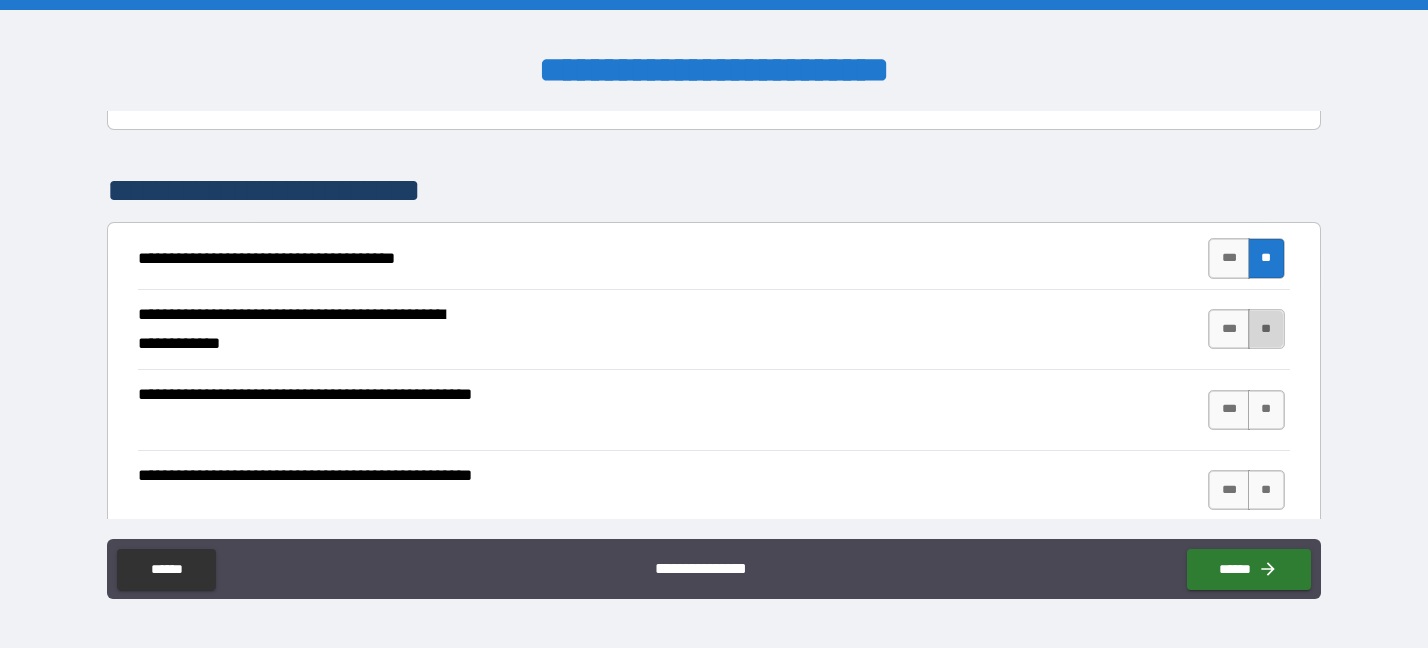 drag, startPoint x: 1240, startPoint y: 324, endPoint x: 1236, endPoint y: 339, distance: 15.524175 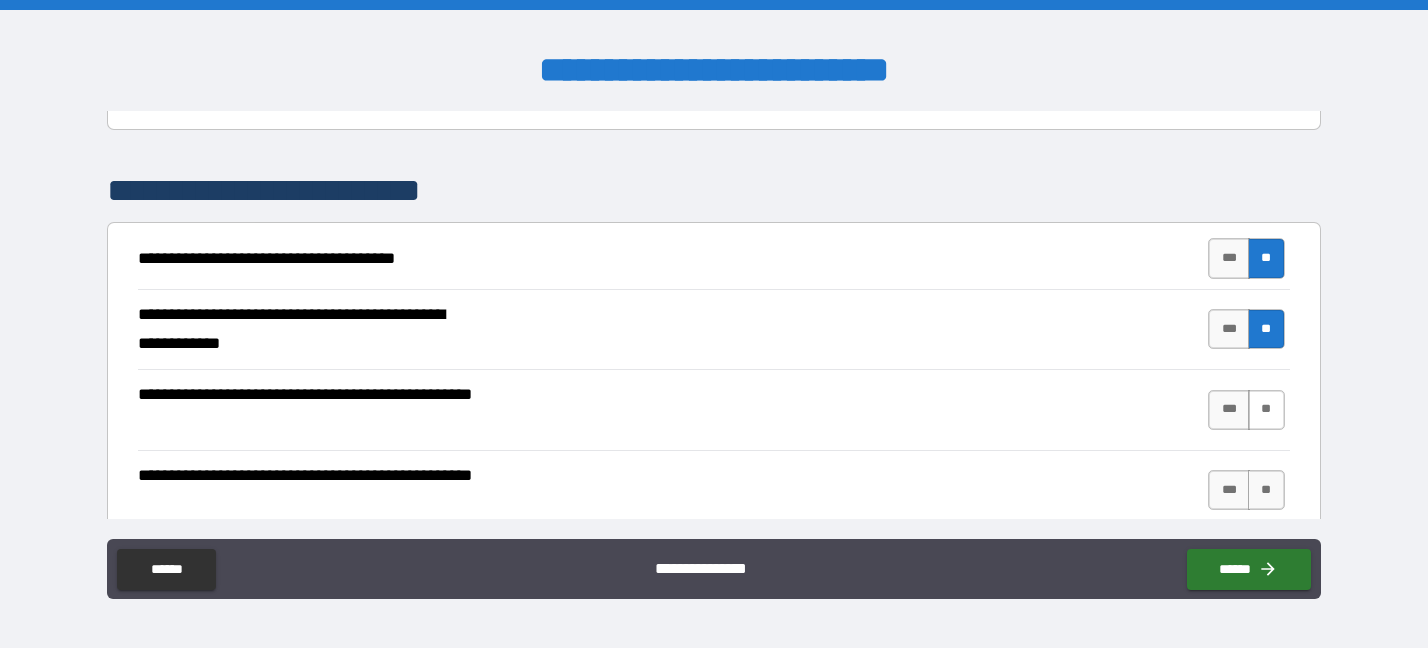 click on "**" at bounding box center [1266, 410] 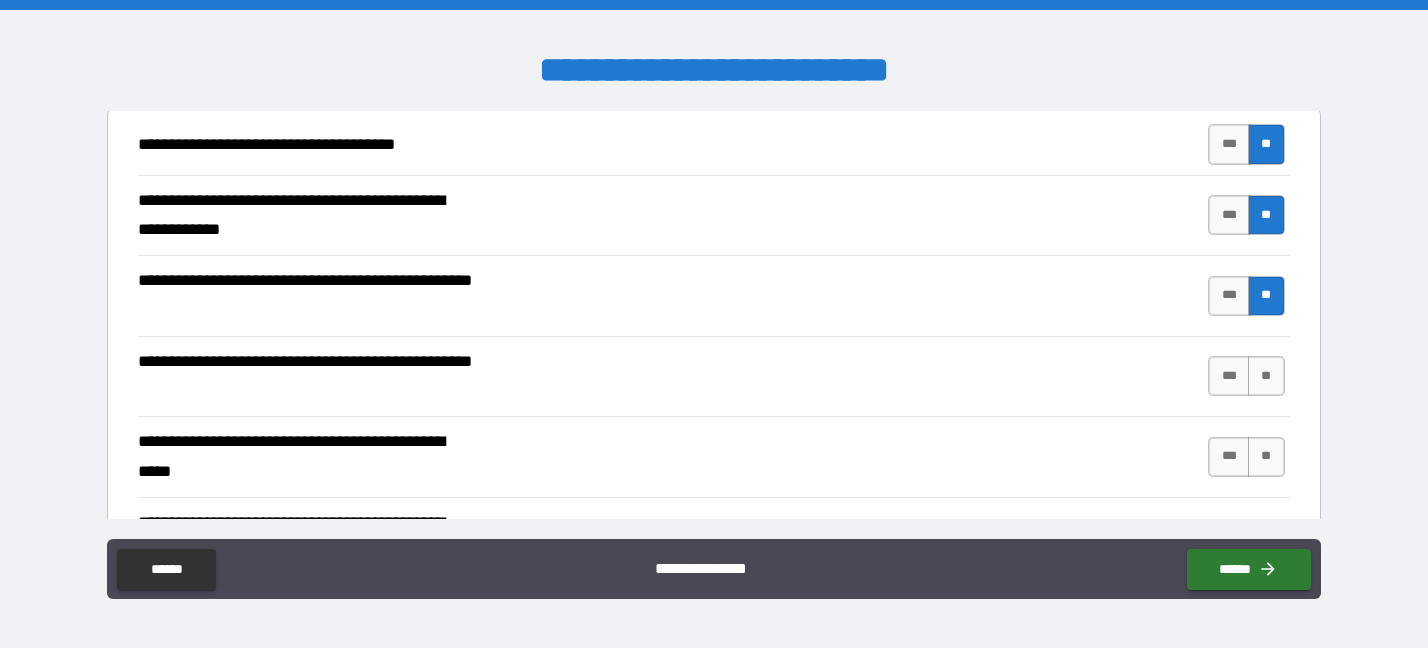 scroll, scrollTop: 450, scrollLeft: 0, axis: vertical 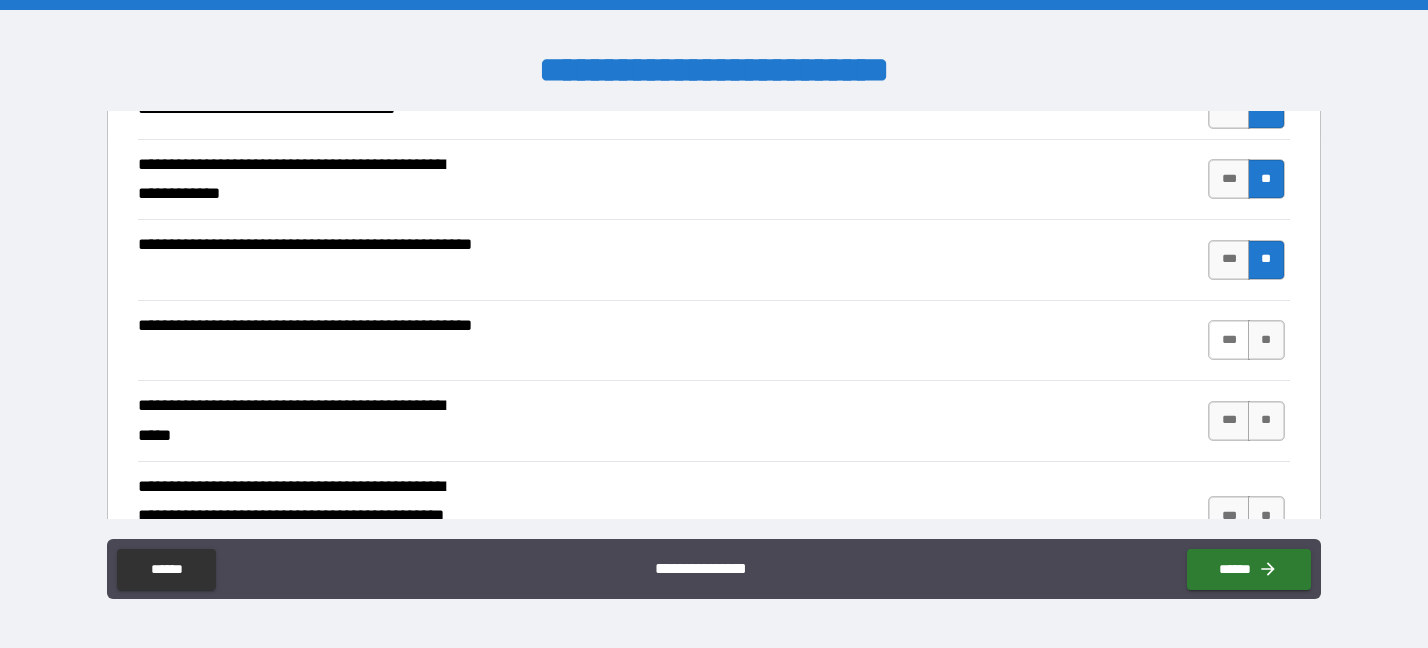 click on "***" at bounding box center [1229, 340] 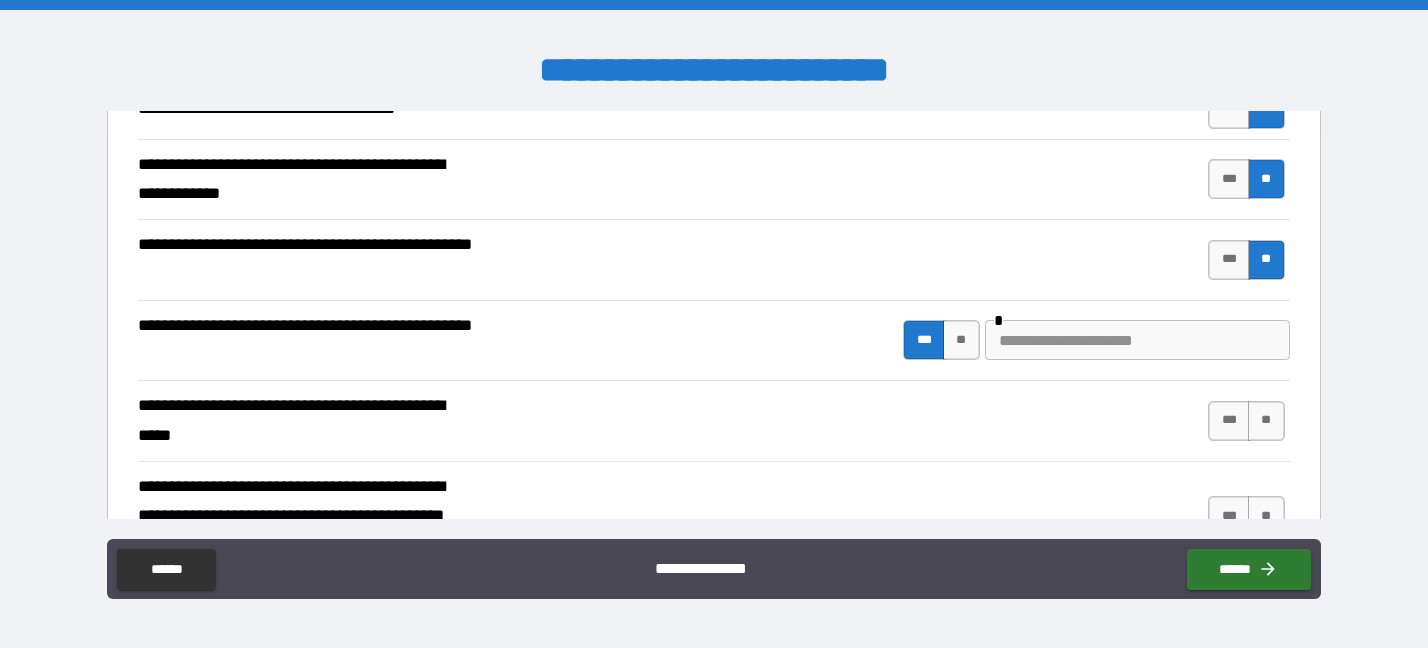 click at bounding box center [1137, 340] 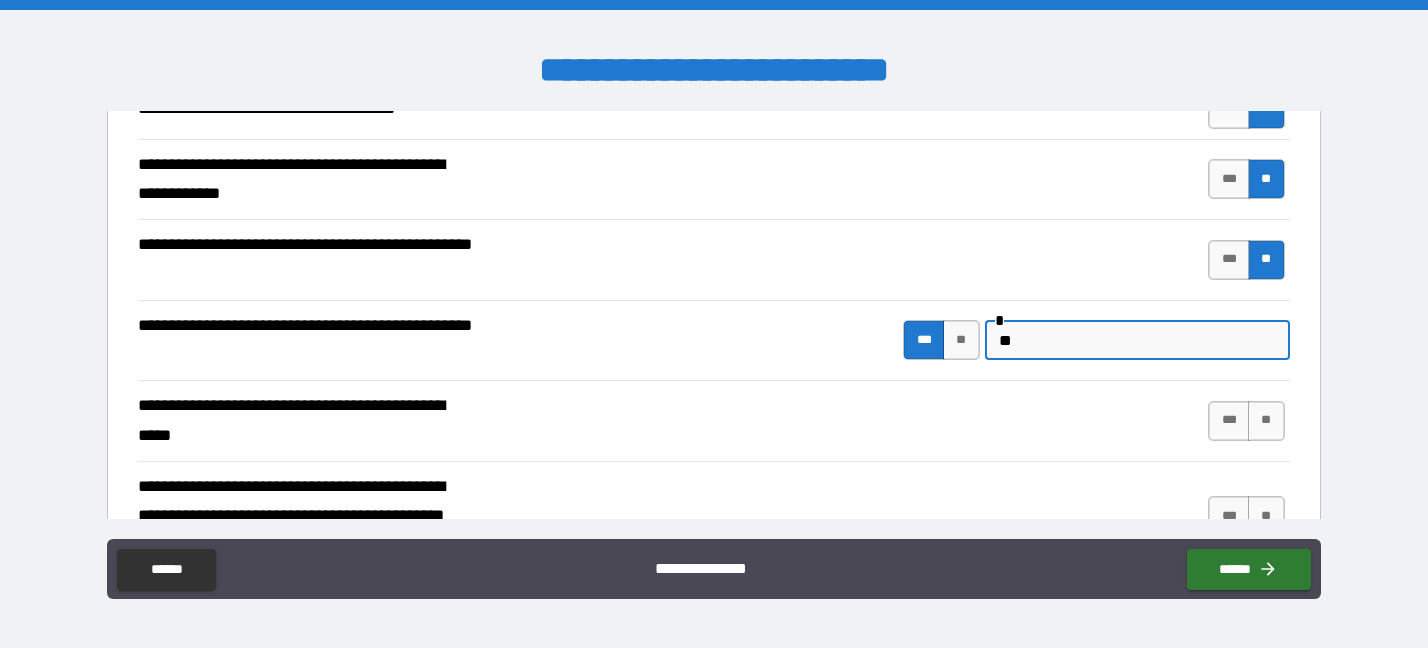 type on "*" 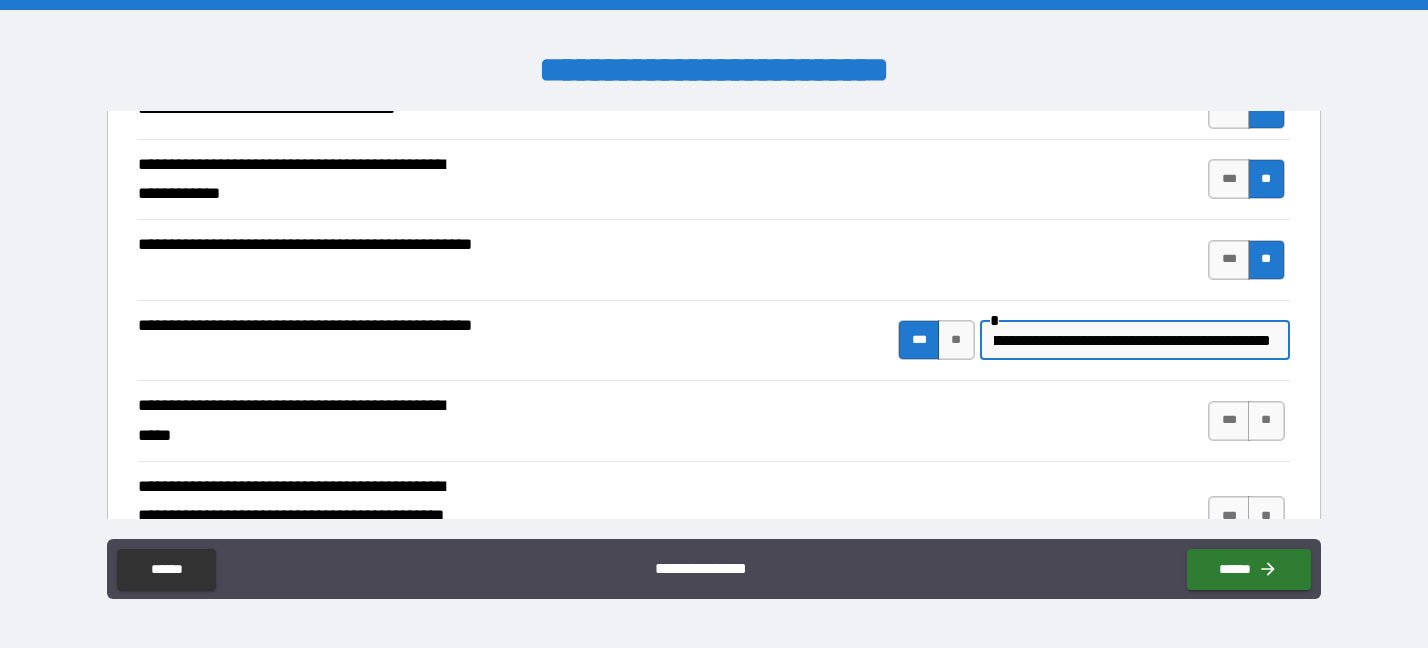 scroll, scrollTop: 0, scrollLeft: 78, axis: horizontal 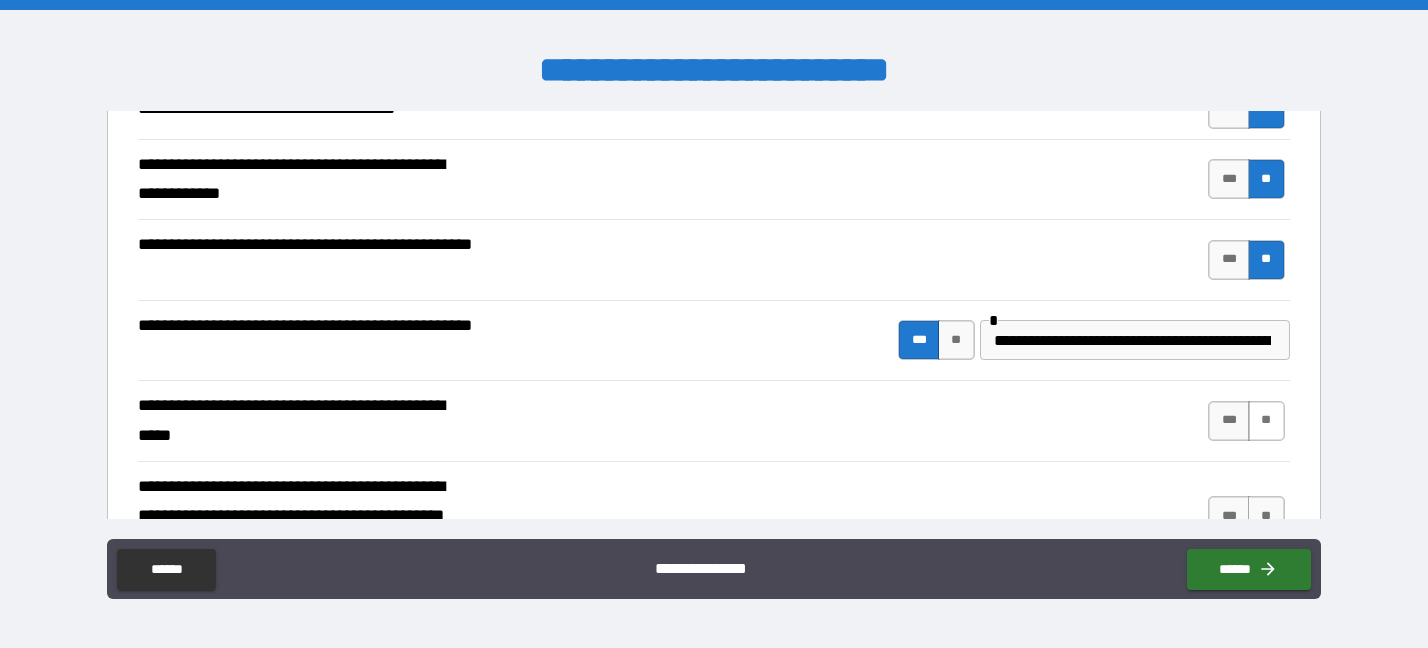 click on "**" at bounding box center (1266, 421) 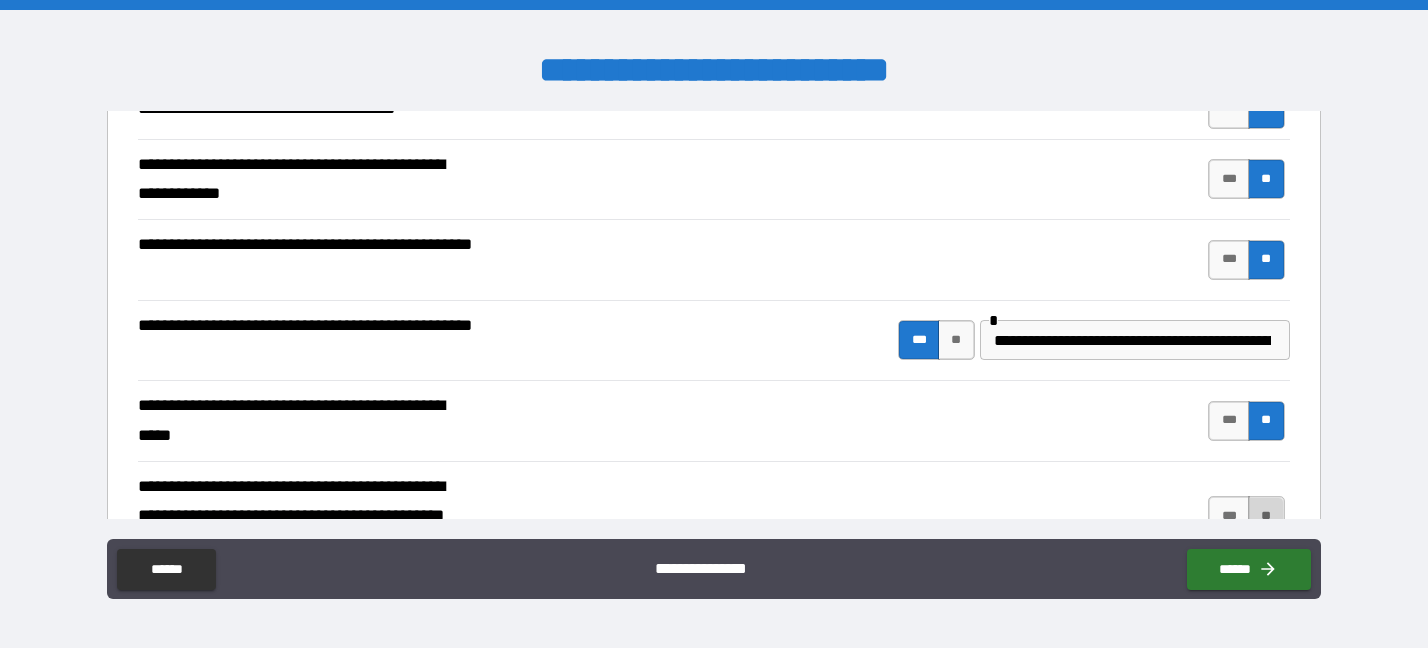 click on "**" at bounding box center (1266, 516) 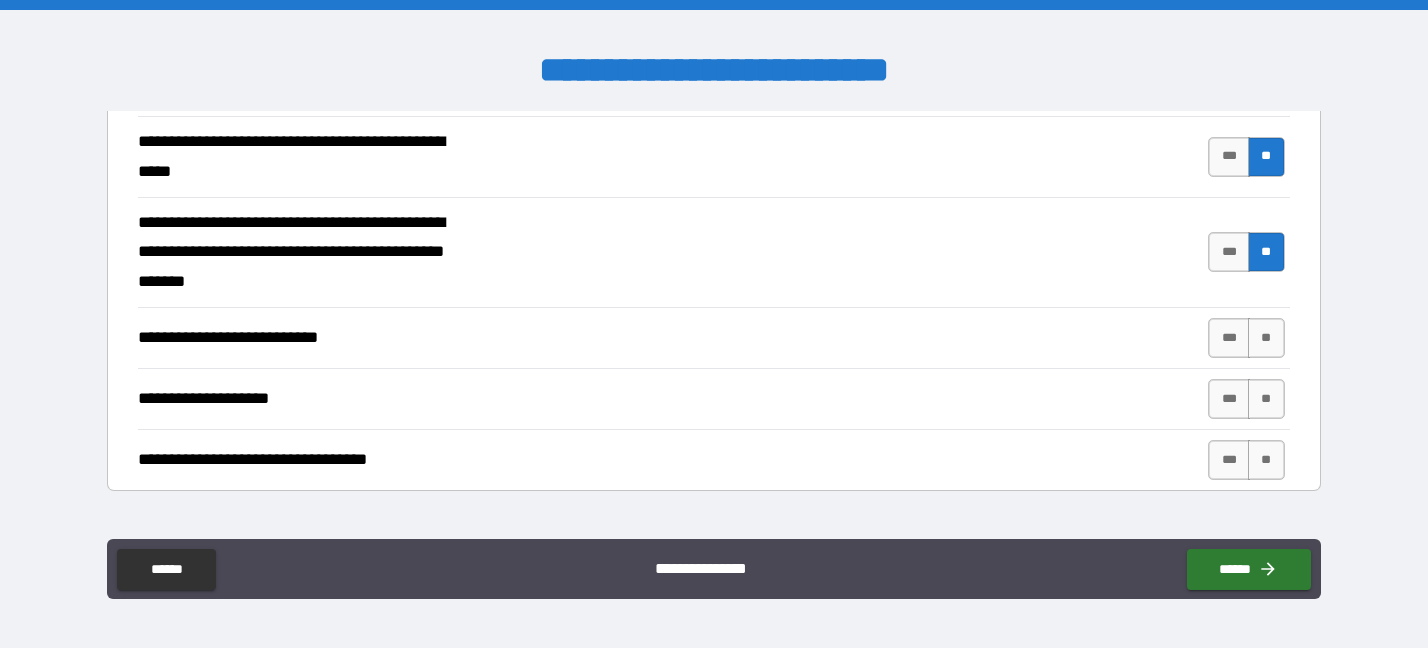 scroll, scrollTop: 750, scrollLeft: 0, axis: vertical 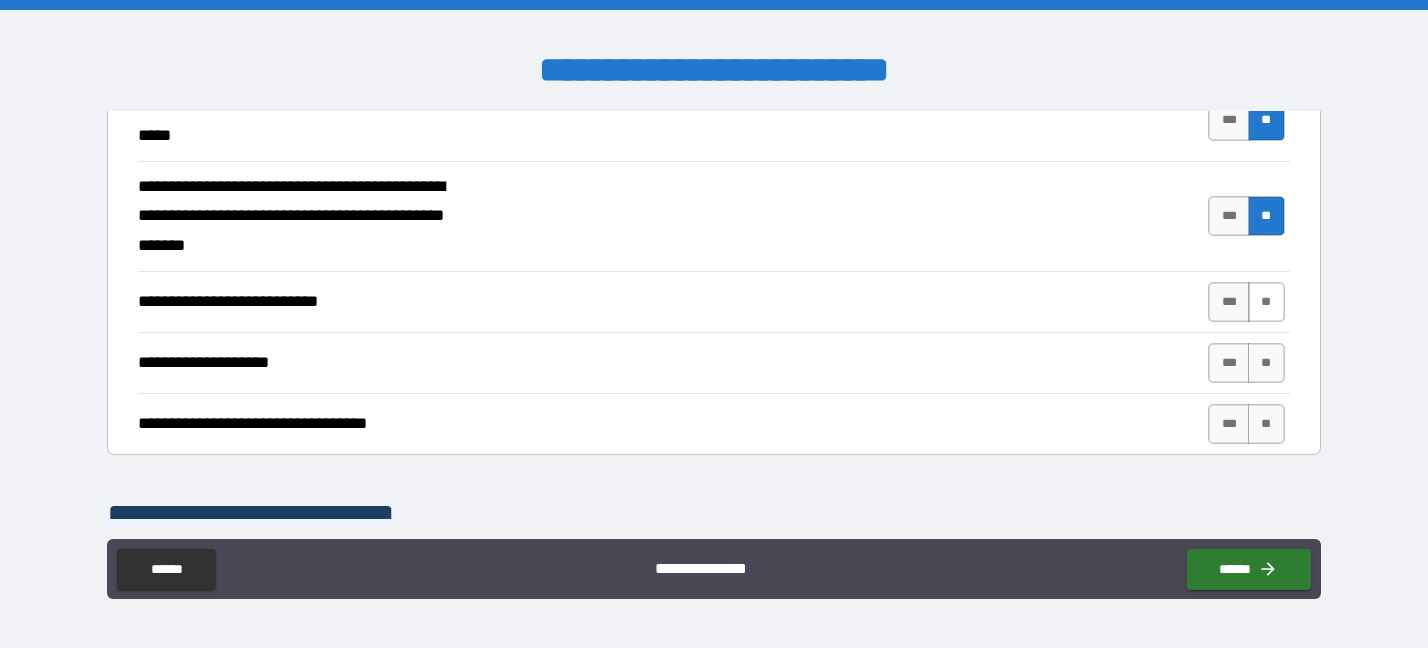 click on "**" at bounding box center (1266, 302) 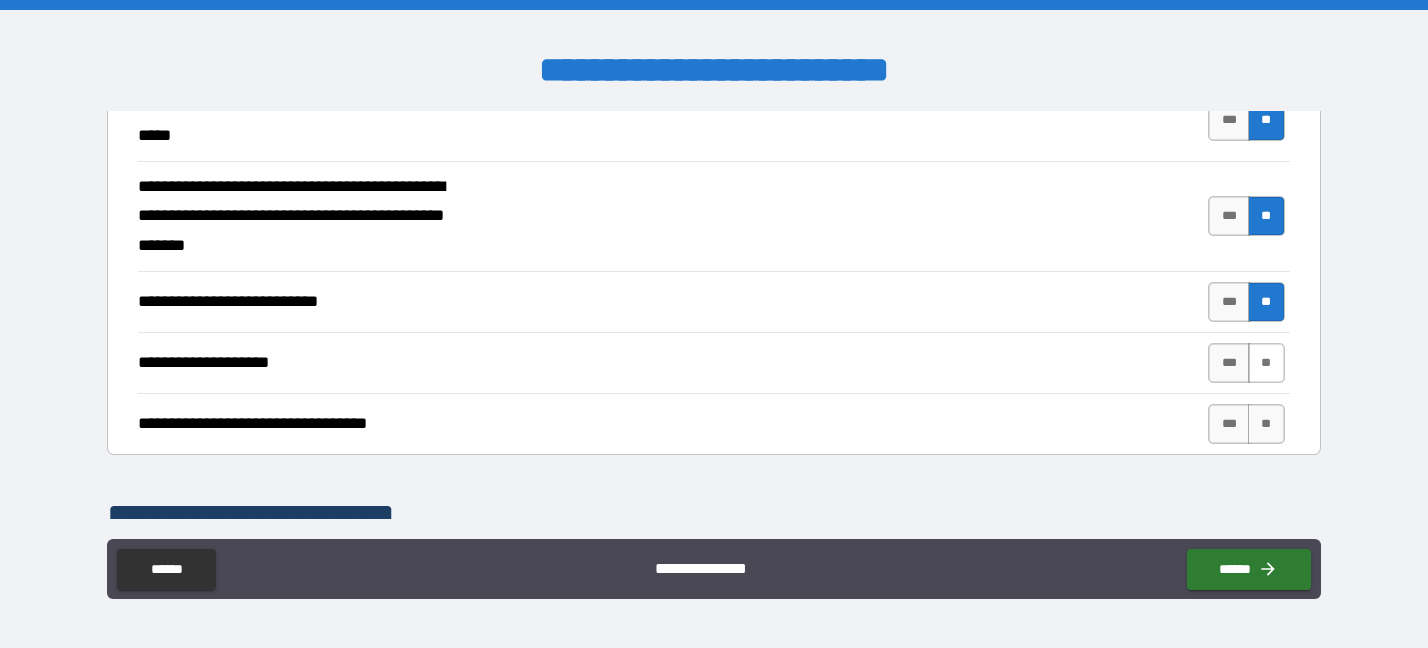click on "**" at bounding box center (1266, 363) 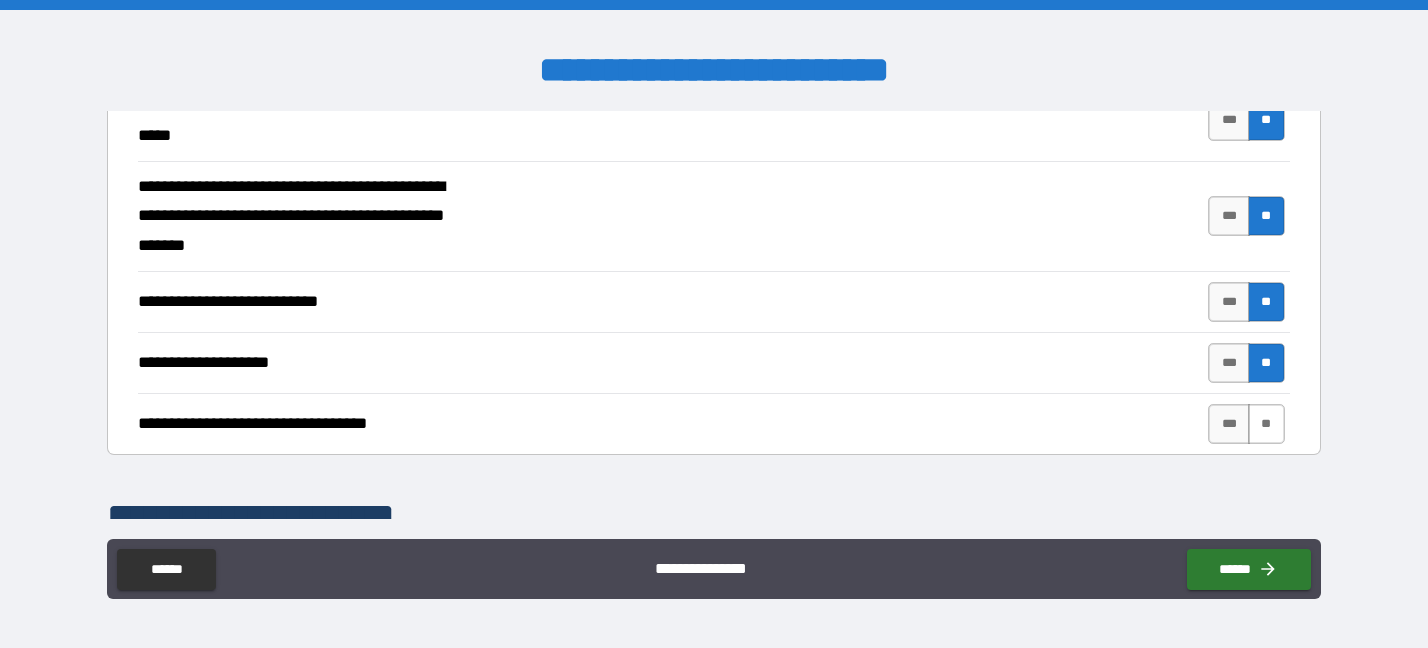 click on "**" at bounding box center (1266, 424) 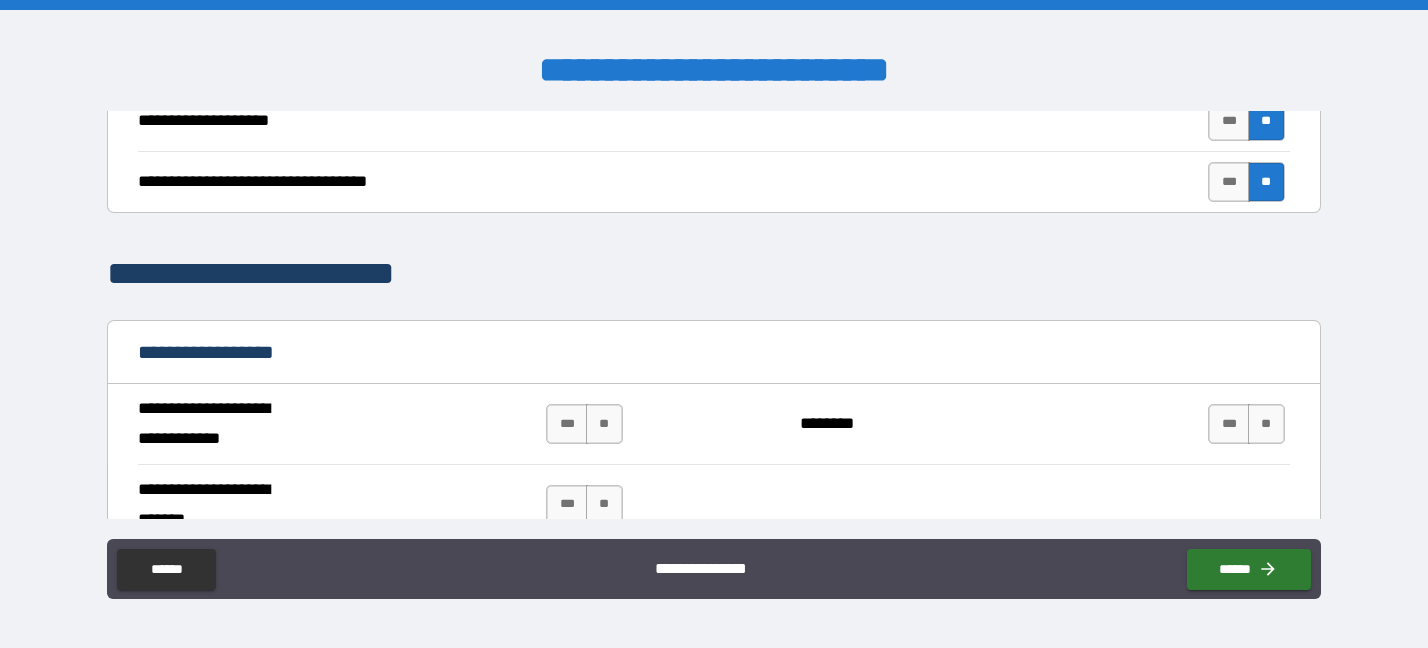 scroll, scrollTop: 1050, scrollLeft: 0, axis: vertical 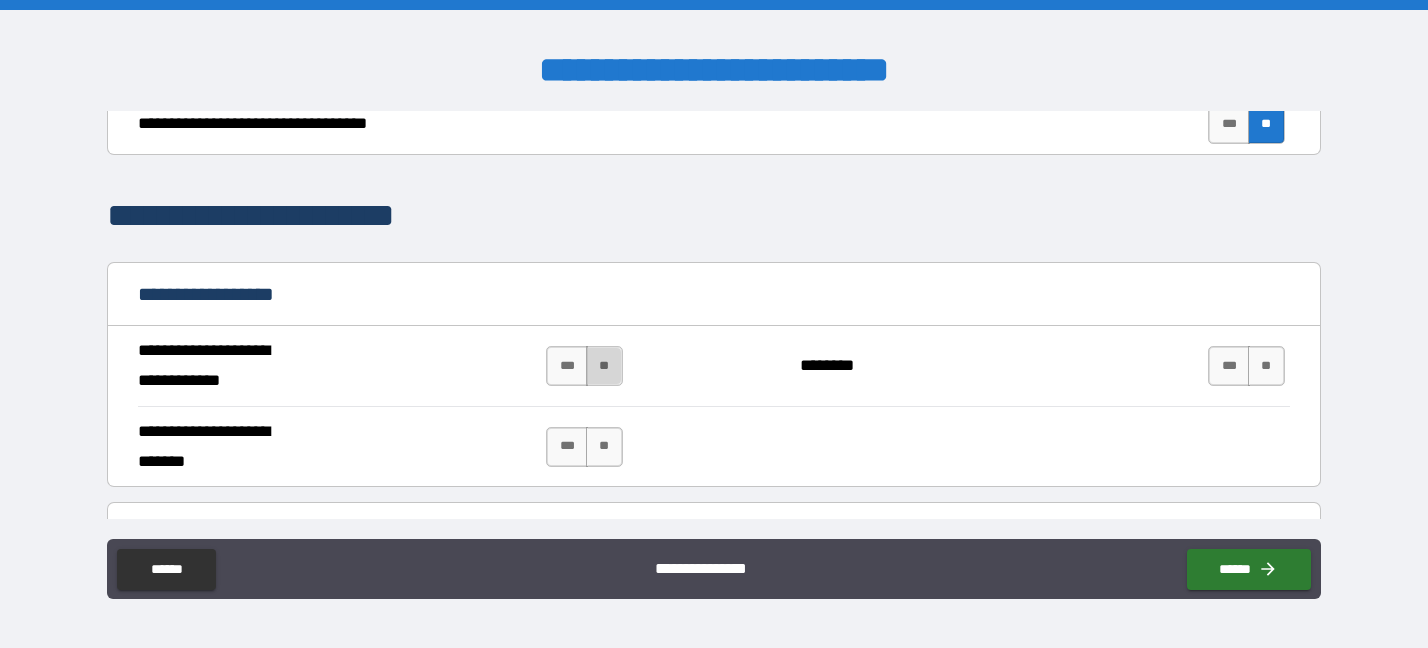 click on "**" at bounding box center (604, 366) 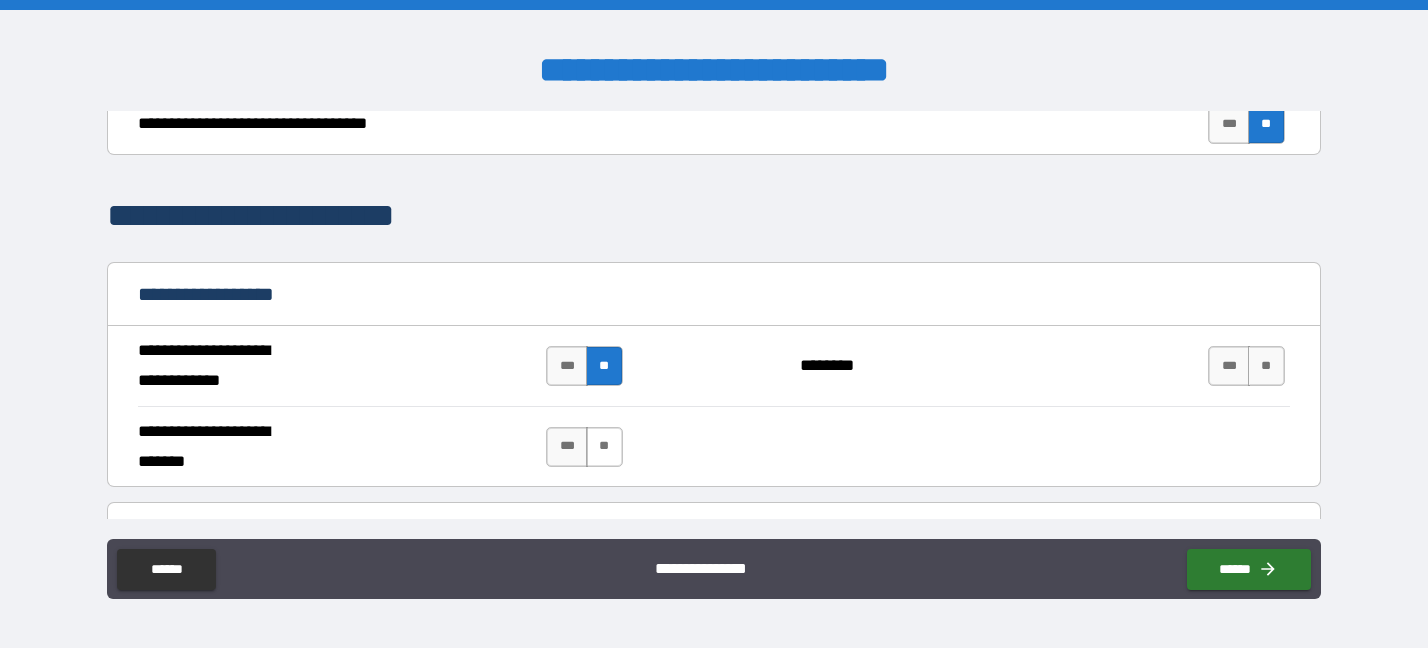 click on "**" at bounding box center [604, 447] 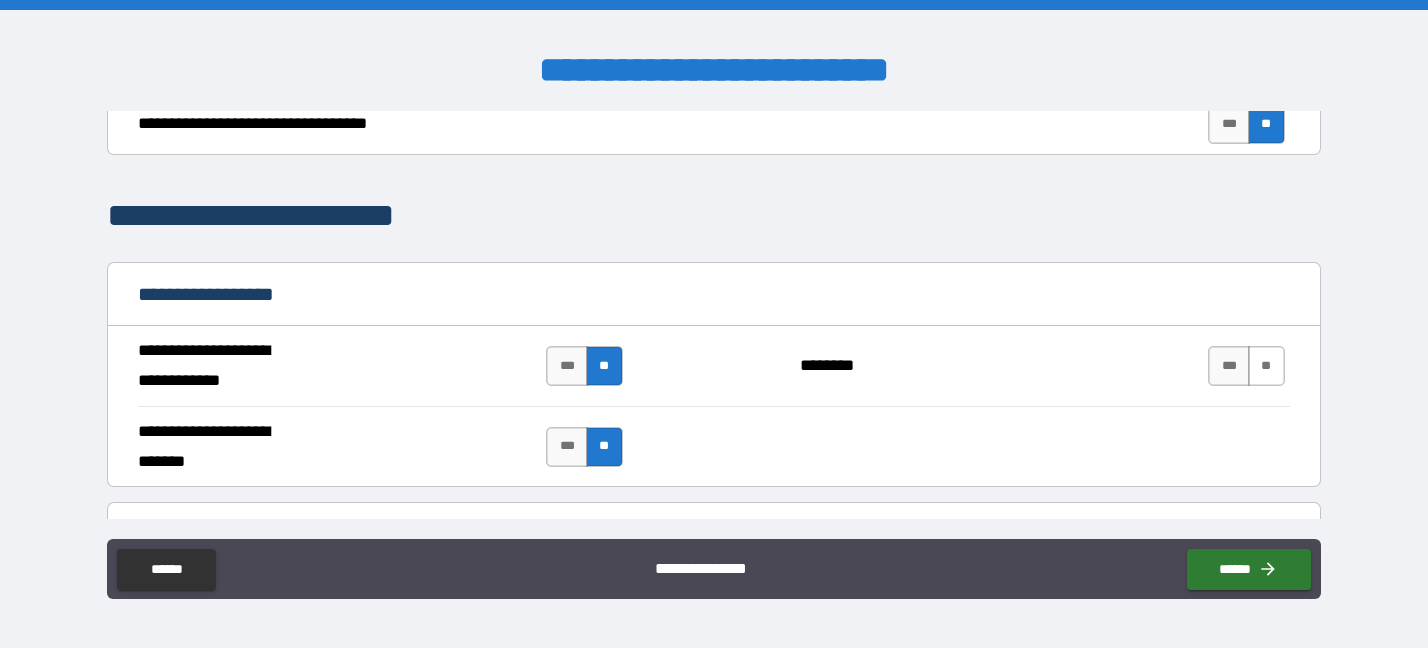 click on "**" at bounding box center [1266, 366] 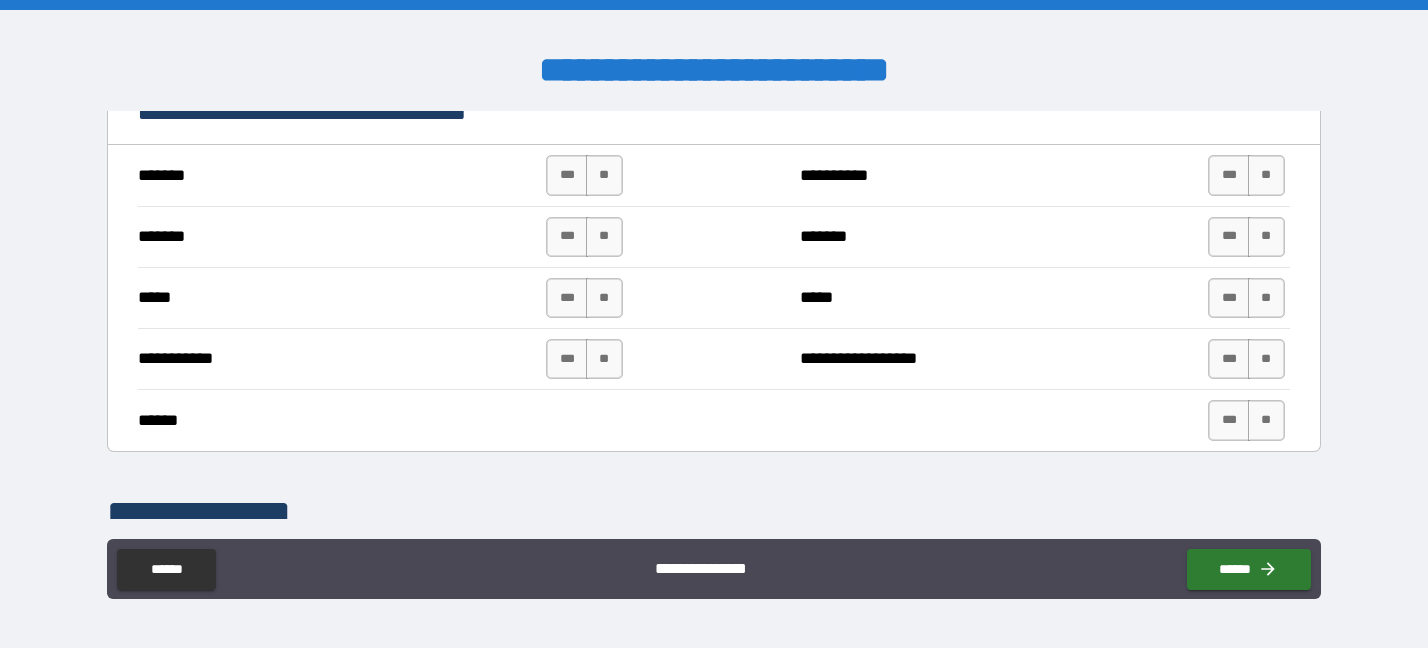 scroll, scrollTop: 1500, scrollLeft: 0, axis: vertical 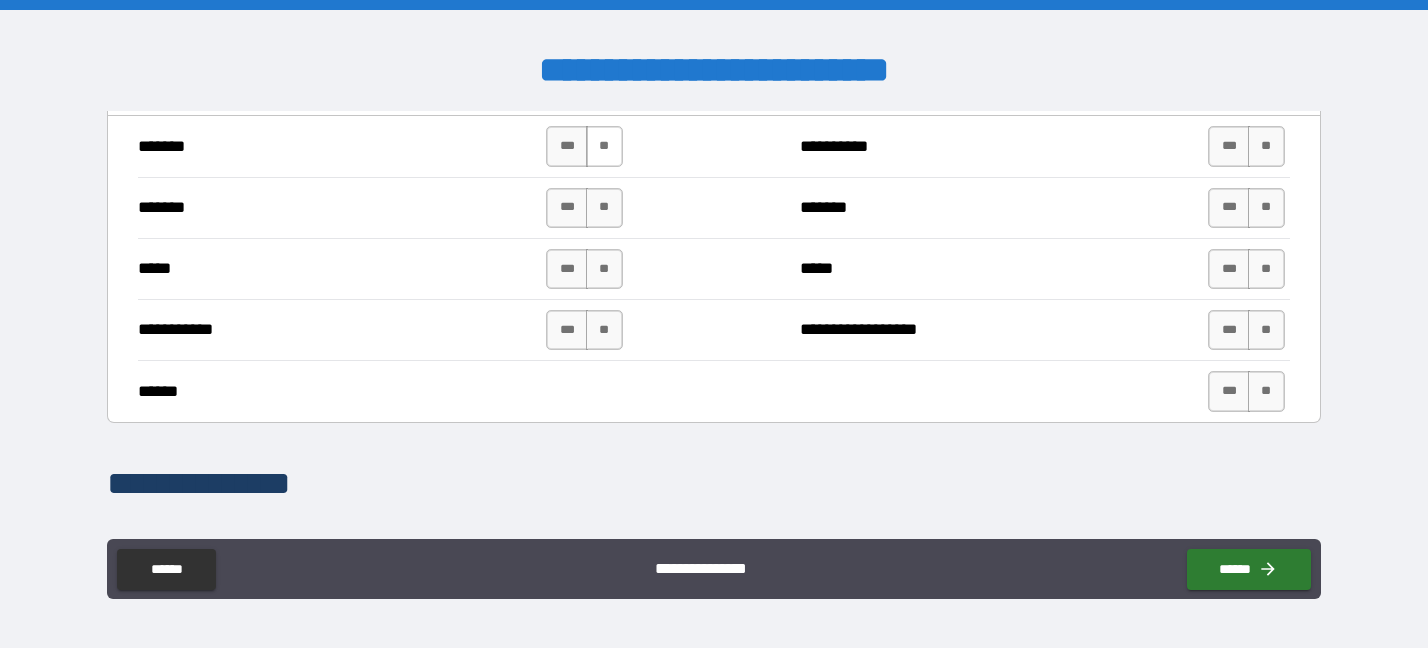 click on "**" at bounding box center [604, 146] 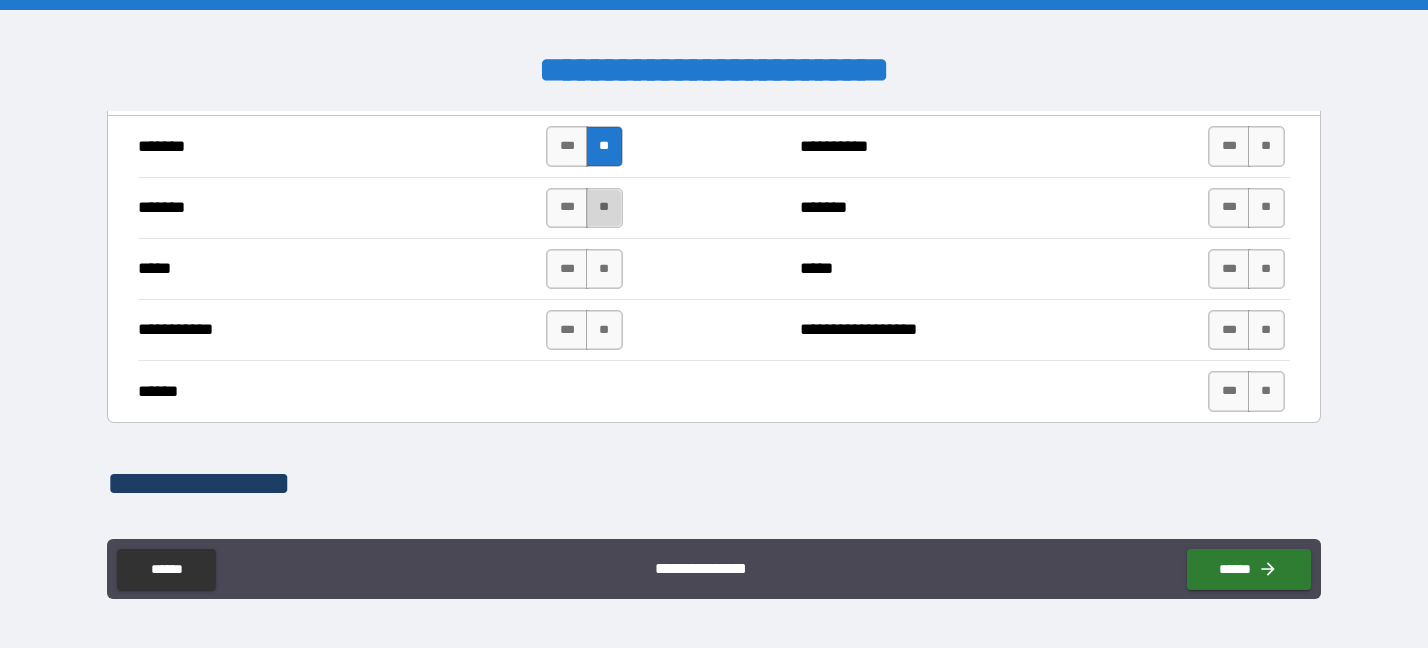 click on "**" at bounding box center [604, 208] 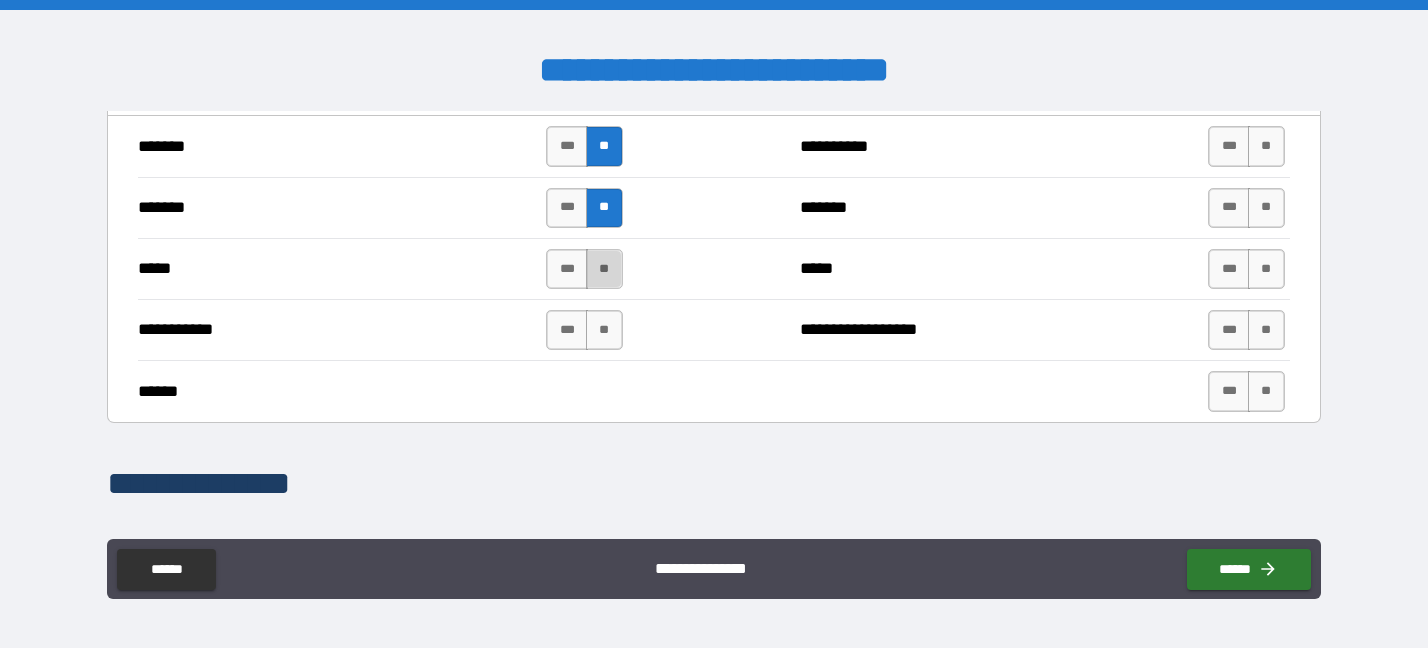click on "**" at bounding box center (604, 269) 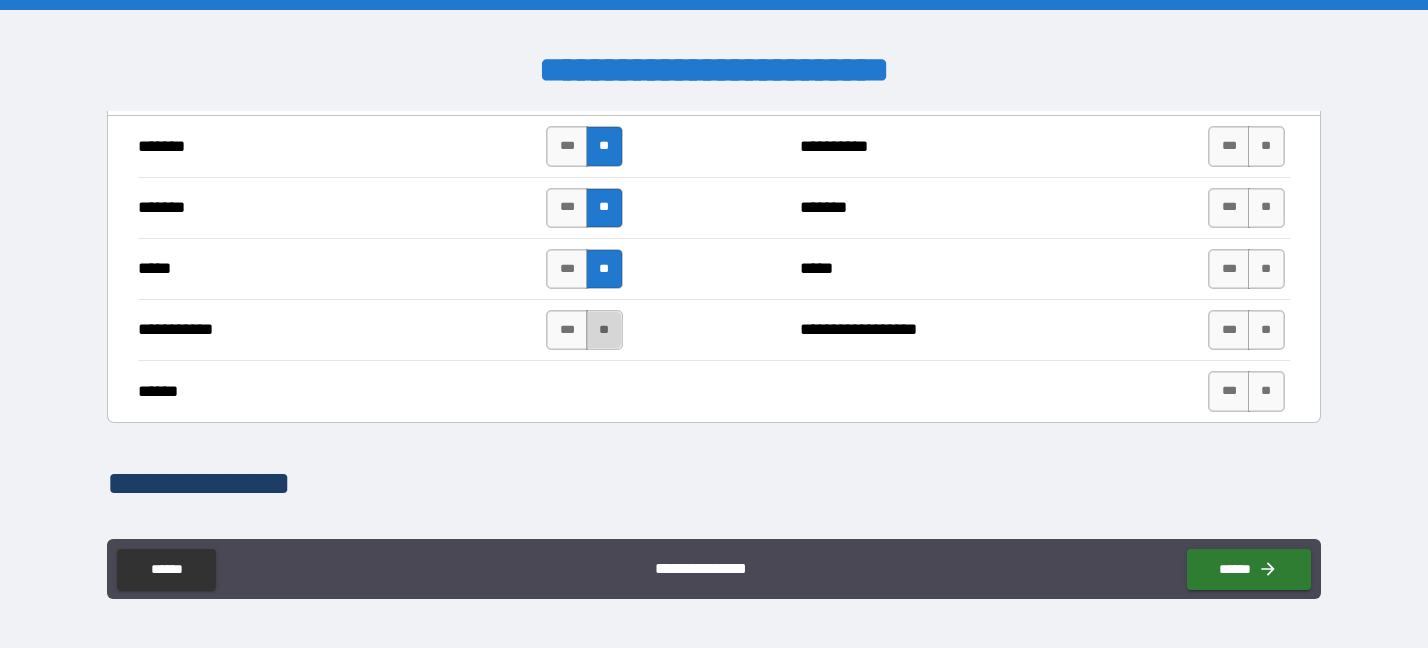 click on "**" at bounding box center [604, 330] 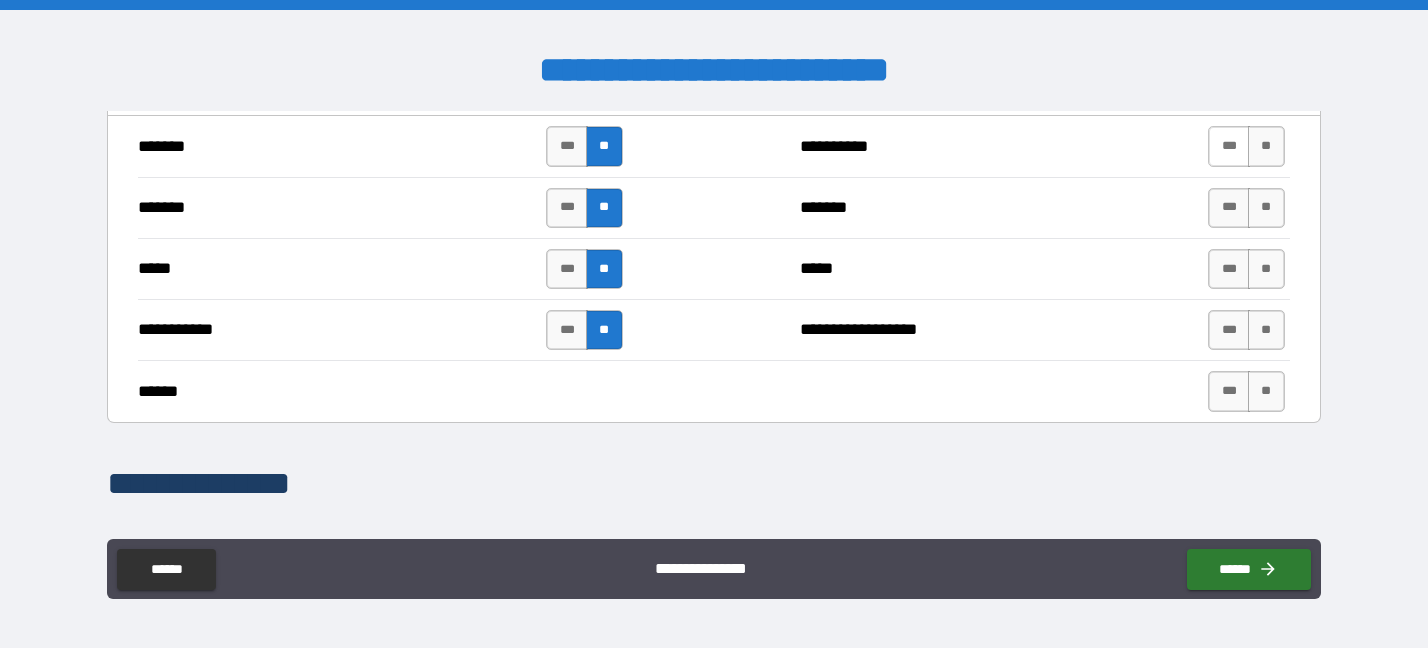 click on "***" at bounding box center (1229, 146) 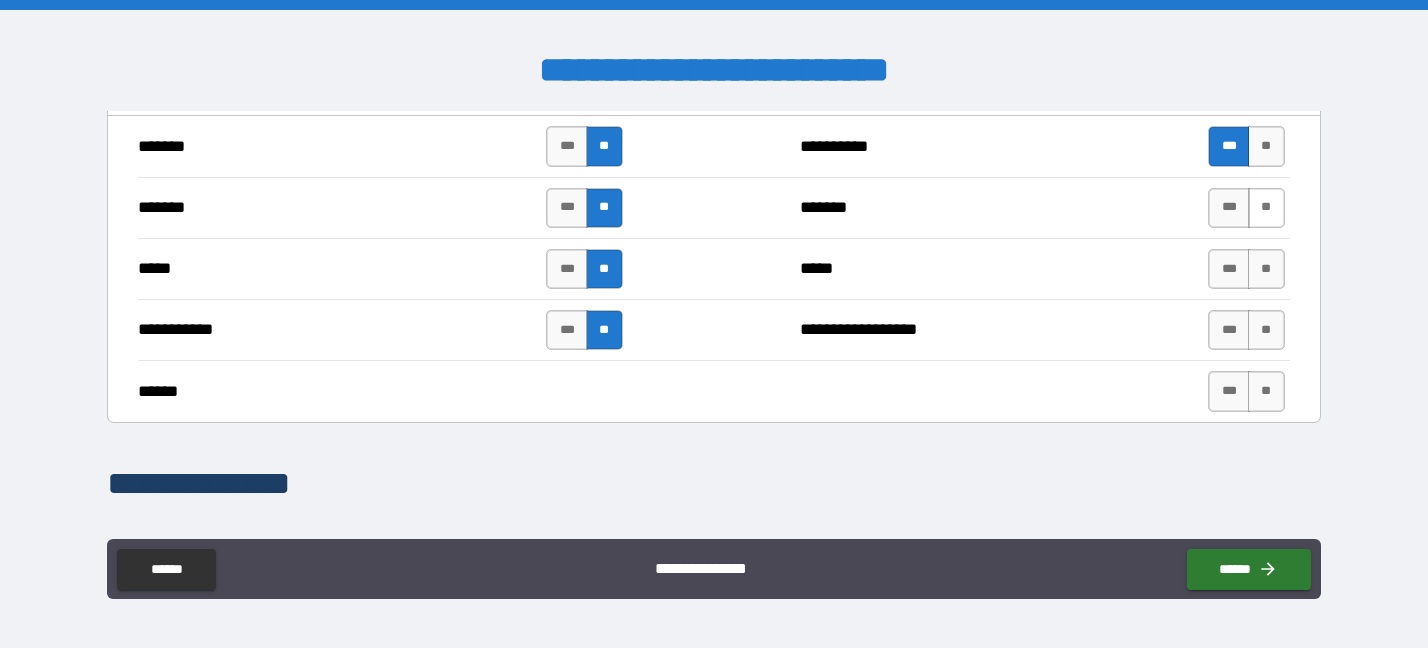 click on "**" at bounding box center (1266, 208) 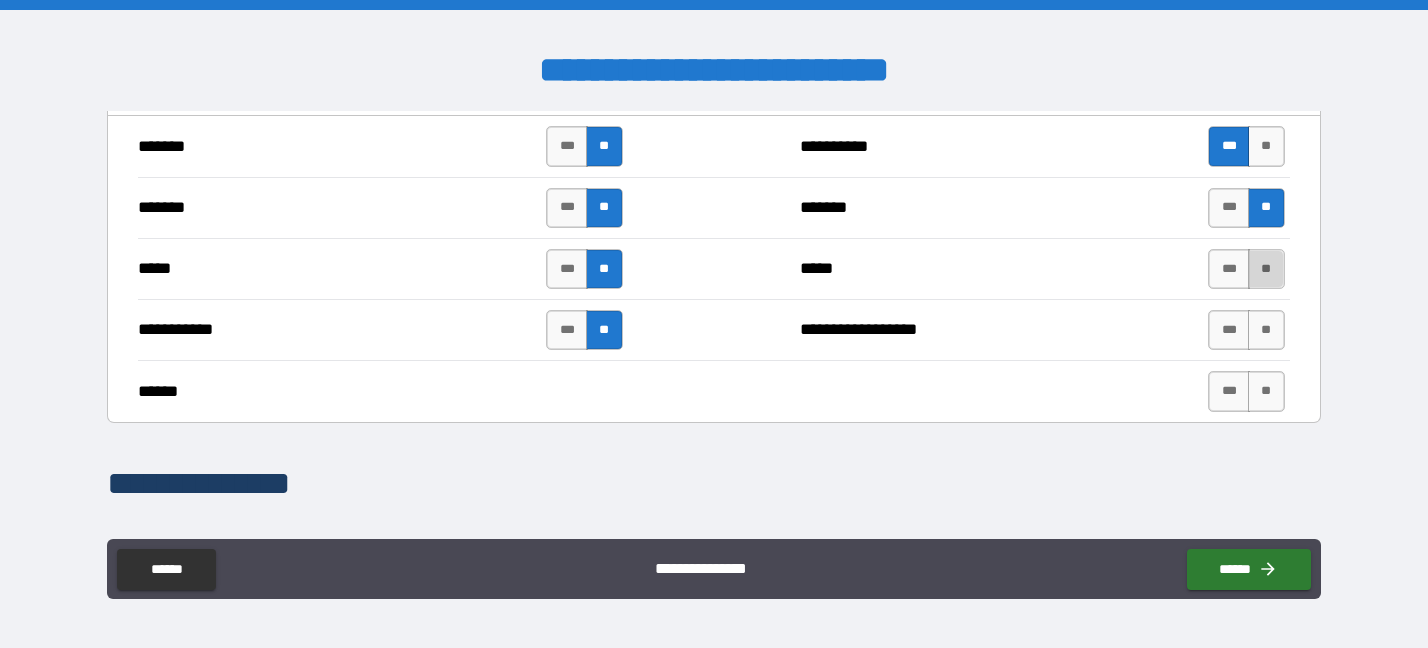 click on "**" at bounding box center [1266, 269] 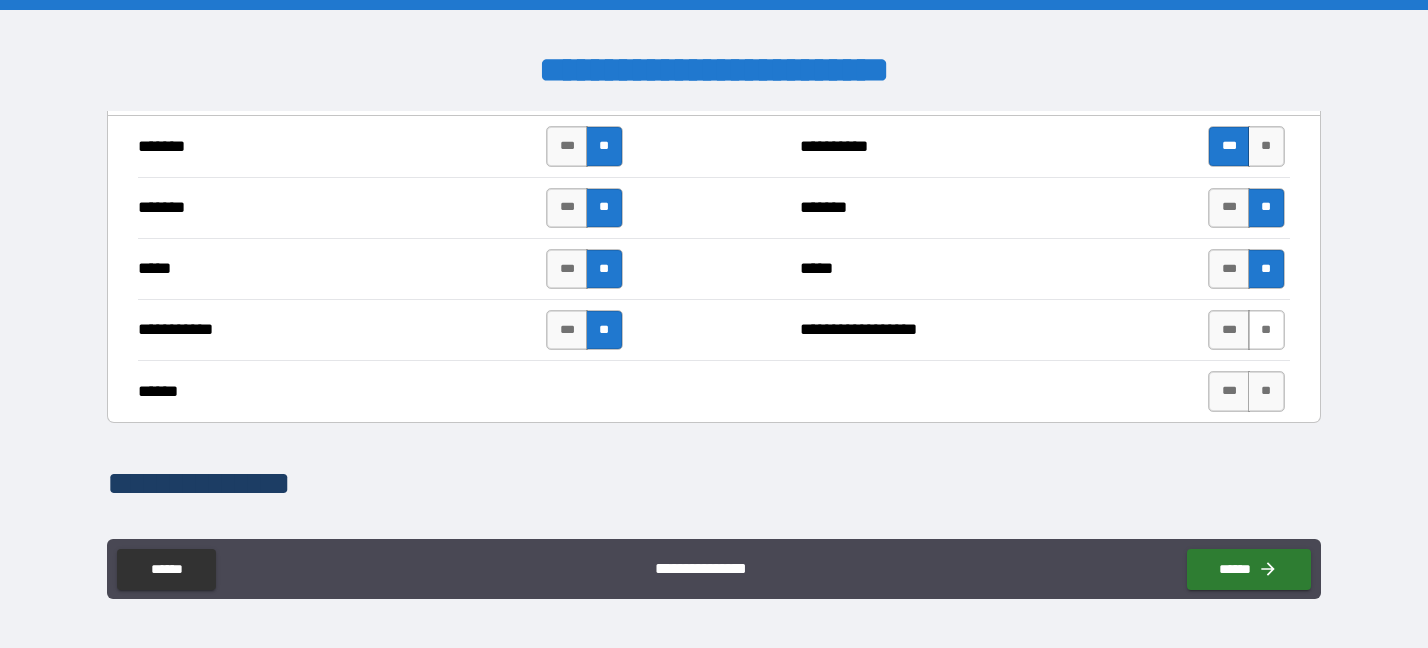 click on "**" at bounding box center (1266, 330) 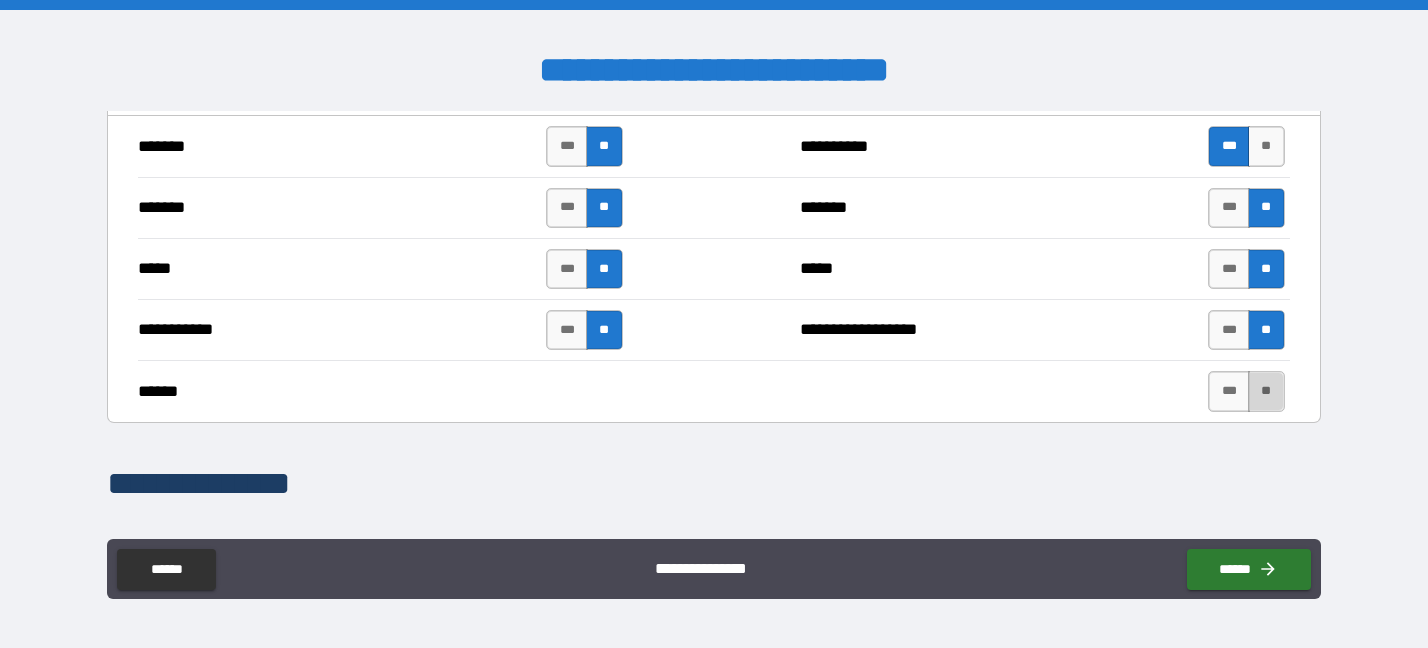 click on "**" at bounding box center [1266, 391] 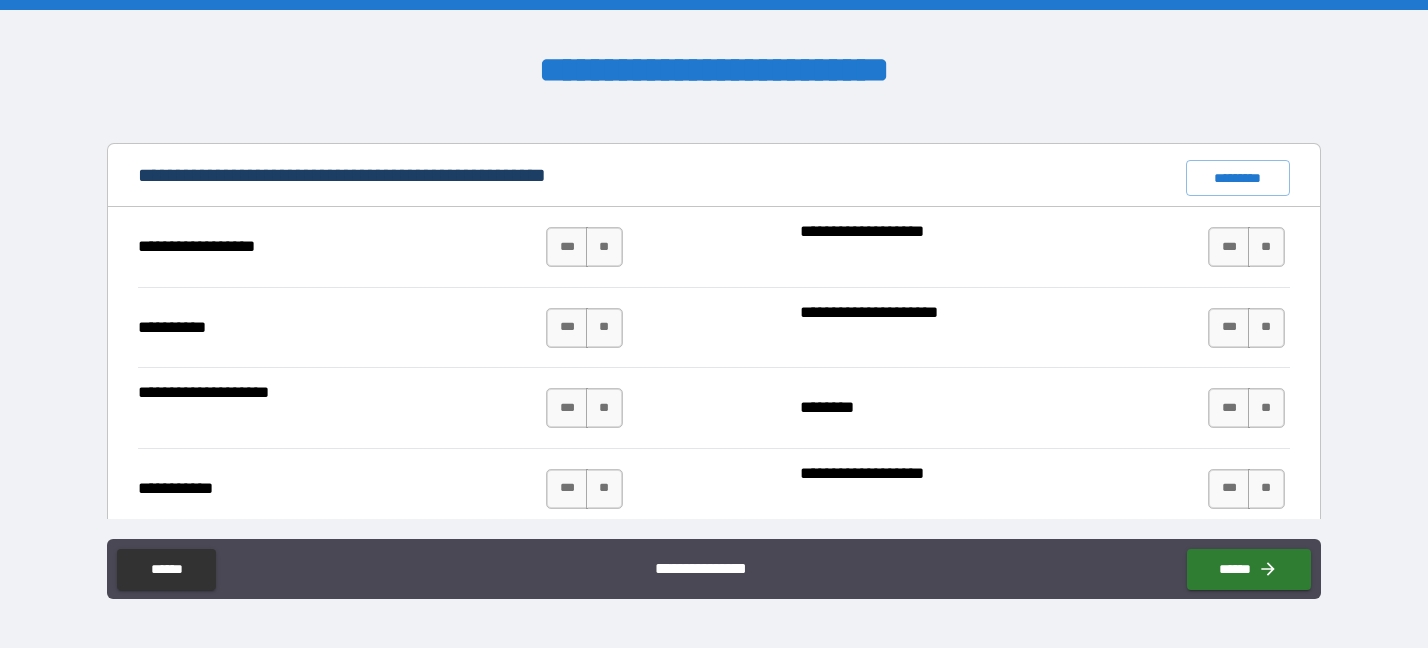scroll, scrollTop: 1800, scrollLeft: 0, axis: vertical 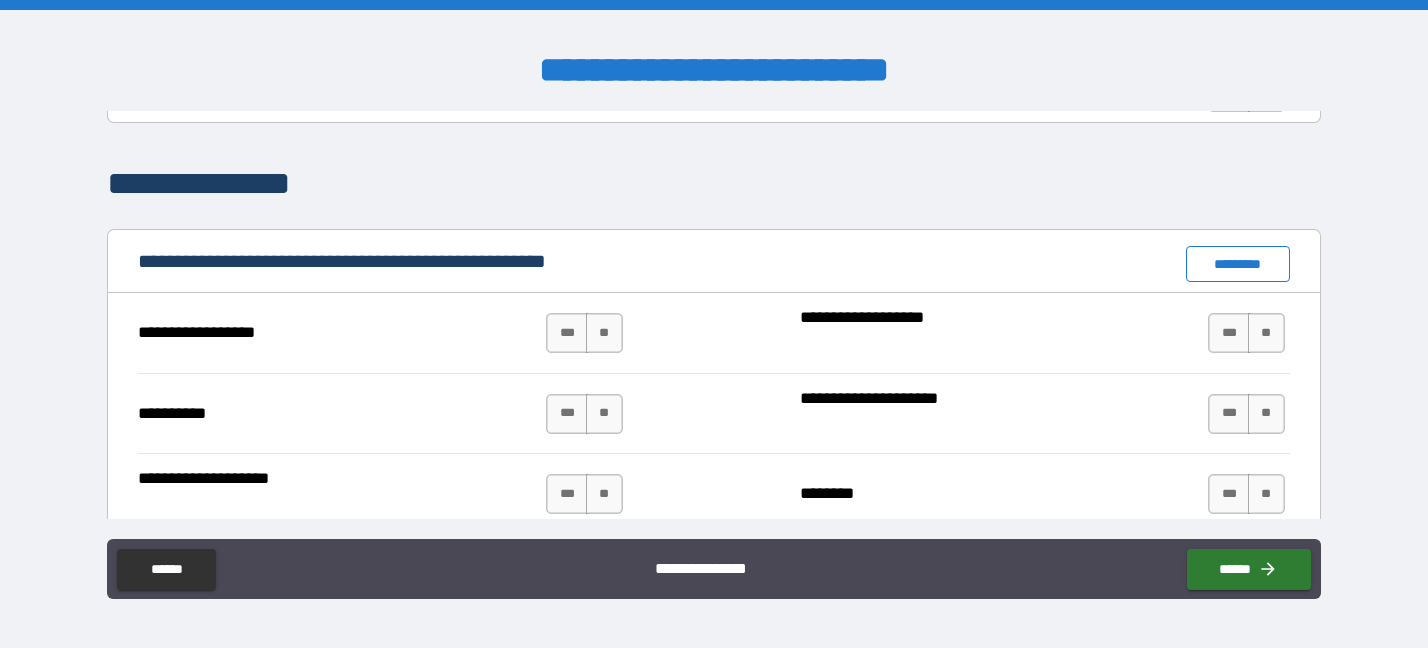 click on "*********" at bounding box center [1238, 264] 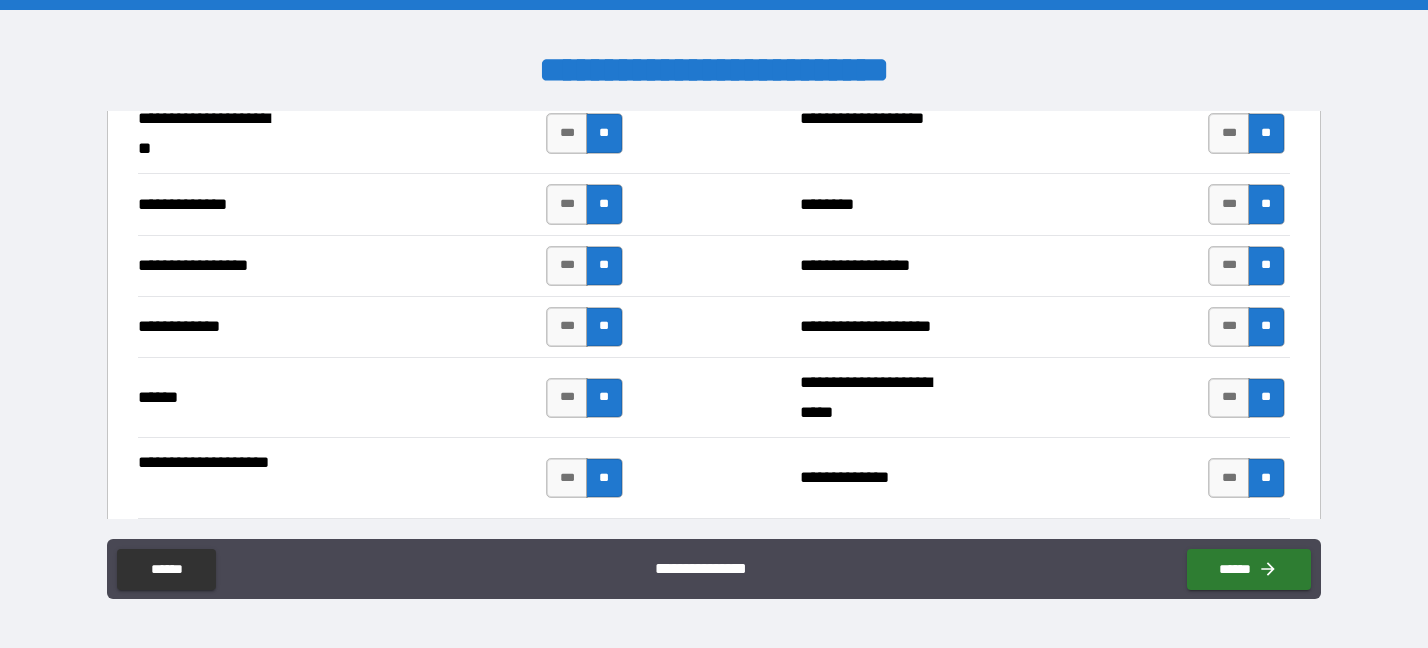 scroll, scrollTop: 2700, scrollLeft: 0, axis: vertical 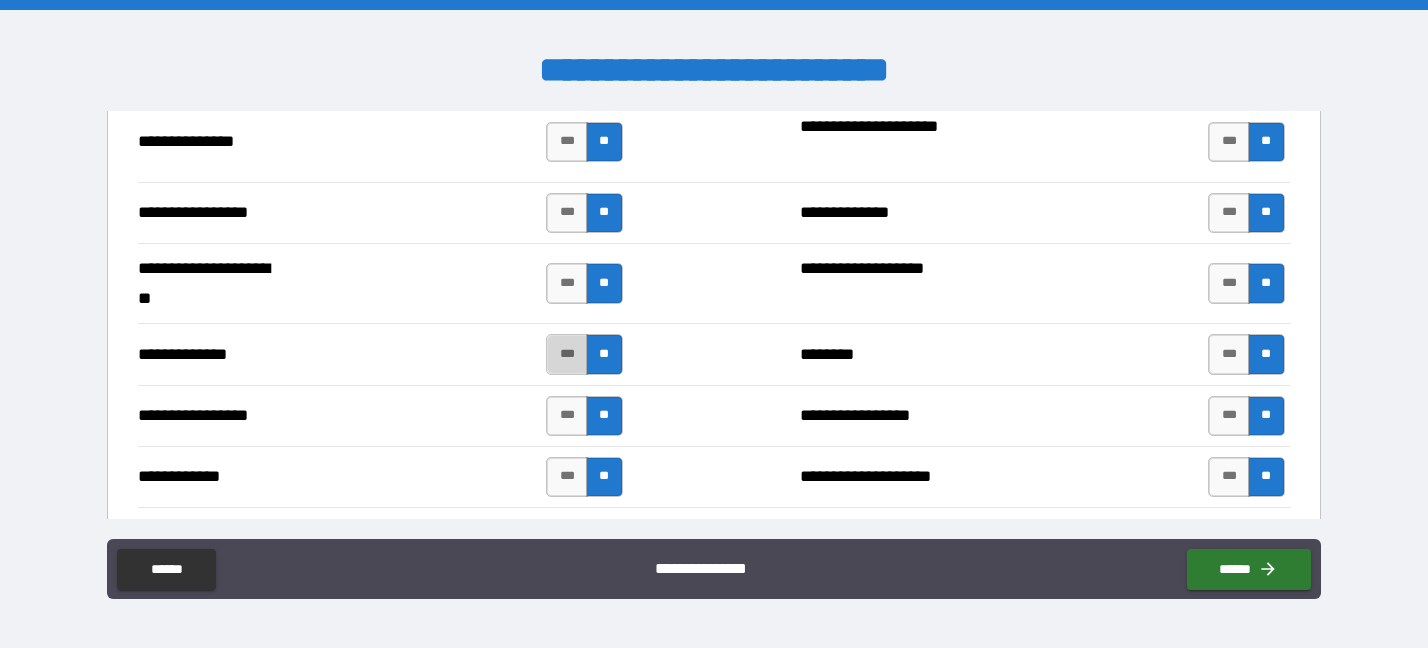 click on "***" at bounding box center (567, 354) 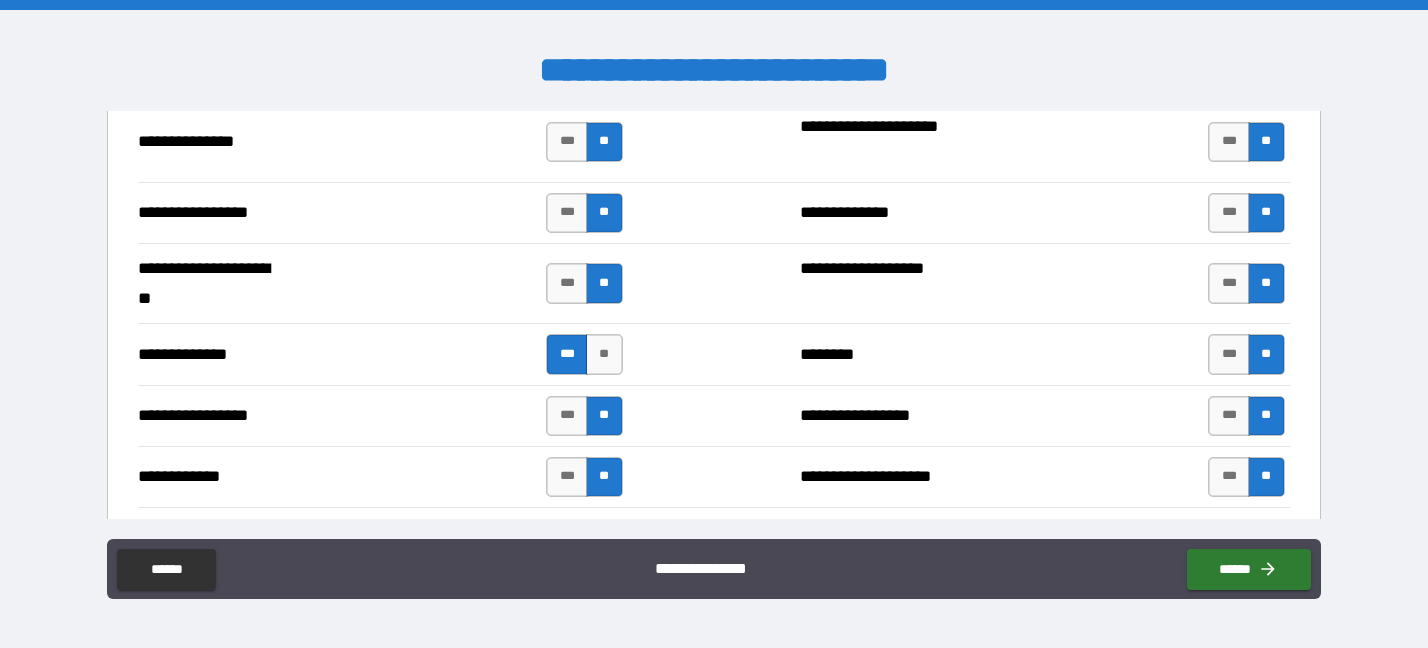 scroll, scrollTop: 2550, scrollLeft: 0, axis: vertical 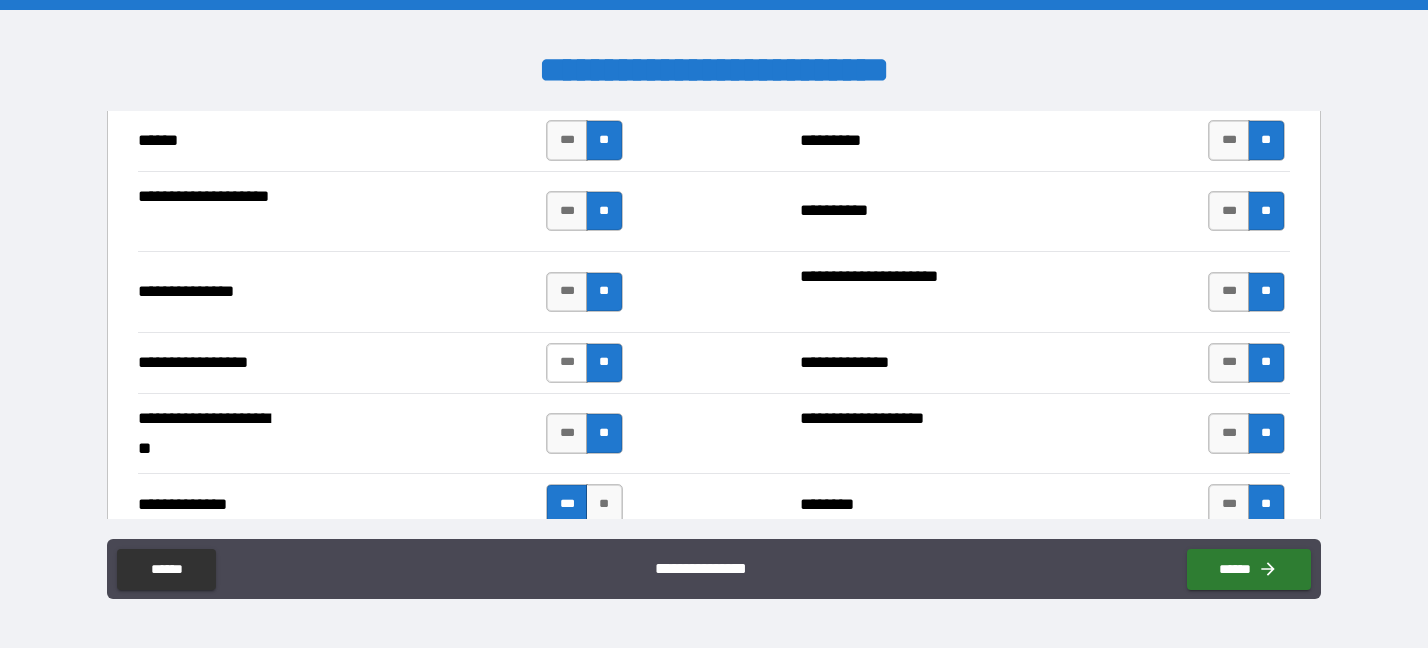 click on "***" at bounding box center [567, 363] 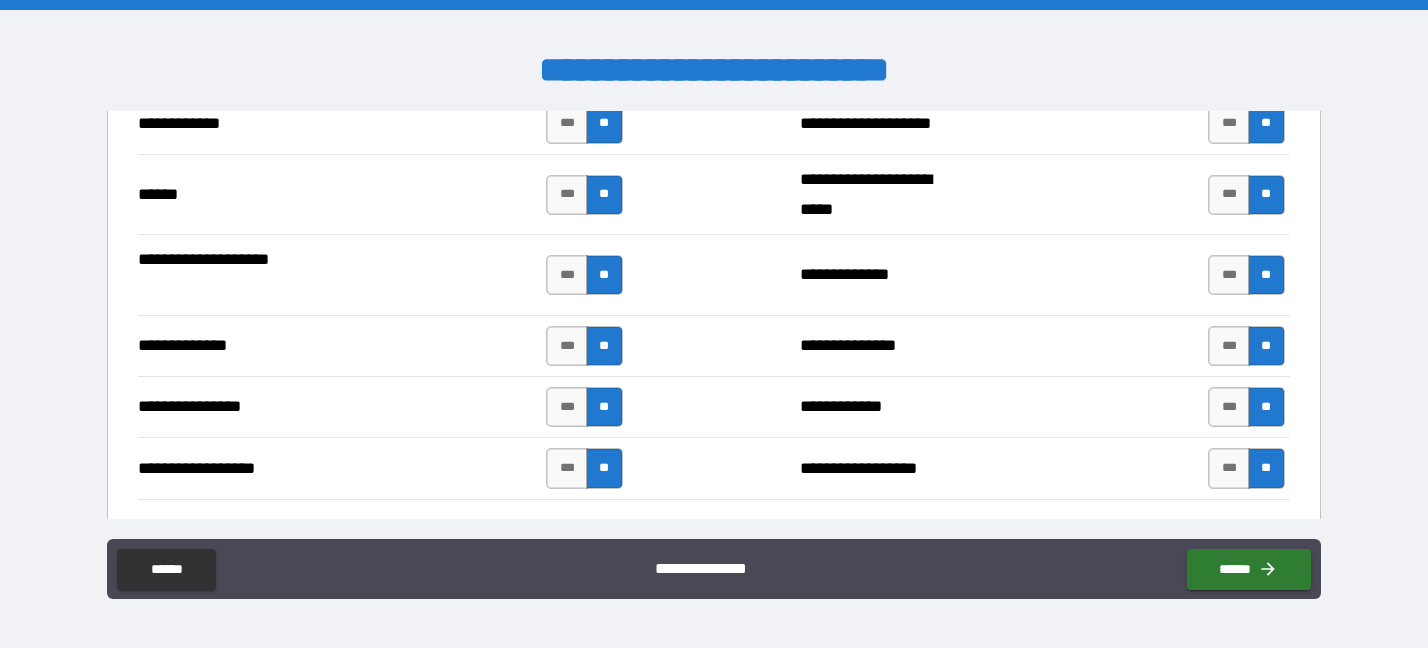 scroll, scrollTop: 3000, scrollLeft: 0, axis: vertical 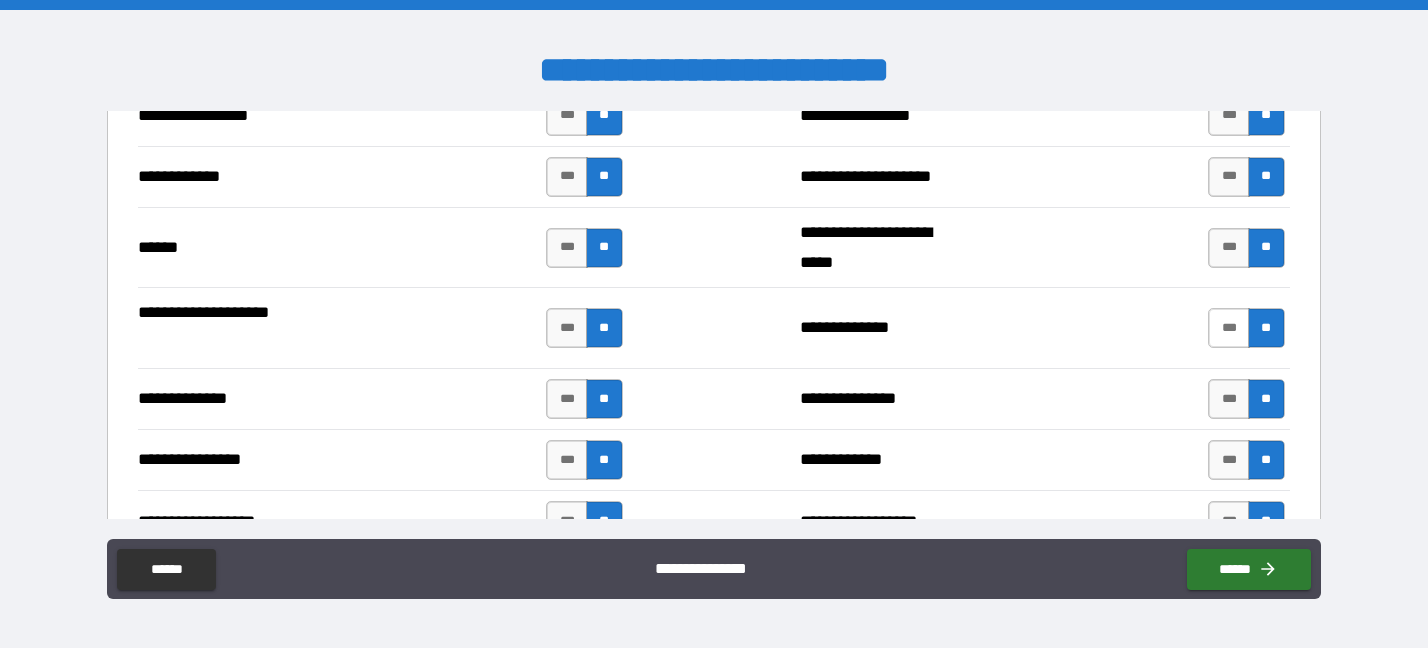 click on "***" at bounding box center [1229, 328] 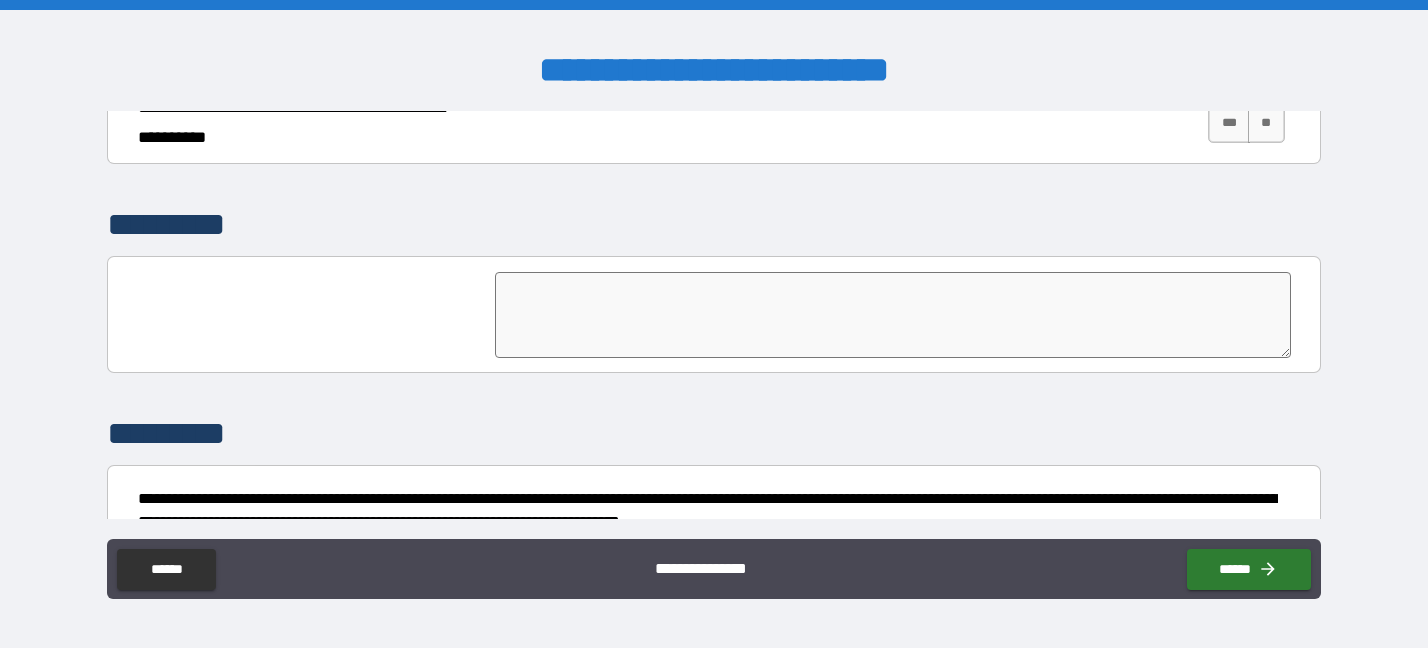scroll, scrollTop: 4849, scrollLeft: 0, axis: vertical 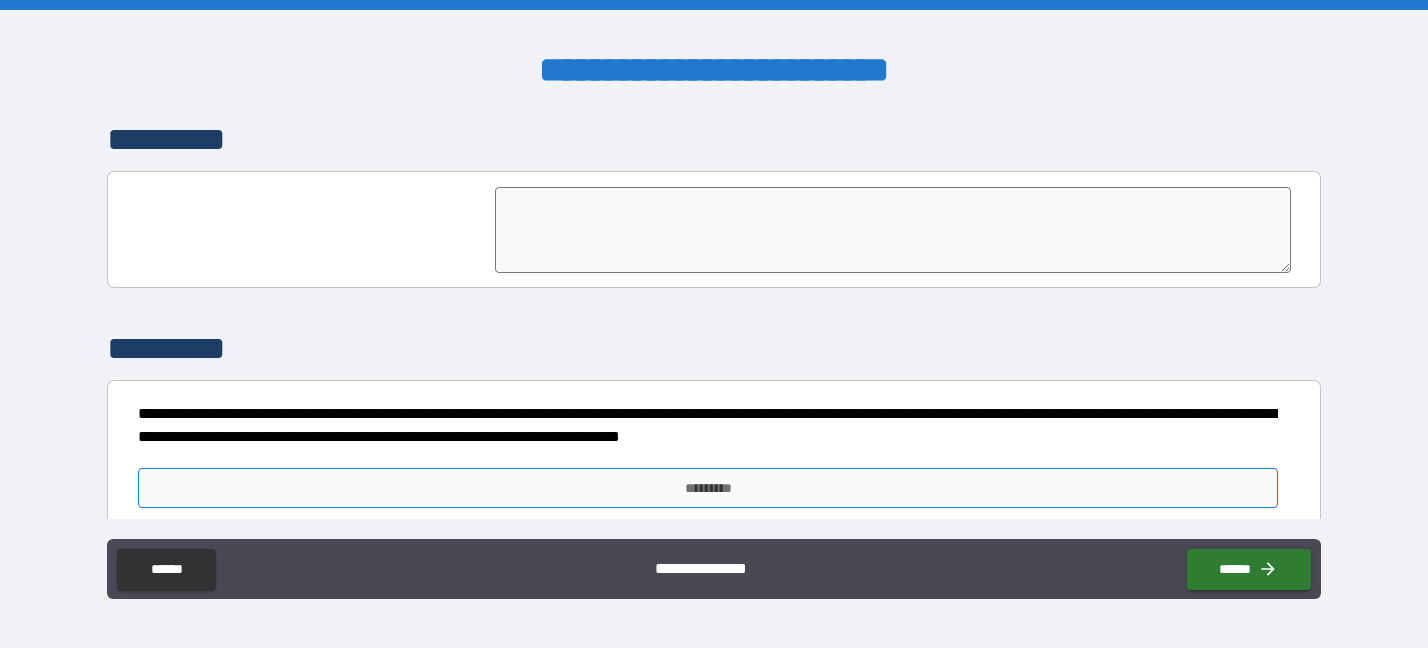 click on "*********" at bounding box center [708, 488] 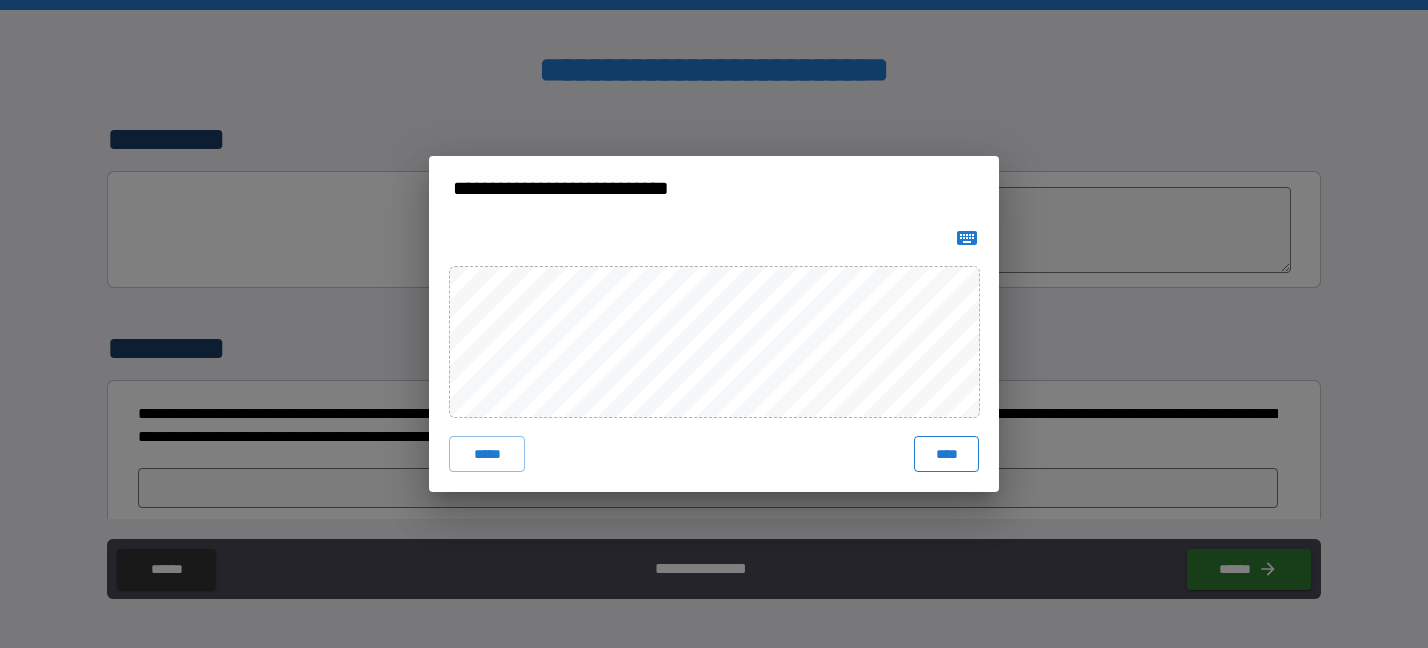click on "****" at bounding box center (946, 454) 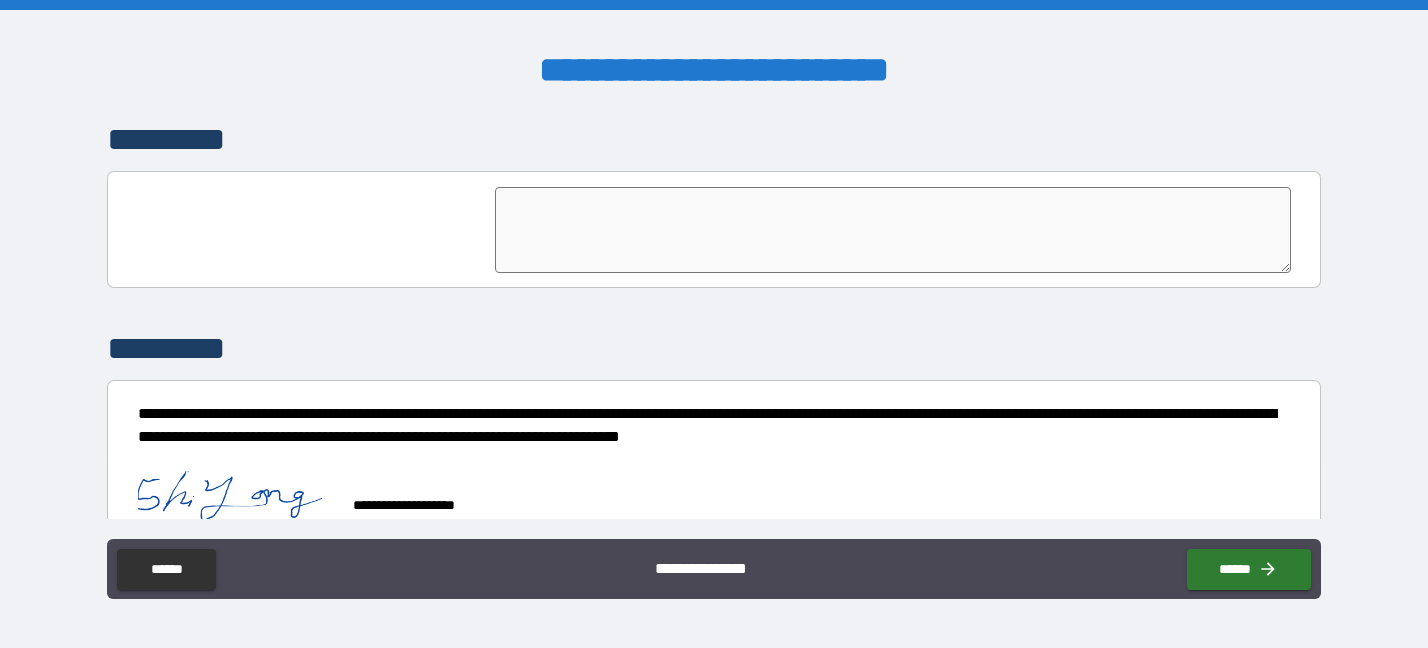 click at bounding box center [238, 496] 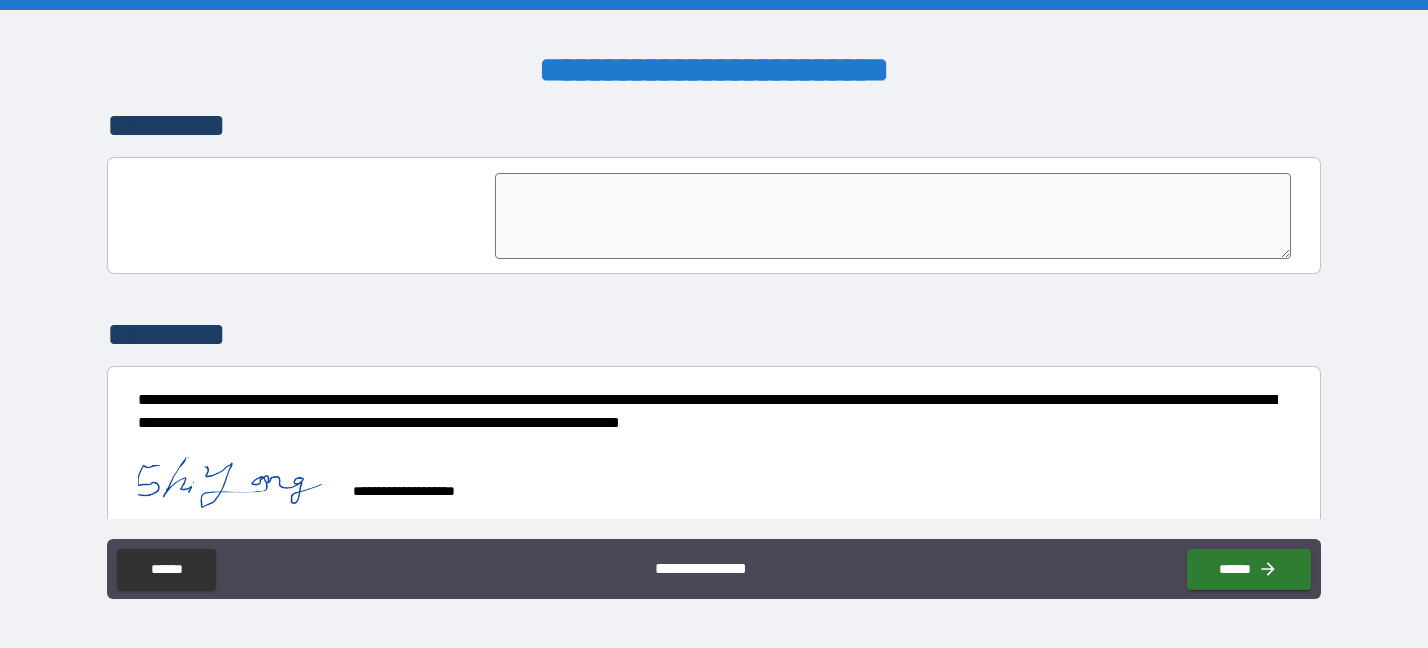 scroll, scrollTop: 4866, scrollLeft: 0, axis: vertical 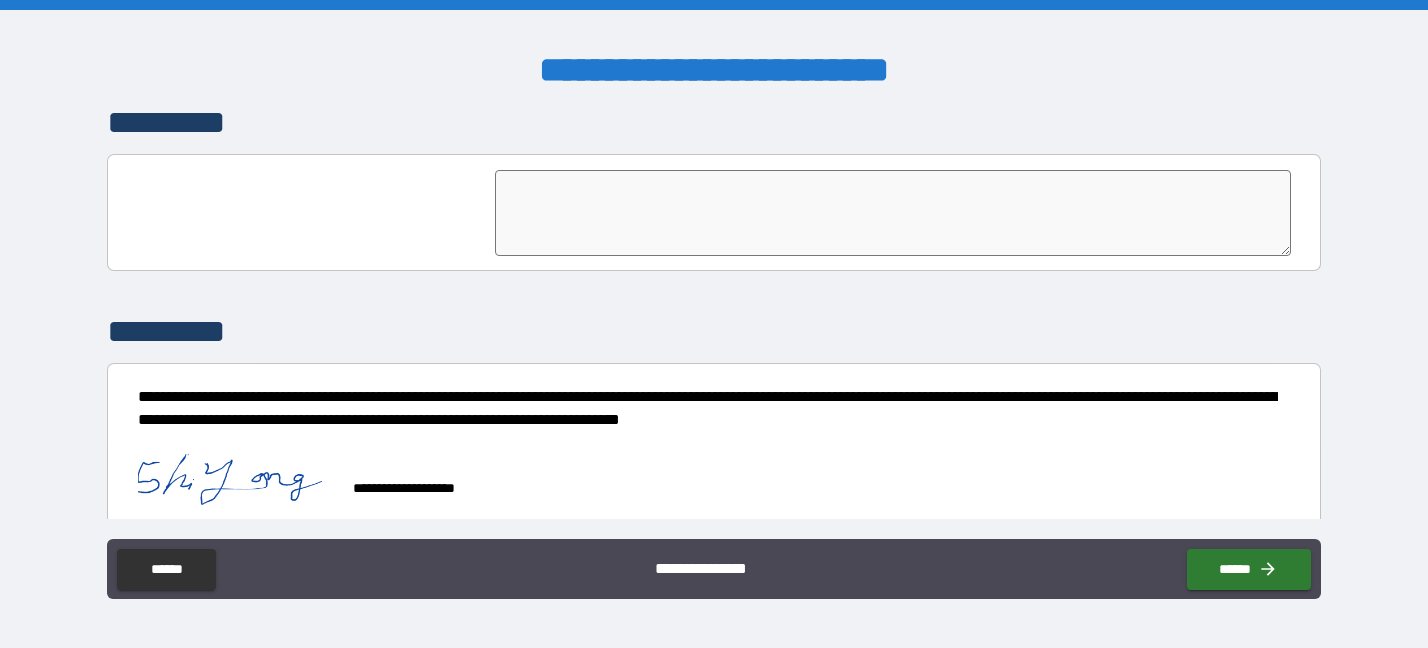 click on "**********" at bounding box center [708, 479] 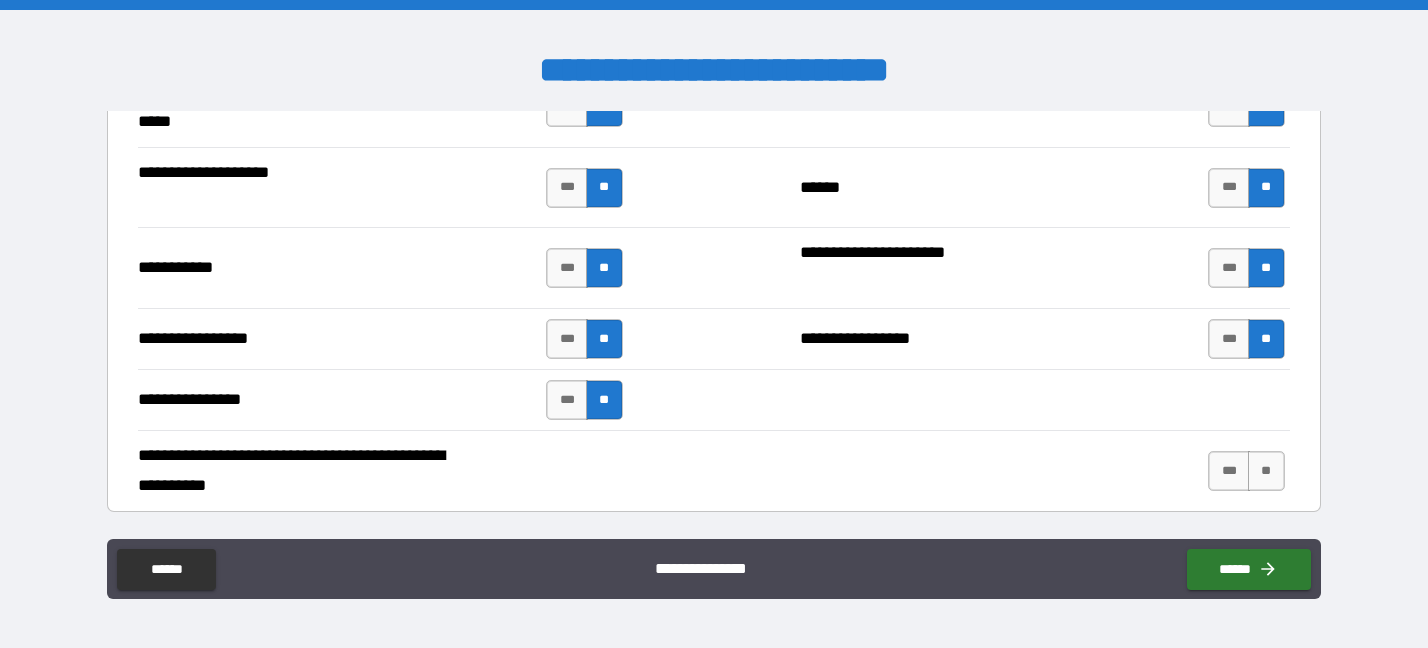 scroll, scrollTop: 4866, scrollLeft: 0, axis: vertical 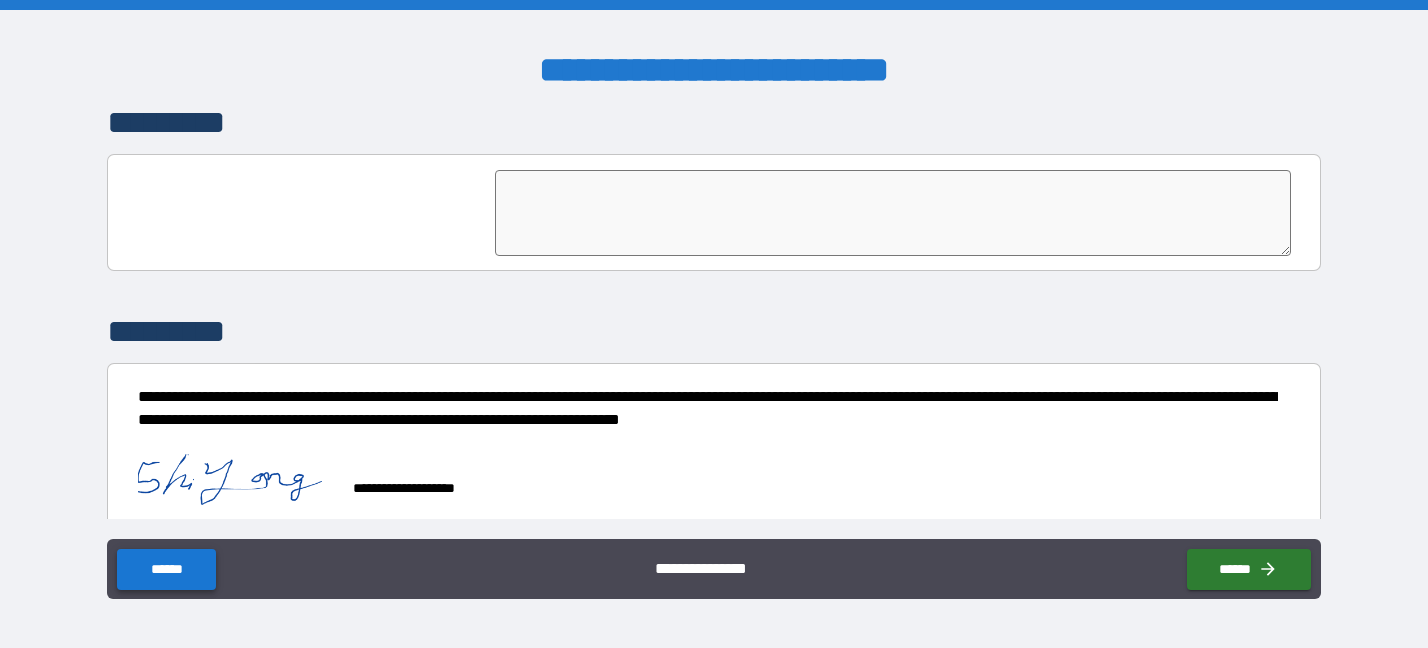 click on "******" at bounding box center [166, 569] 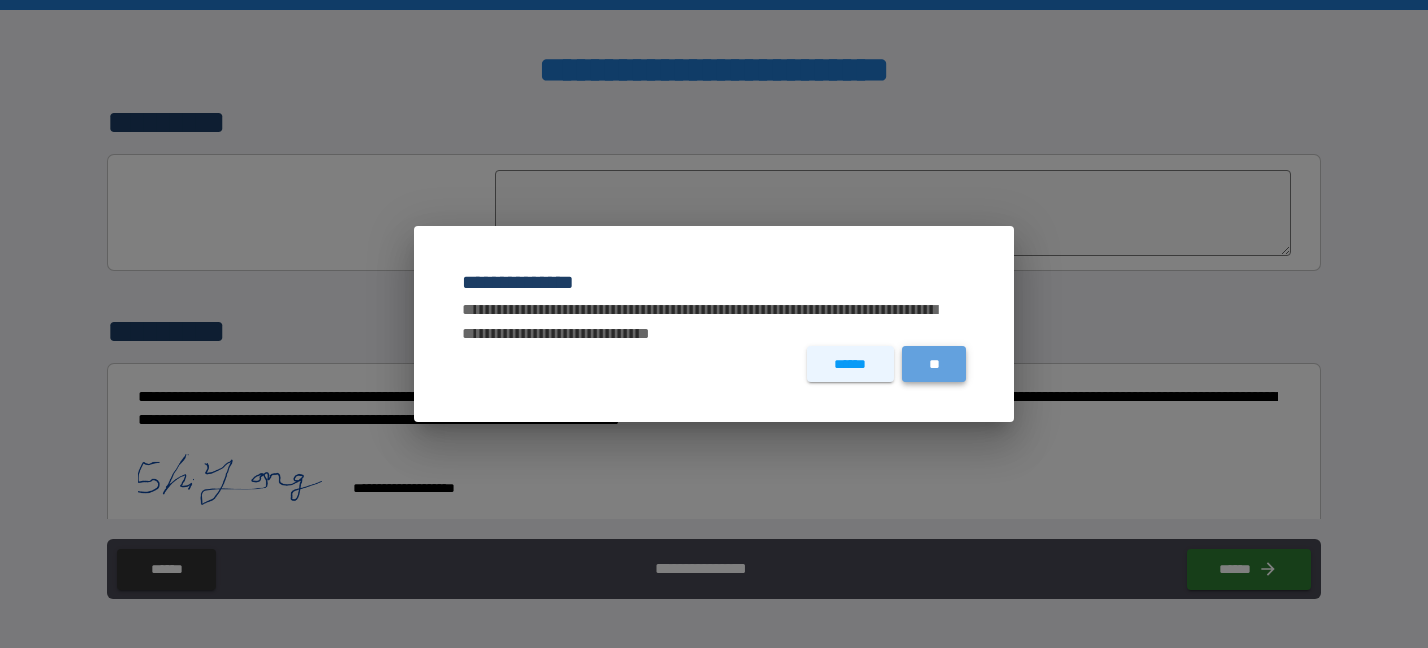 click on "**" at bounding box center (934, 364) 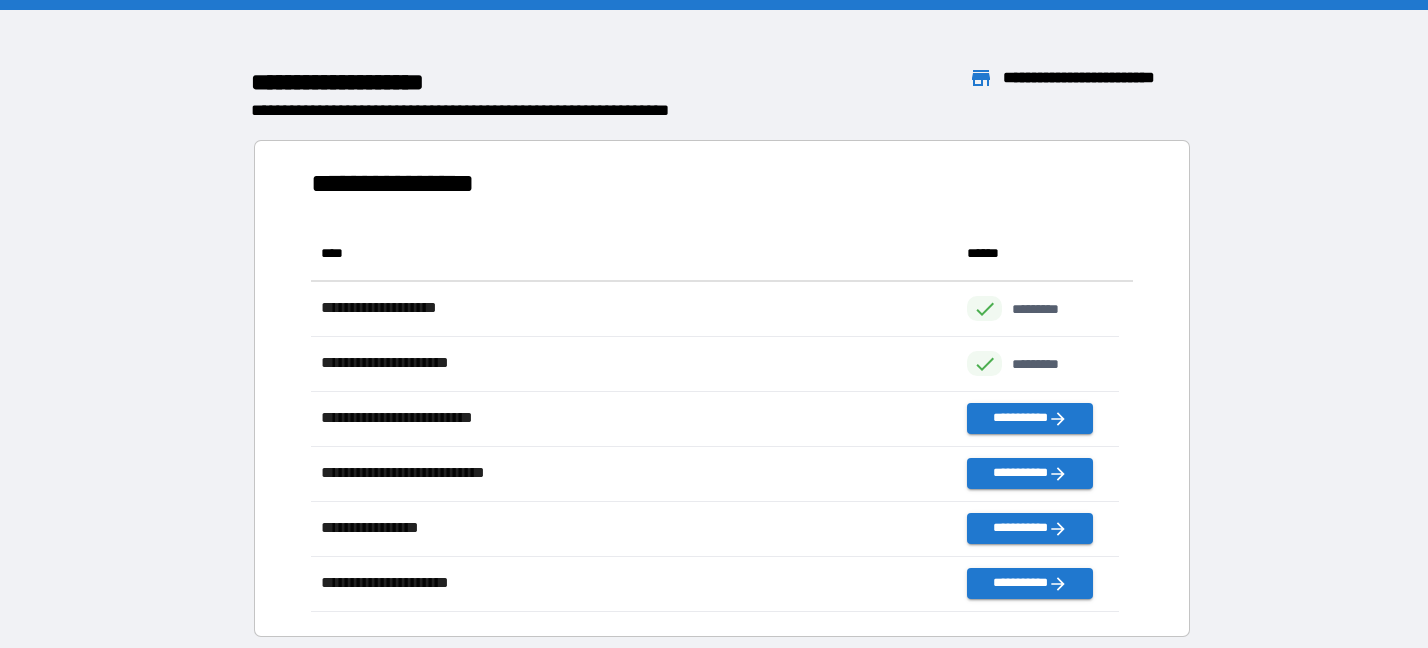 scroll, scrollTop: 23, scrollLeft: 24, axis: both 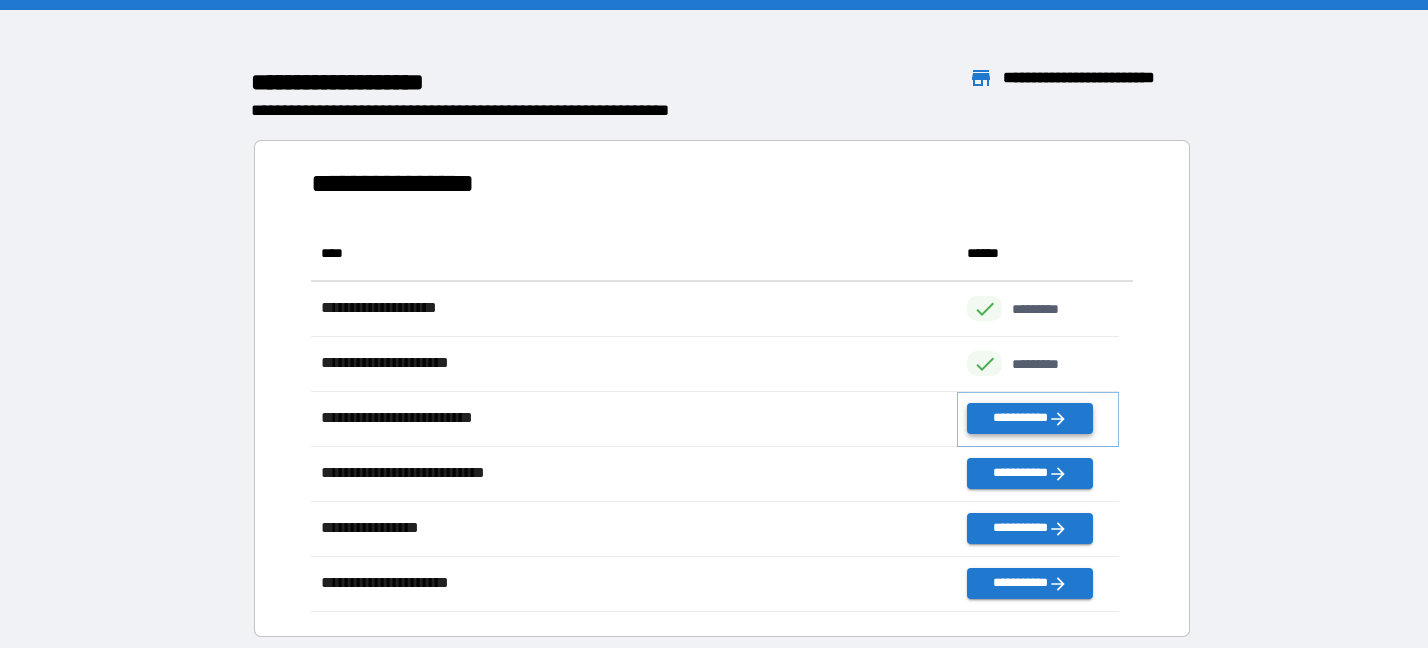 click 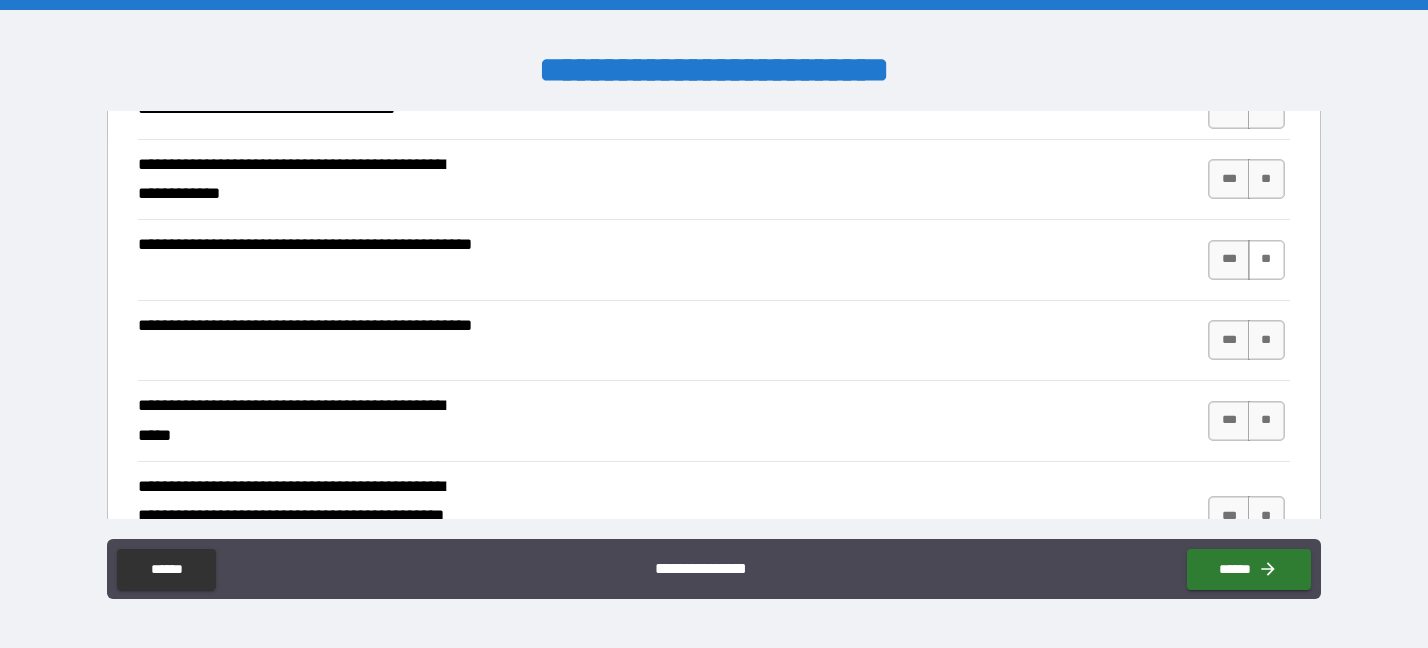 scroll, scrollTop: 300, scrollLeft: 0, axis: vertical 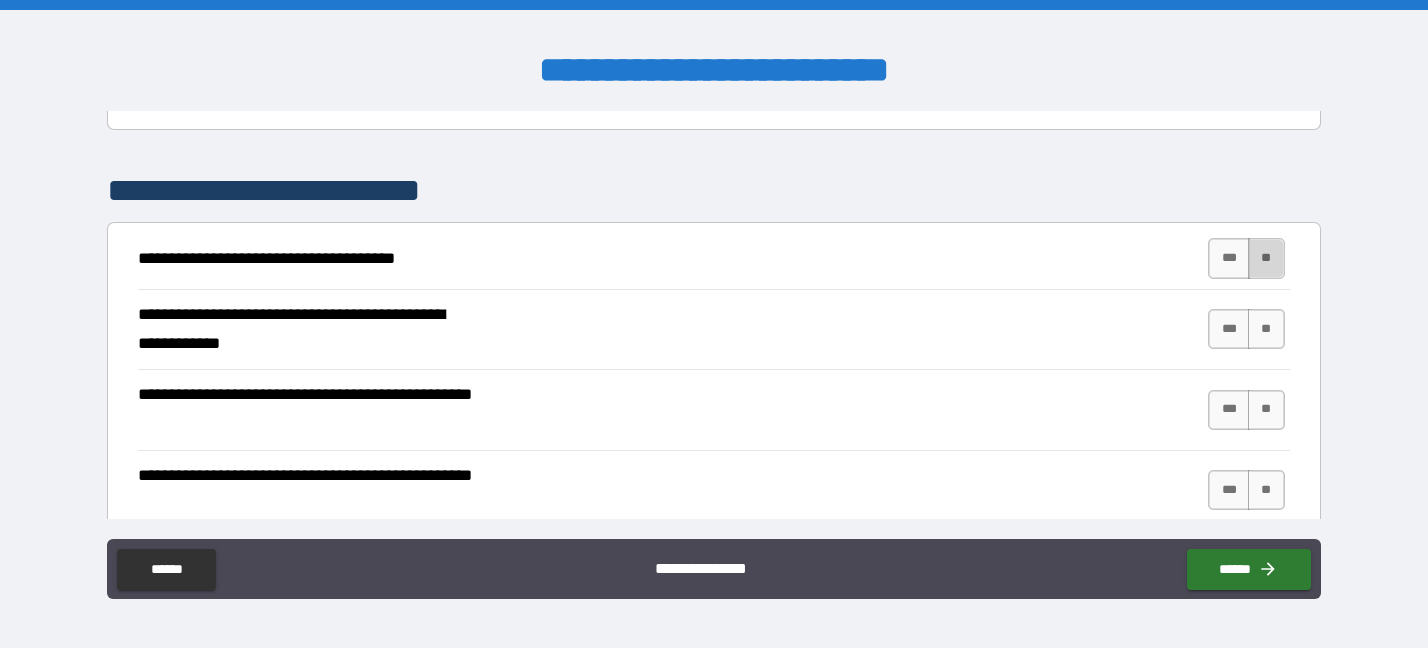 click on "**" at bounding box center [1266, 258] 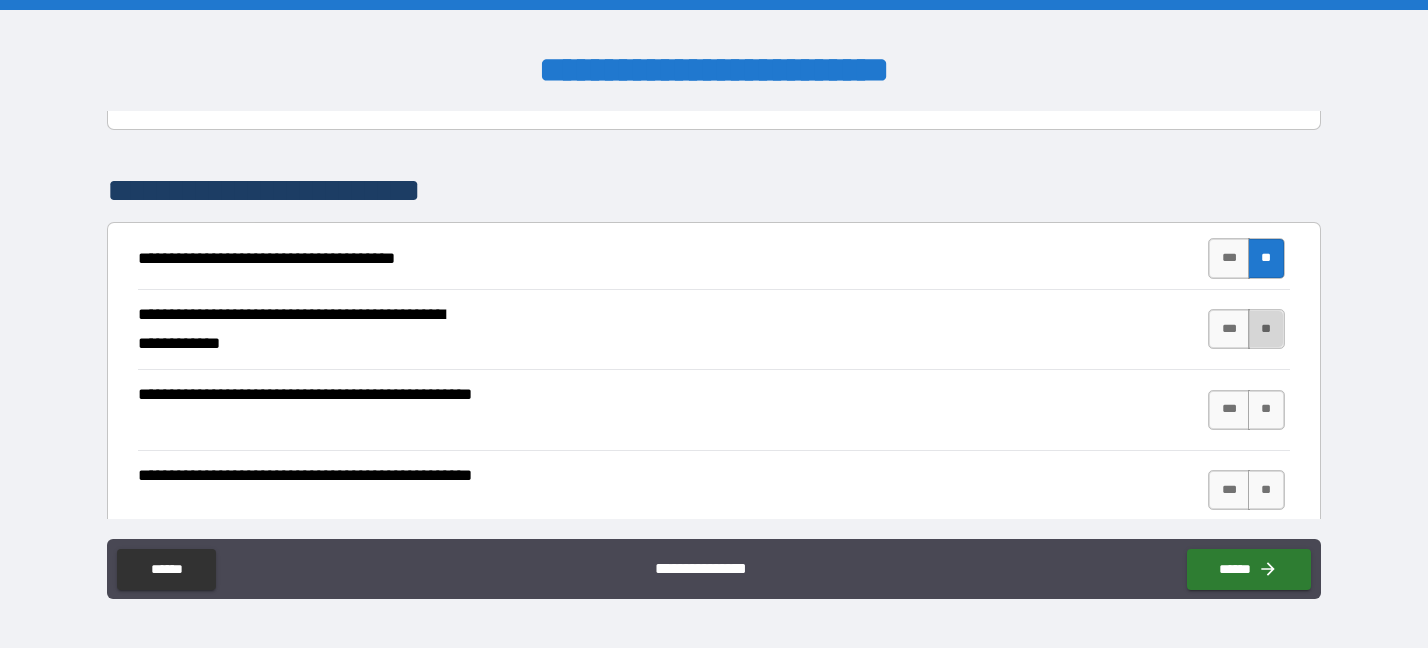 click on "**" at bounding box center [1266, 329] 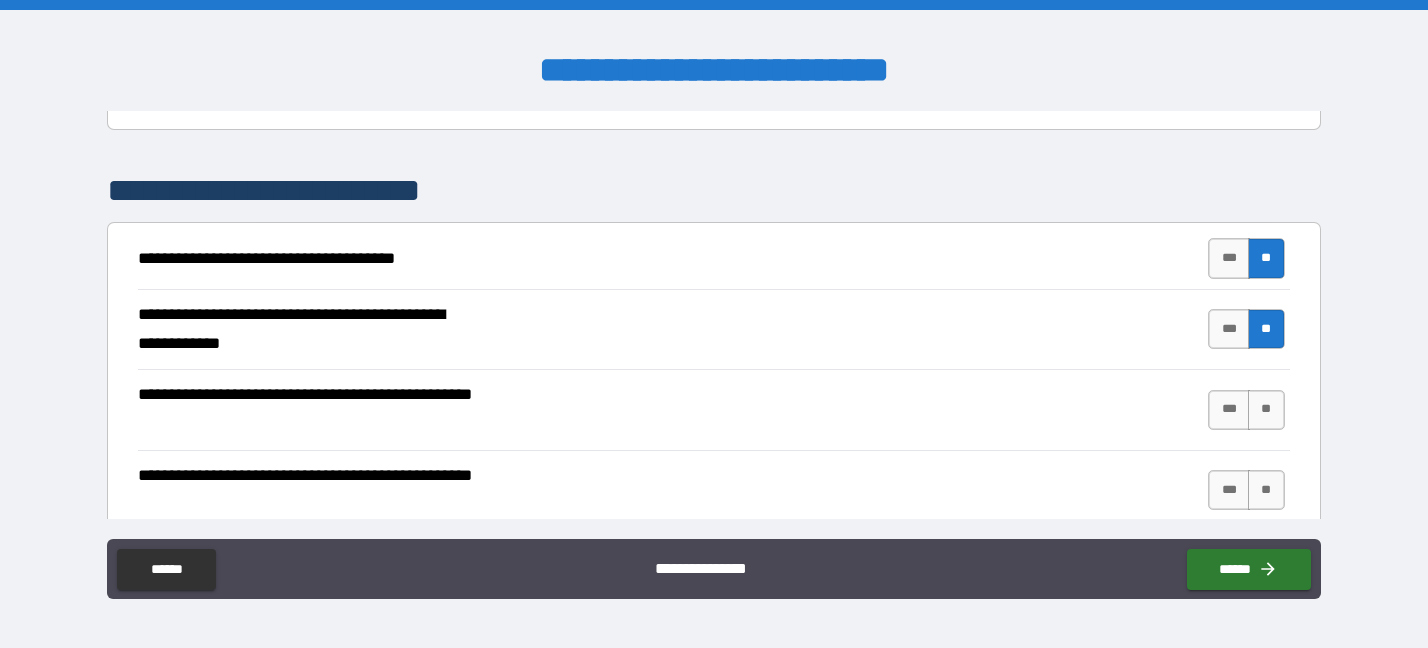 drag, startPoint x: 1241, startPoint y: 406, endPoint x: 1241, endPoint y: 432, distance: 26 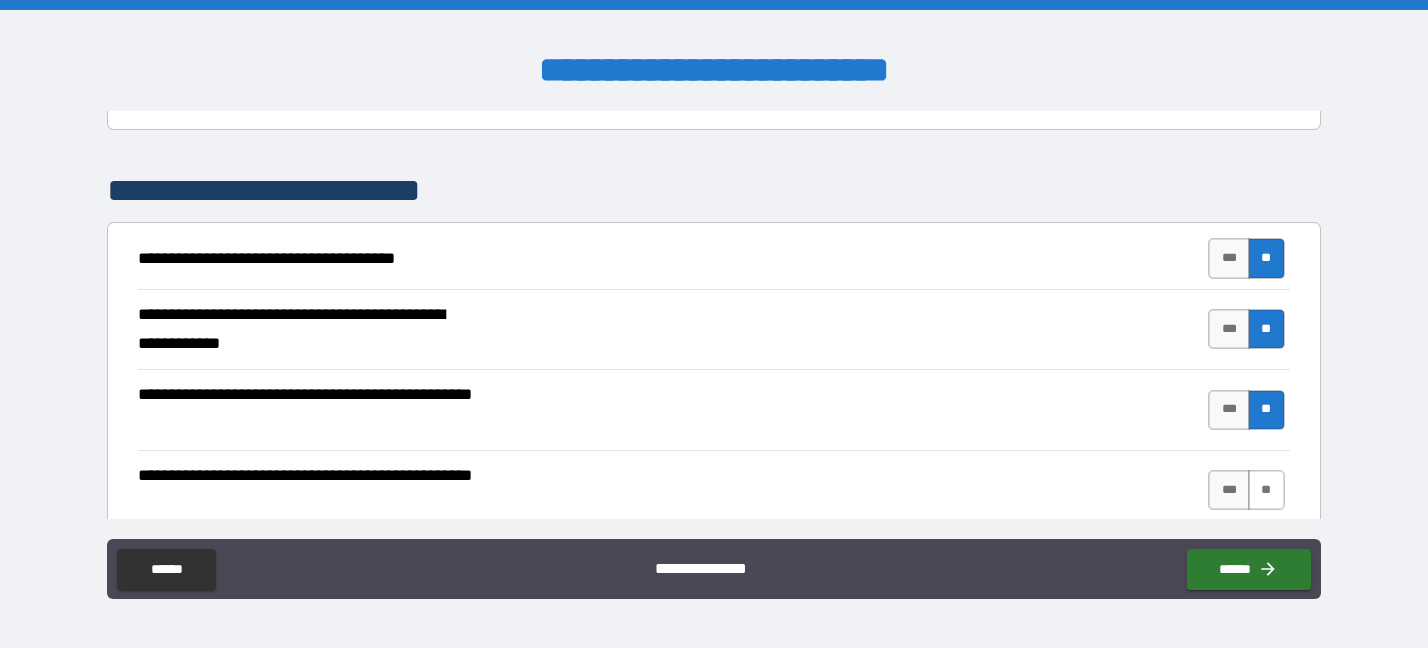 click on "**" at bounding box center [1266, 490] 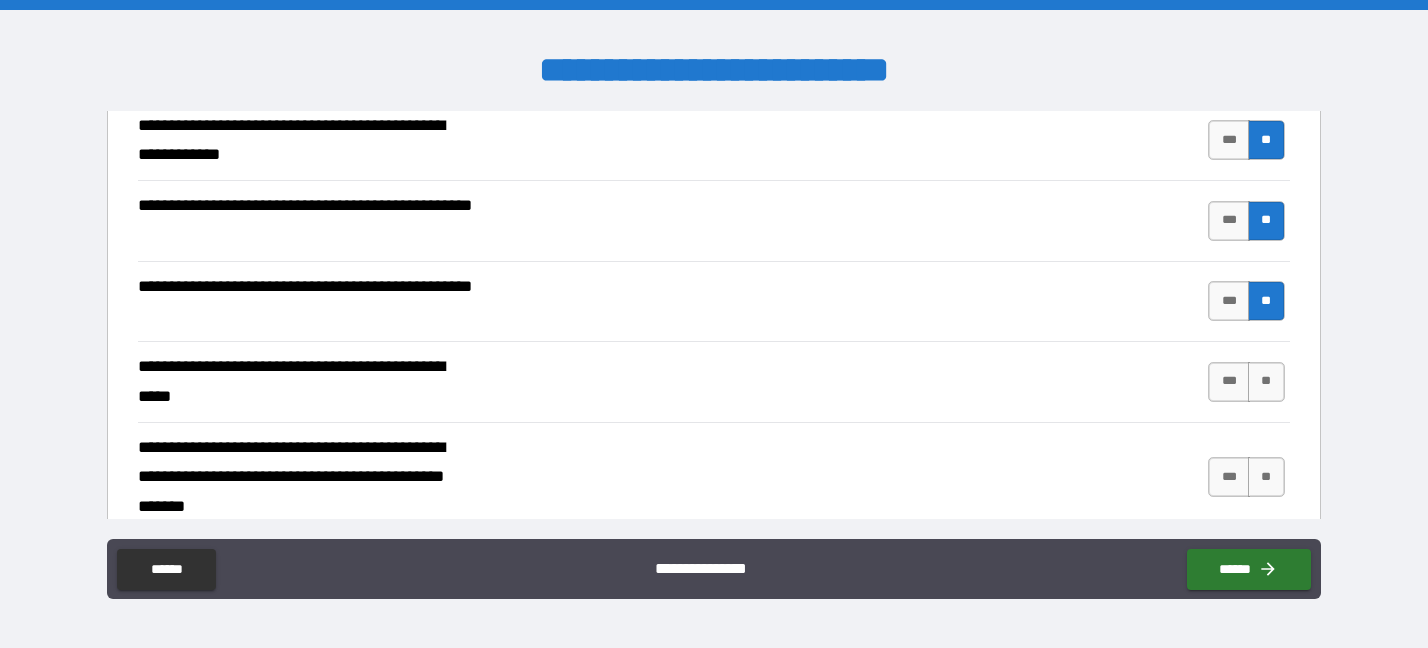 scroll, scrollTop: 600, scrollLeft: 0, axis: vertical 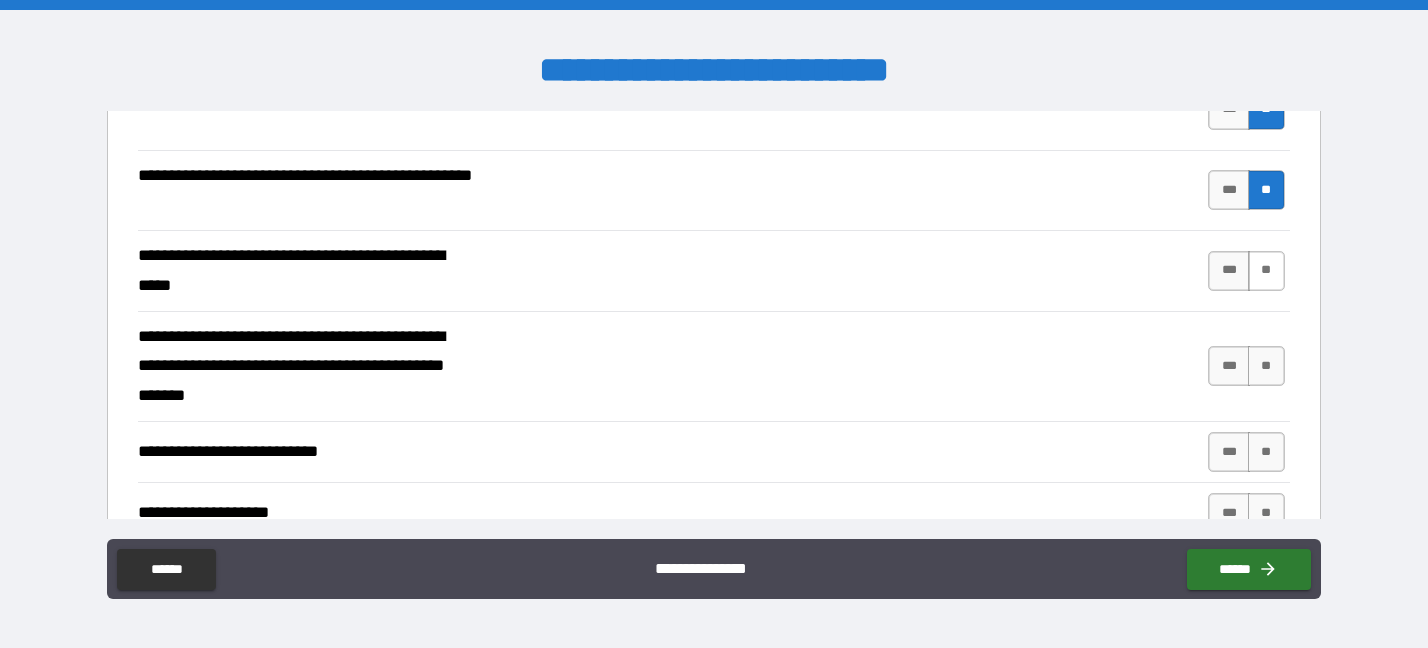 click on "**" at bounding box center (1266, 271) 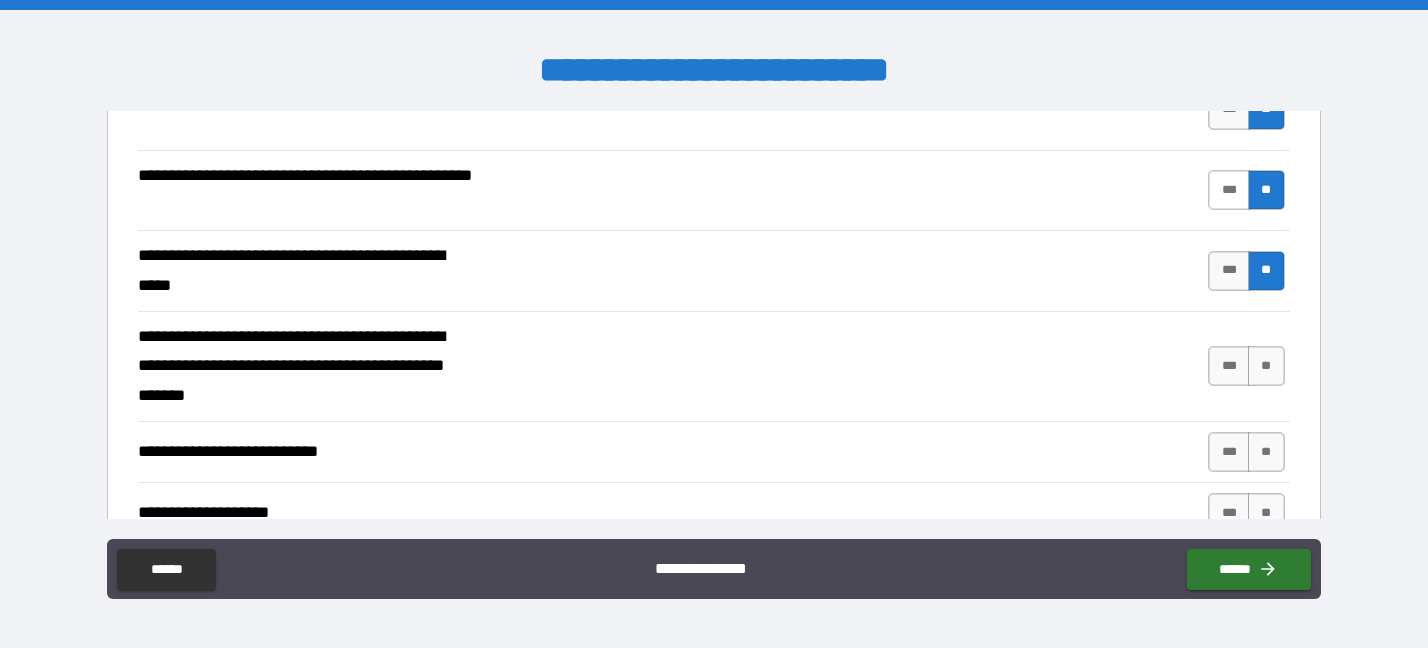 click on "***" at bounding box center (1229, 190) 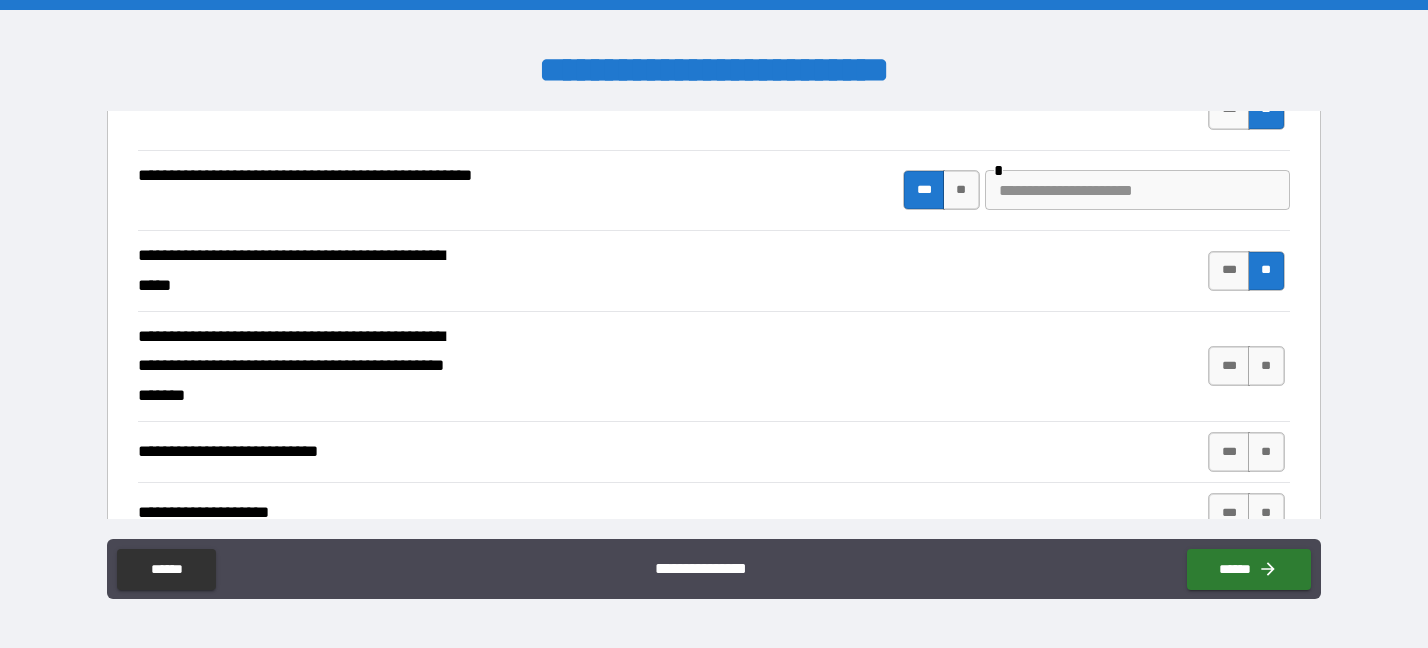 click at bounding box center [1137, 190] 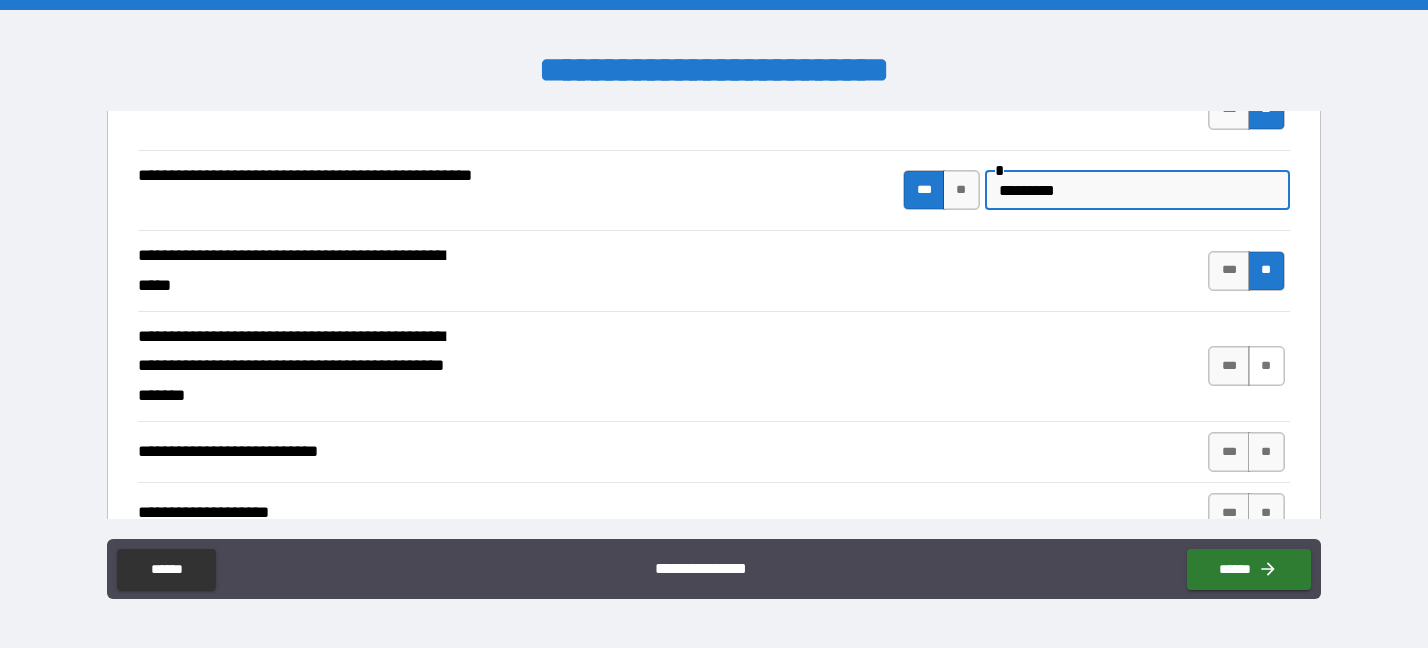 type on "*********" 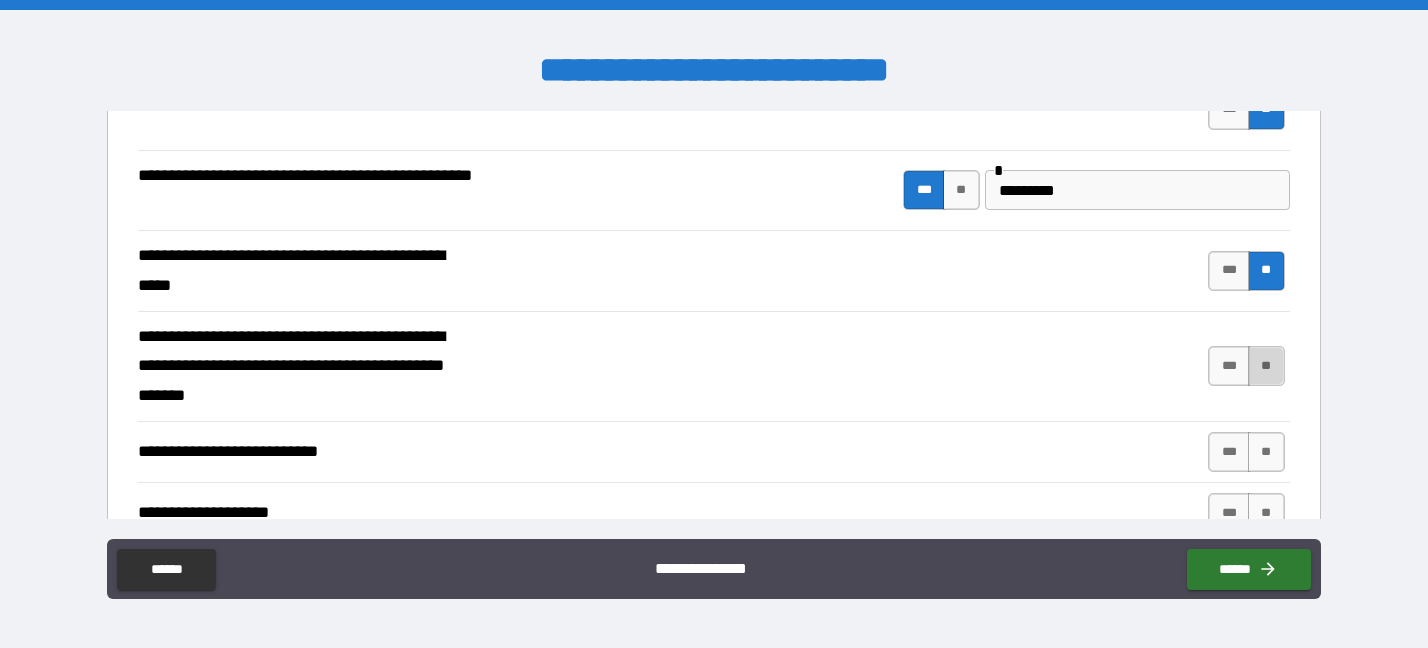 click on "**" at bounding box center (1266, 366) 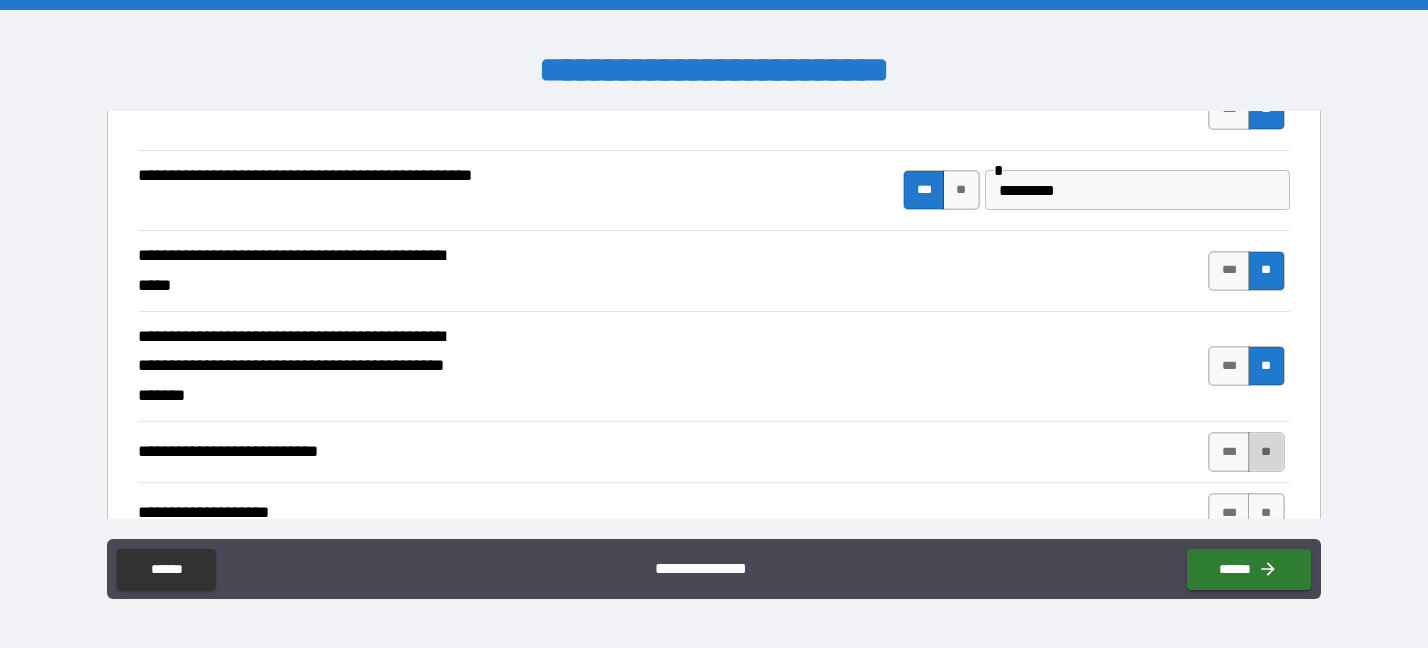 click on "**" at bounding box center [1266, 452] 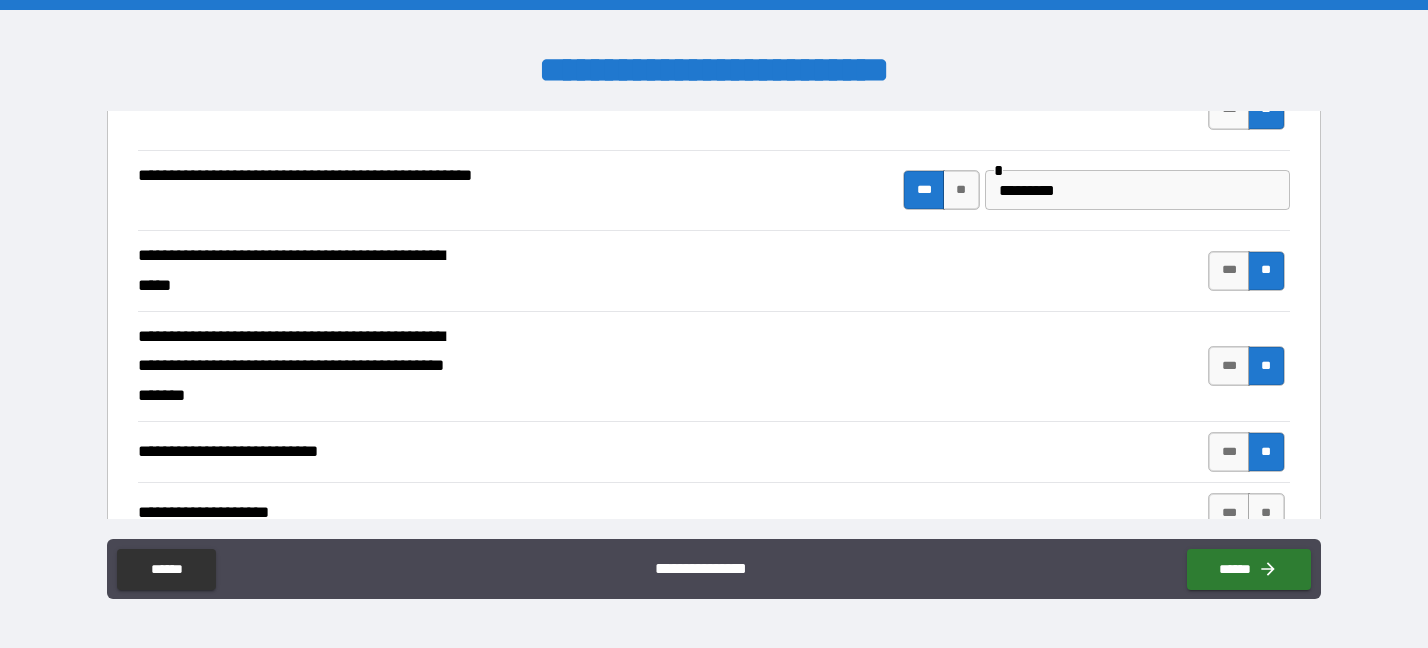 click on "*********" at bounding box center (1137, 190) 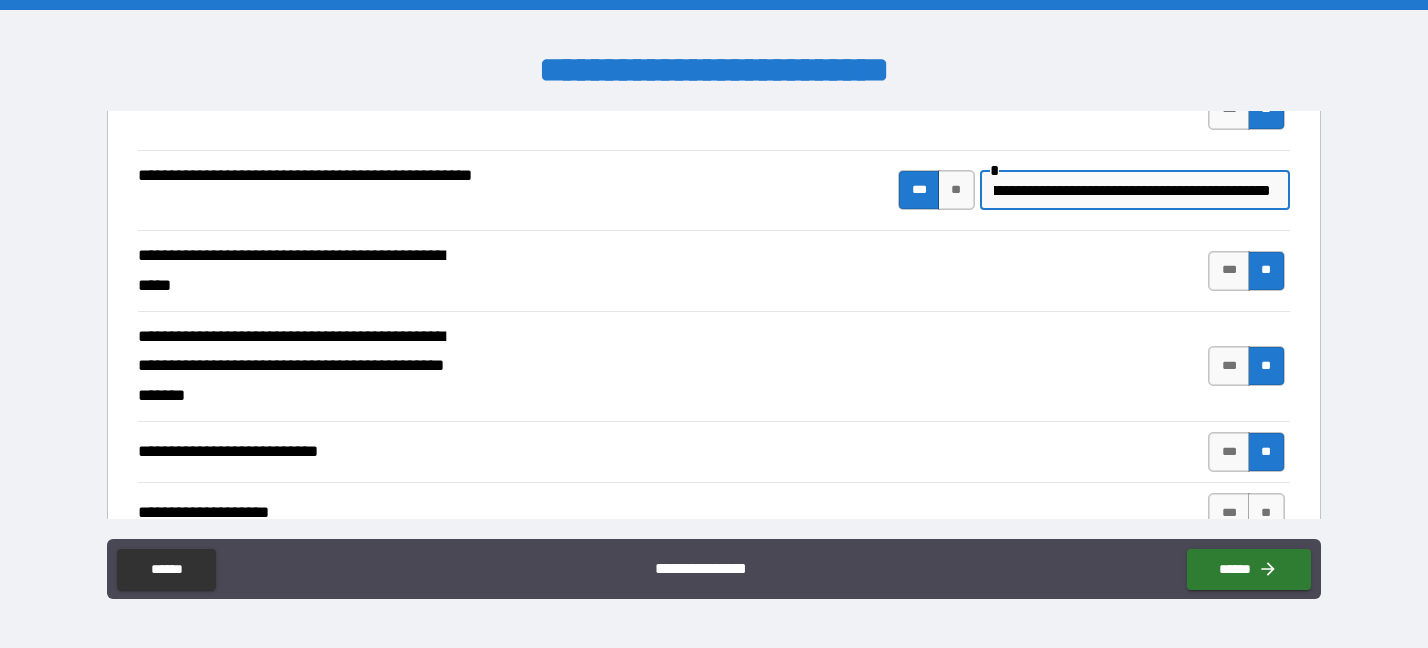 scroll, scrollTop: 0, scrollLeft: 78, axis: horizontal 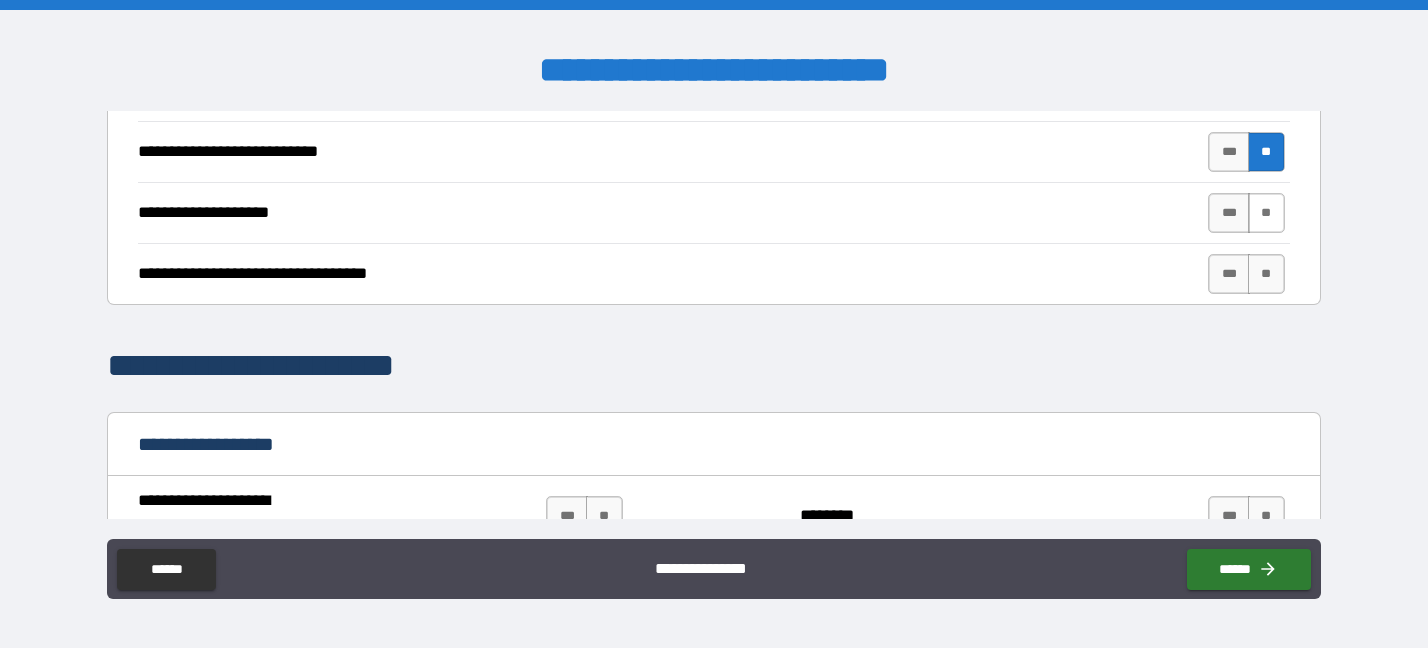 type on "**********" 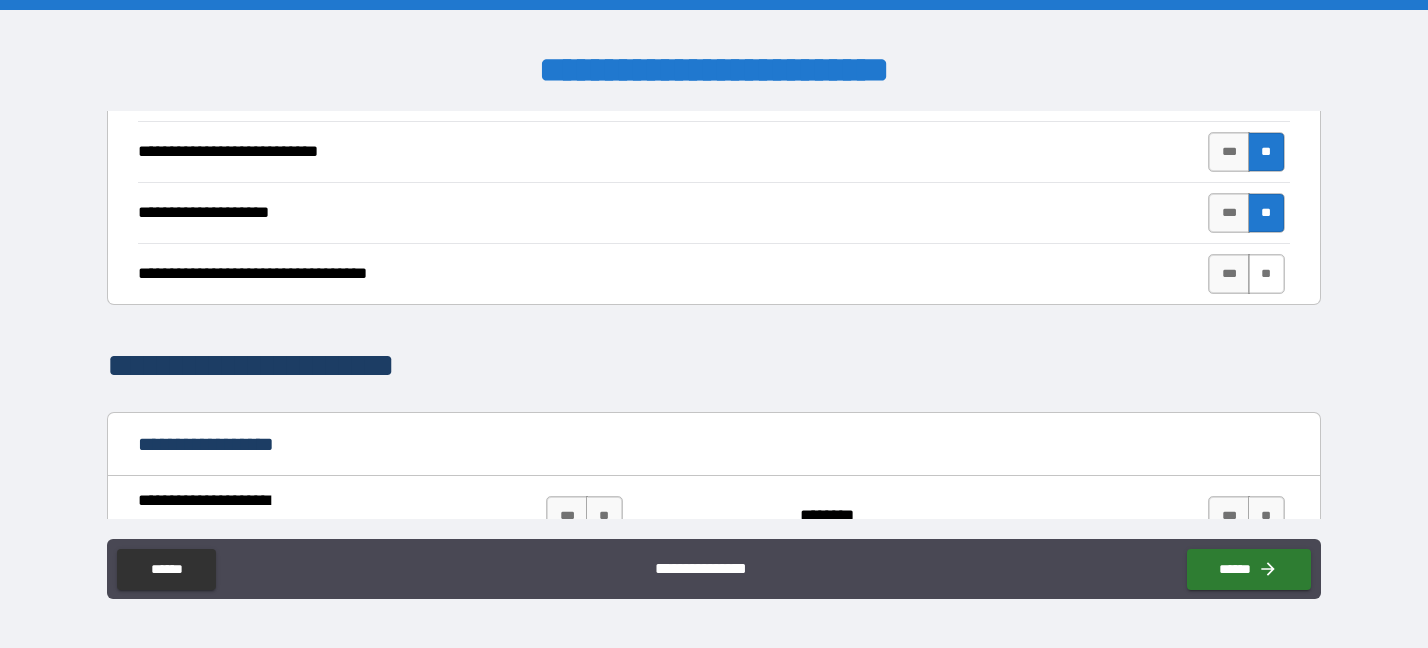 scroll, scrollTop: 0, scrollLeft: 0, axis: both 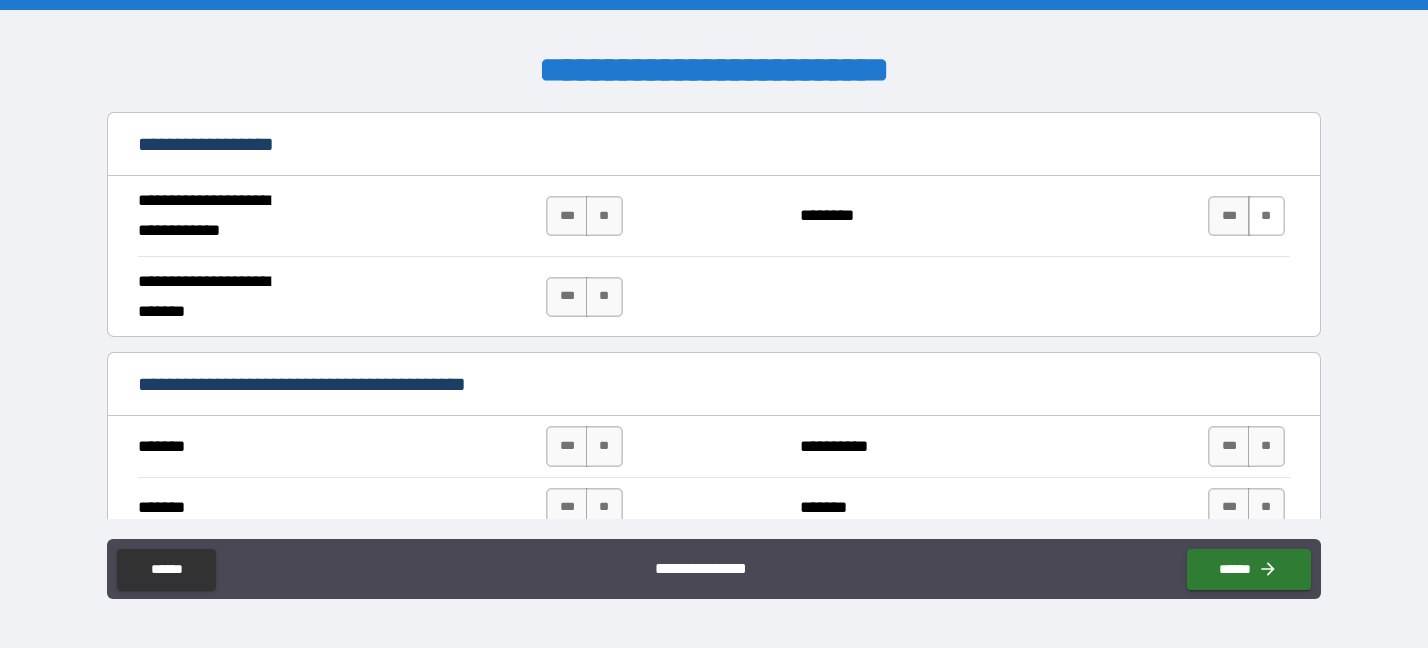 click on "**" at bounding box center (1266, 216) 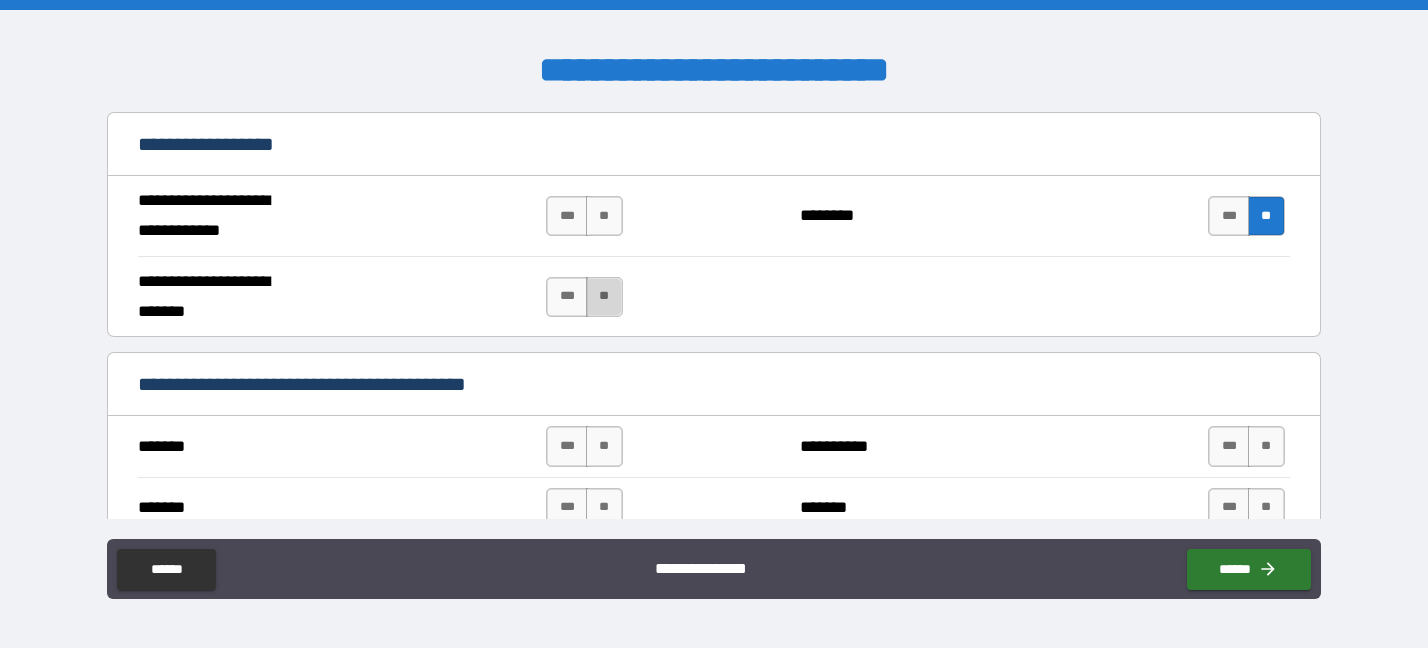 click on "**" at bounding box center (604, 297) 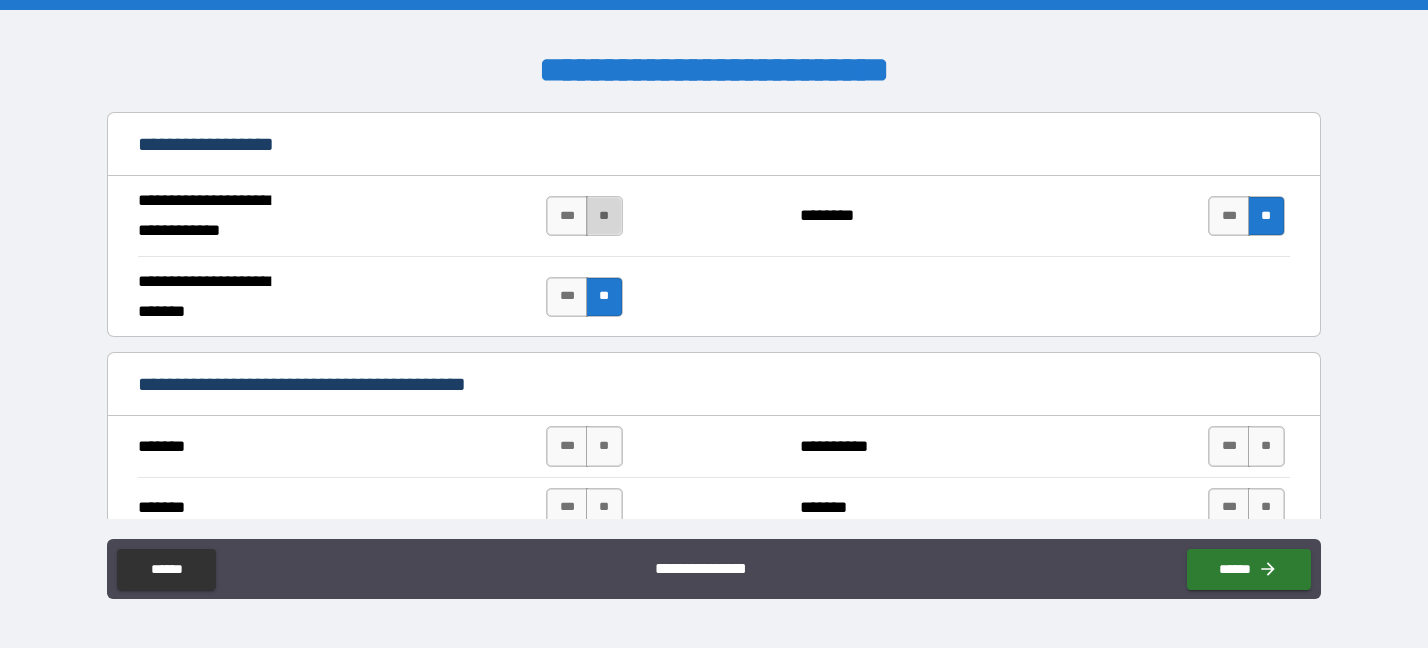 click on "**" at bounding box center (604, 216) 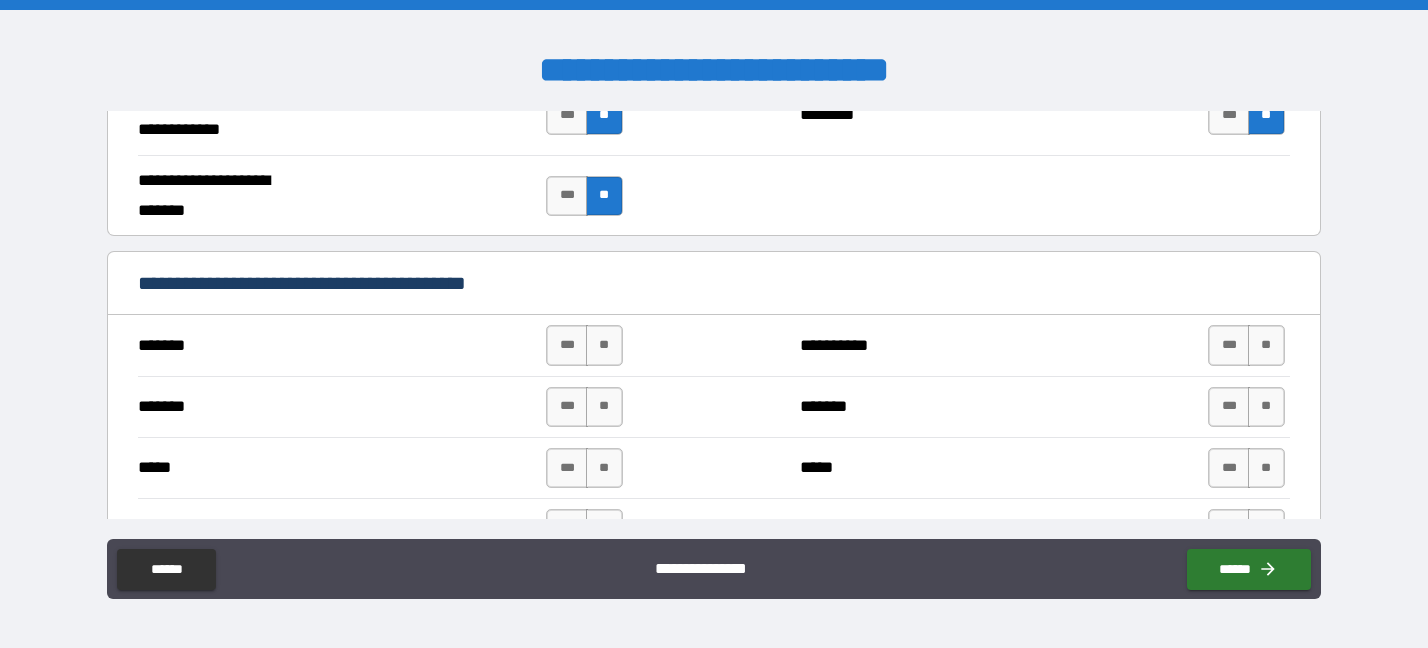 scroll, scrollTop: 1350, scrollLeft: 0, axis: vertical 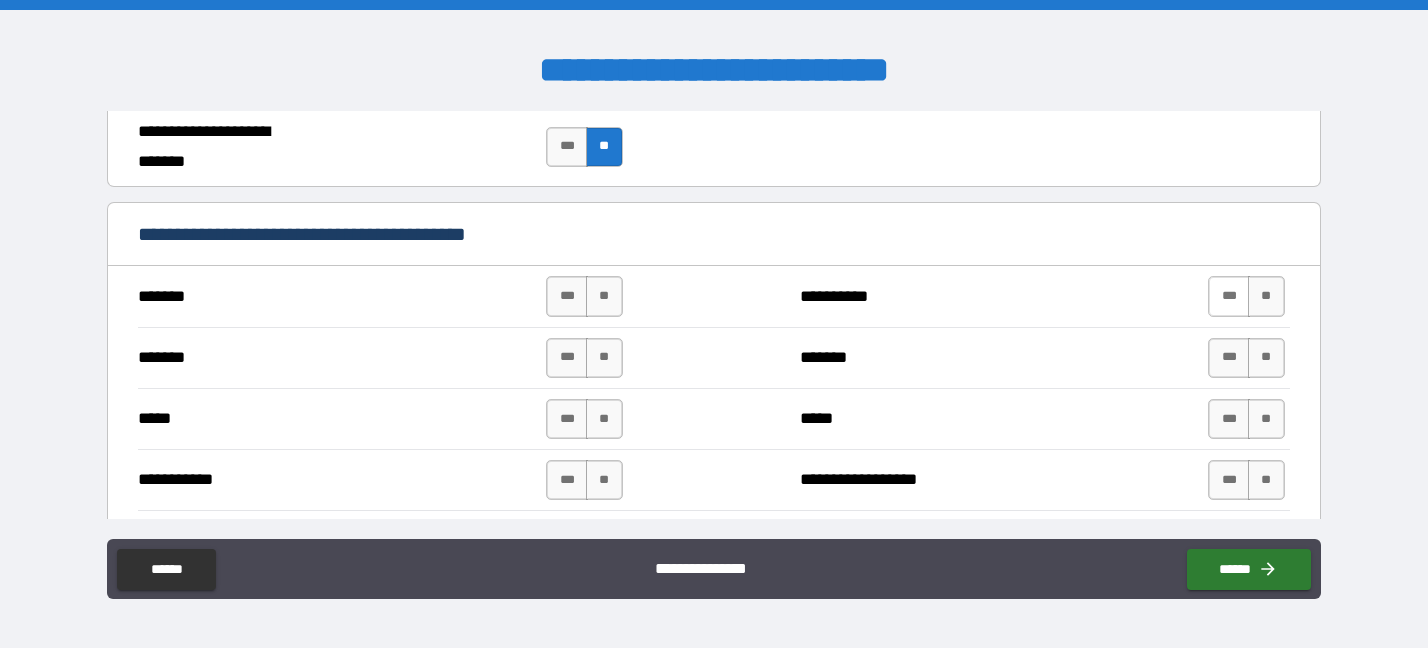 click on "***" at bounding box center [1229, 296] 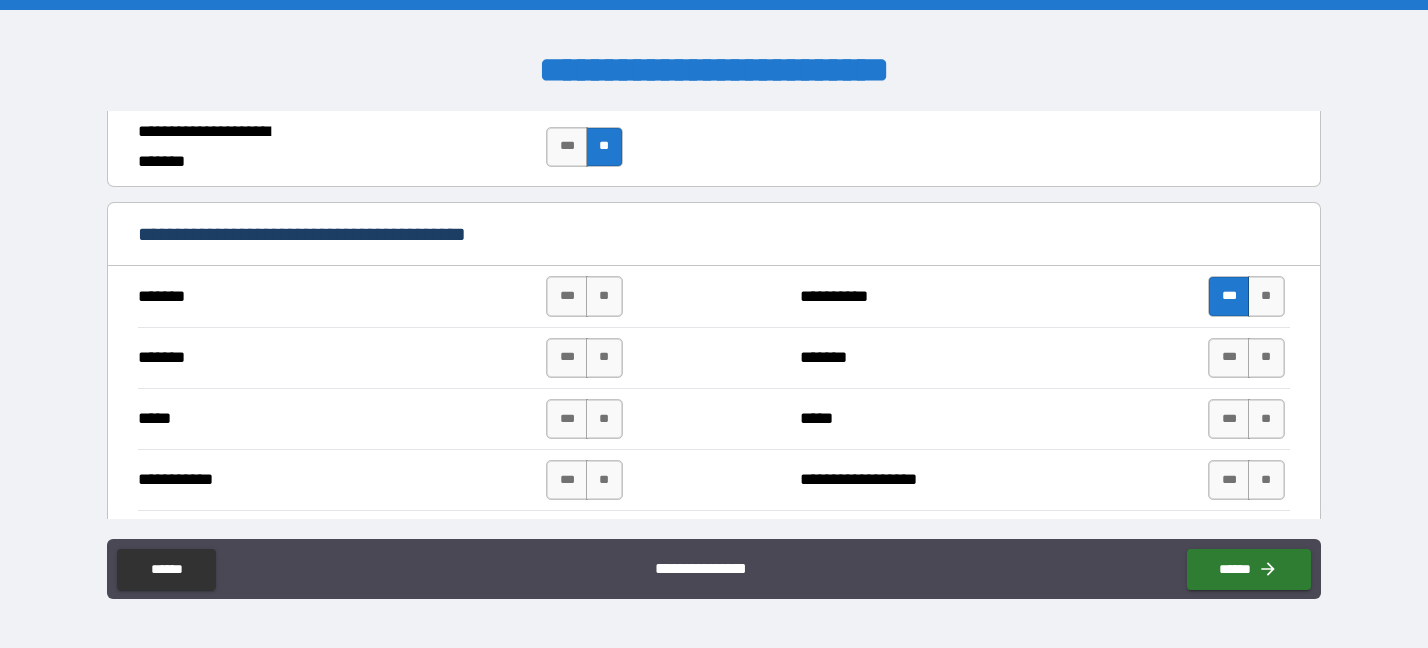 drag, startPoint x: 1260, startPoint y: 346, endPoint x: 1254, endPoint y: 384, distance: 38.470768 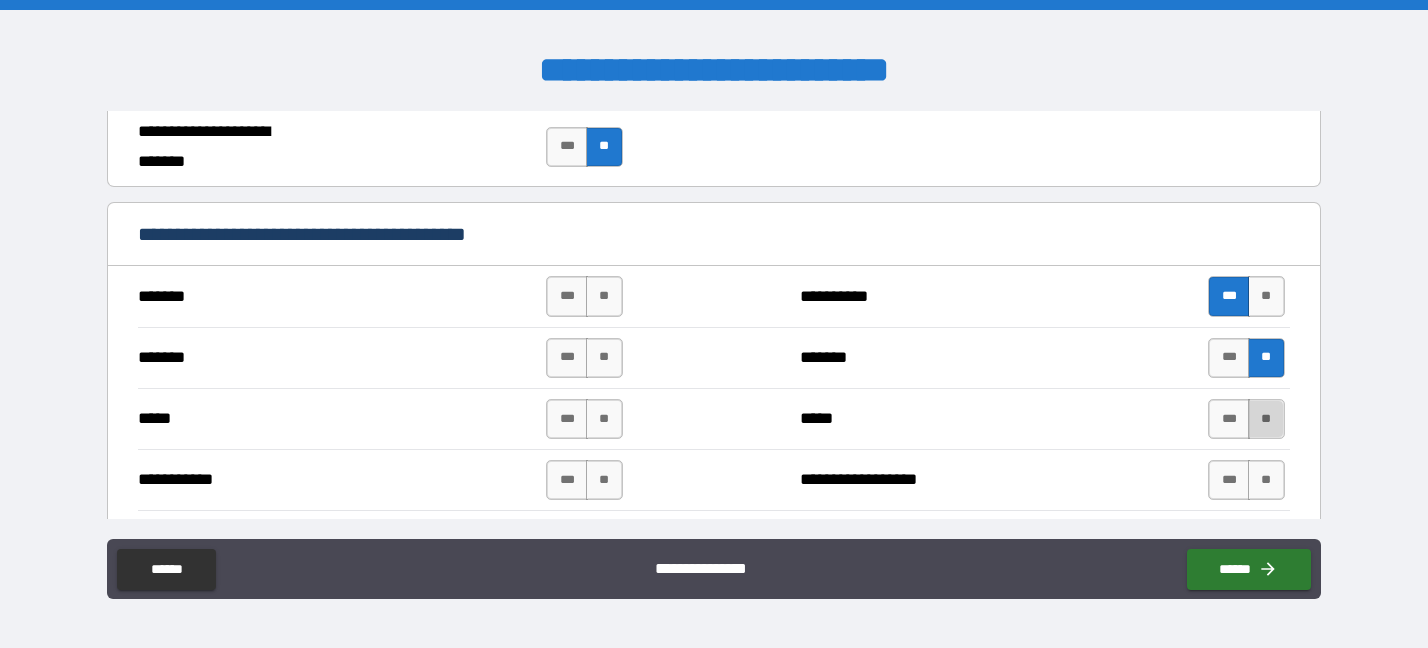 click on "**" at bounding box center [1266, 419] 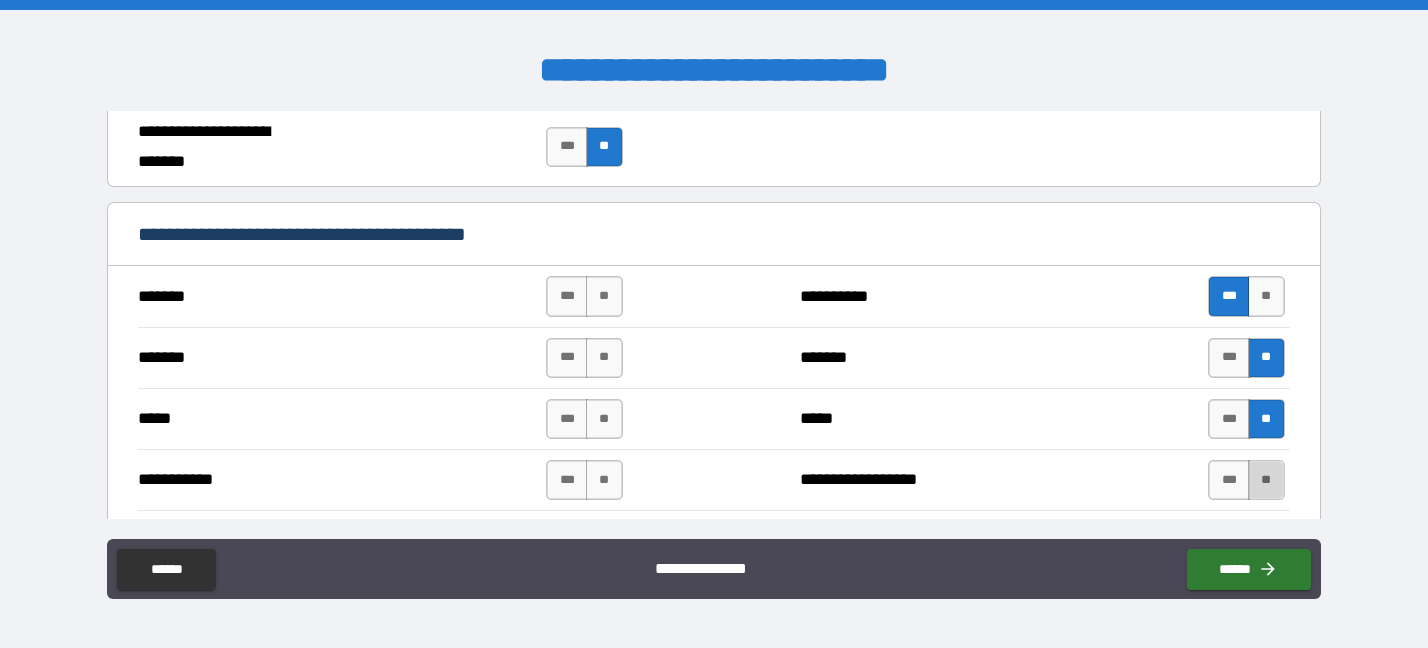 click on "**" at bounding box center [1266, 480] 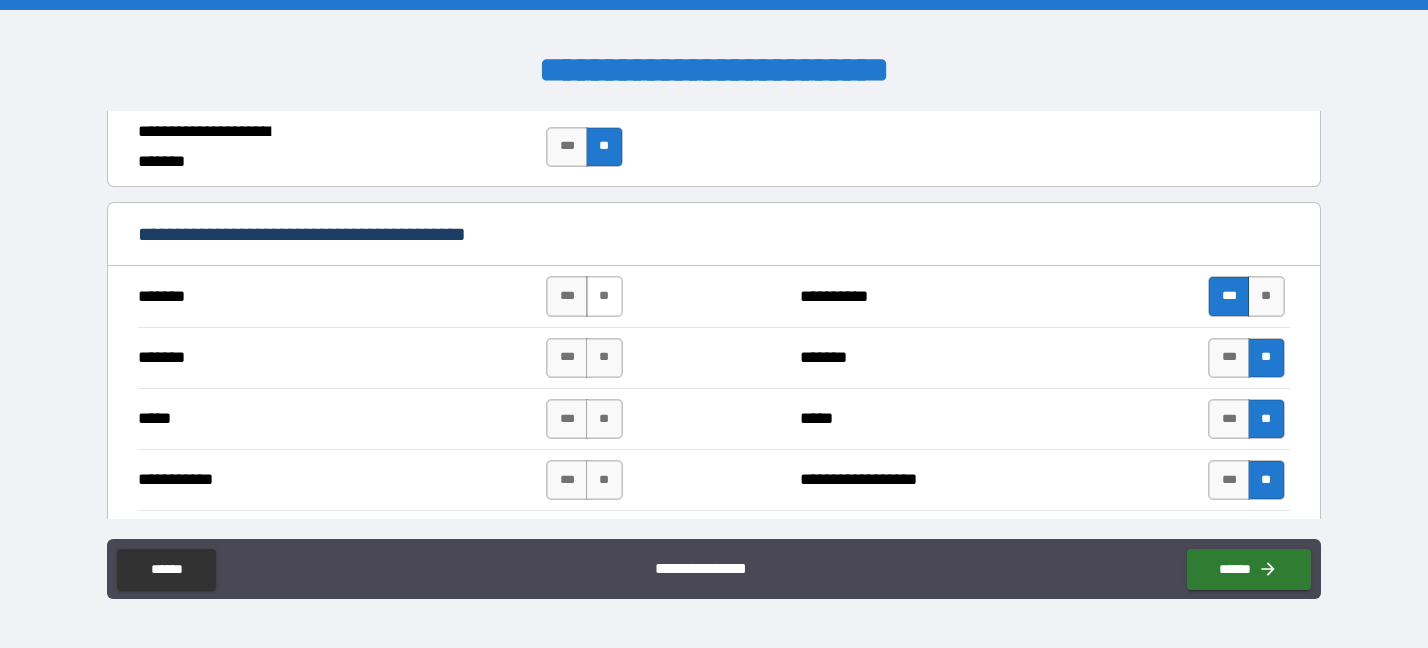 click on "**" at bounding box center (604, 296) 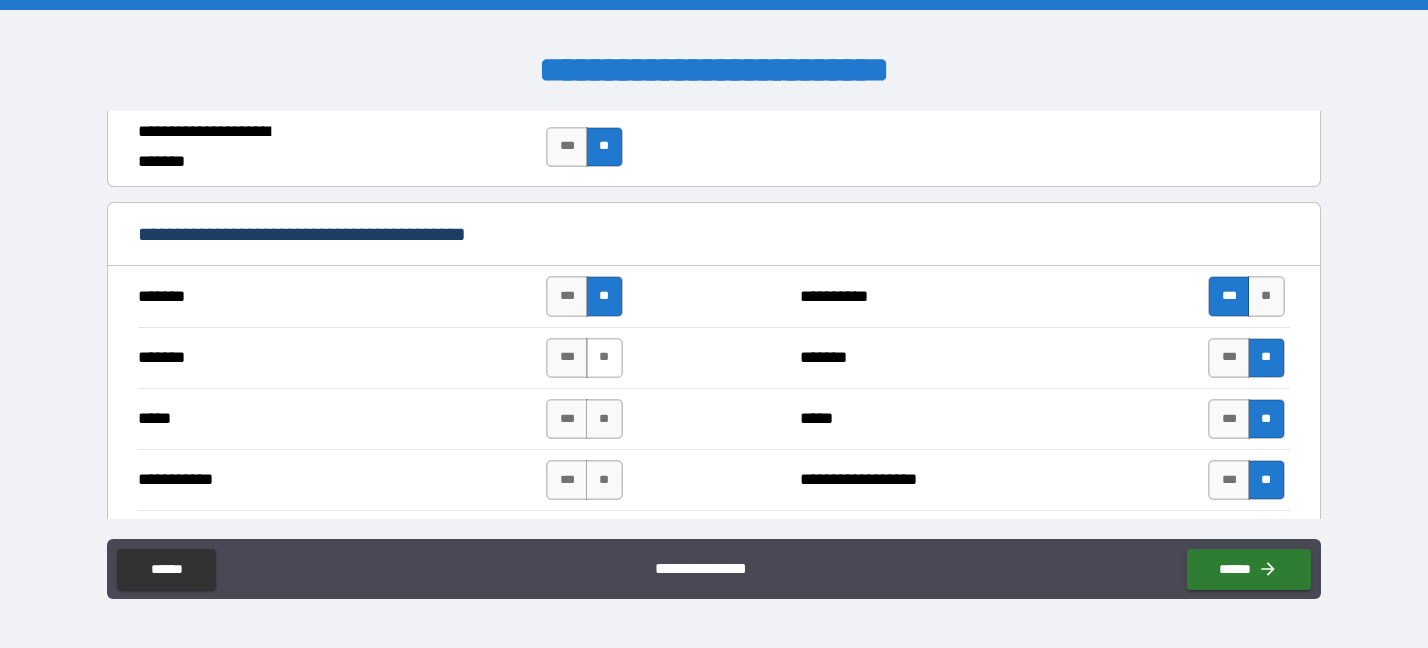 click on "**" at bounding box center [604, 358] 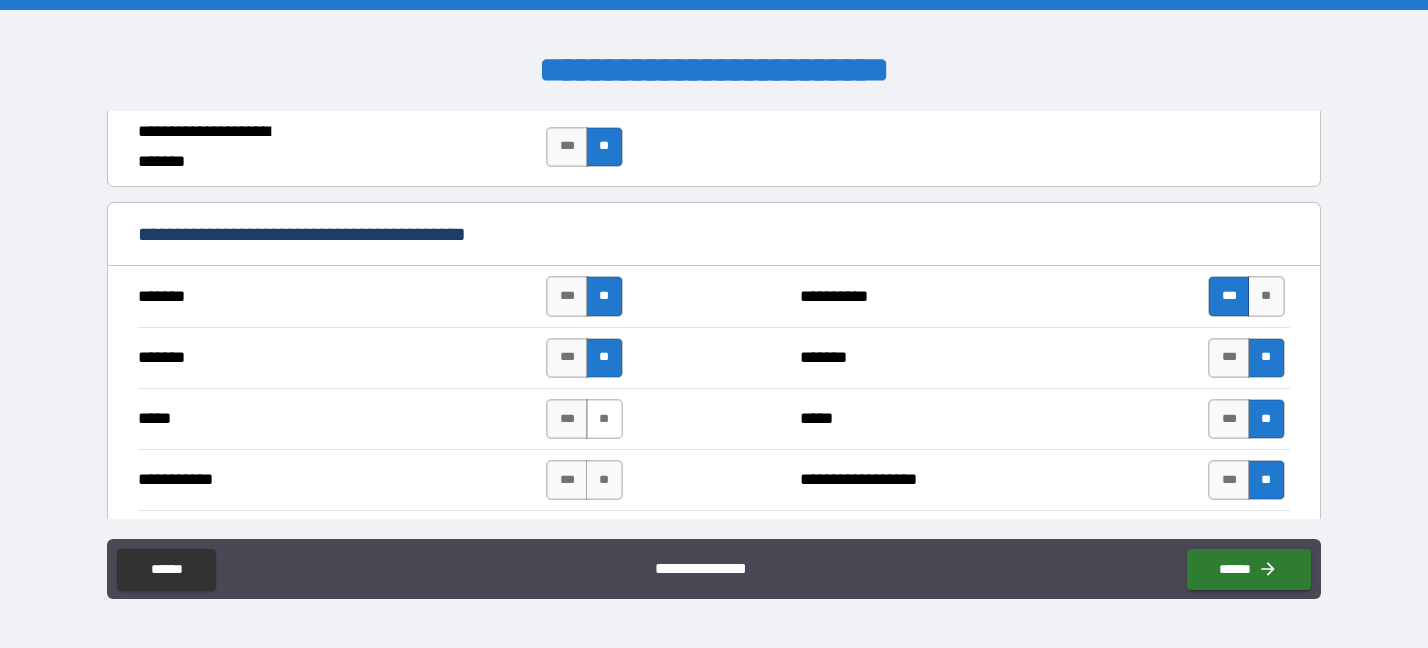 drag, startPoint x: 604, startPoint y: 391, endPoint x: 600, endPoint y: 408, distance: 17.464249 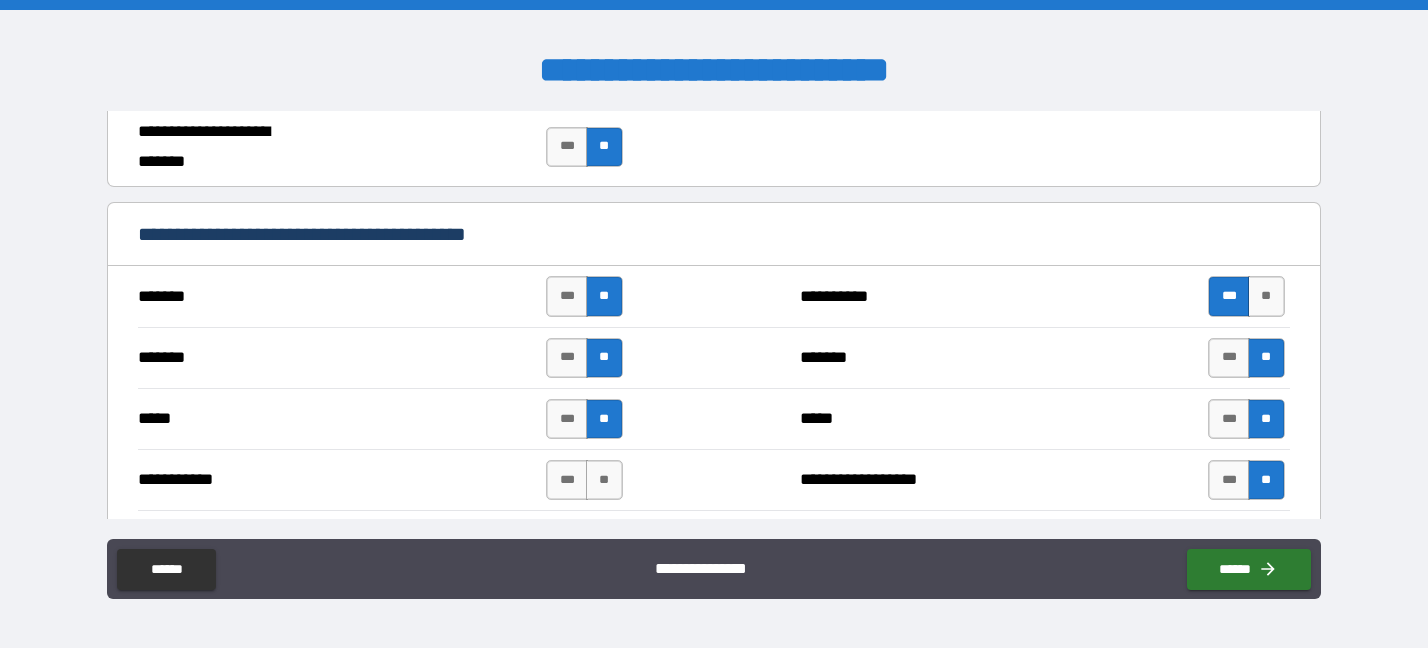 scroll, scrollTop: 1500, scrollLeft: 0, axis: vertical 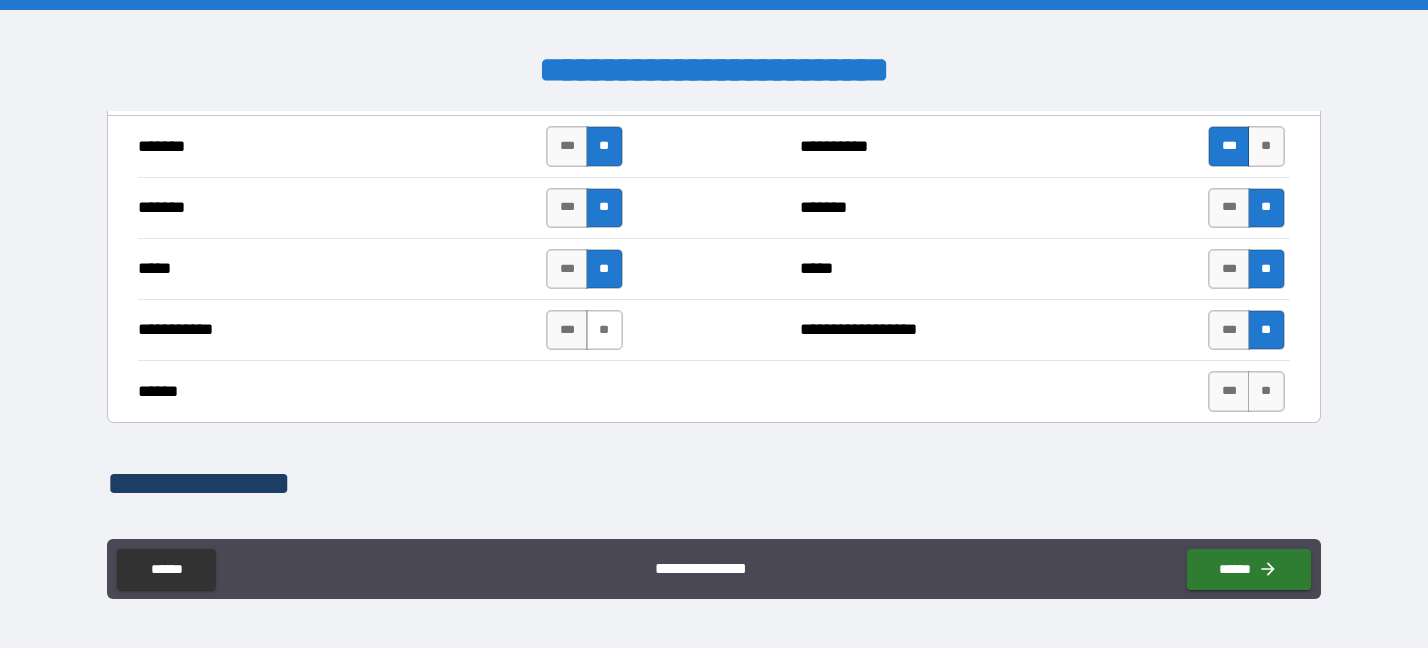 click on "**" at bounding box center (604, 330) 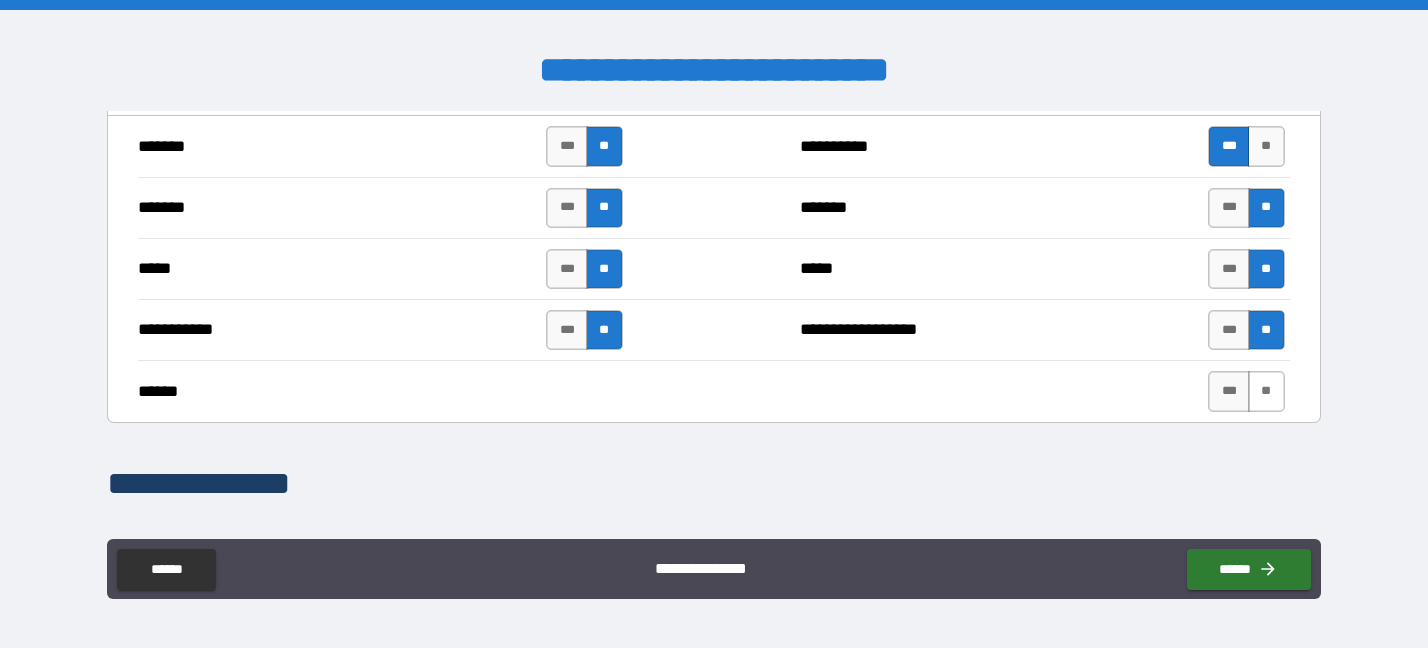 click on "**" at bounding box center [1266, 391] 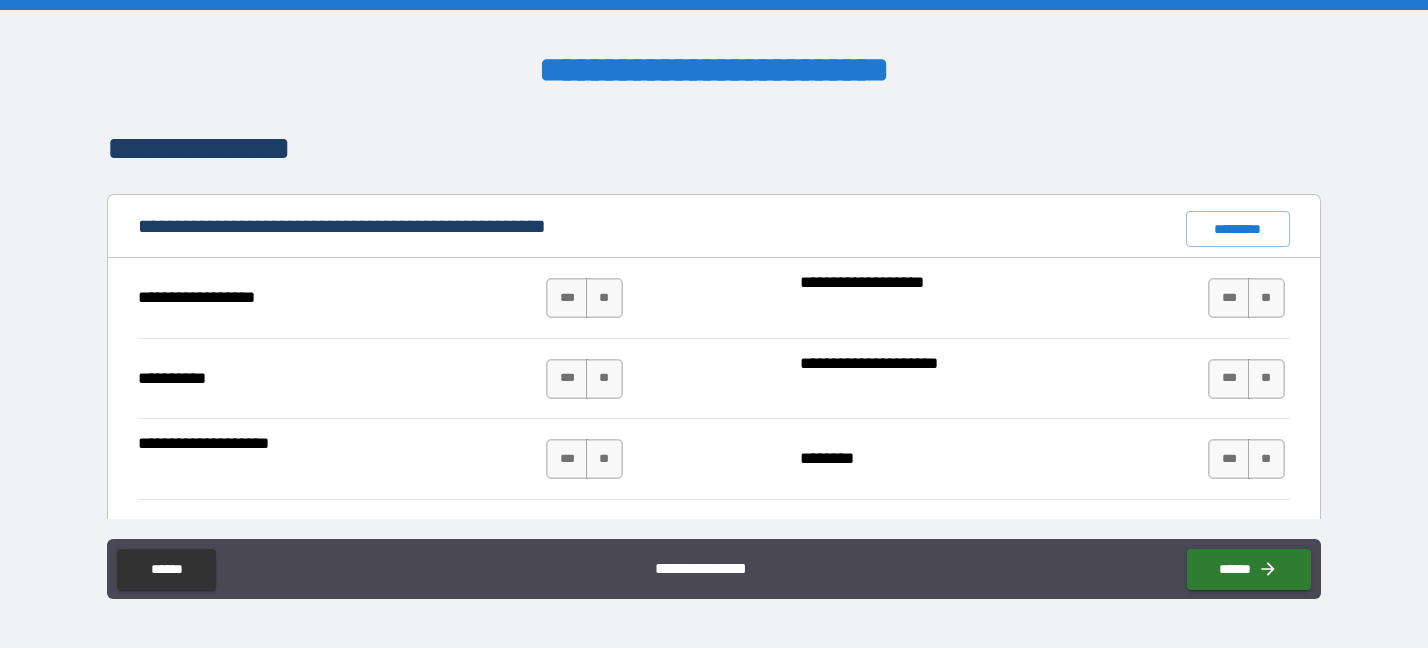 scroll, scrollTop: 1800, scrollLeft: 0, axis: vertical 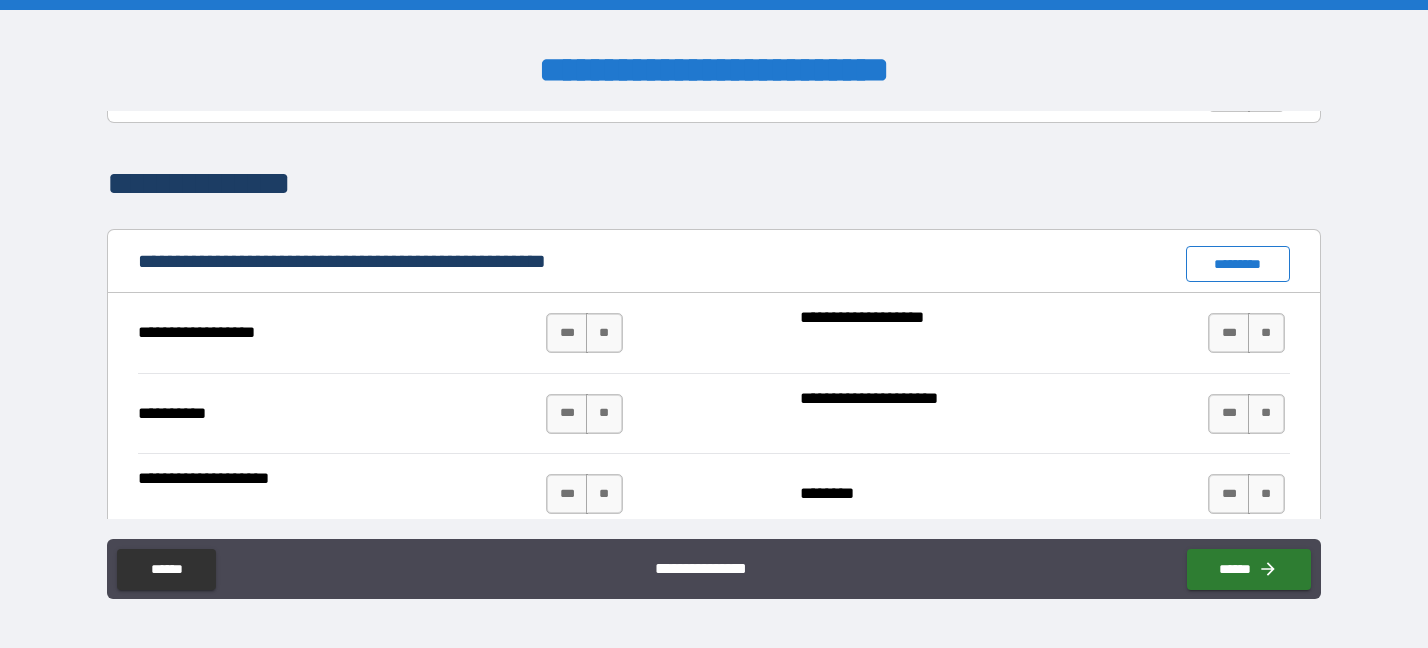 click on "*********" at bounding box center (1238, 264) 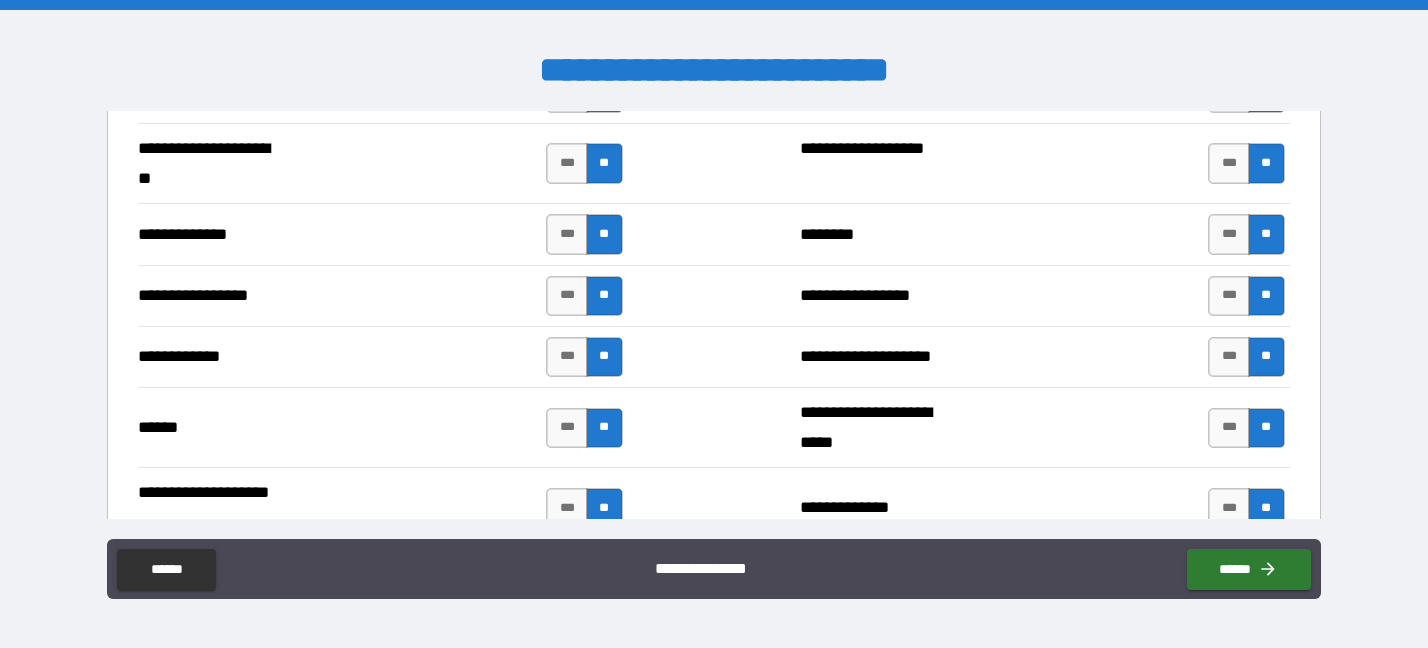 scroll, scrollTop: 2850, scrollLeft: 0, axis: vertical 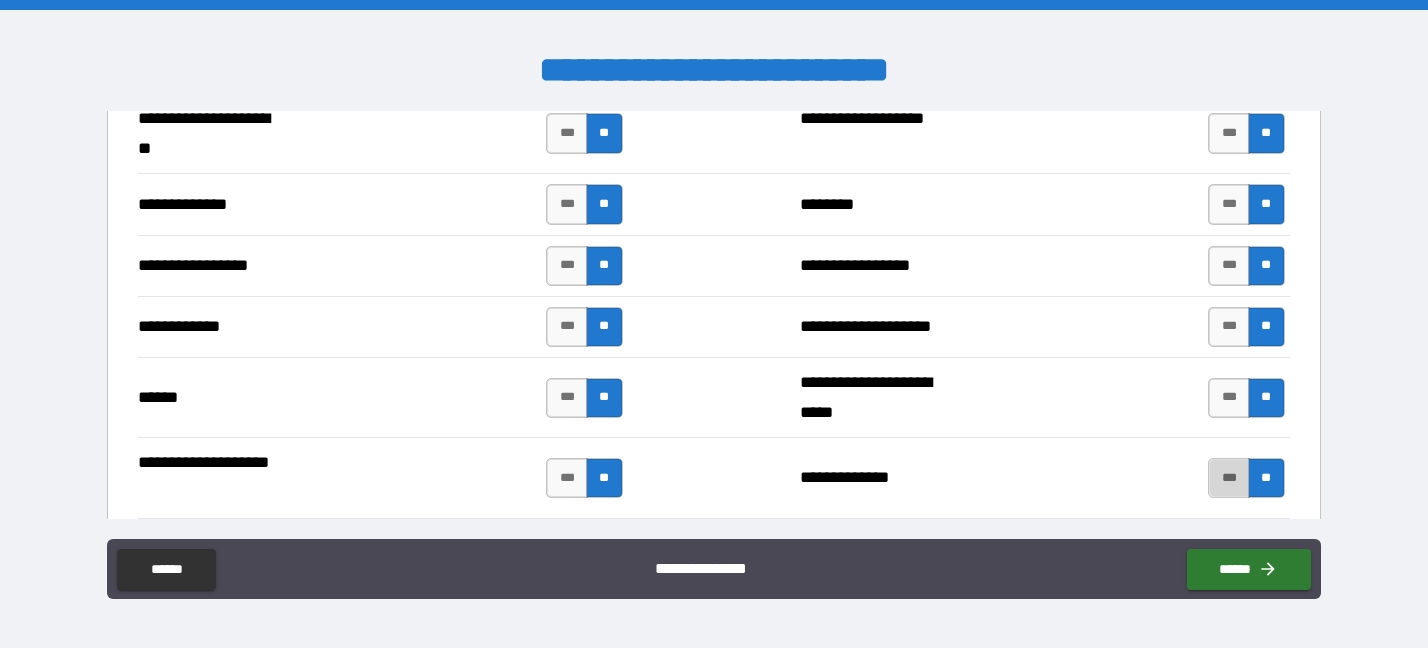 click on "***" at bounding box center (1229, 478) 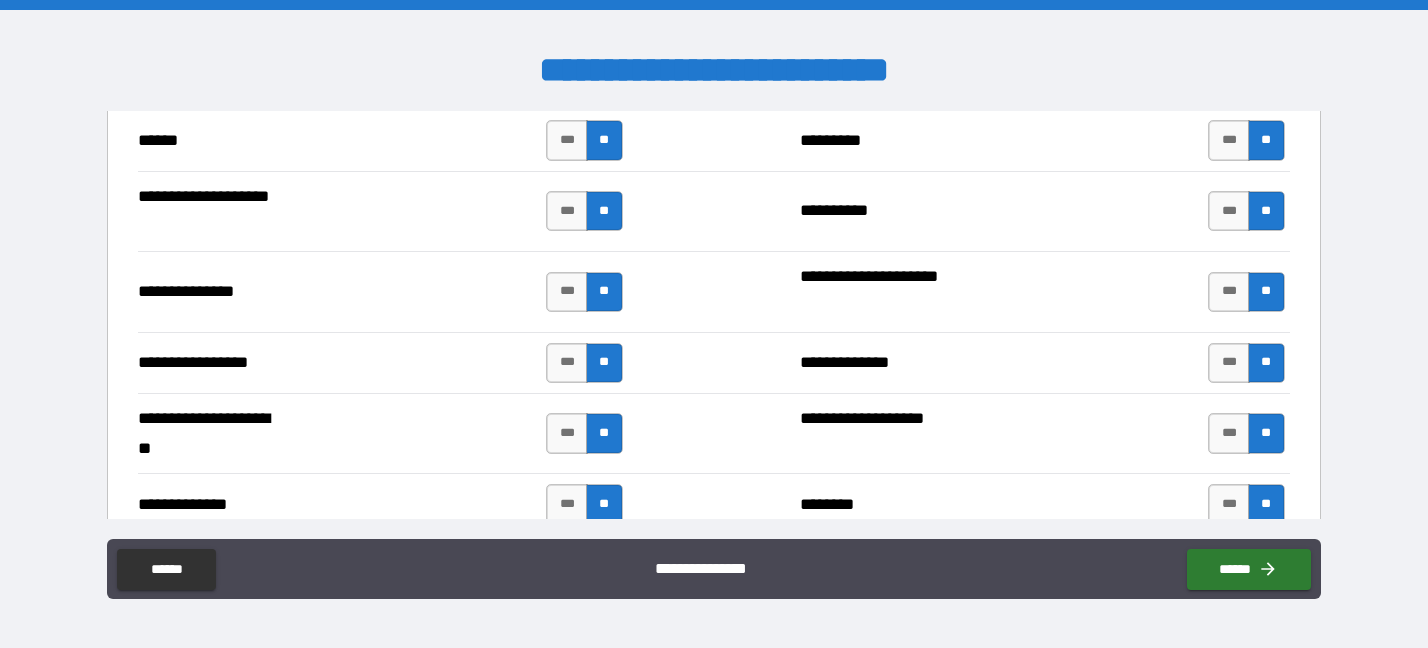 scroll, scrollTop: 2700, scrollLeft: 0, axis: vertical 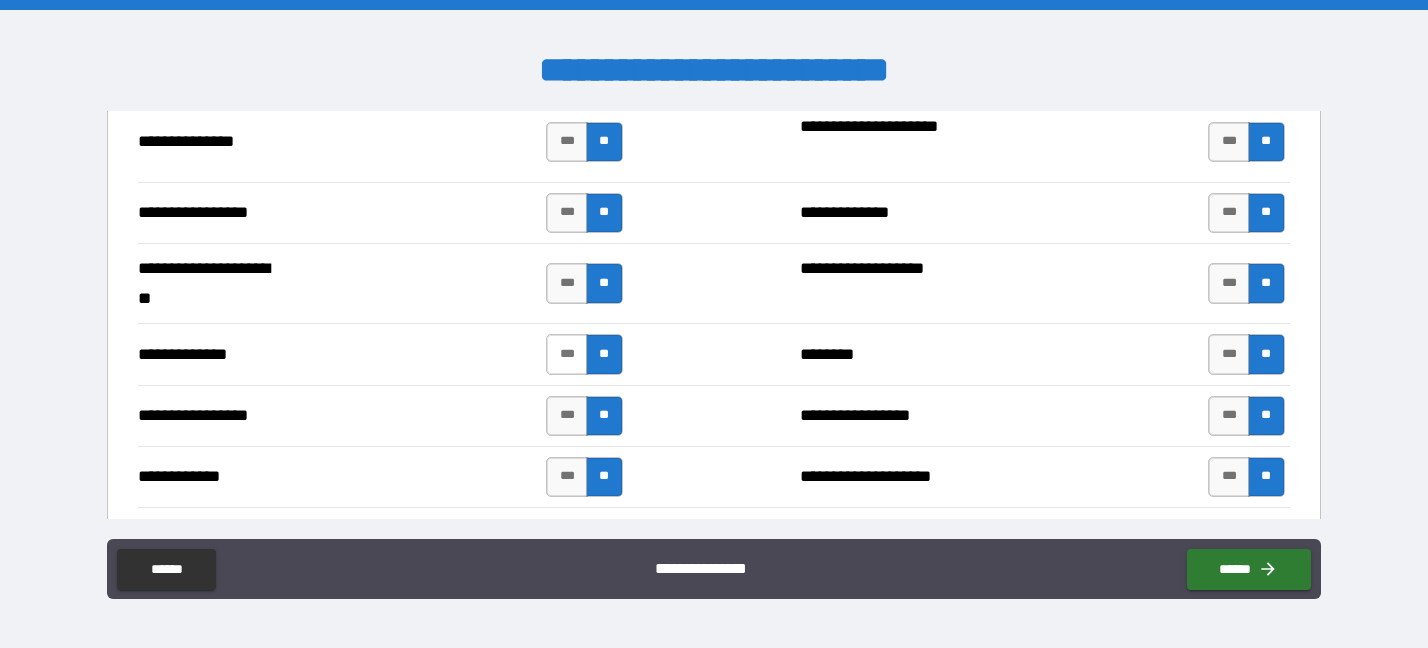 click on "***" at bounding box center (567, 354) 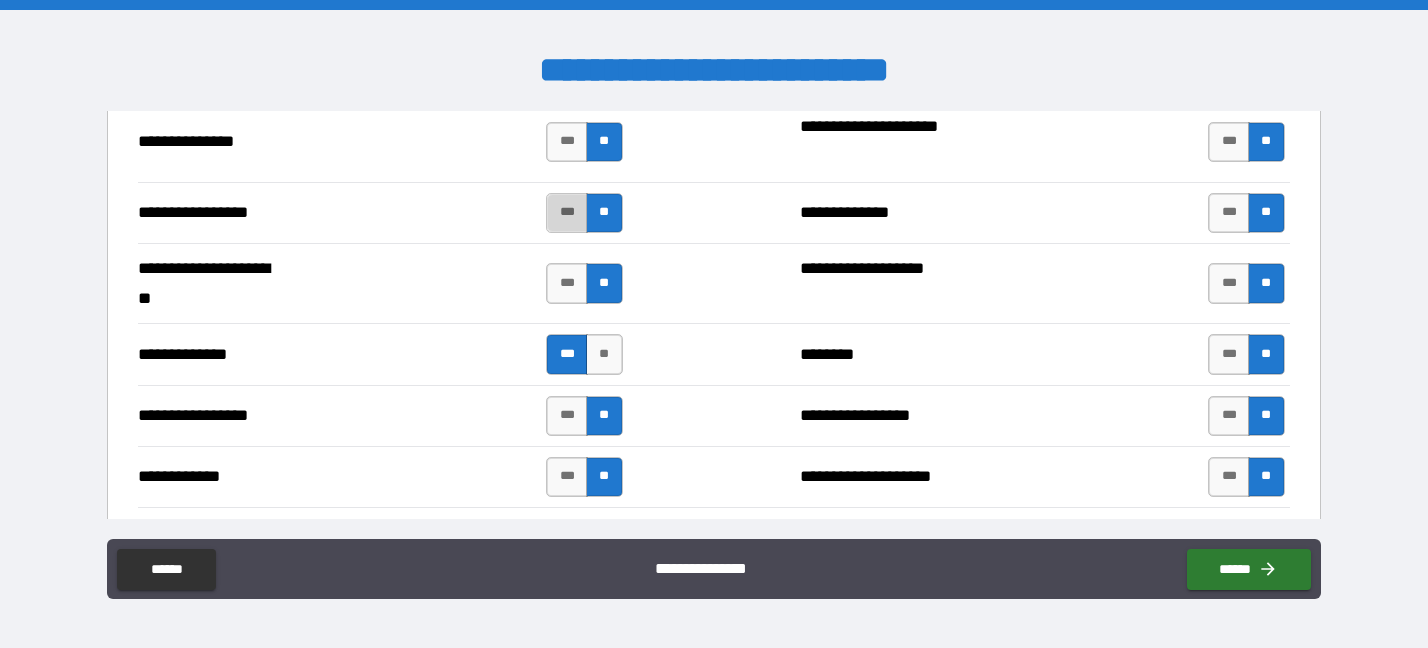 click on "***" at bounding box center [567, 213] 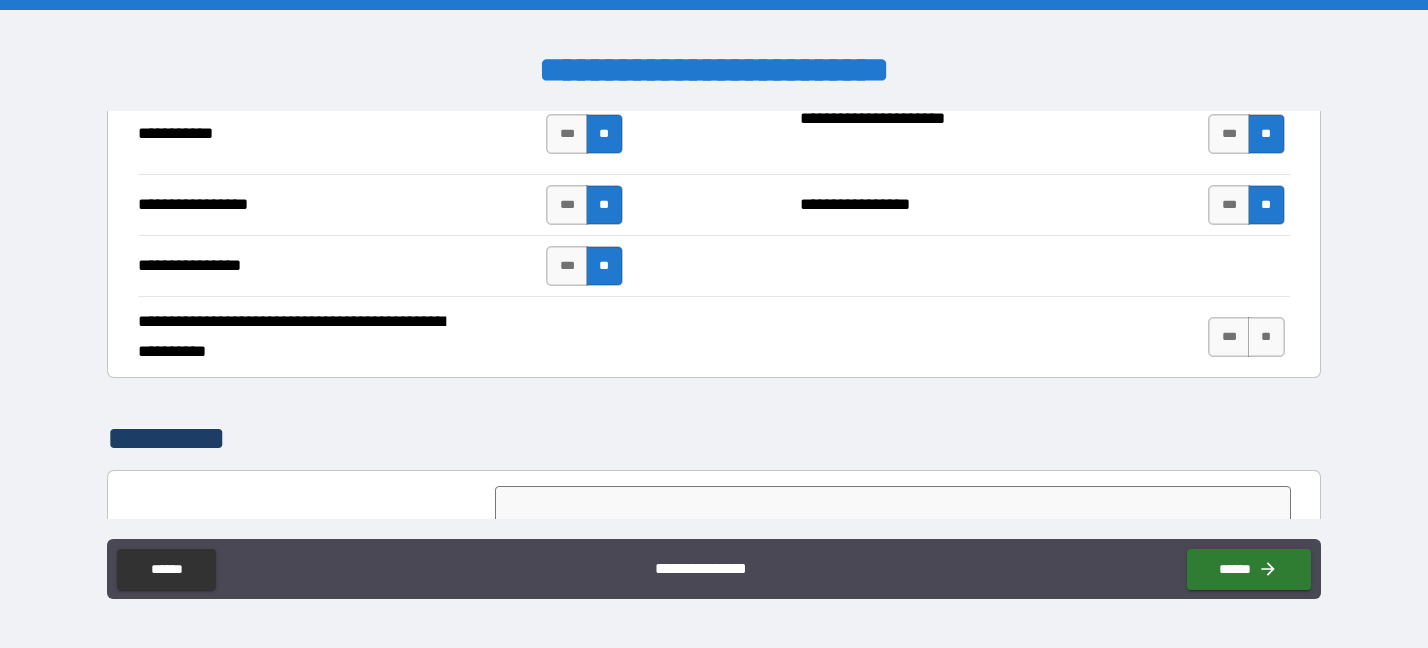 scroll, scrollTop: 4849, scrollLeft: 0, axis: vertical 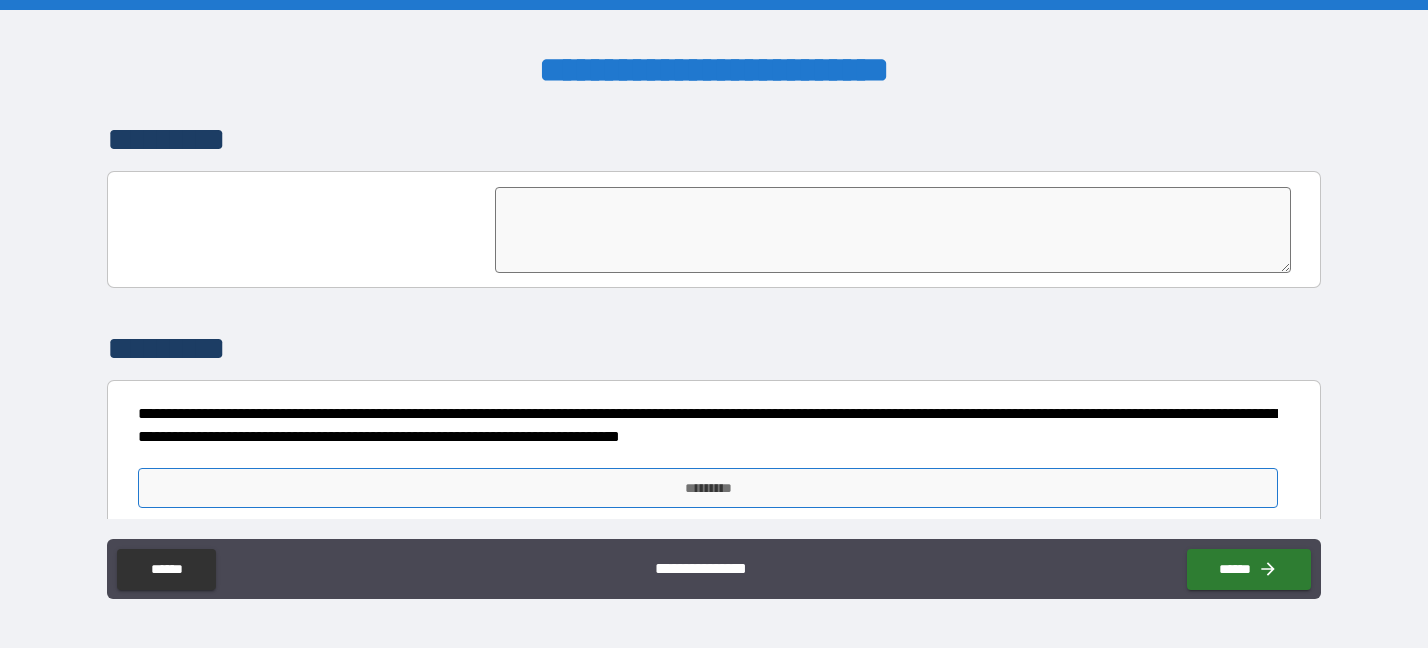 click on "*********" at bounding box center (708, 488) 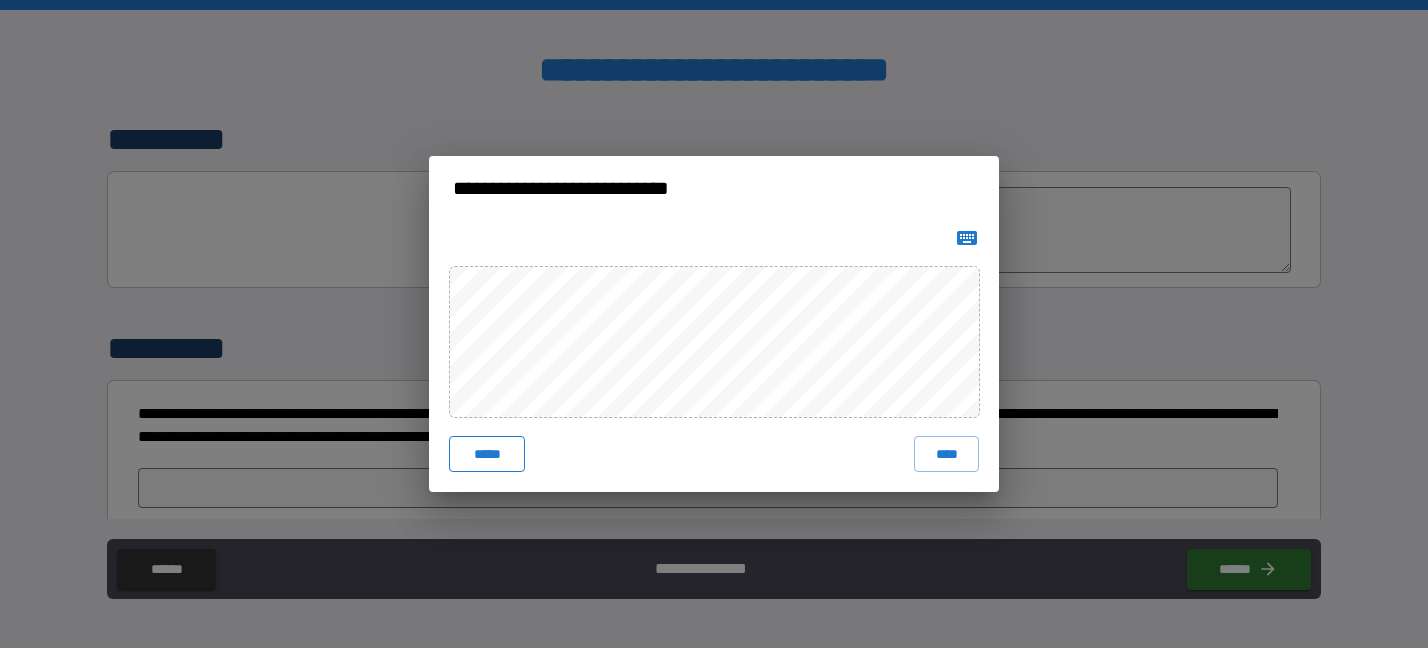 click on "*****" at bounding box center [487, 454] 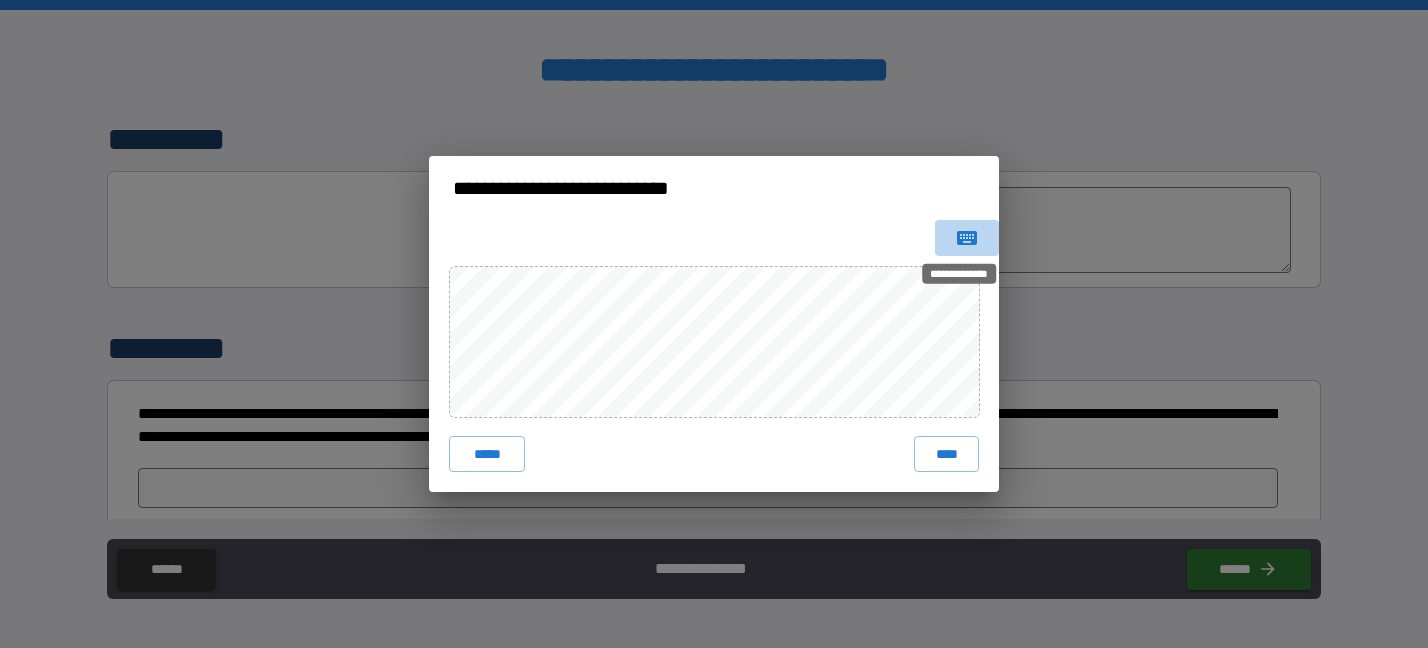 click 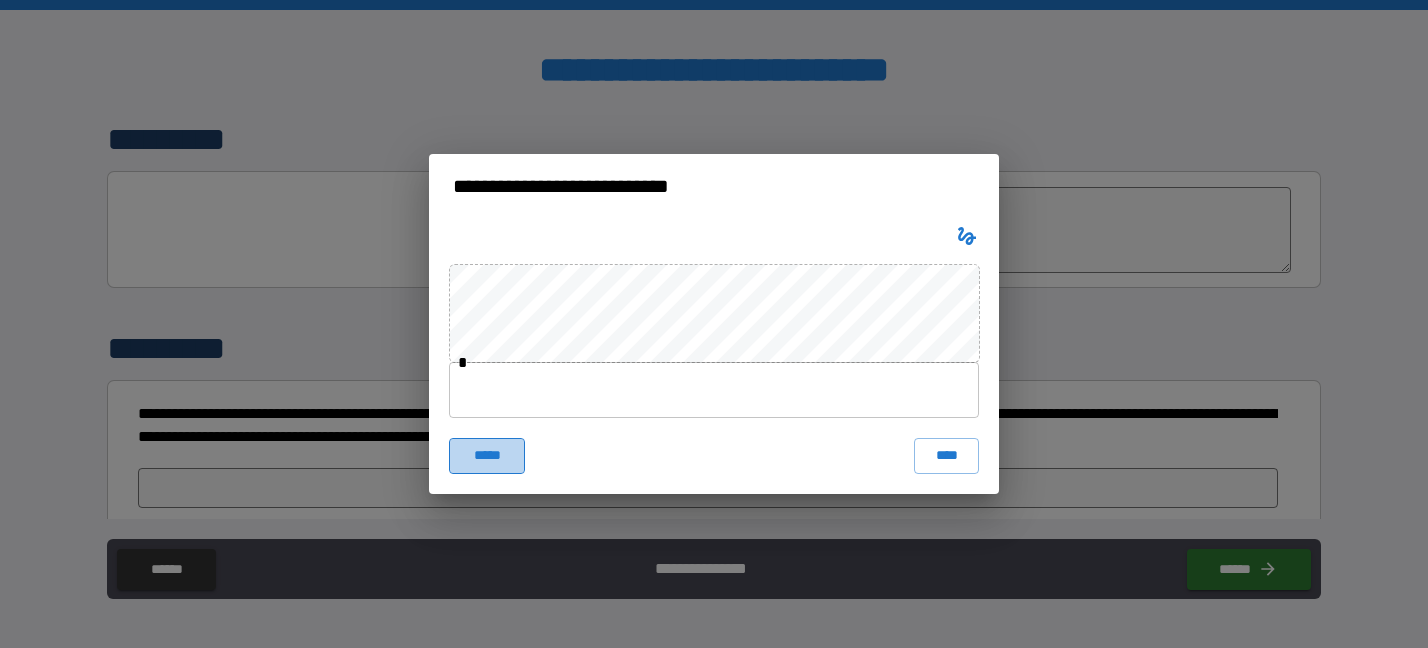 click on "*****" at bounding box center (487, 456) 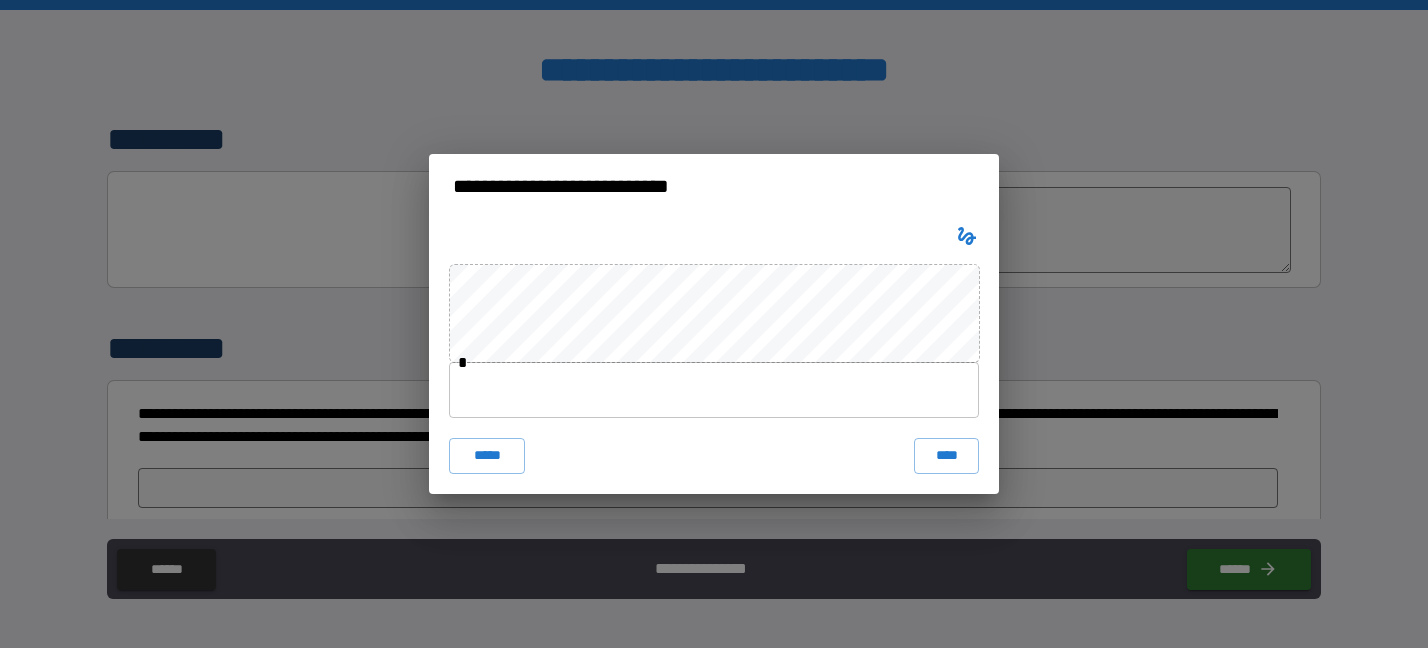 click at bounding box center [714, 390] 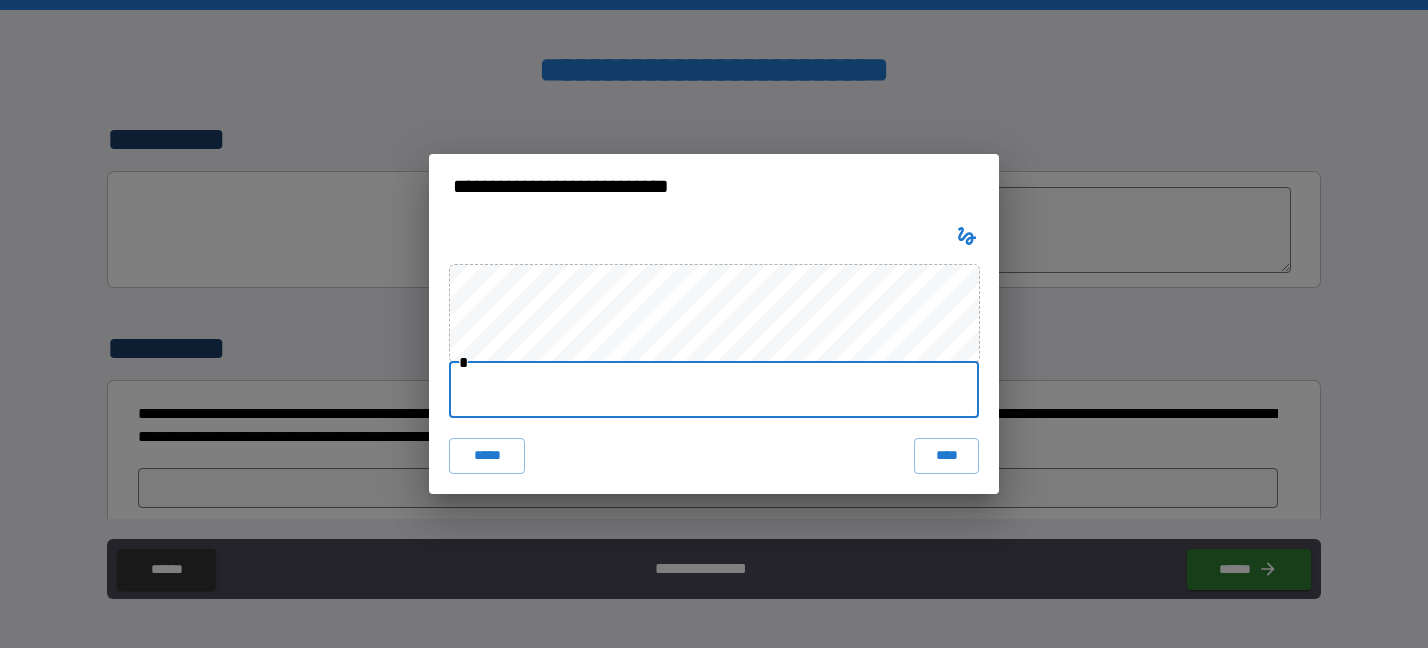 type on "**********" 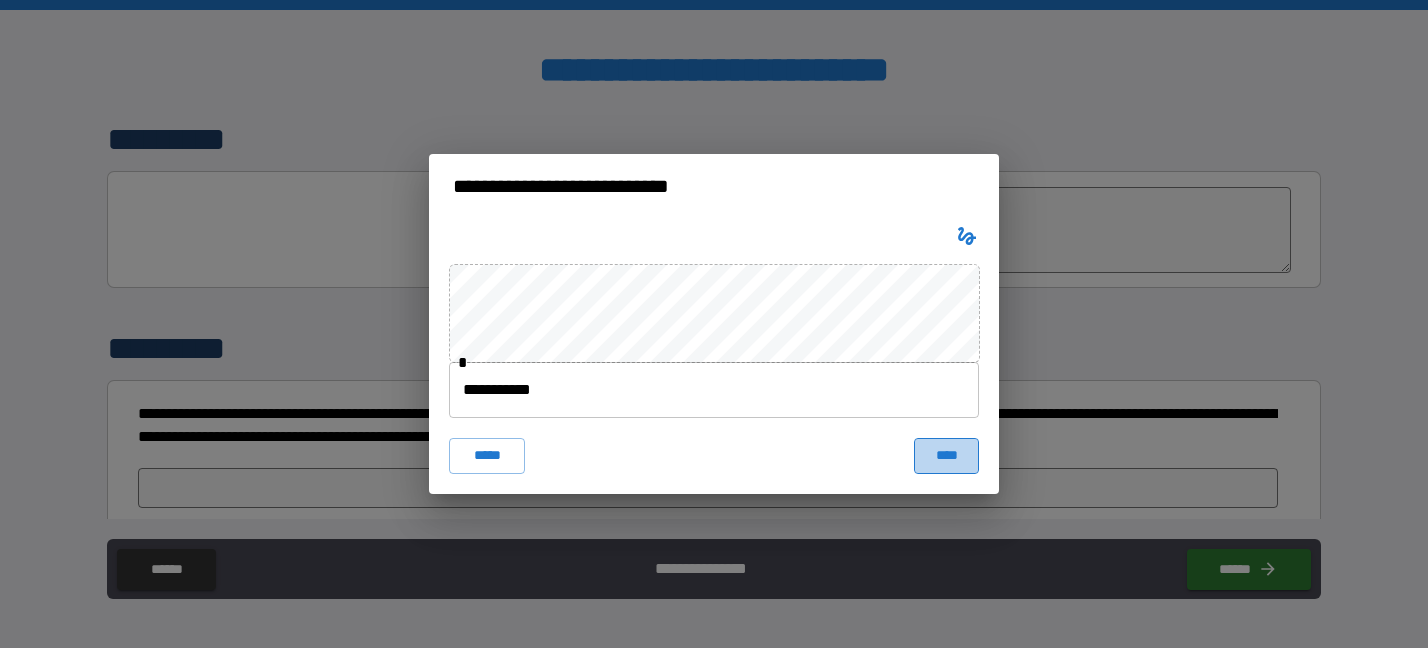click on "****" at bounding box center [946, 456] 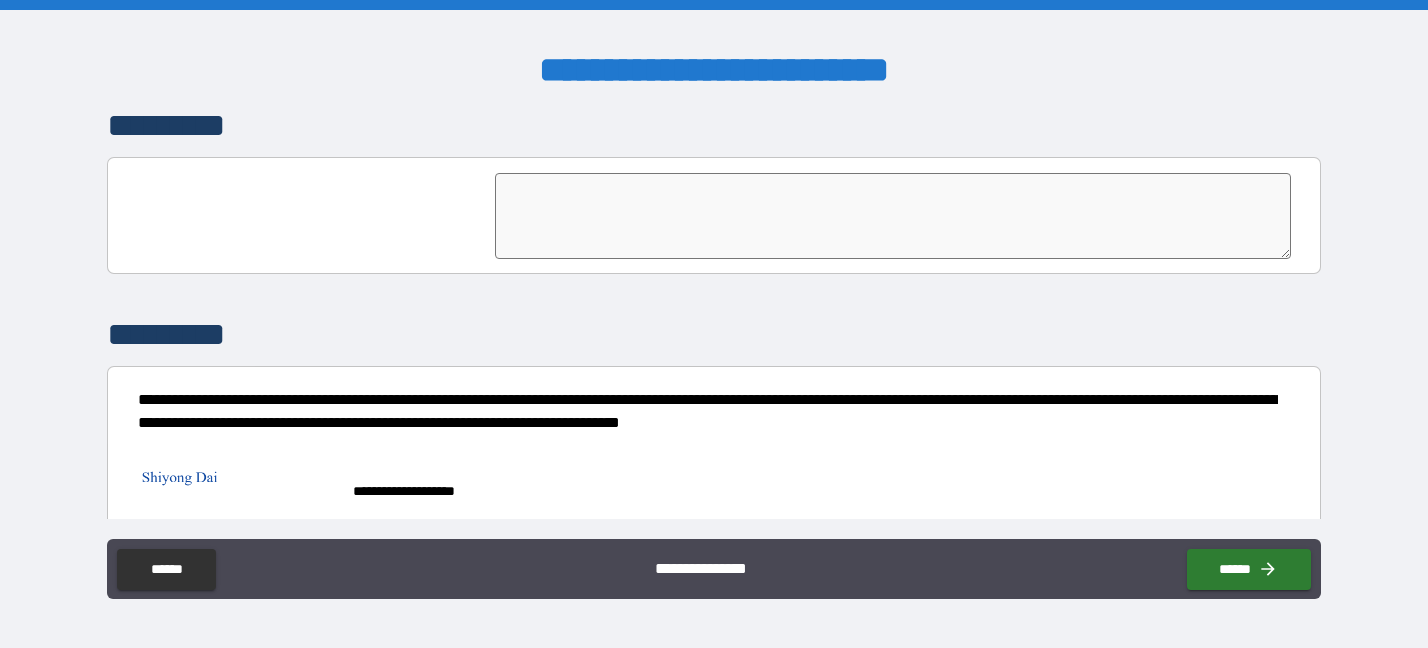 scroll, scrollTop: 4866, scrollLeft: 0, axis: vertical 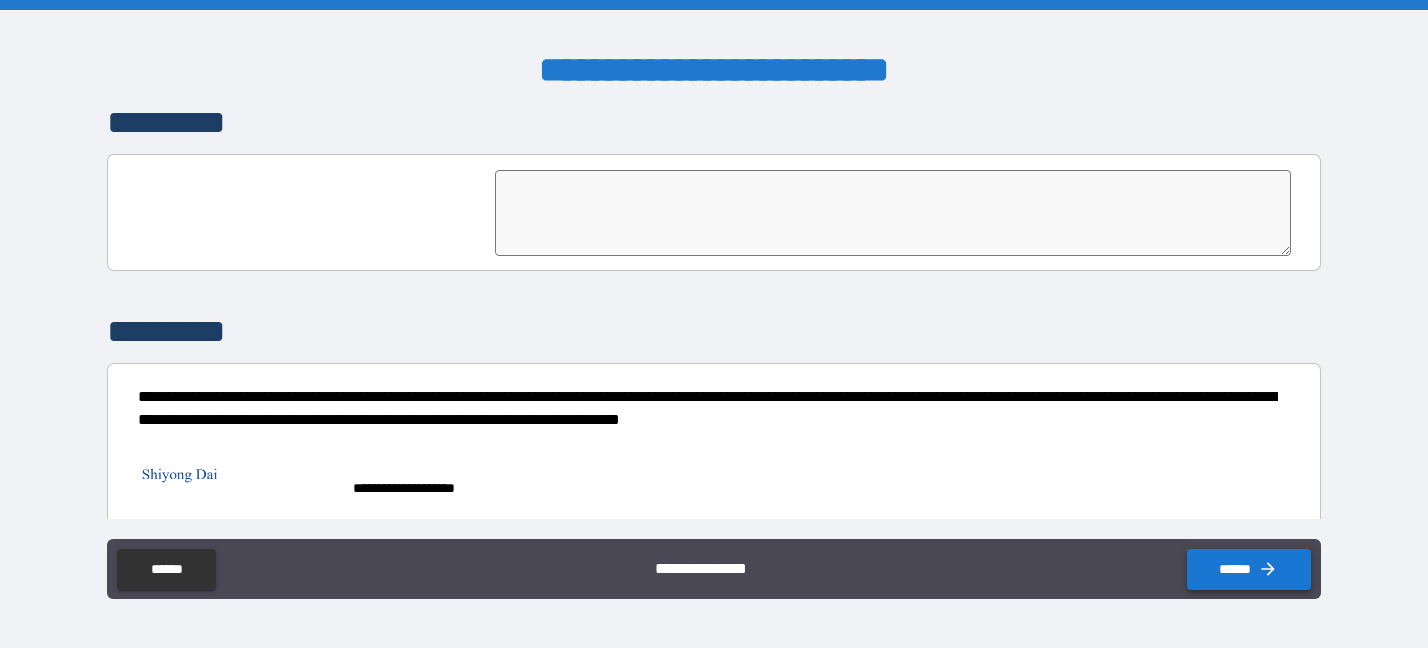 click on "******" at bounding box center (1249, 569) 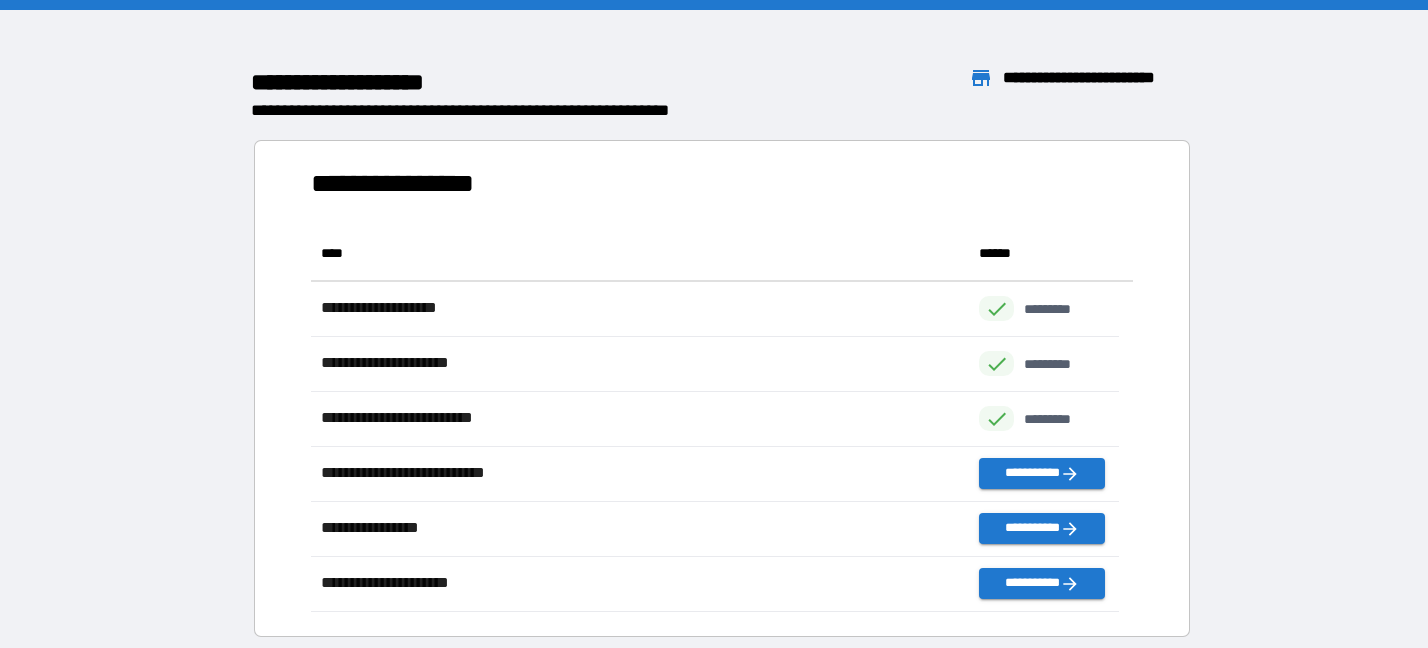 scroll, scrollTop: 23, scrollLeft: 24, axis: both 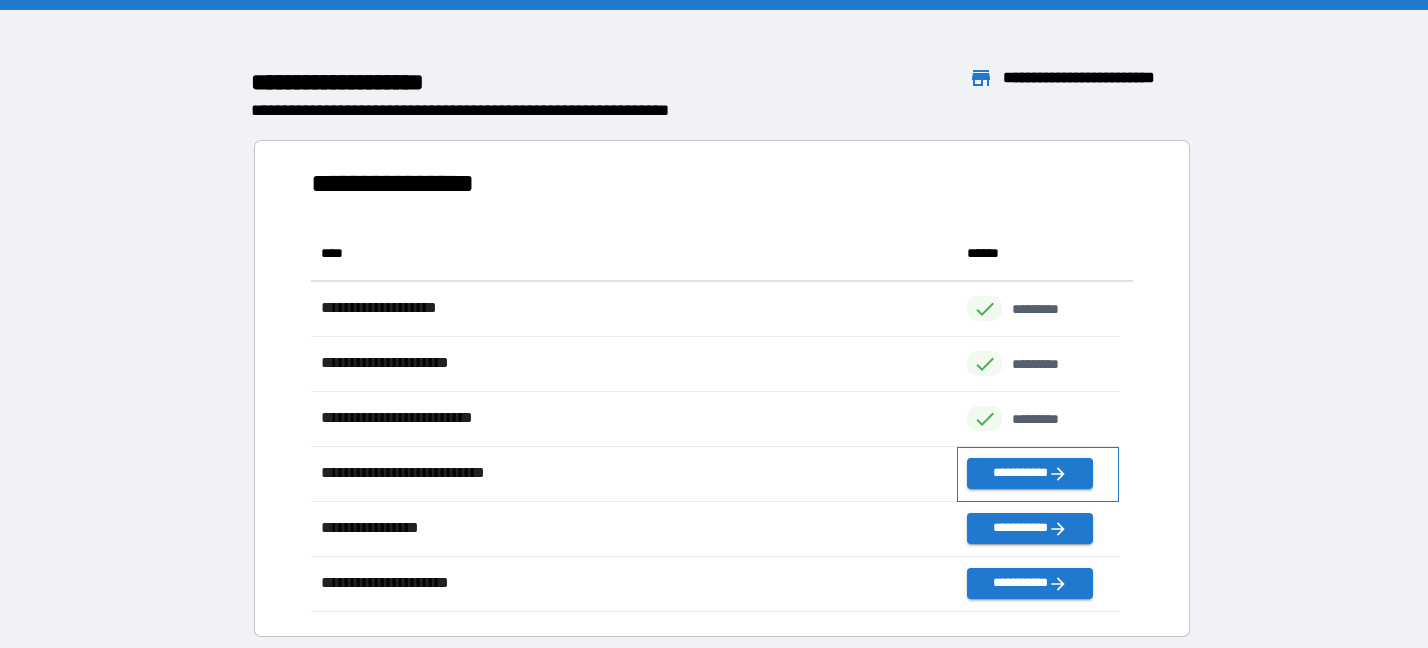 click on "**********" at bounding box center [1038, 474] 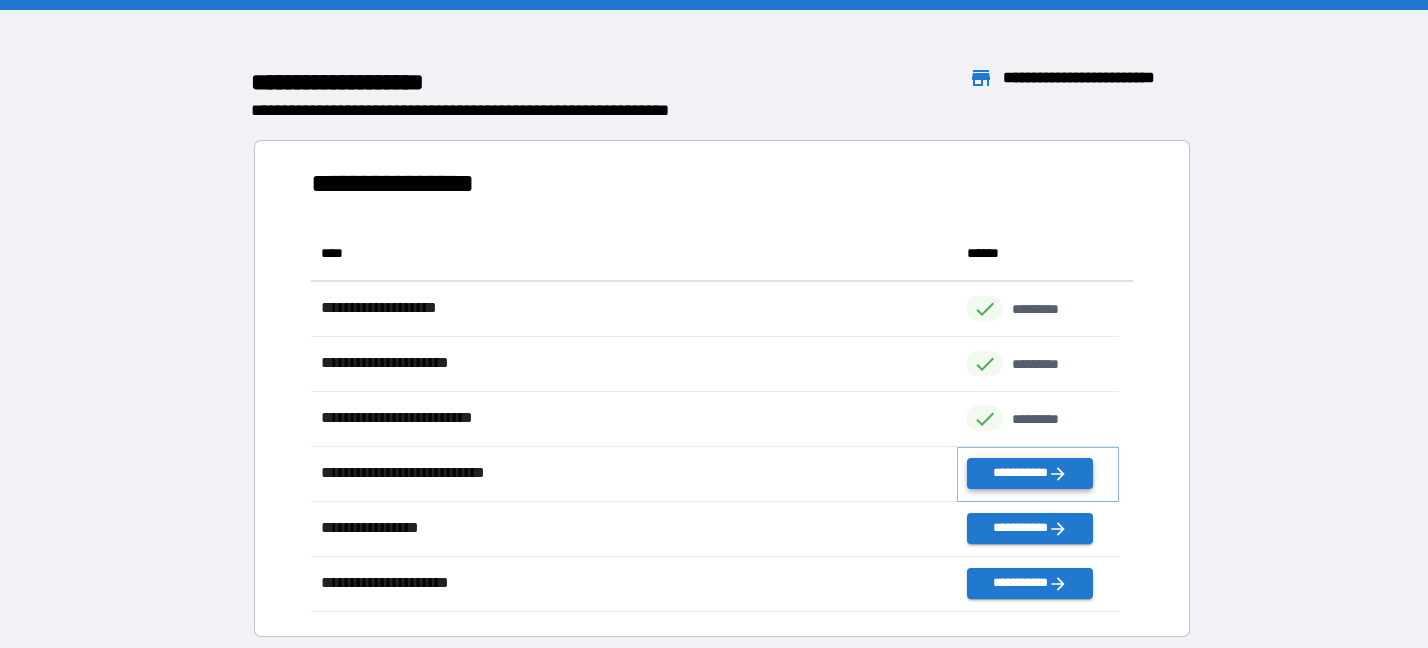 click on "**********" at bounding box center (1029, 473) 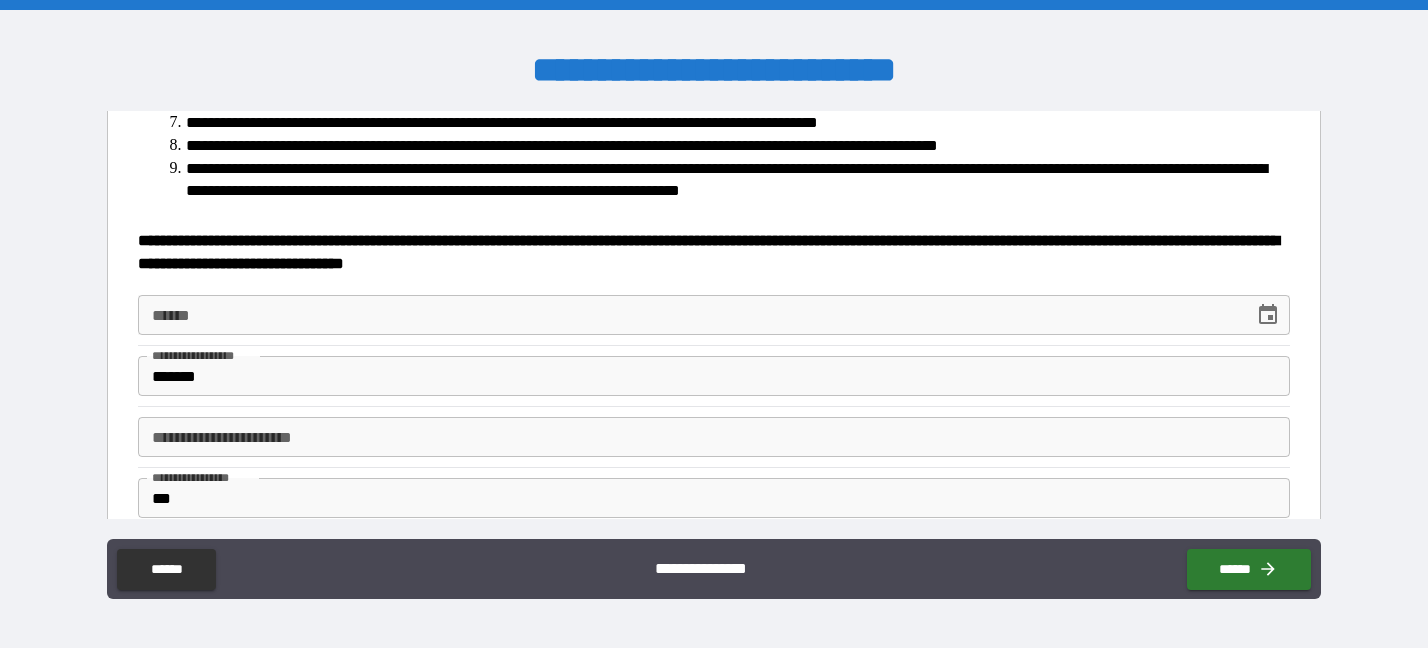 scroll, scrollTop: 897, scrollLeft: 0, axis: vertical 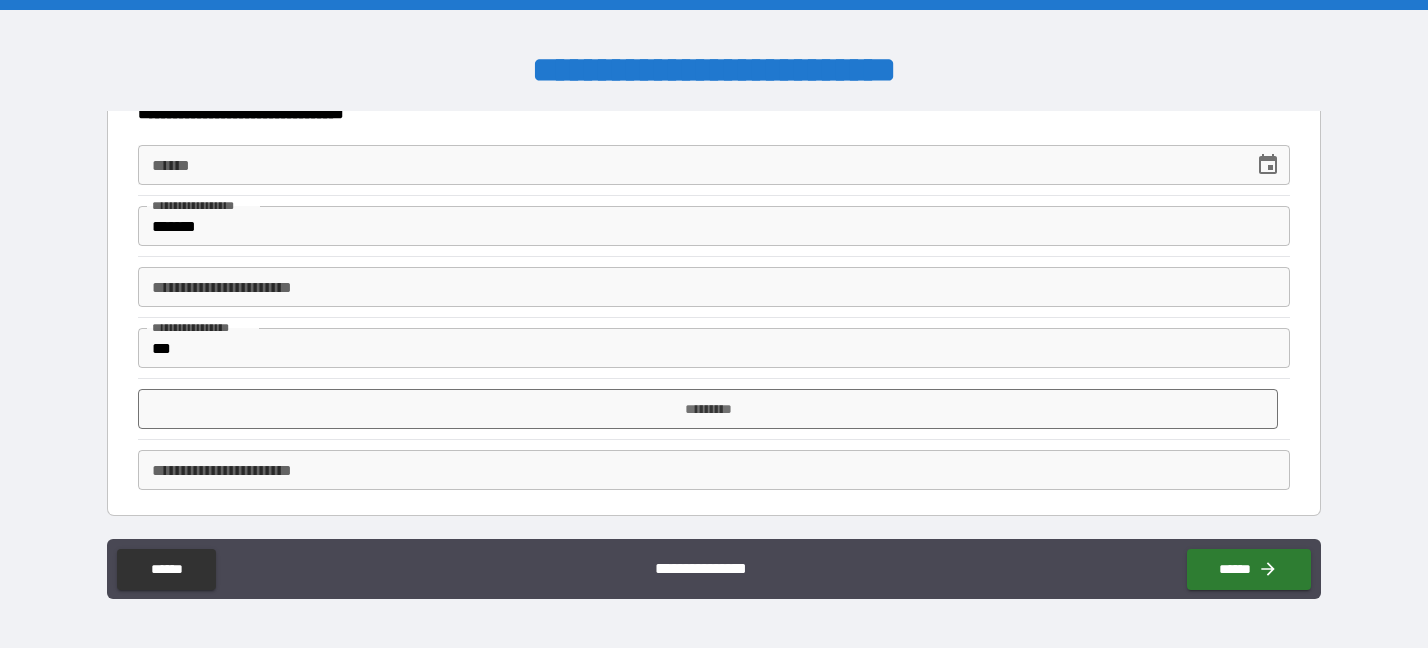 click on "**********" at bounding box center (713, 470) 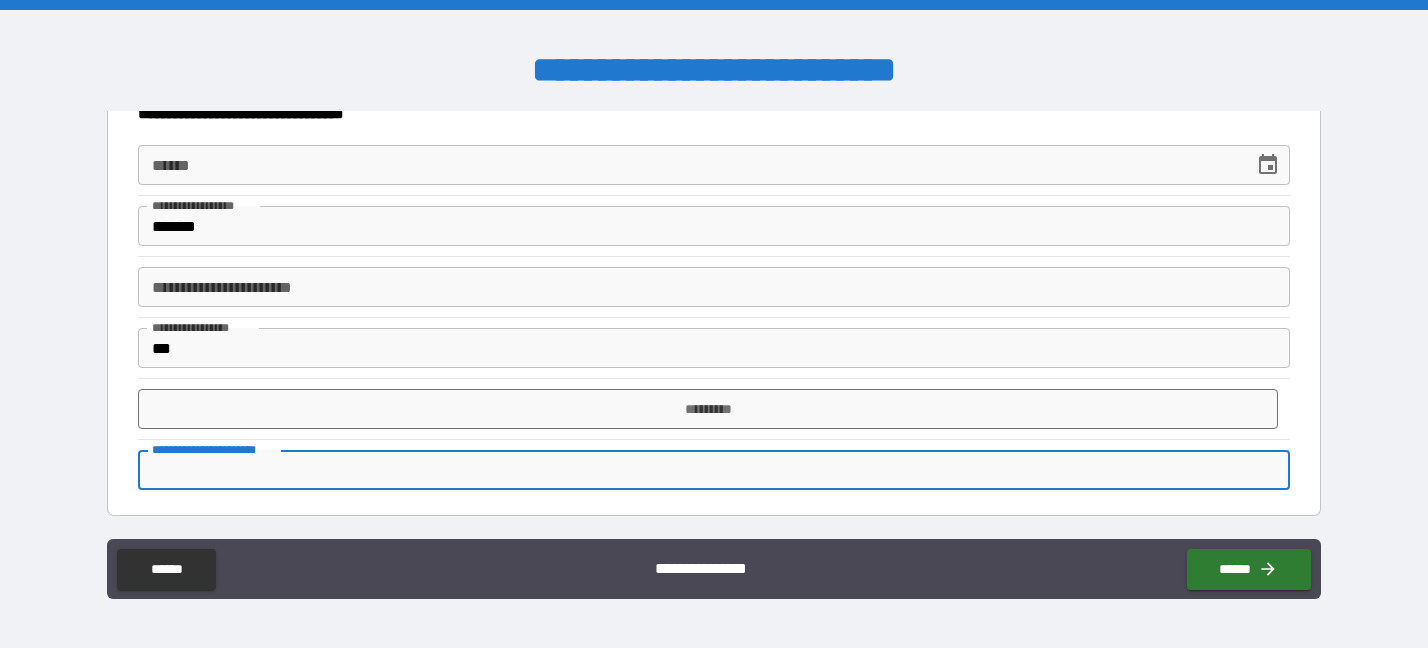 scroll, scrollTop: 747, scrollLeft: 0, axis: vertical 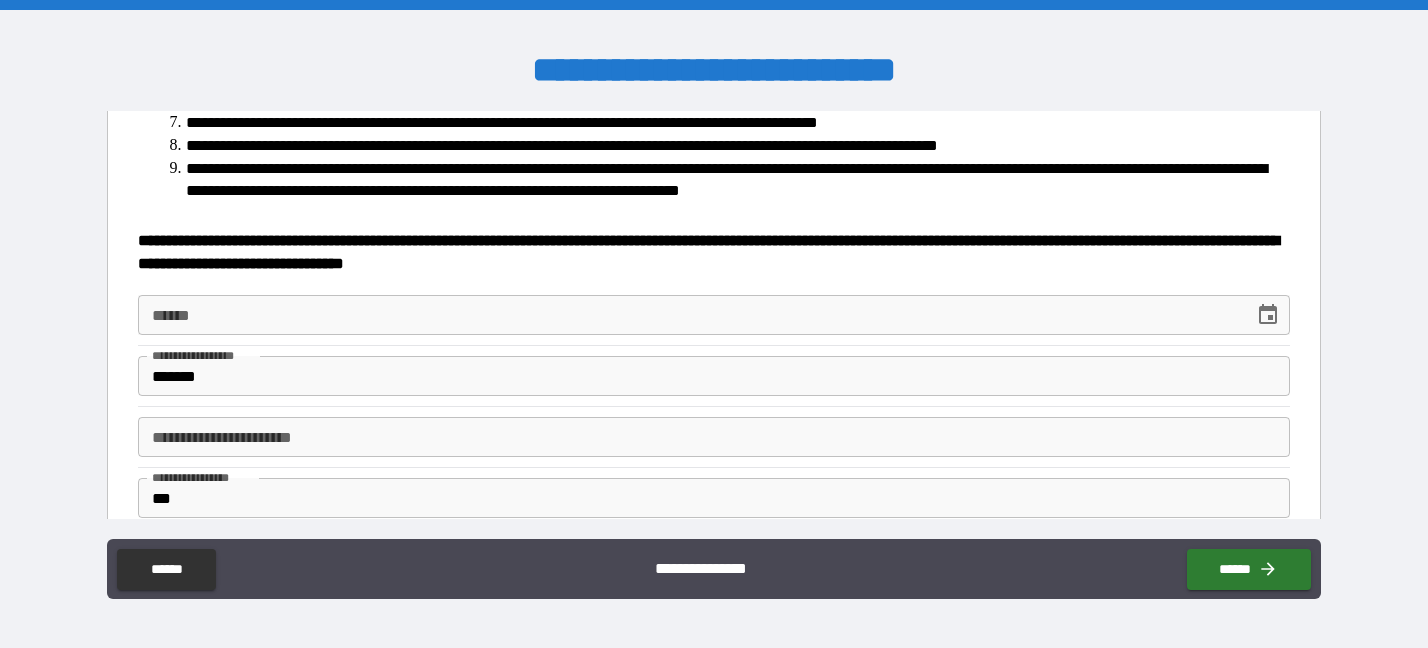 click 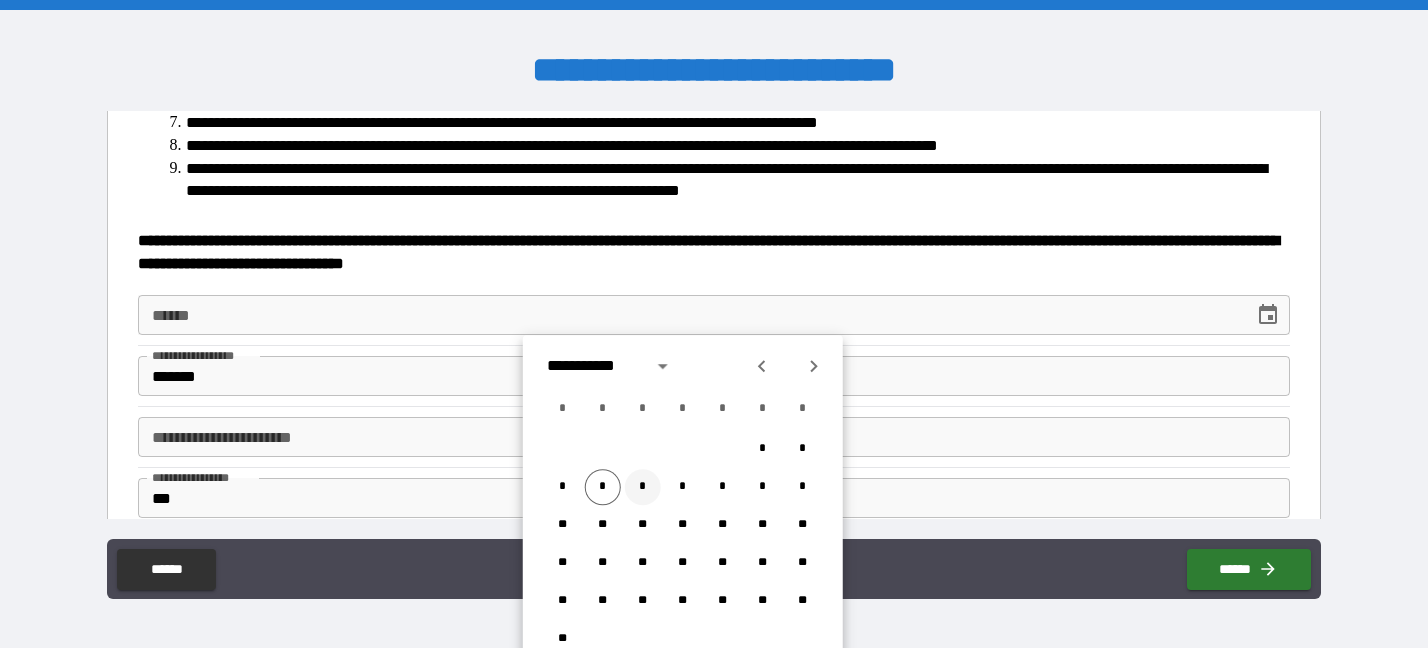 click on "*" at bounding box center [643, 487] 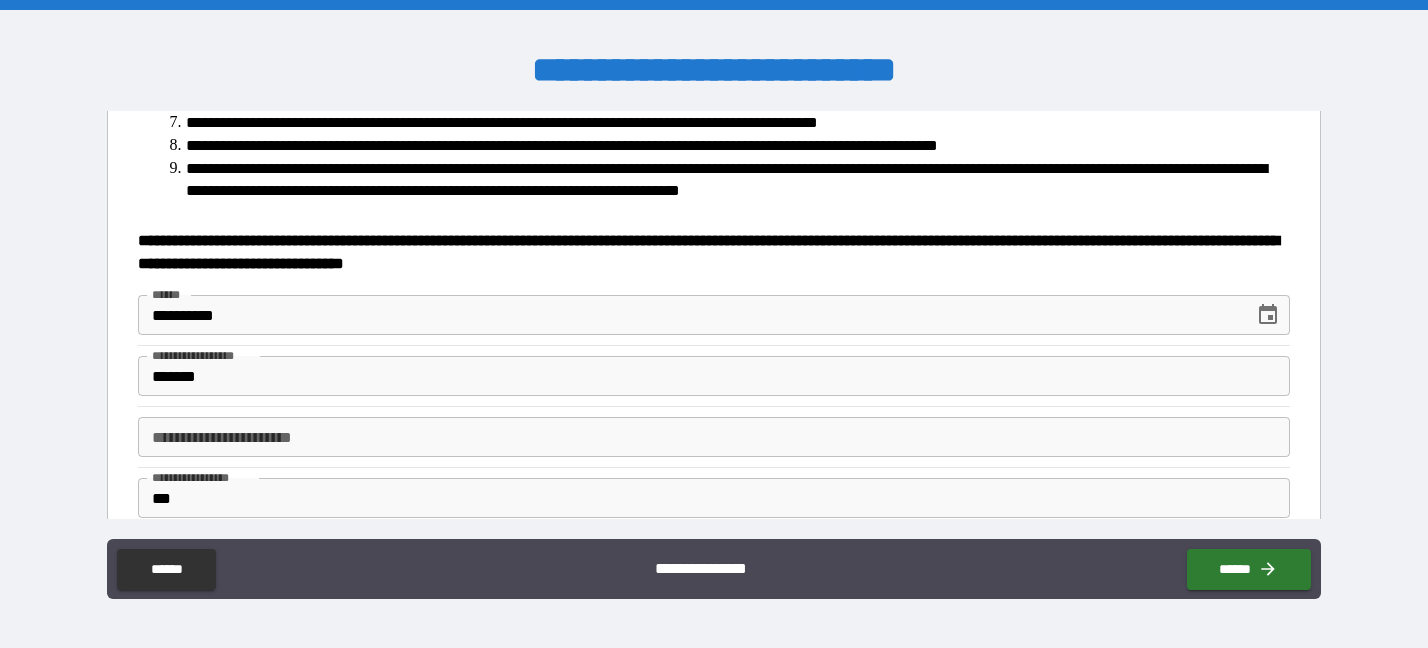 click on "**********" at bounding box center (714, 326) 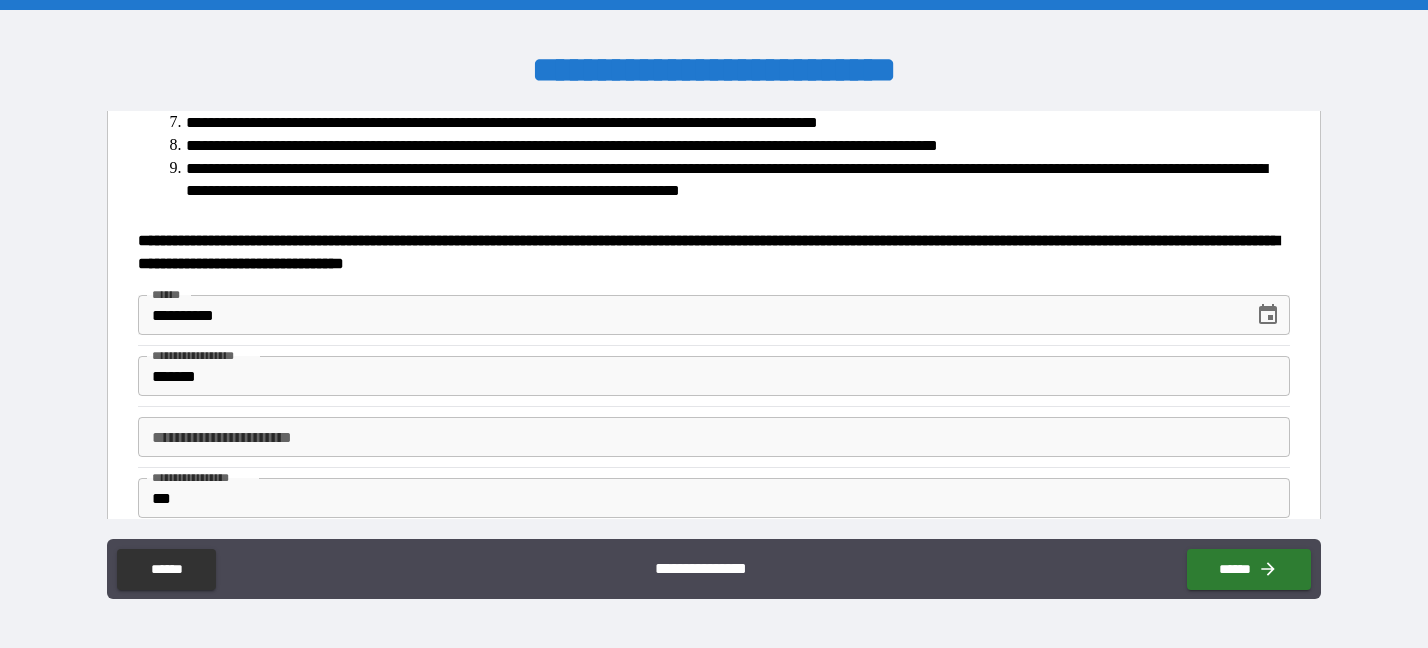click on "**********" at bounding box center (714, 326) 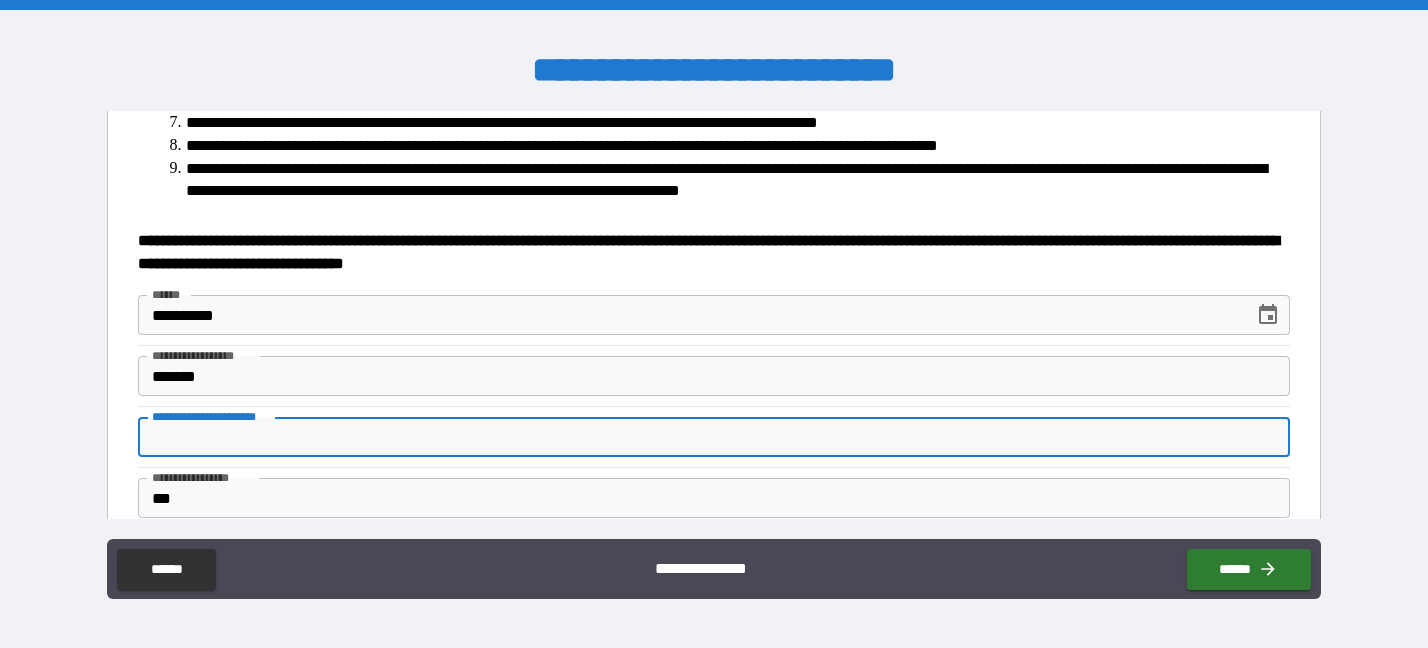 click on "**********" at bounding box center [713, 437] 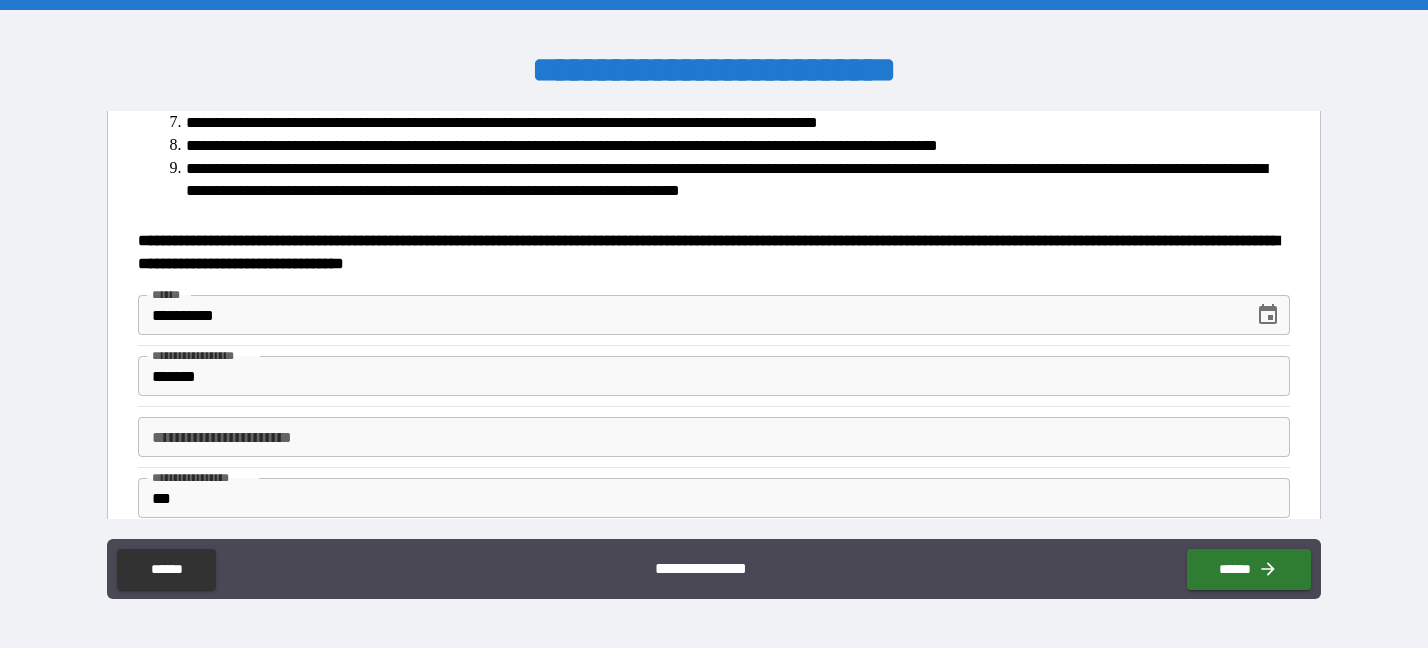 click on "**********" at bounding box center (720, 180) 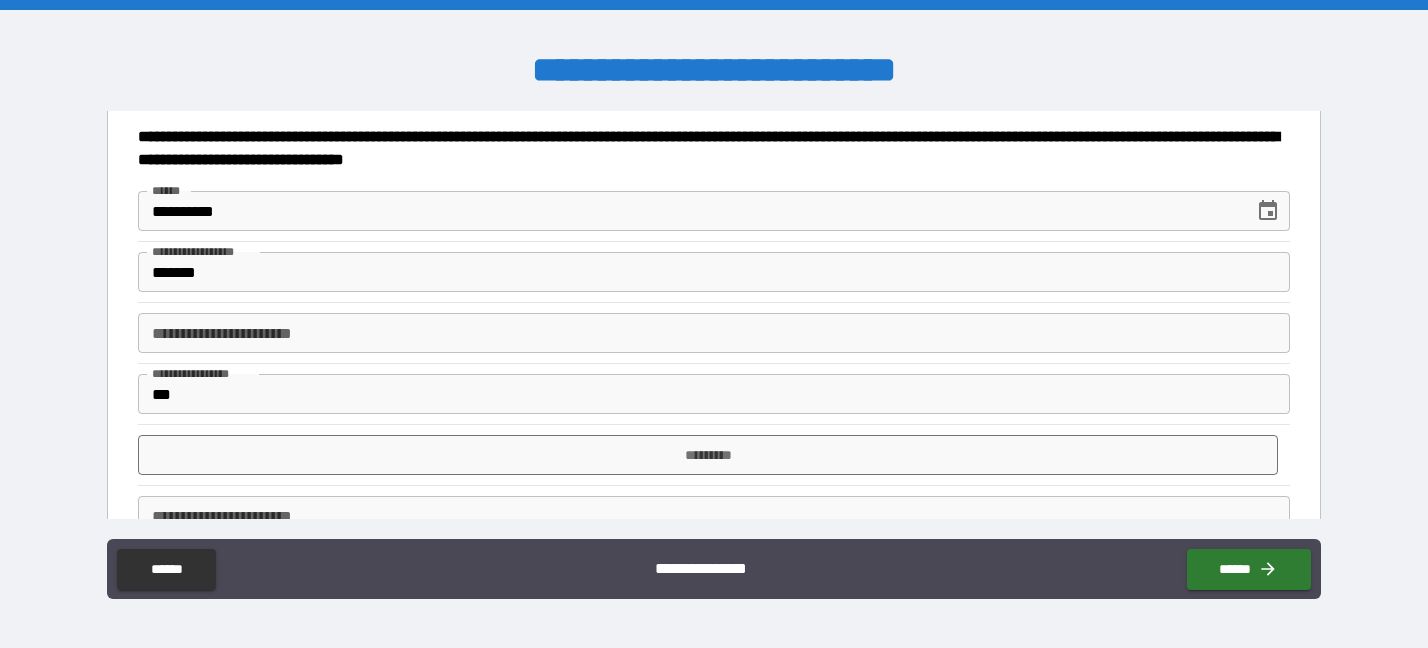 scroll, scrollTop: 897, scrollLeft: 0, axis: vertical 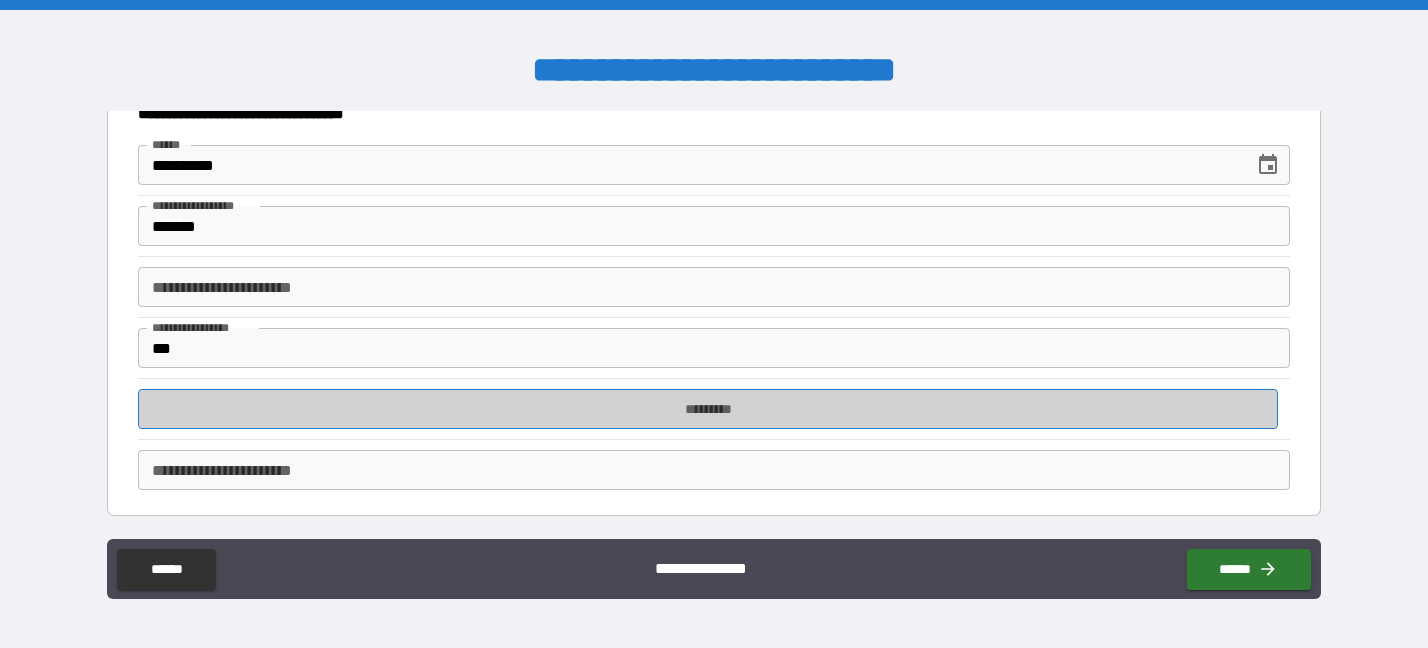 click on "*********" at bounding box center (708, 409) 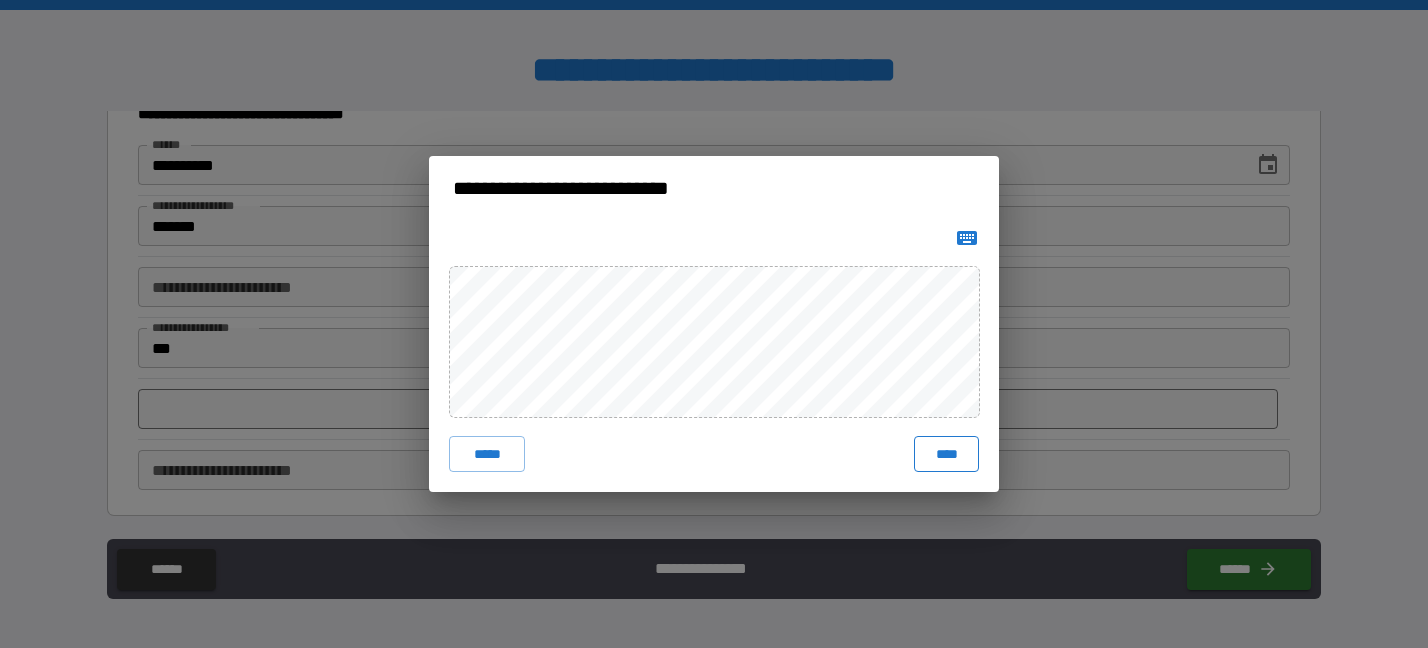 click on "****" at bounding box center [946, 454] 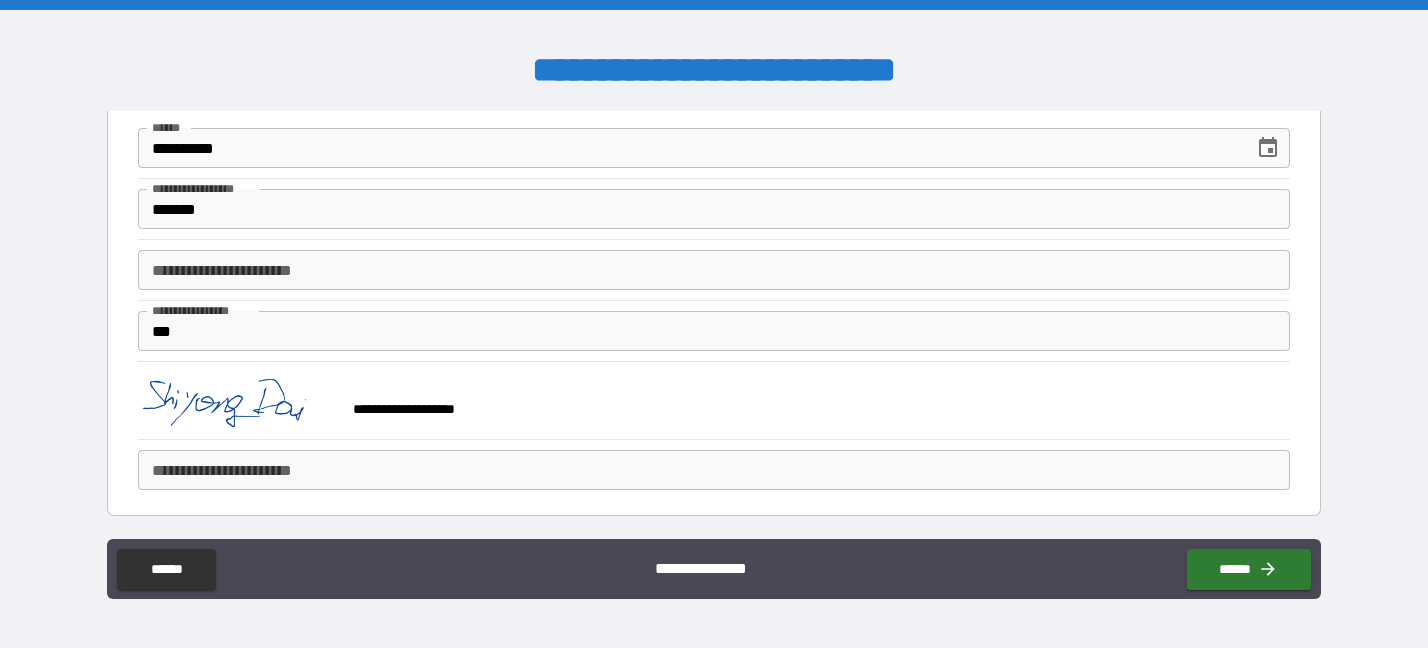 scroll, scrollTop: 764, scrollLeft: 0, axis: vertical 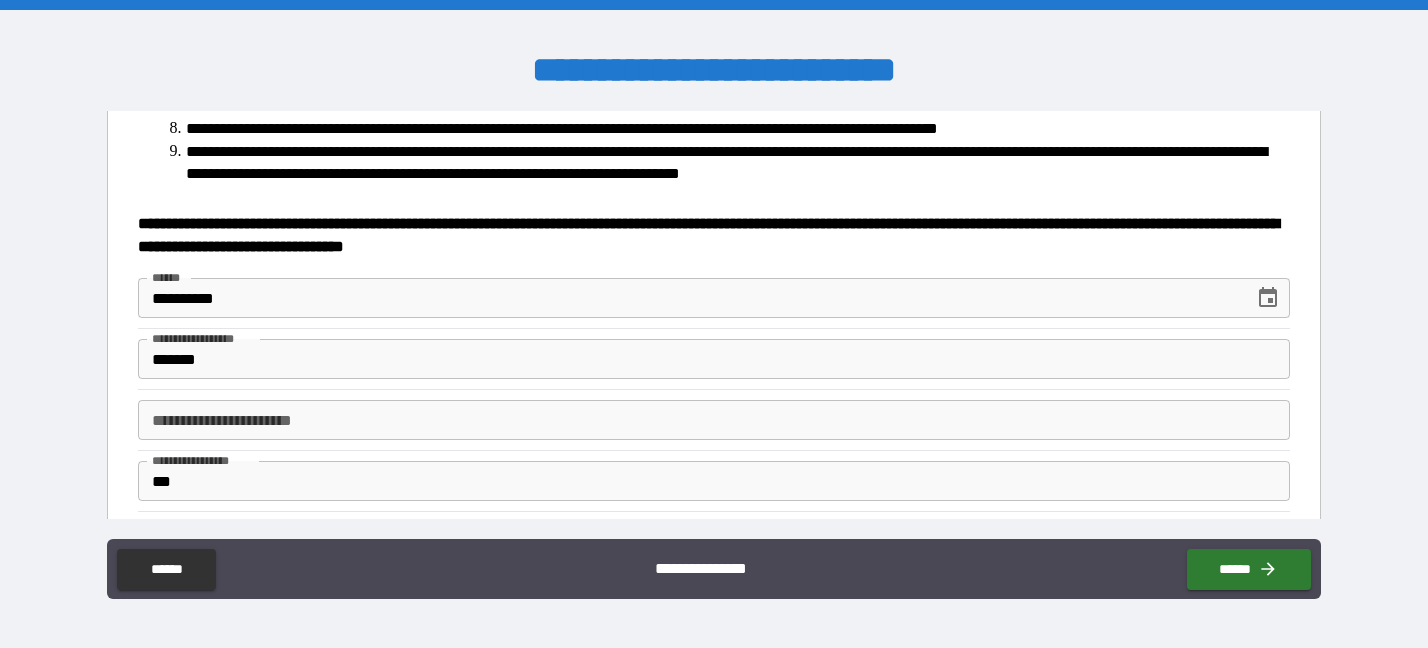 click on "**********" at bounding box center [714, 326] 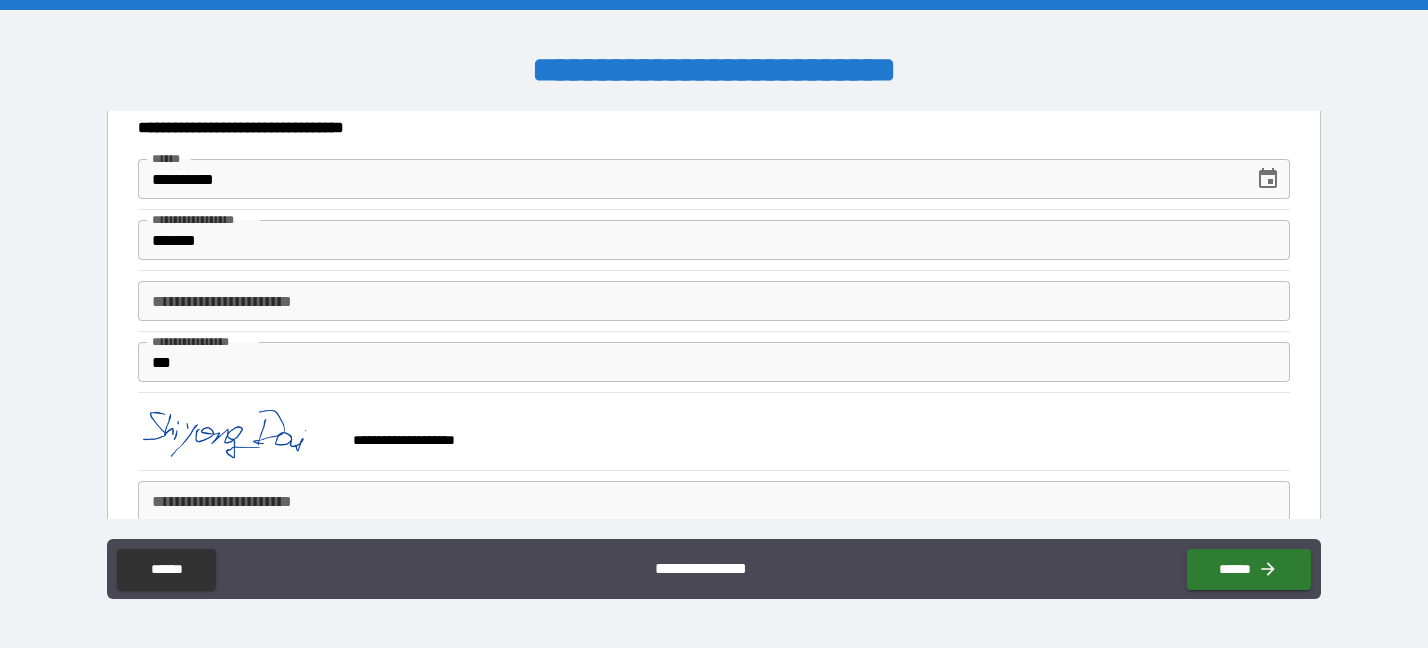scroll, scrollTop: 914, scrollLeft: 0, axis: vertical 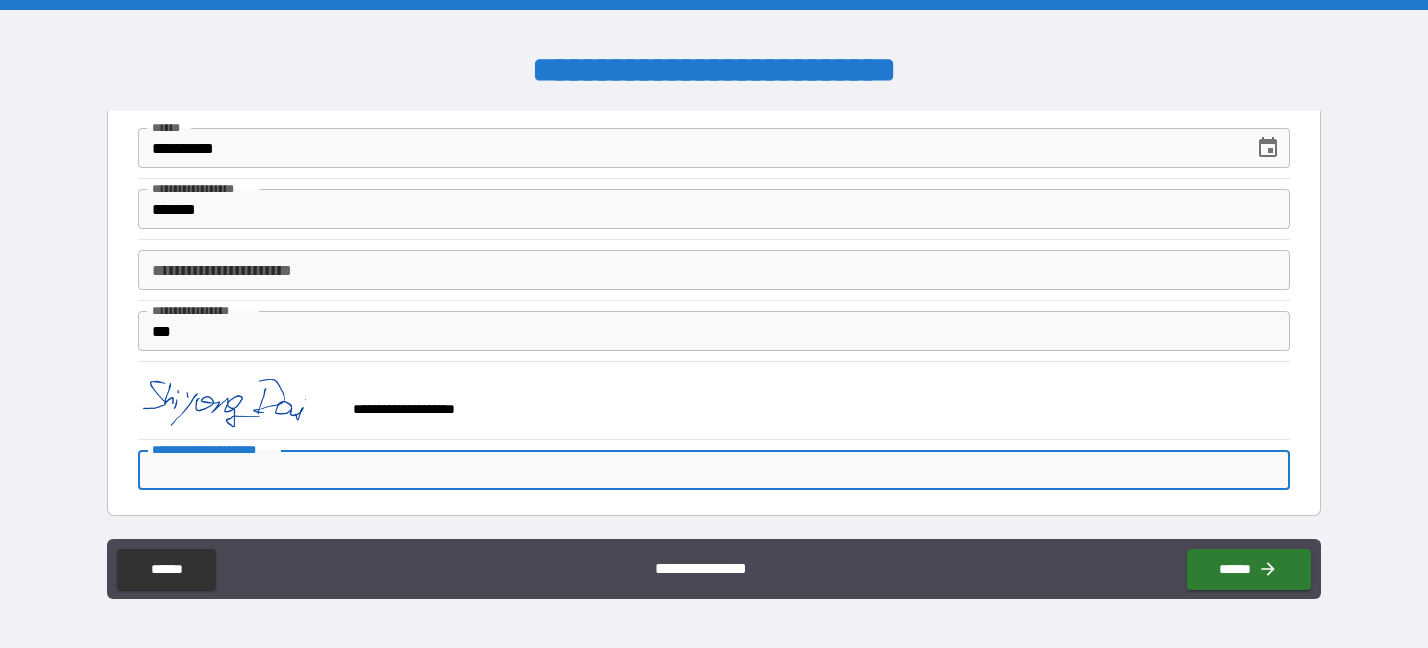 click on "**********" at bounding box center (713, 470) 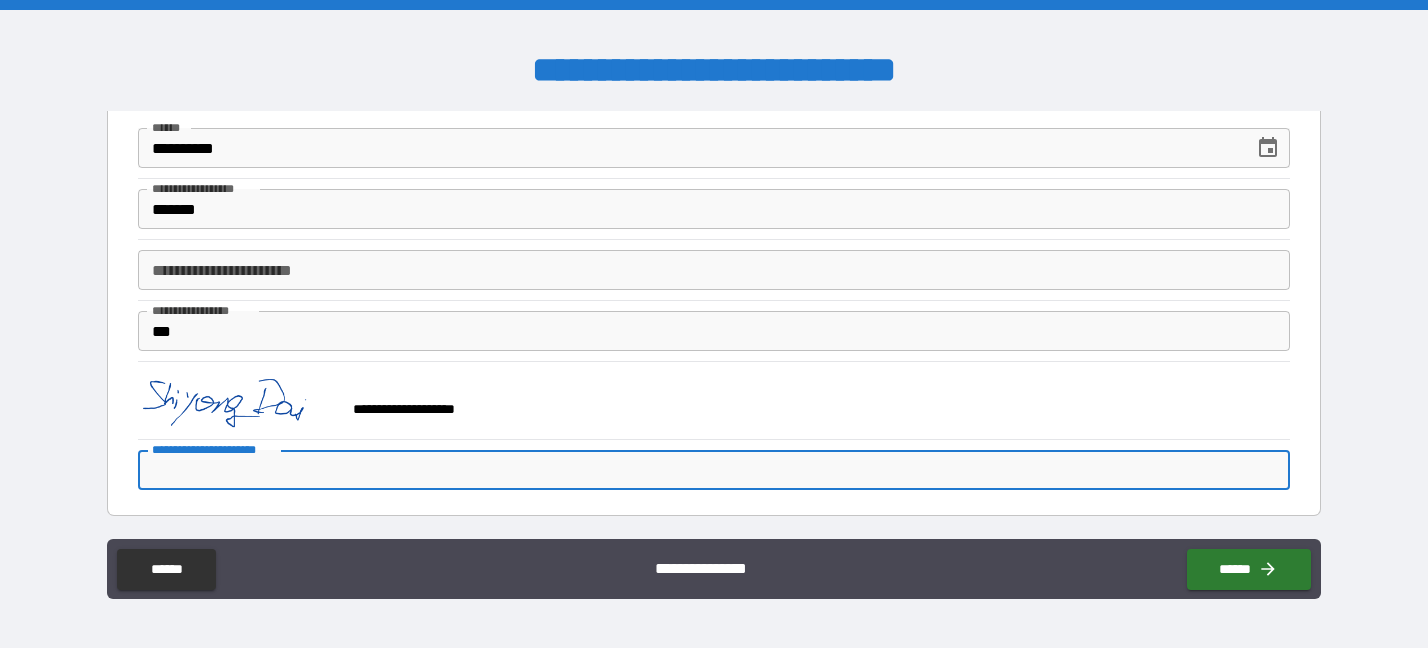 click on "**********" at bounding box center (713, 470) 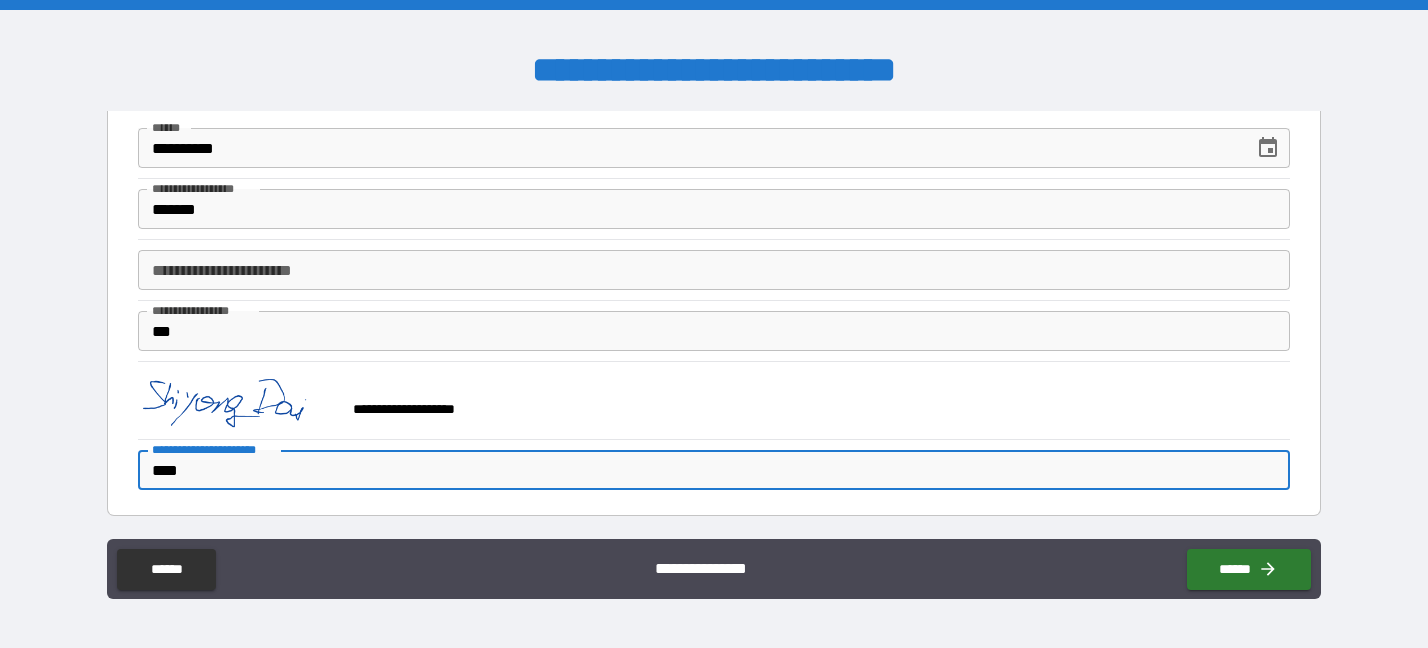 type on "****" 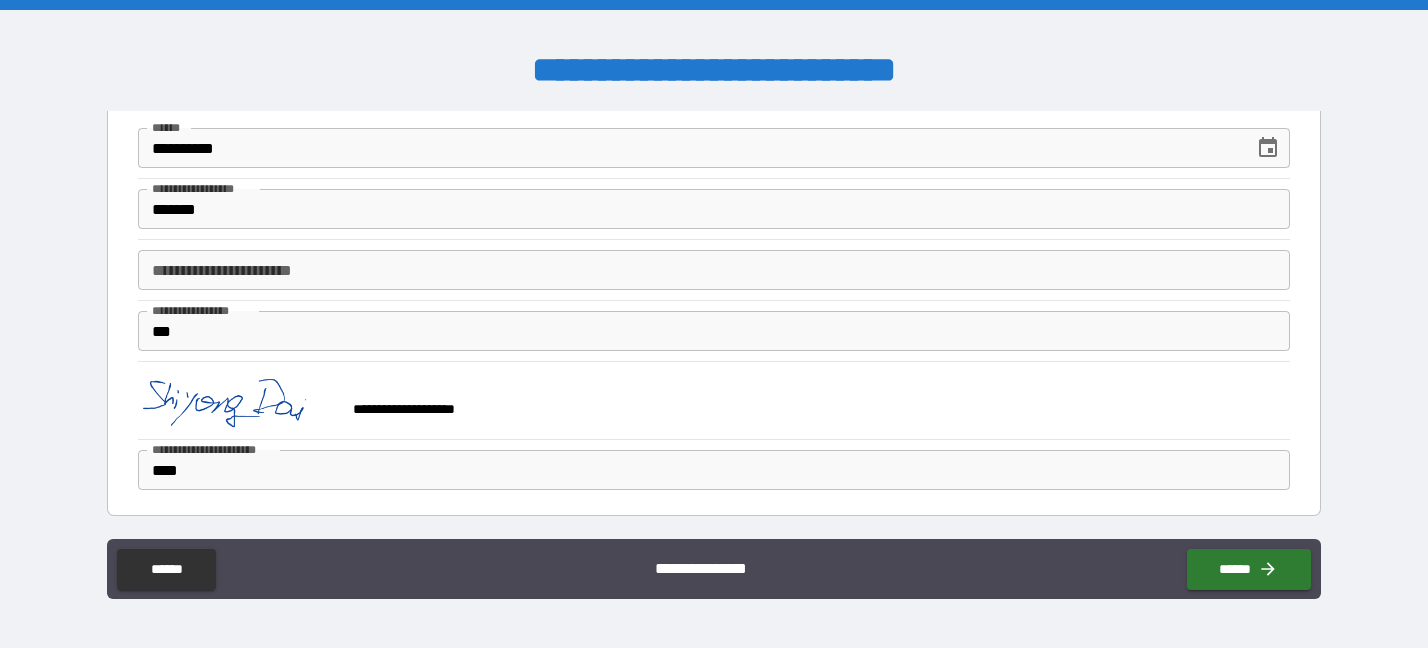 click on "**********" at bounding box center (714, 477) 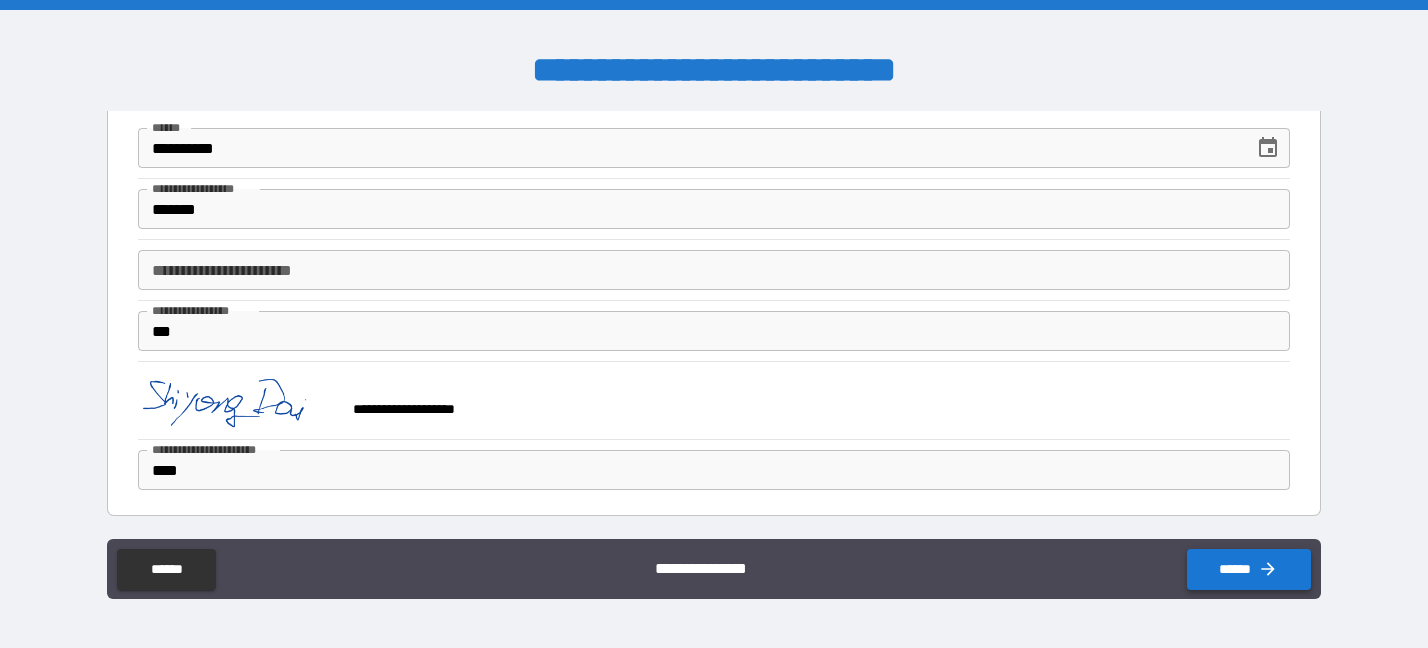 click on "******" at bounding box center (1249, 569) 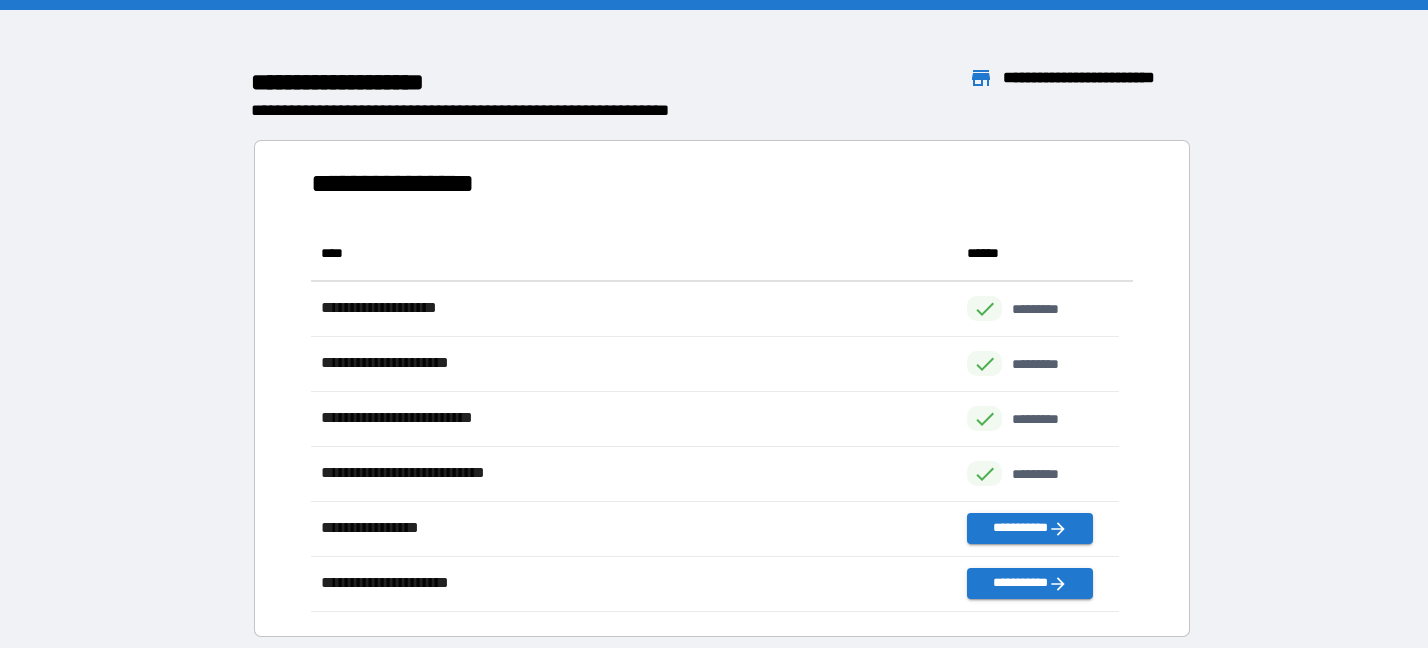 scroll, scrollTop: 23, scrollLeft: 24, axis: both 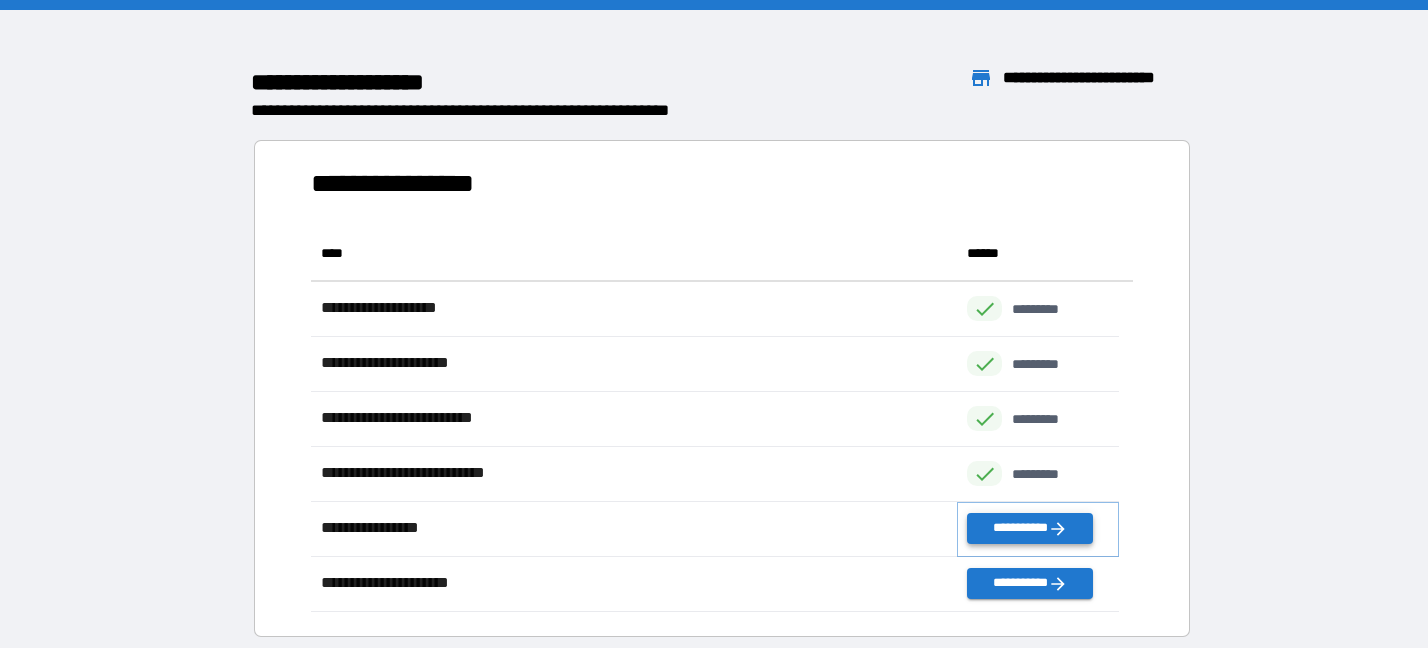 click on "**********" at bounding box center [1029, 528] 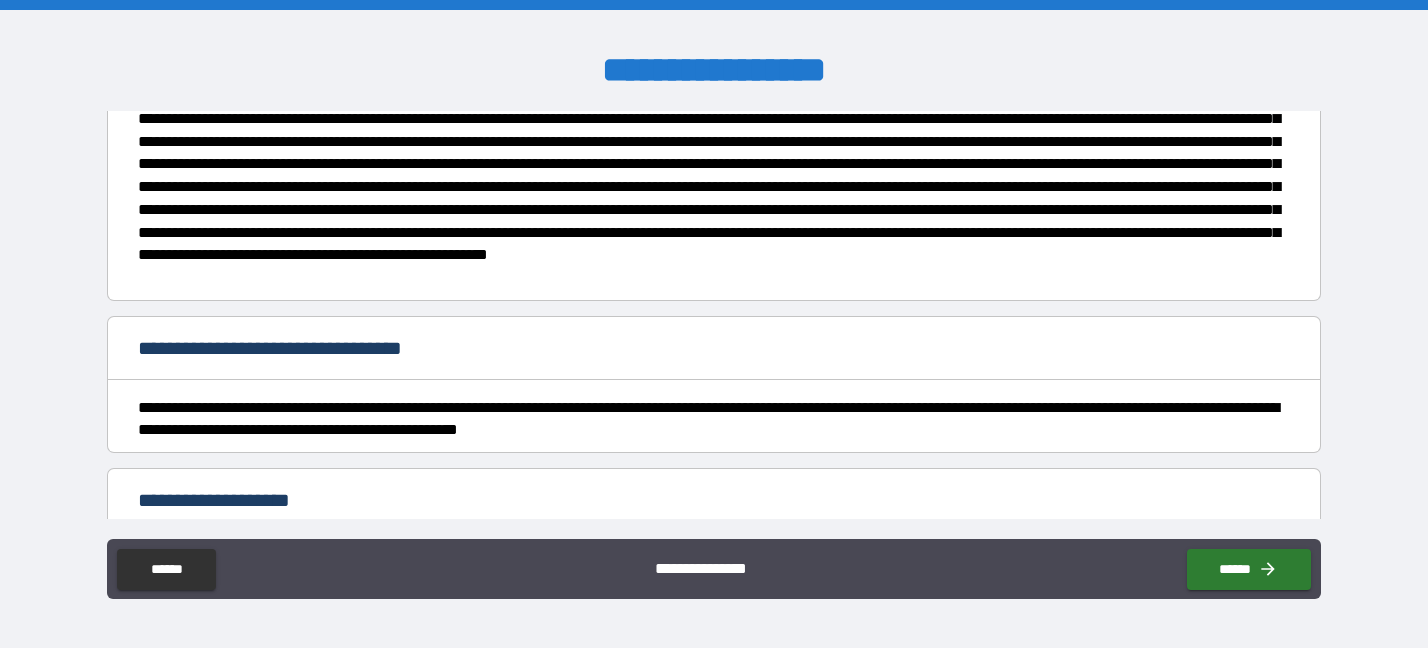 scroll, scrollTop: 0, scrollLeft: 0, axis: both 